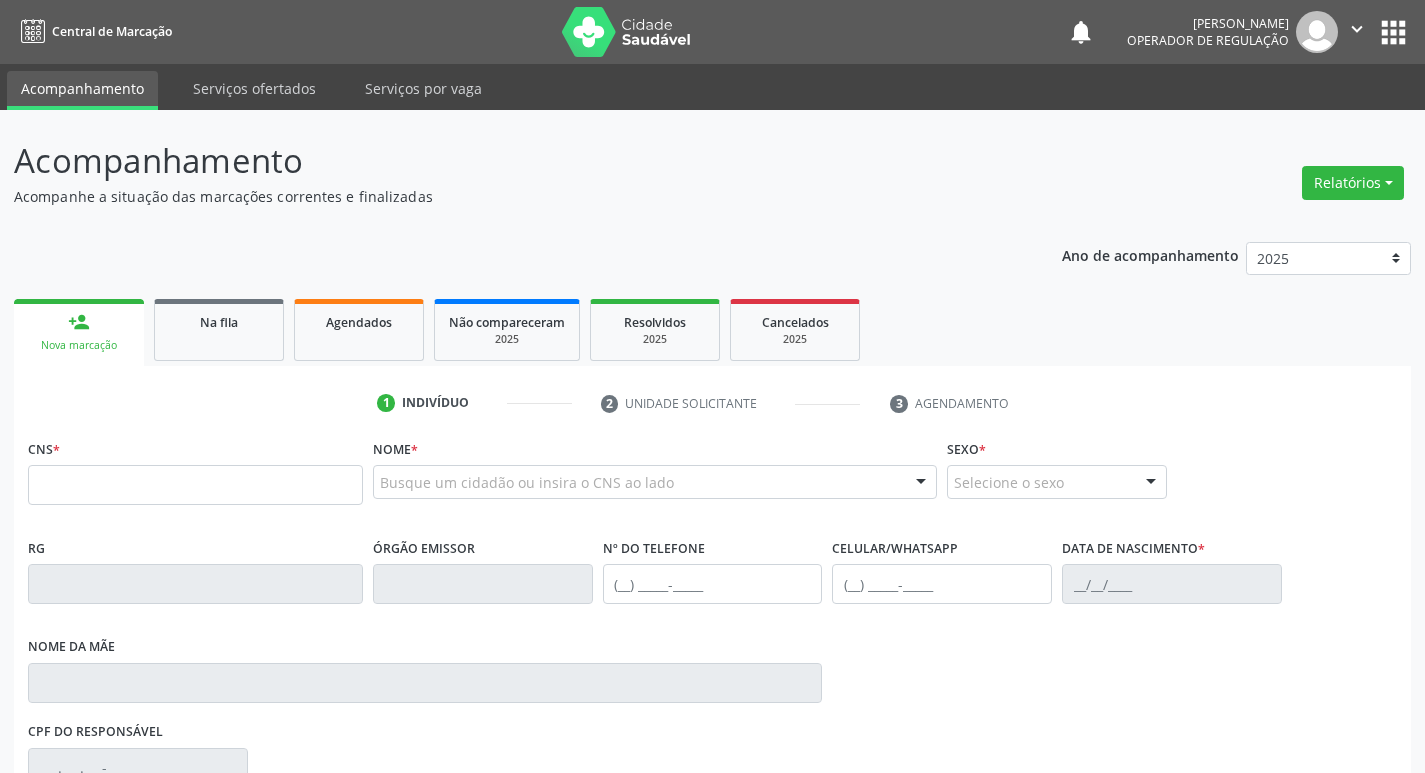 scroll, scrollTop: 0, scrollLeft: 0, axis: both 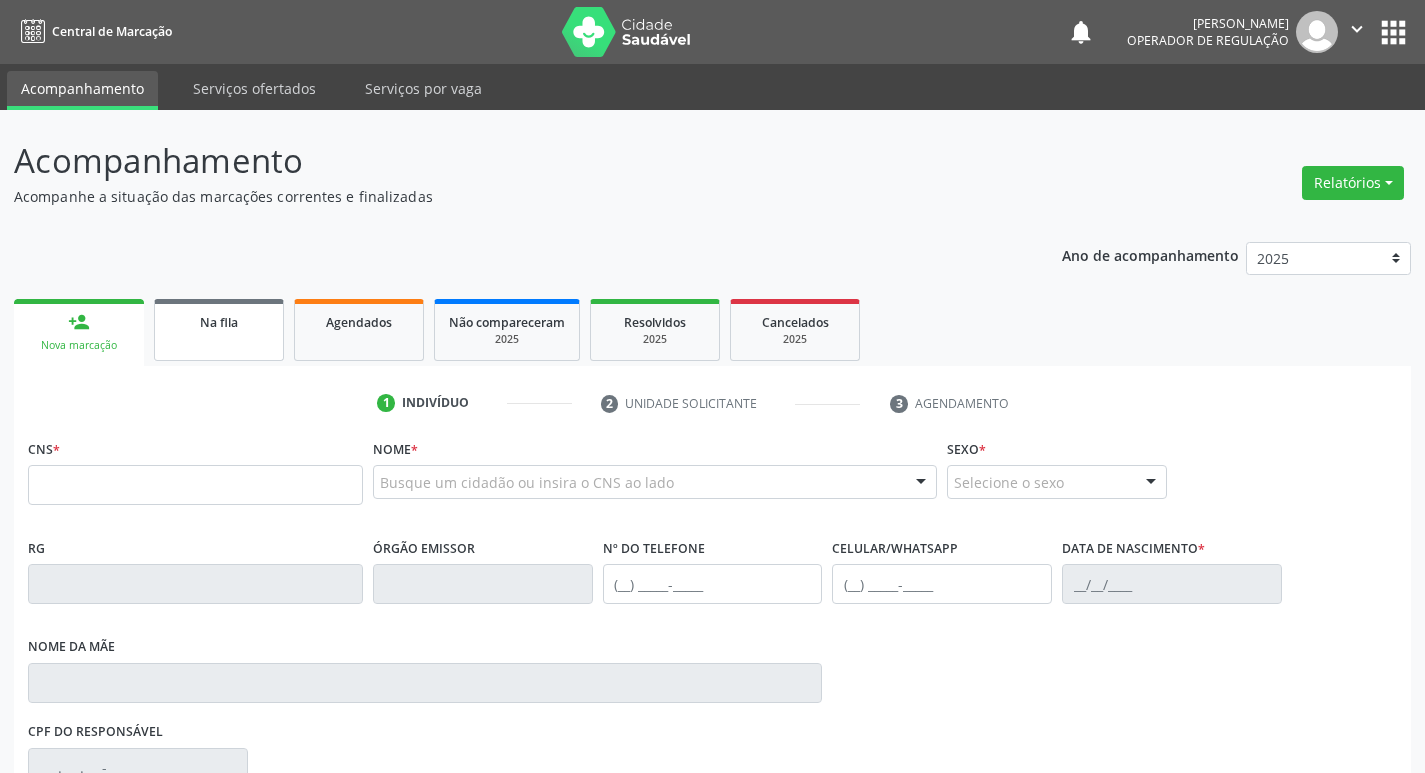 click on "Na fila" at bounding box center (219, 330) 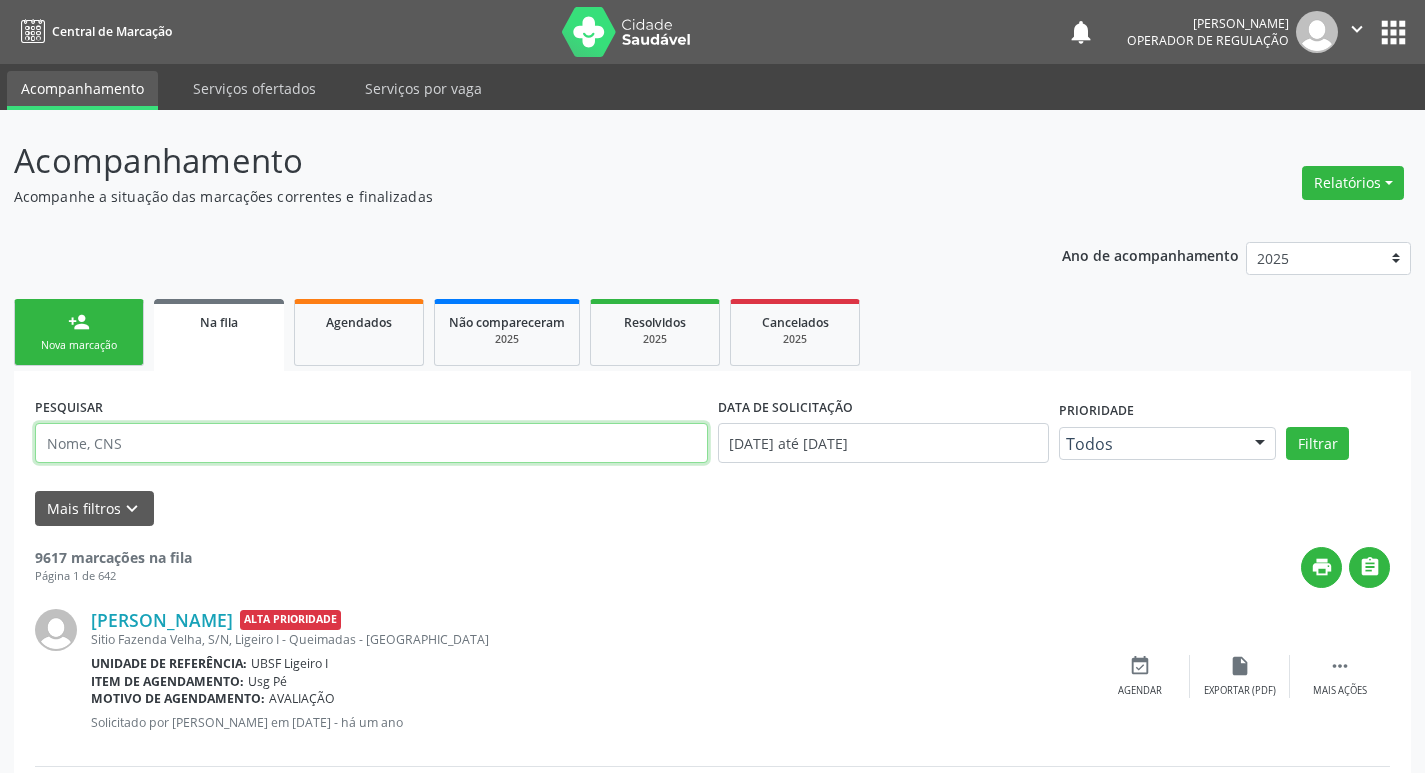 click at bounding box center [371, 443] 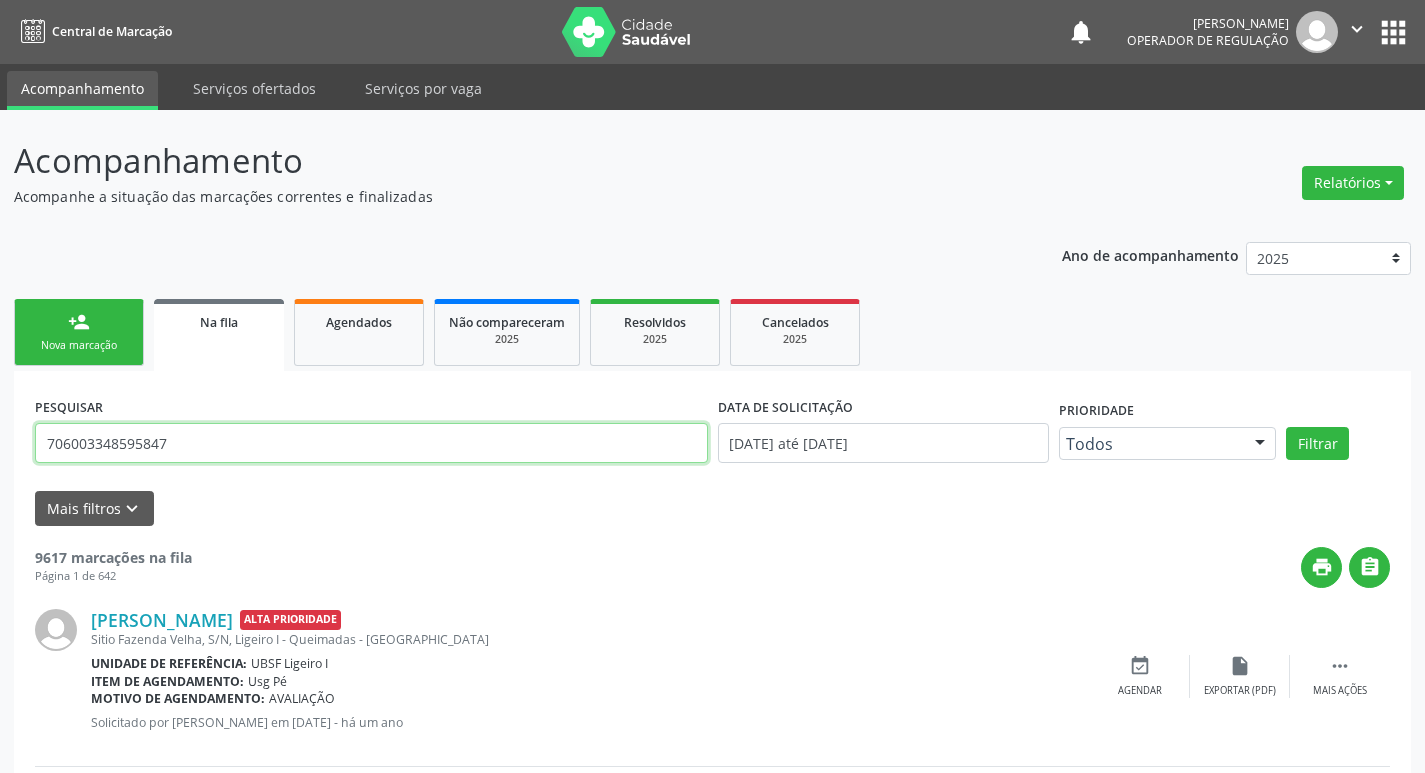 type on "706003348595847" 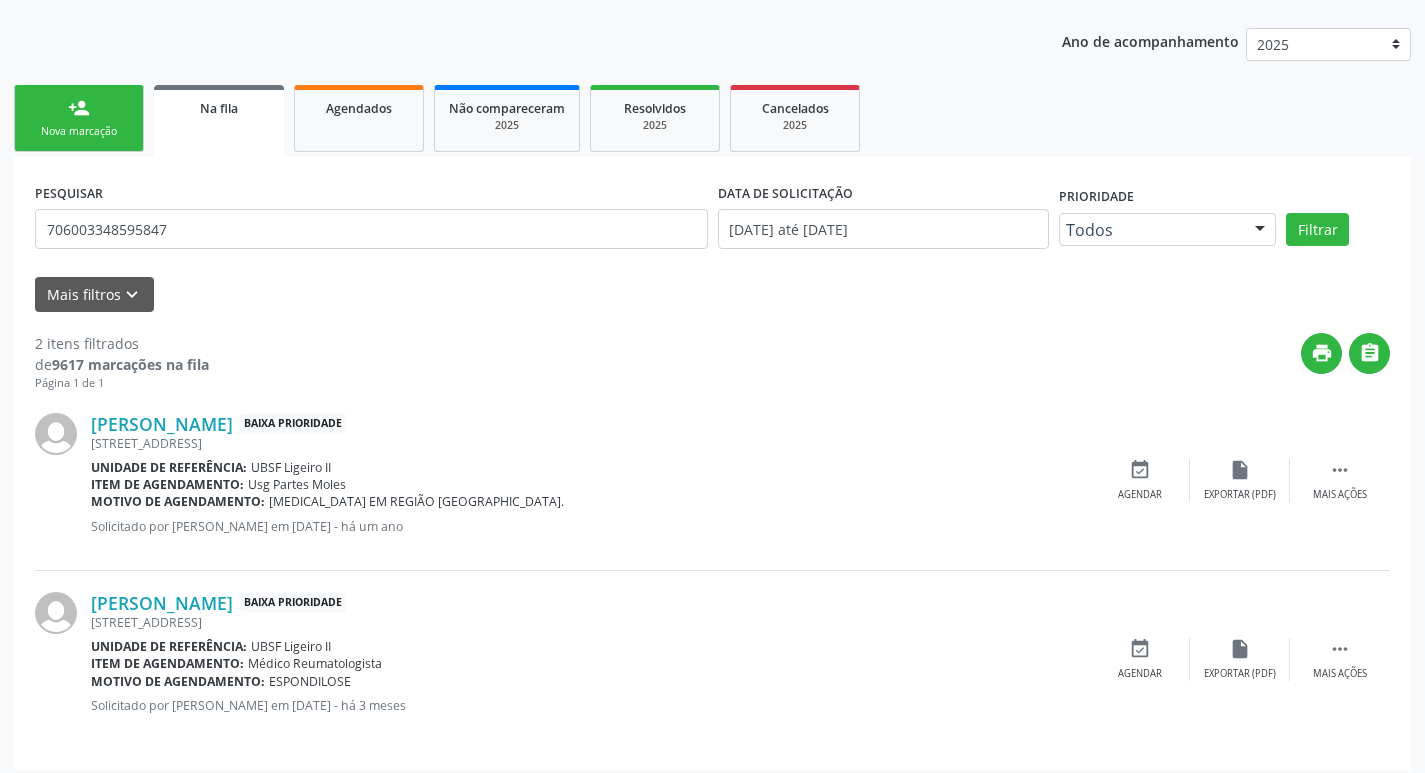 scroll, scrollTop: 225, scrollLeft: 0, axis: vertical 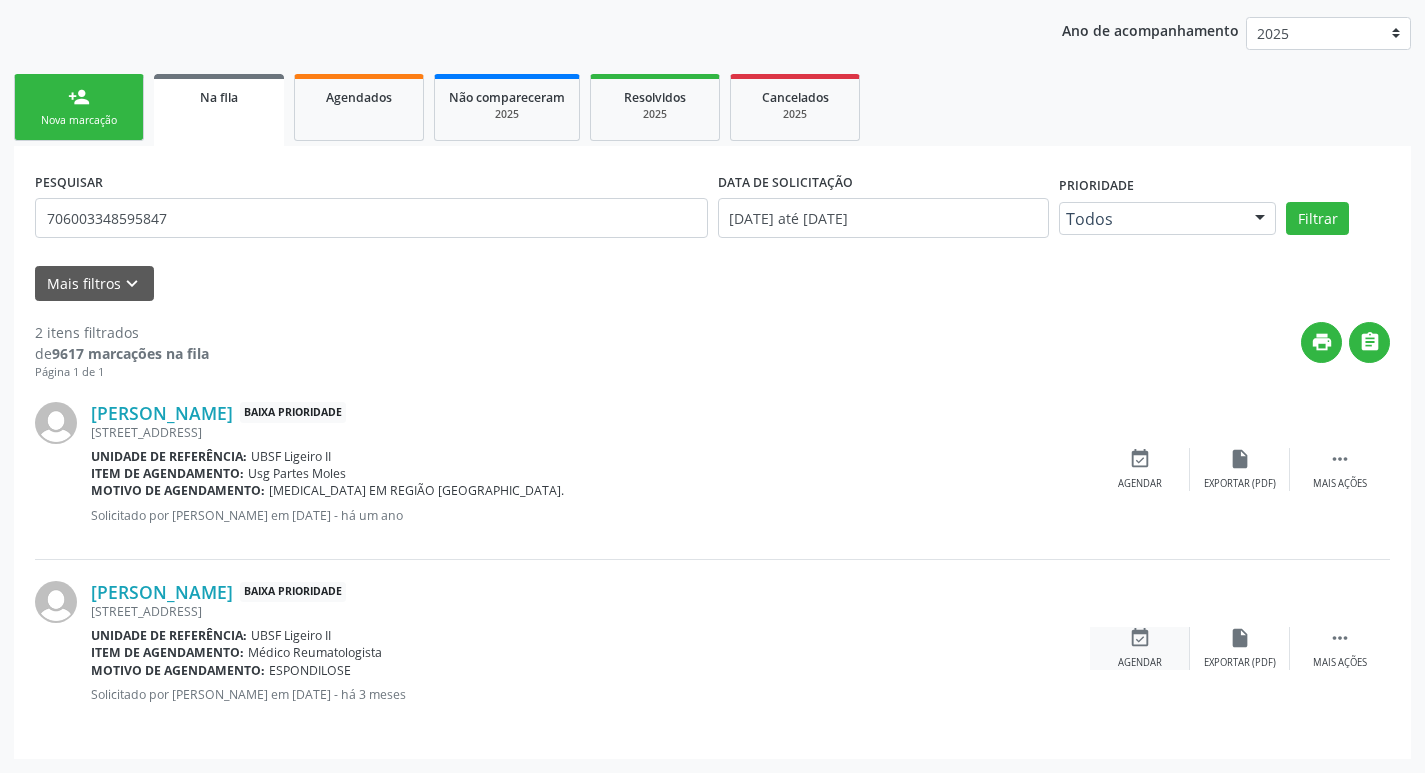 click on "Agendar" at bounding box center (1140, 663) 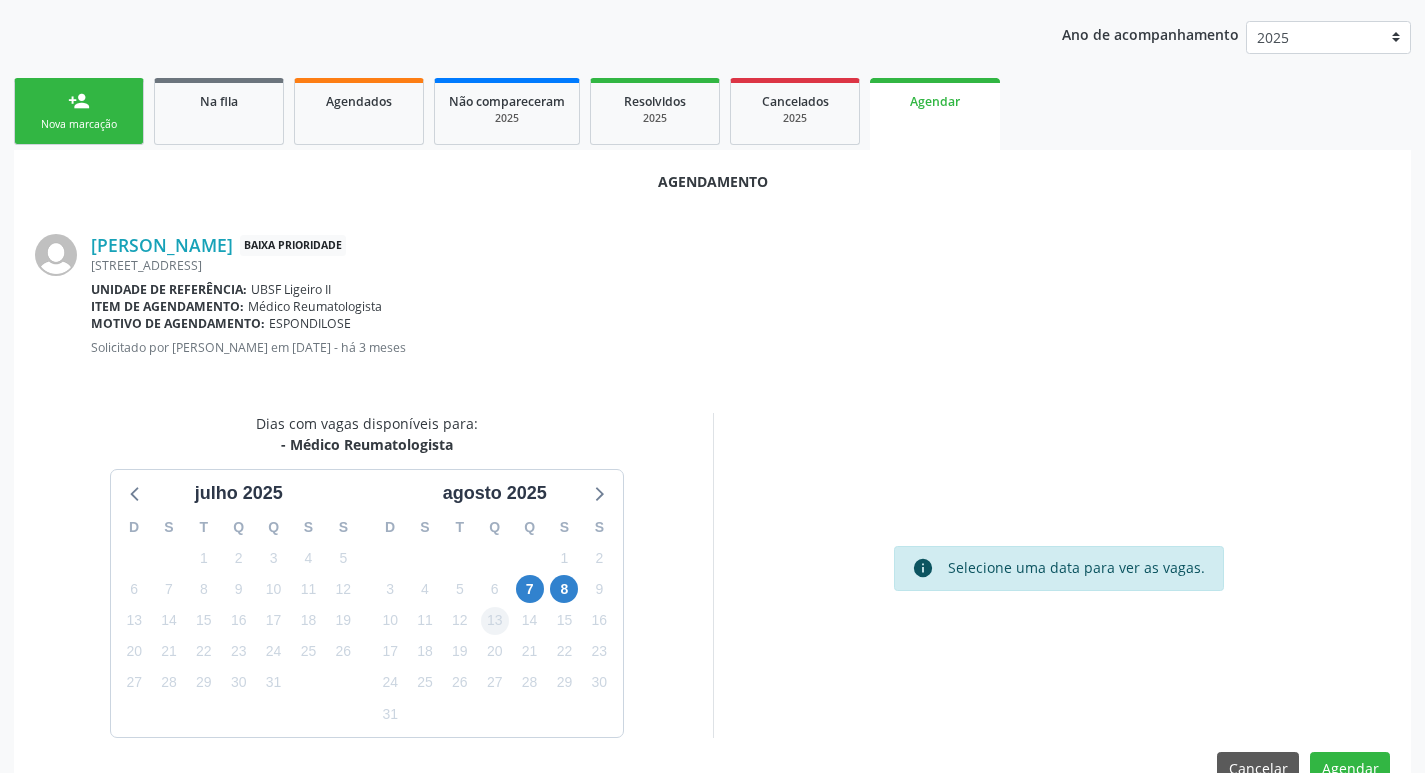 scroll, scrollTop: 225, scrollLeft: 0, axis: vertical 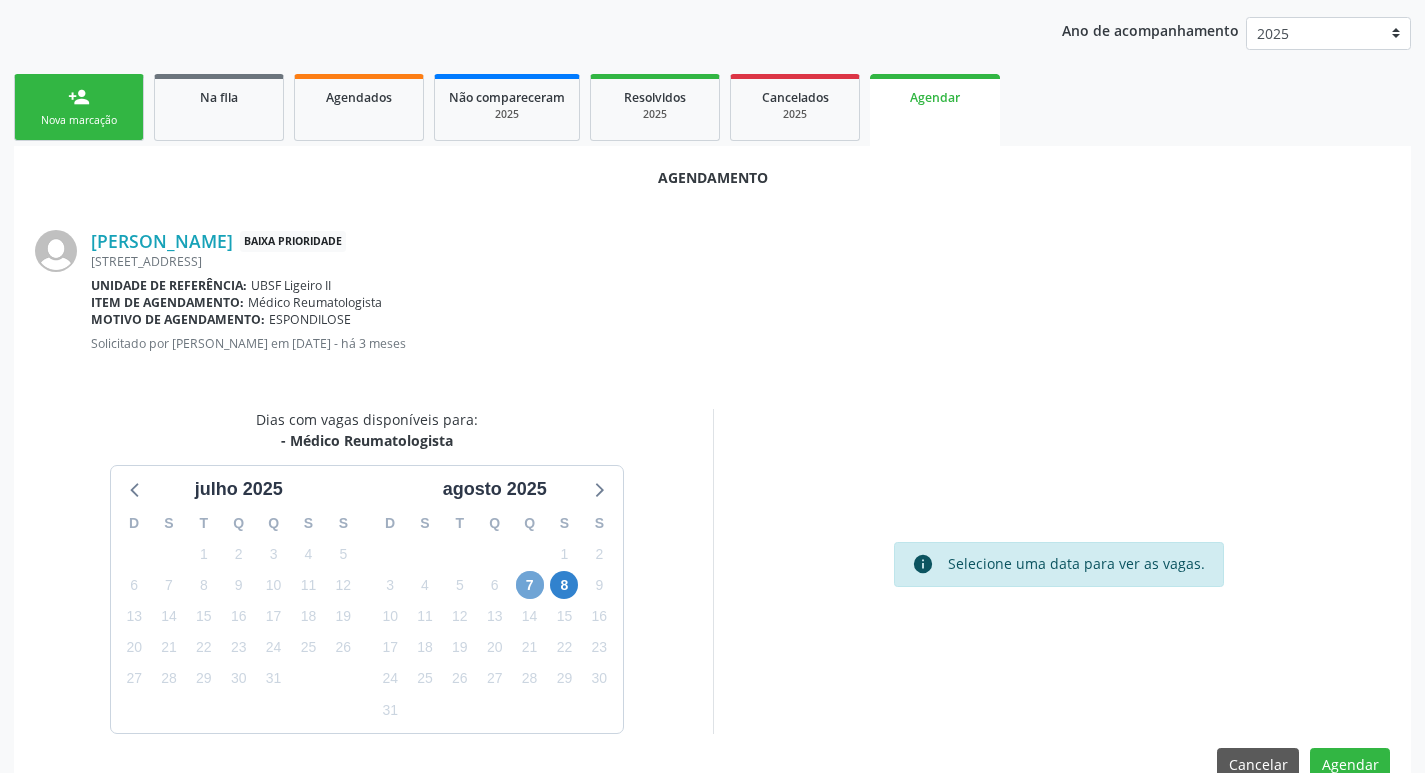 click on "7" at bounding box center [530, 585] 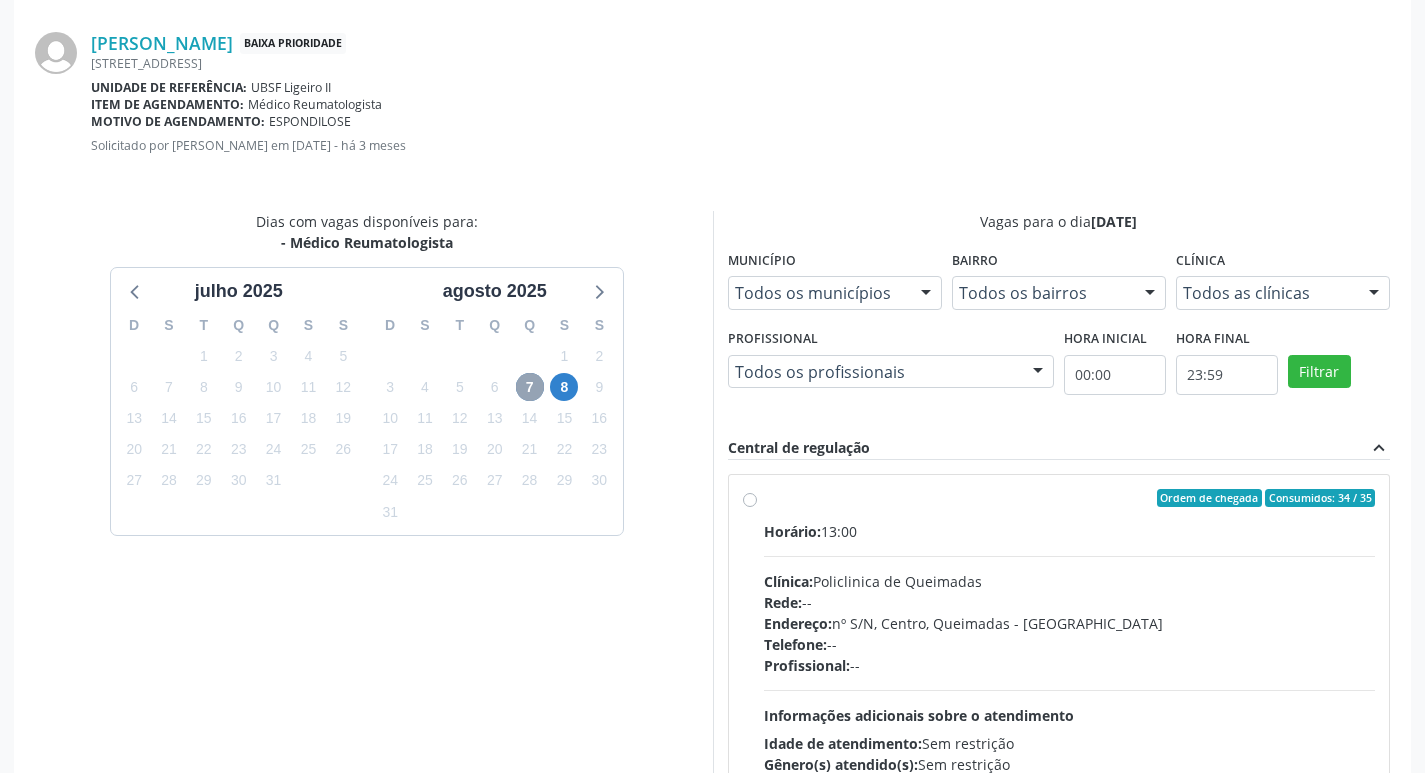 scroll, scrollTop: 425, scrollLeft: 0, axis: vertical 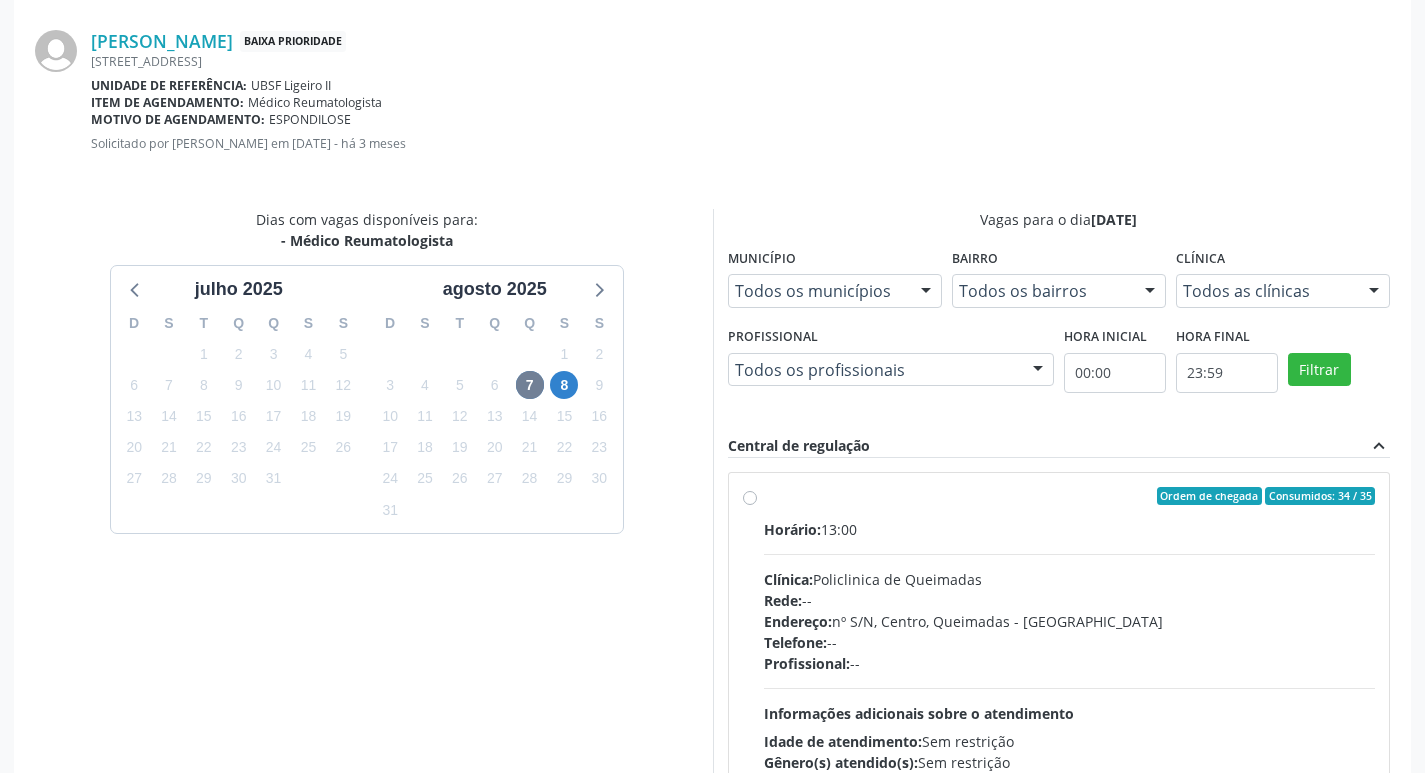 click on "Rede:
--" at bounding box center [1070, 600] 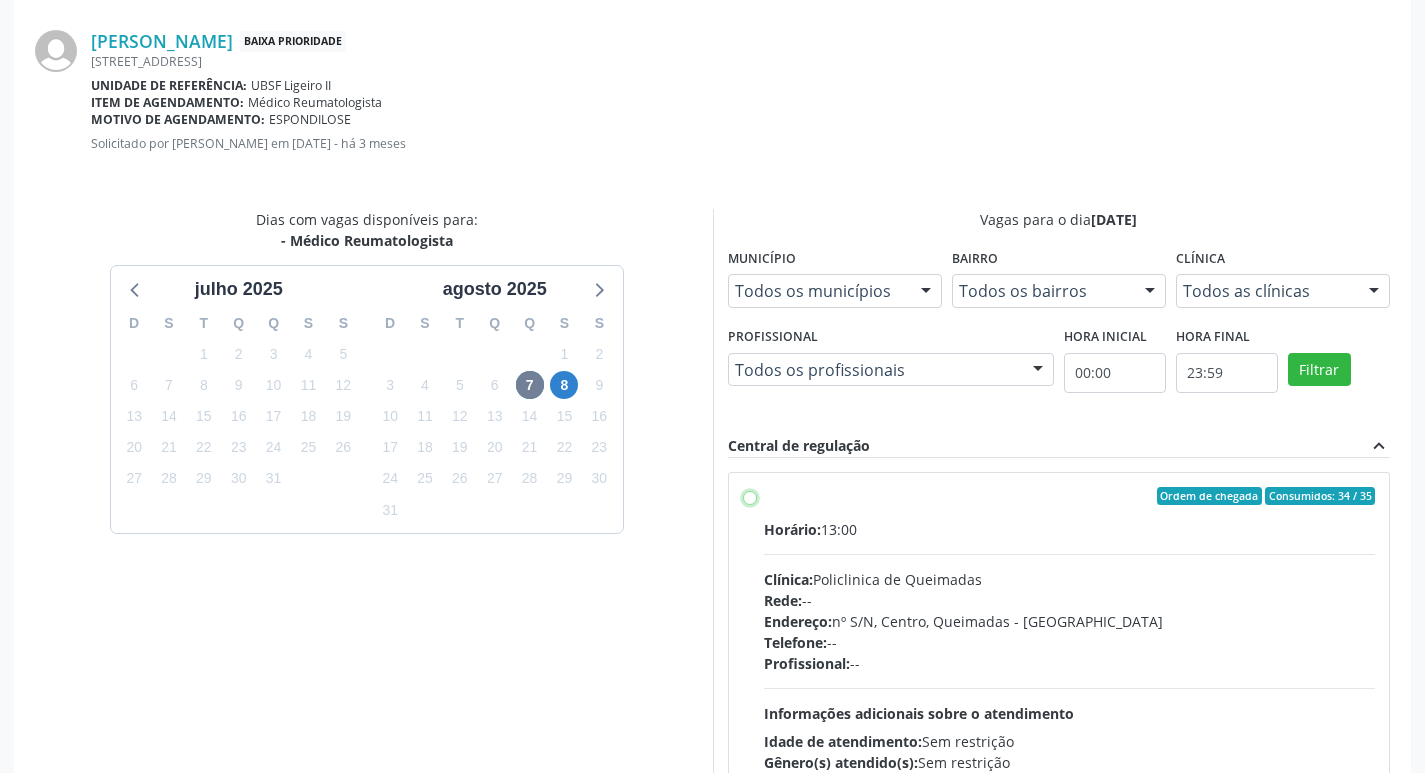 click on "Ordem de chegada
Consumidos: 34 / 35
Horário:   13:00
Clínica:  Policlinica de Queimadas
Rede:
--
Endereço:   nº S/N, Centro, Queimadas - PB
Telefone:   --
Profissional:
--
Informações adicionais sobre o atendimento
Idade de atendimento:
Sem restrição
Gênero(s) atendido(s):
Sem restrição
Informações adicionais:
--" at bounding box center [750, 496] 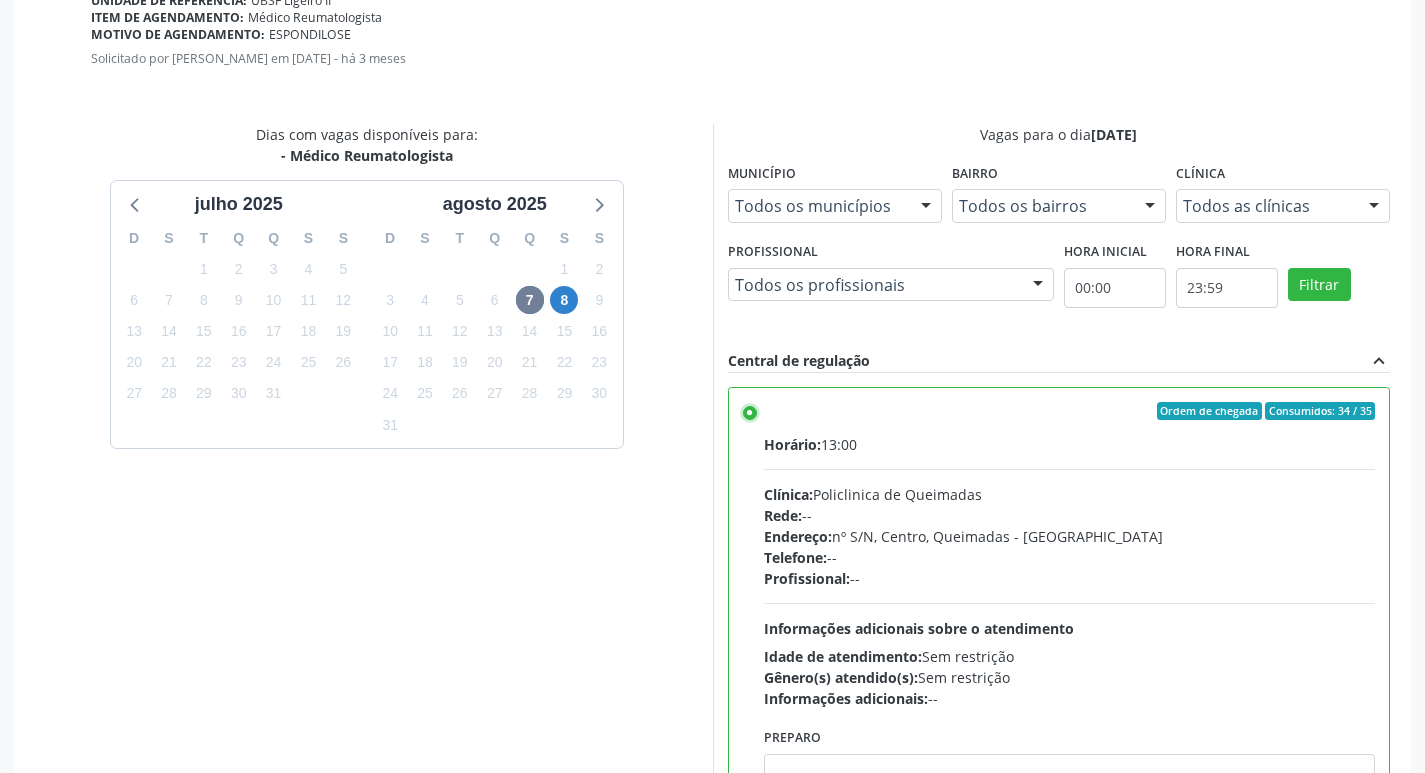scroll, scrollTop: 593, scrollLeft: 0, axis: vertical 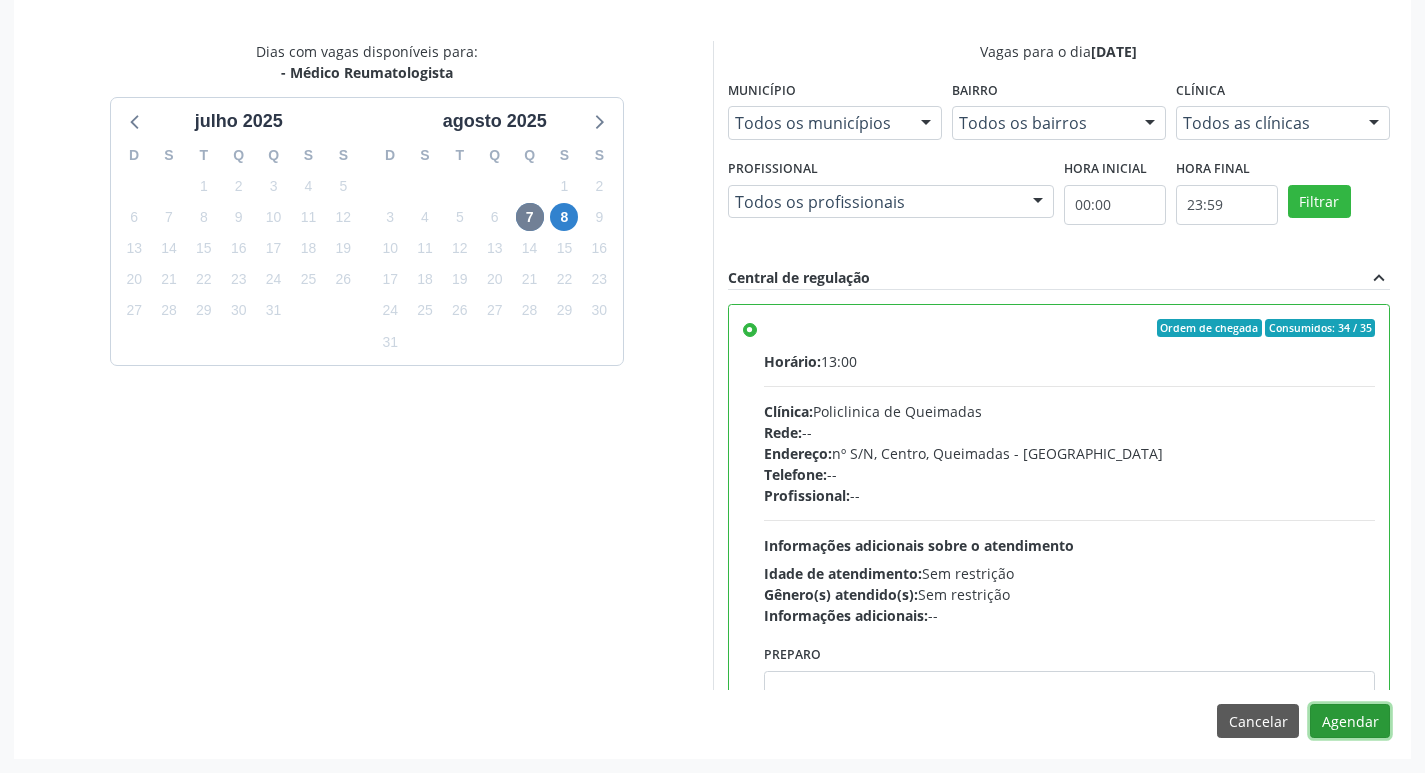click on "Agendar" at bounding box center [1350, 721] 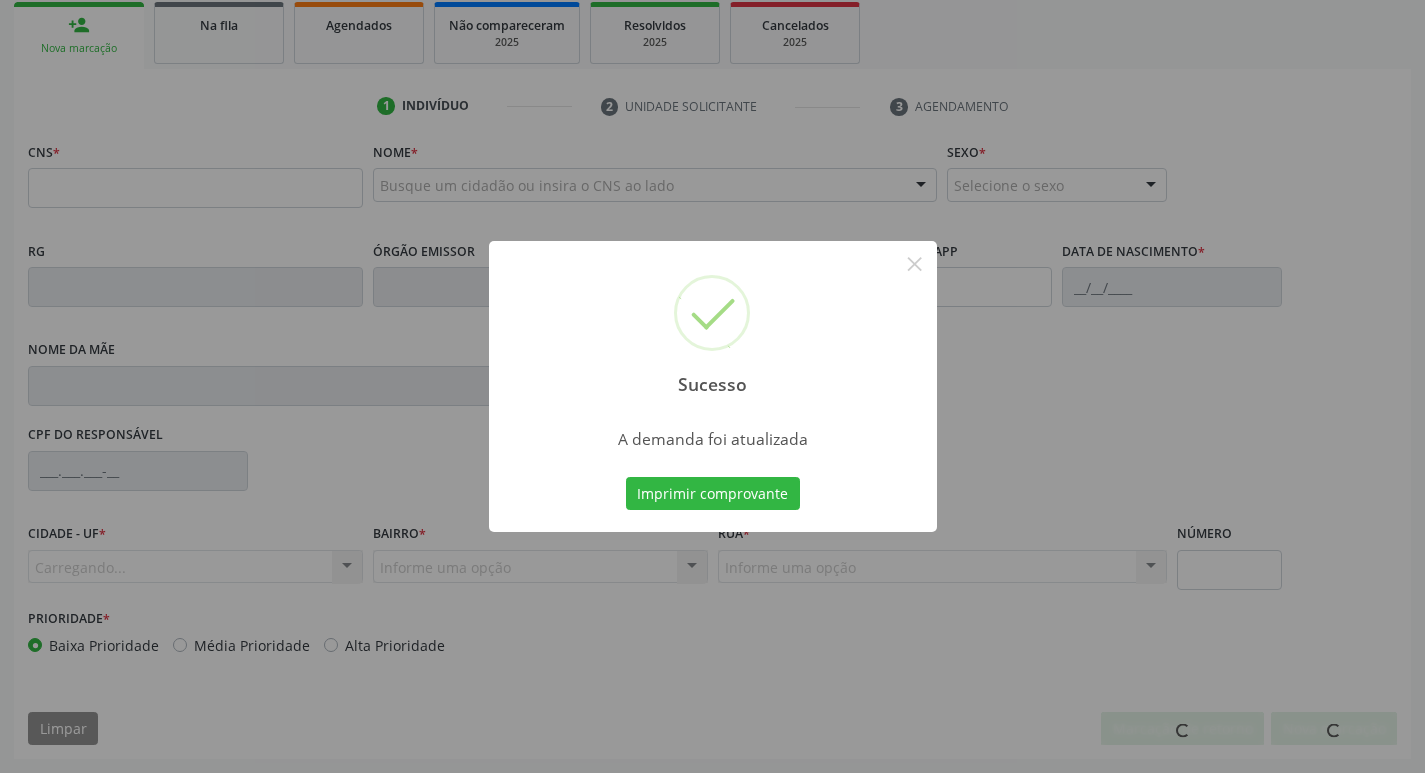 scroll, scrollTop: 297, scrollLeft: 0, axis: vertical 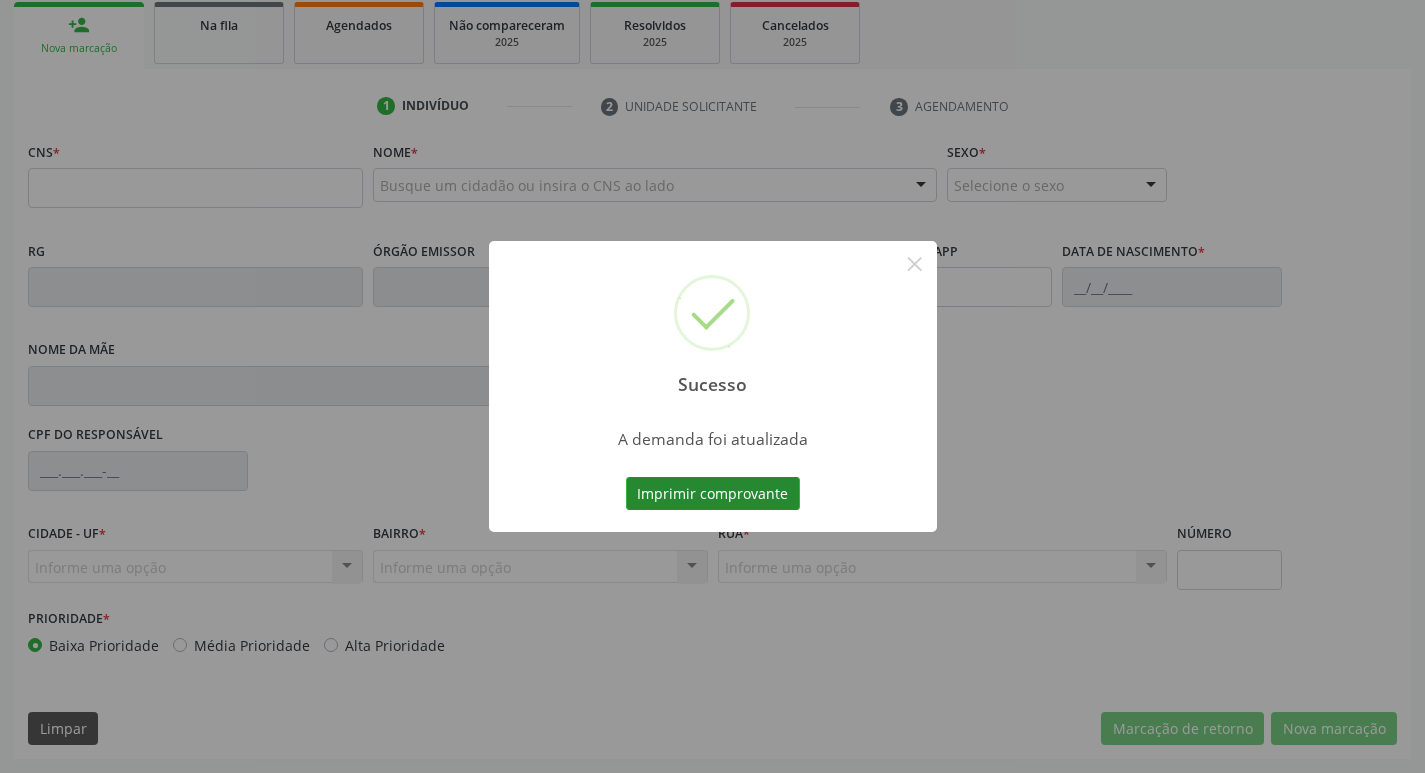 click on "Imprimir comprovante" at bounding box center (713, 494) 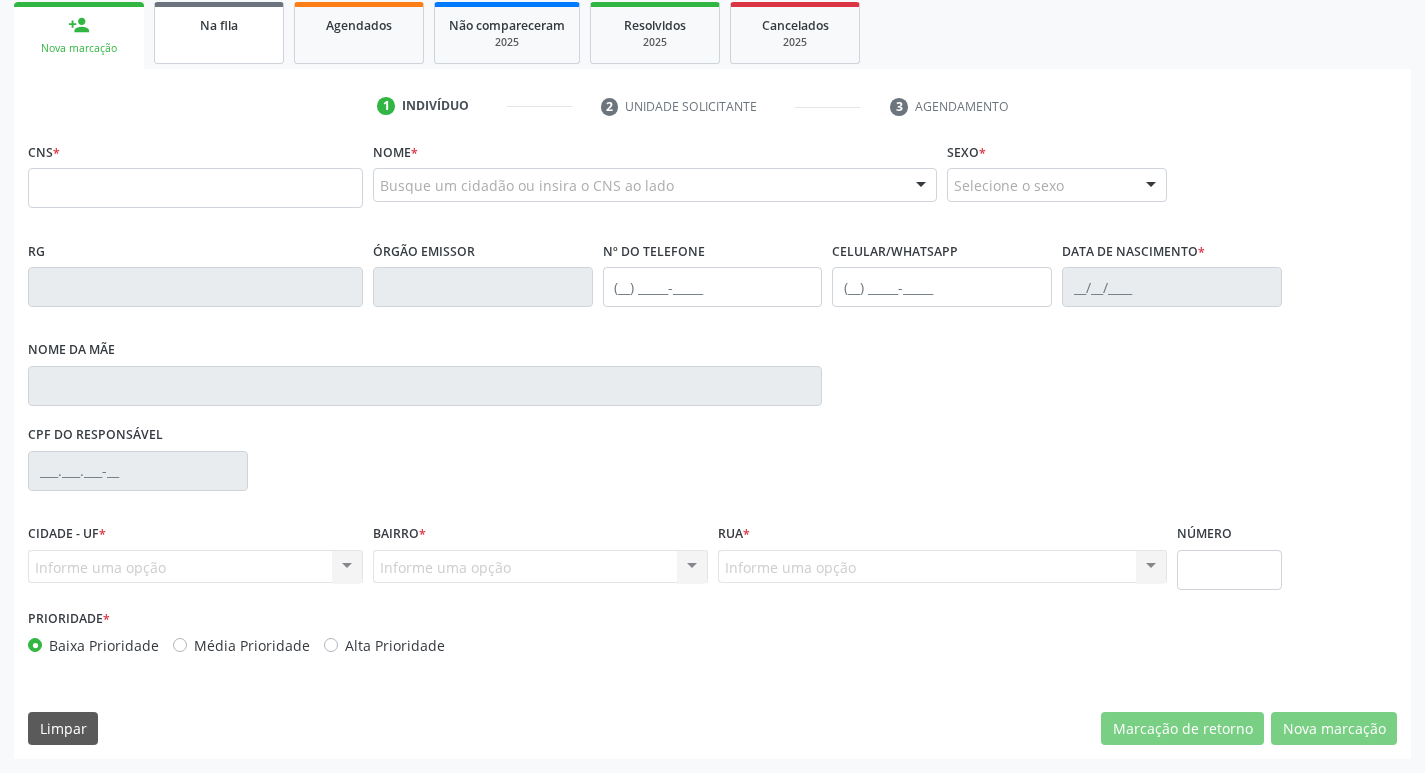 click on "Na fila" at bounding box center [219, 33] 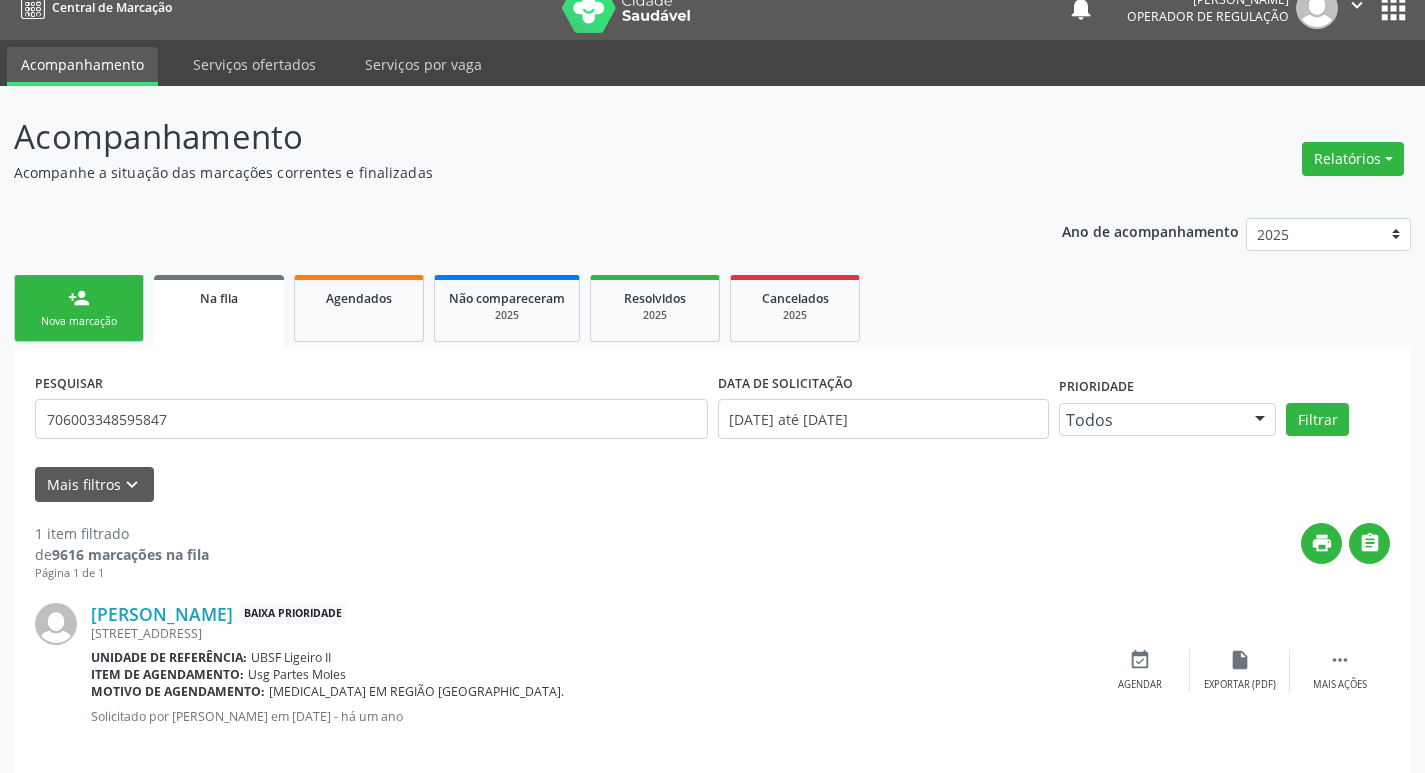 scroll, scrollTop: 46, scrollLeft: 0, axis: vertical 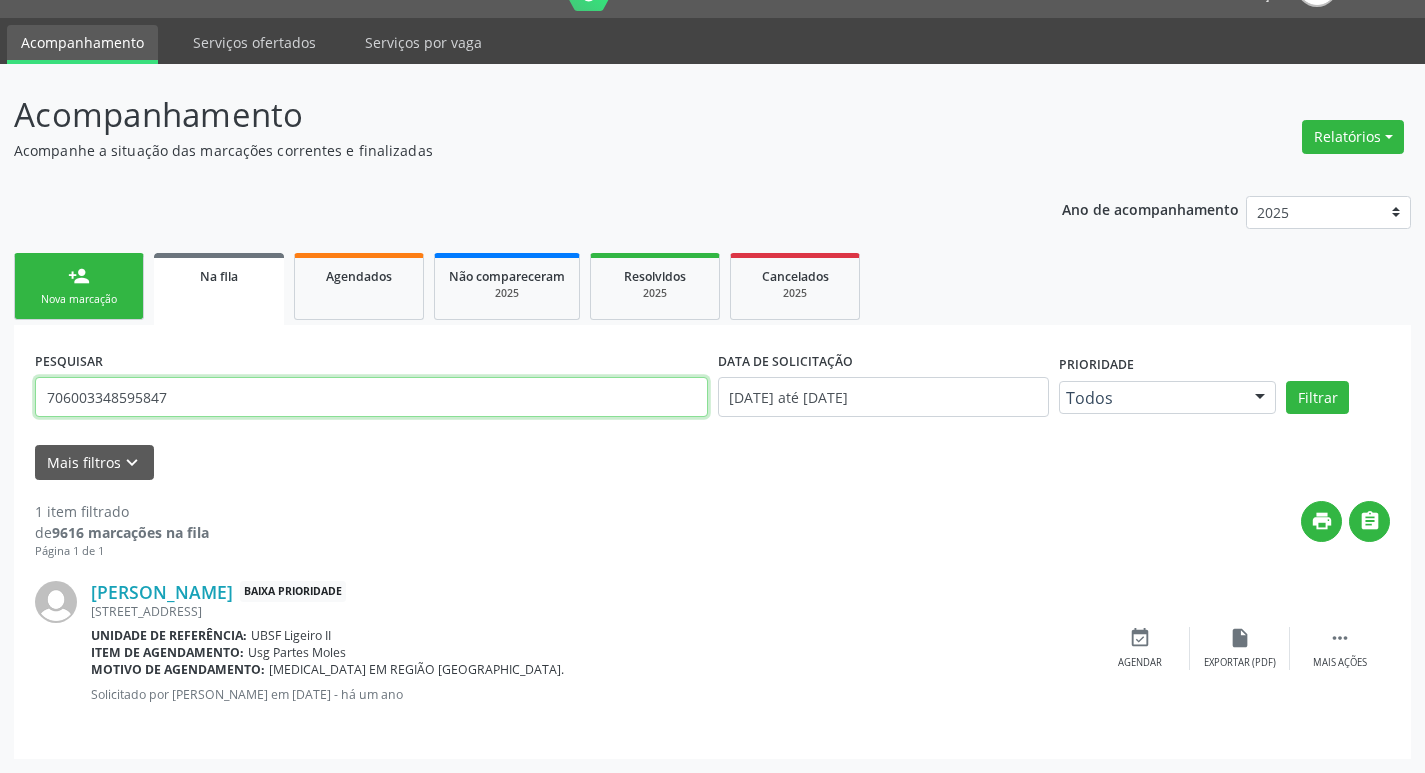 click on "706003348595847" at bounding box center (371, 397) 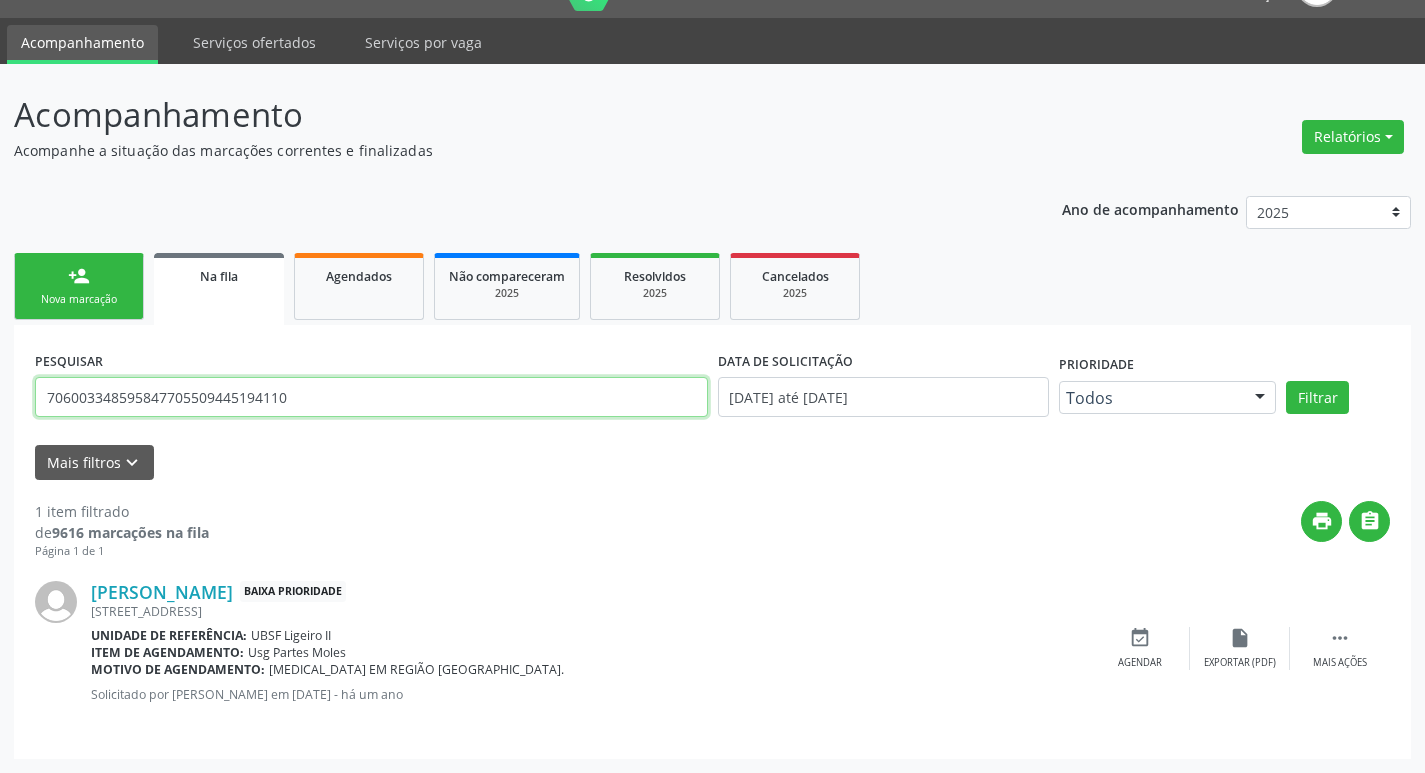 click on "Filtrar" at bounding box center (1317, 398) 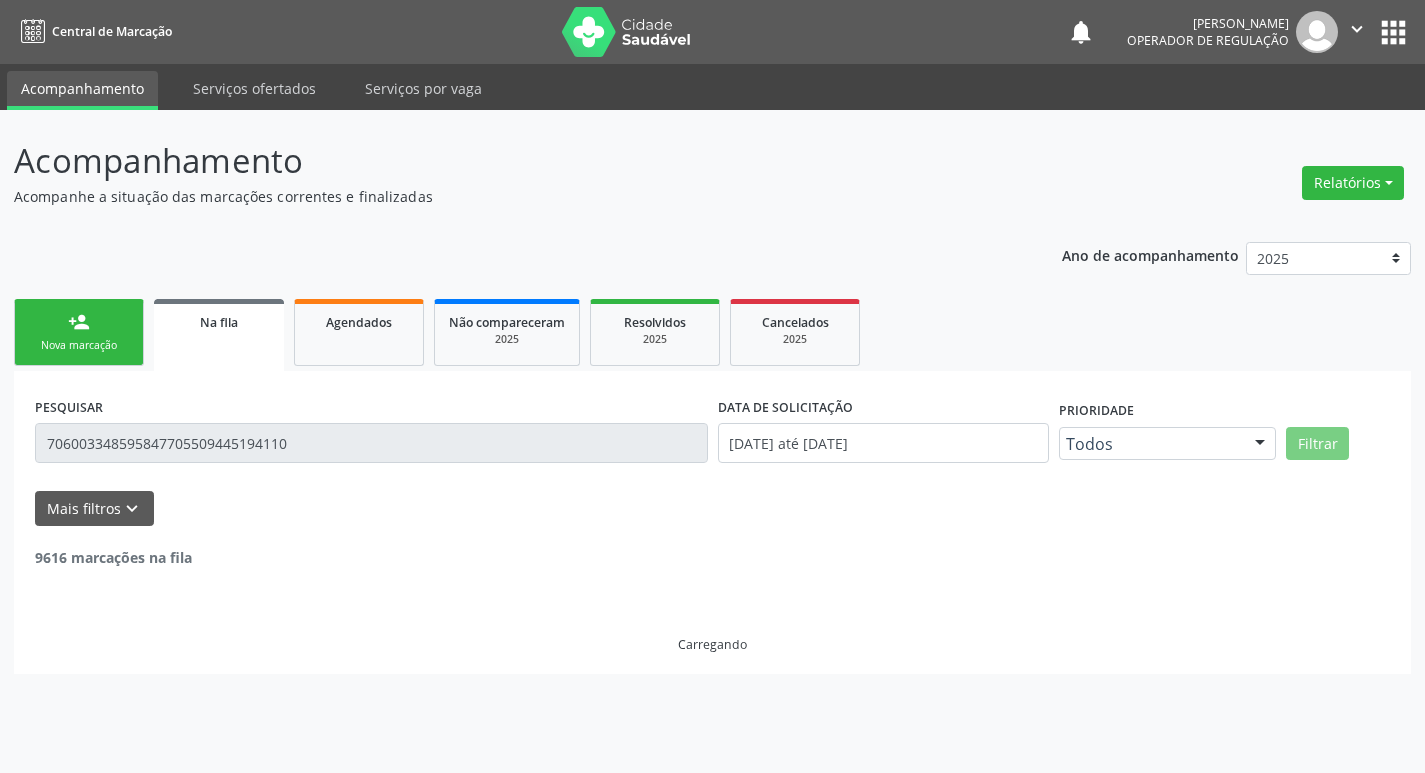 scroll, scrollTop: 0, scrollLeft: 0, axis: both 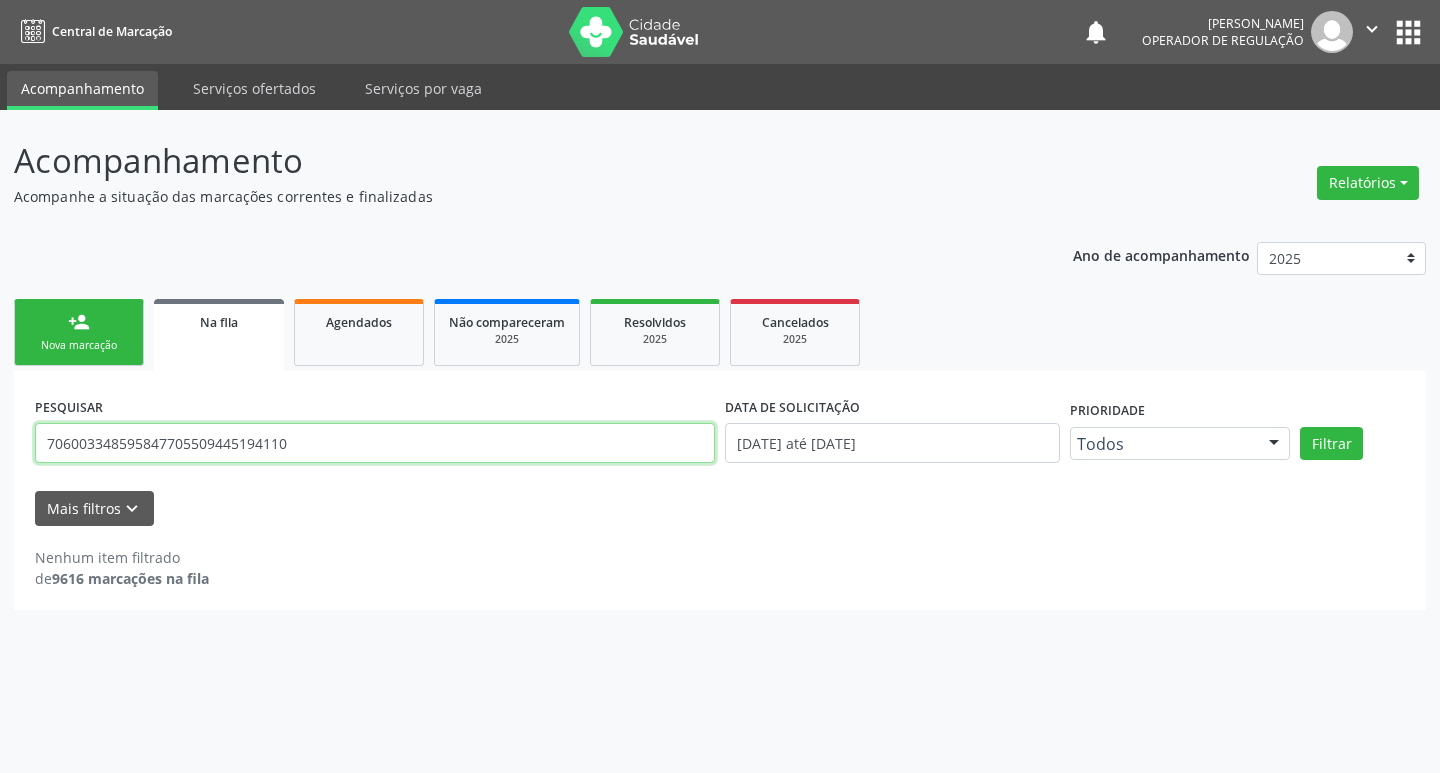 drag, startPoint x: 165, startPoint y: 438, endPoint x: 30, endPoint y: 438, distance: 135 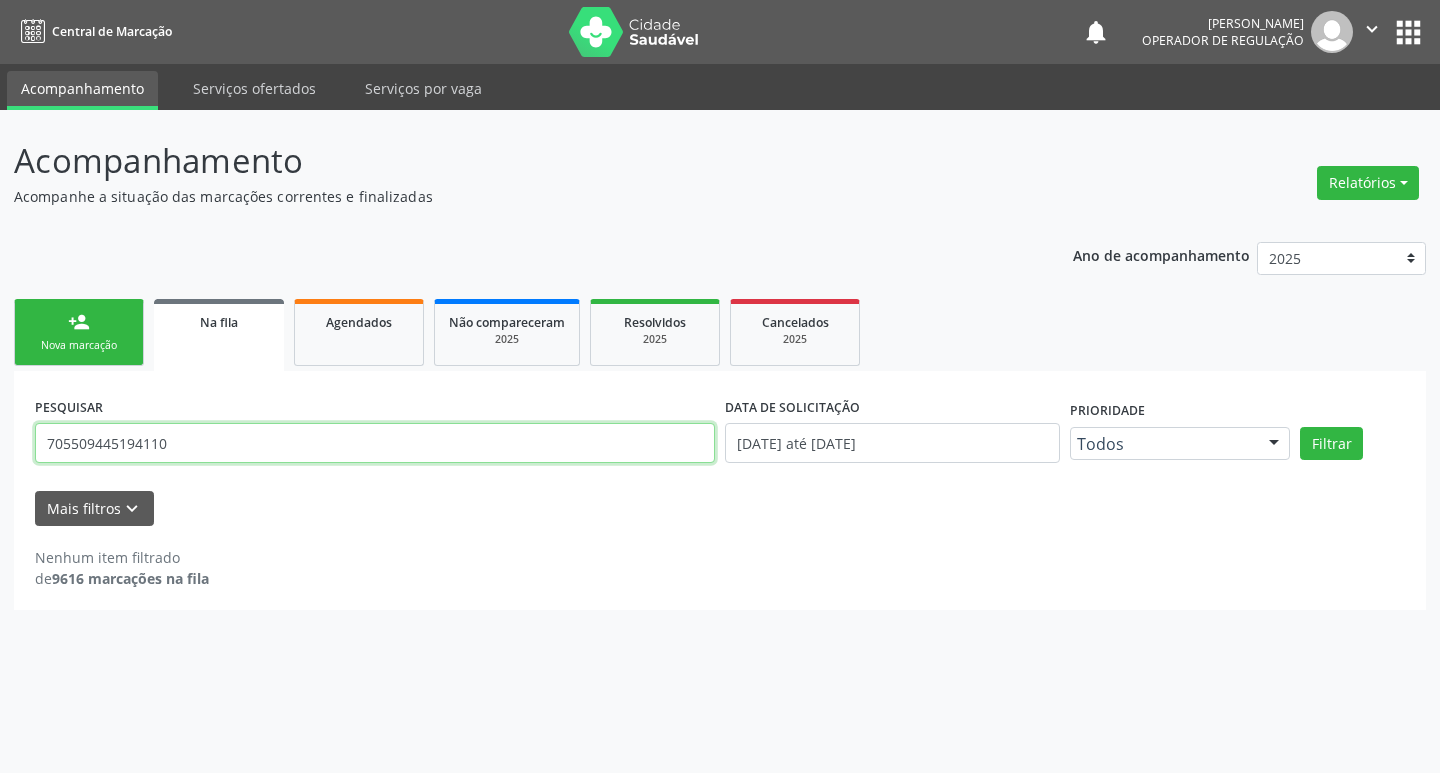 type on "705509445194110" 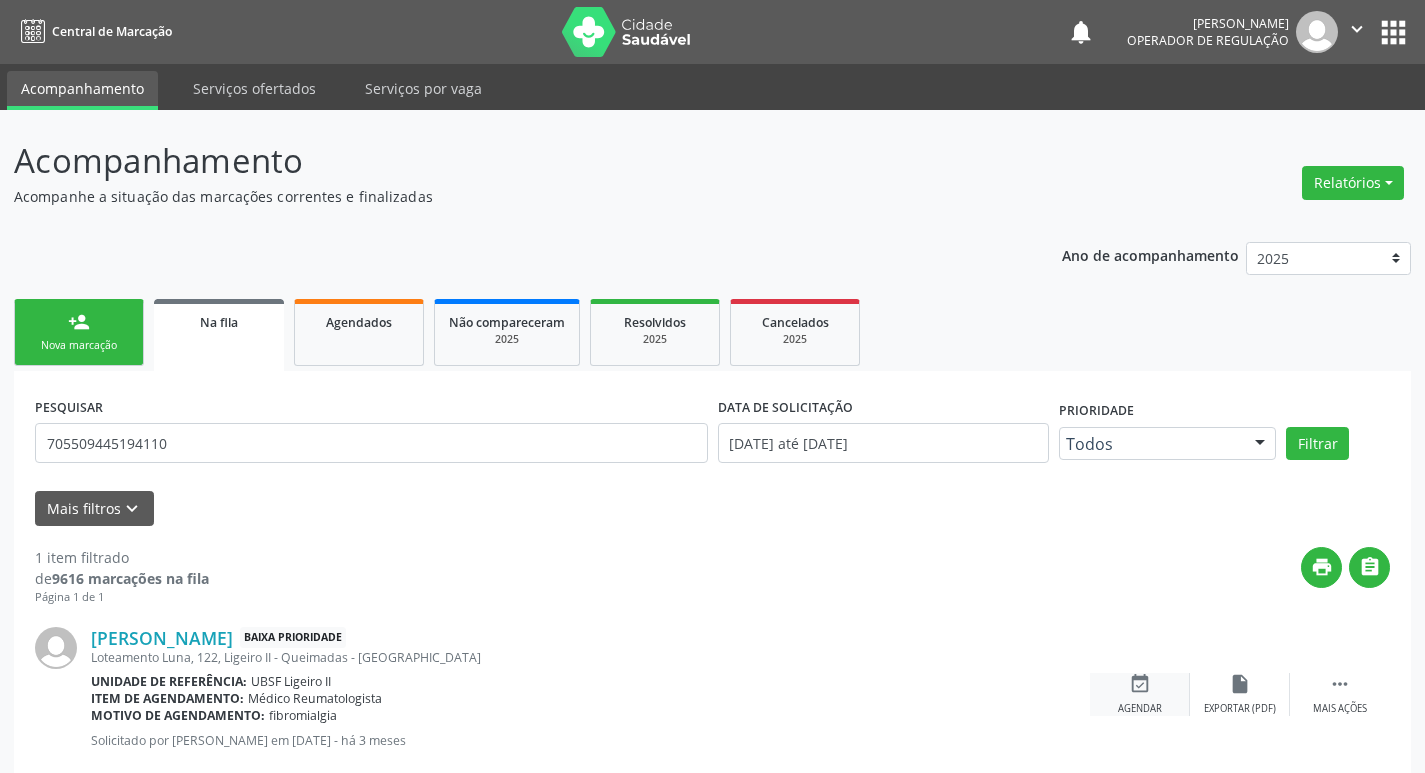 click on "event_available
Agendar" at bounding box center [1140, 694] 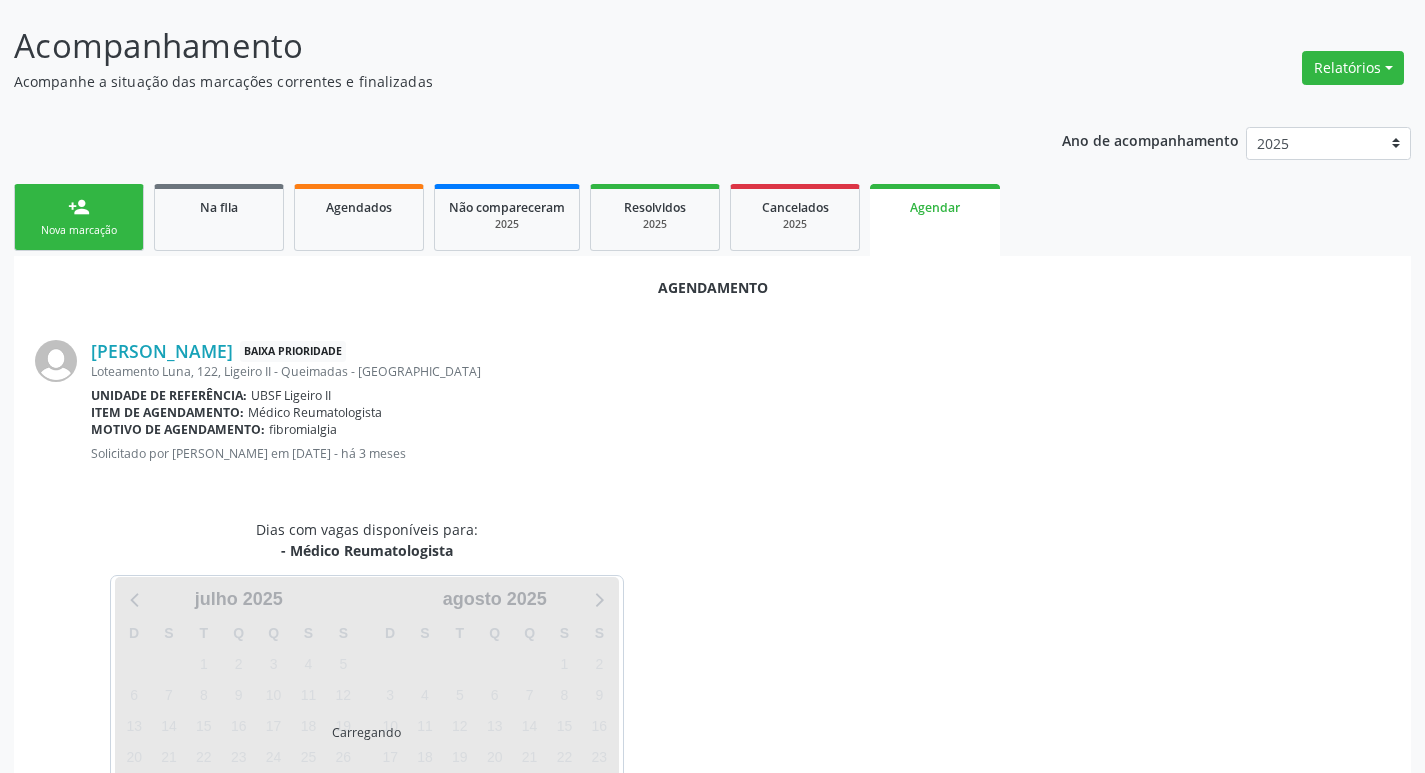 scroll, scrollTop: 221, scrollLeft: 0, axis: vertical 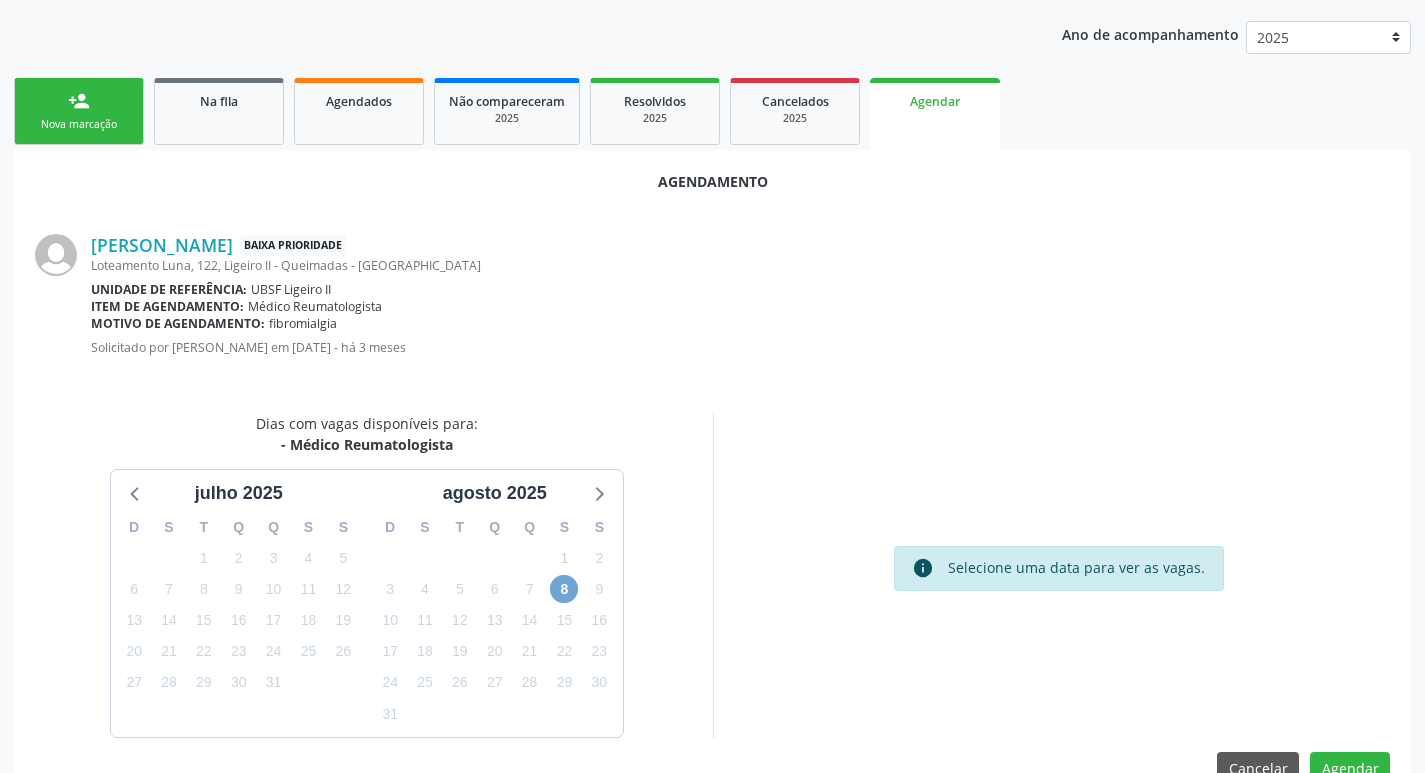 click on "8" at bounding box center (564, 589) 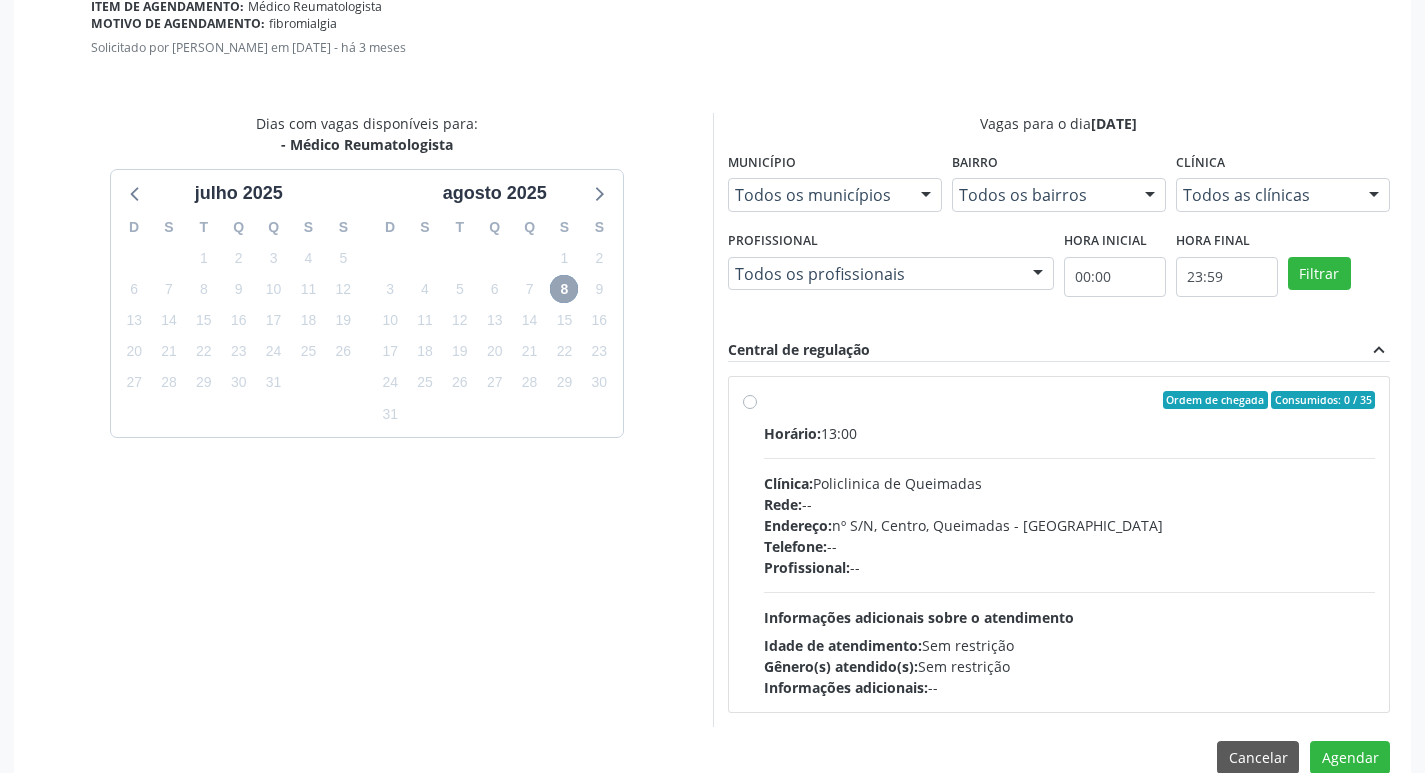 scroll, scrollTop: 557, scrollLeft: 0, axis: vertical 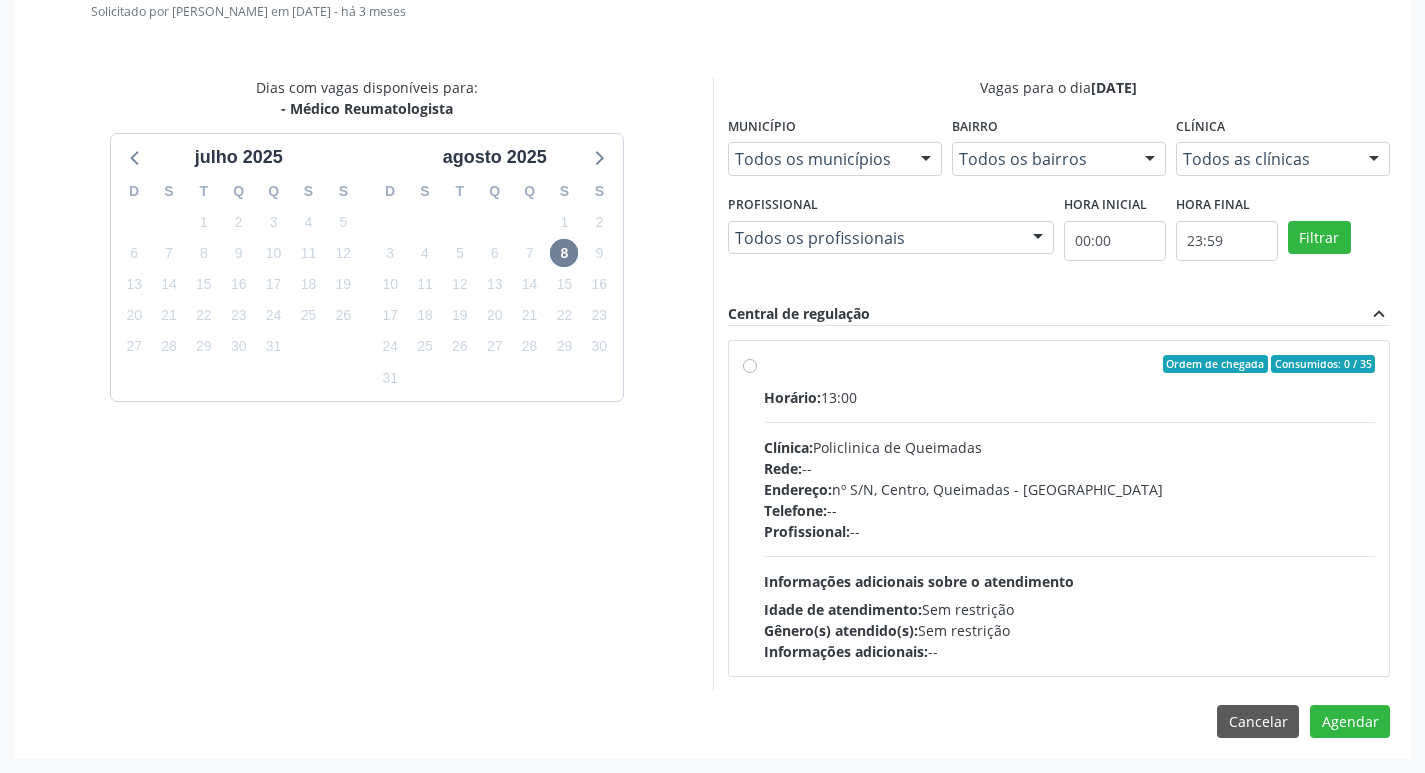 click on "Profissional:
--" at bounding box center [1070, 531] 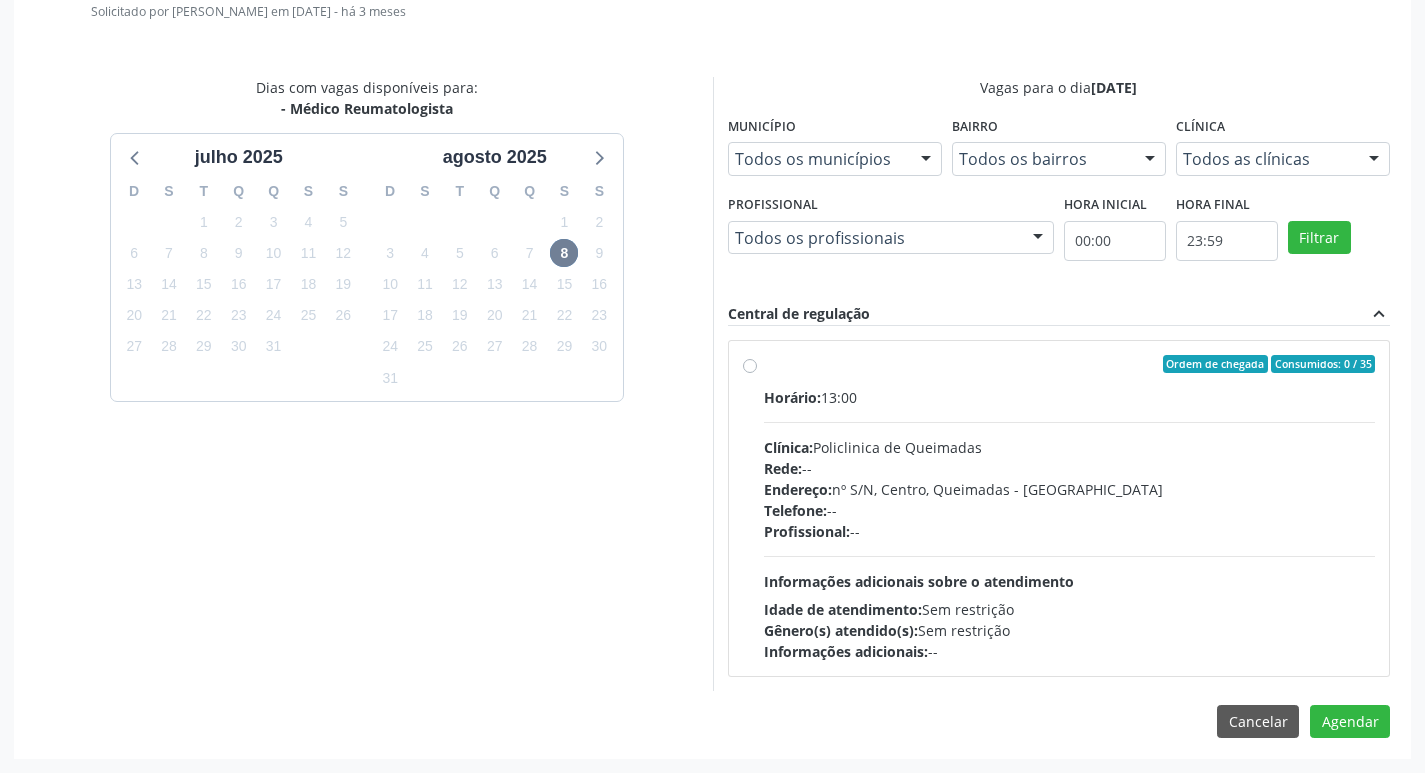 click on "Ordem de chegada
Consumidos: 0 / 35
Horário:   13:00
Clínica:  Policlinica de Queimadas
Rede:
--
Endereço:   nº S/N, Centro, Queimadas - PB
Telefone:   --
Profissional:
--
Informações adicionais sobre o atendimento
Idade de atendimento:
Sem restrição
Gênero(s) atendido(s):
Sem restrição
Informações adicionais:
--" at bounding box center [750, 364] 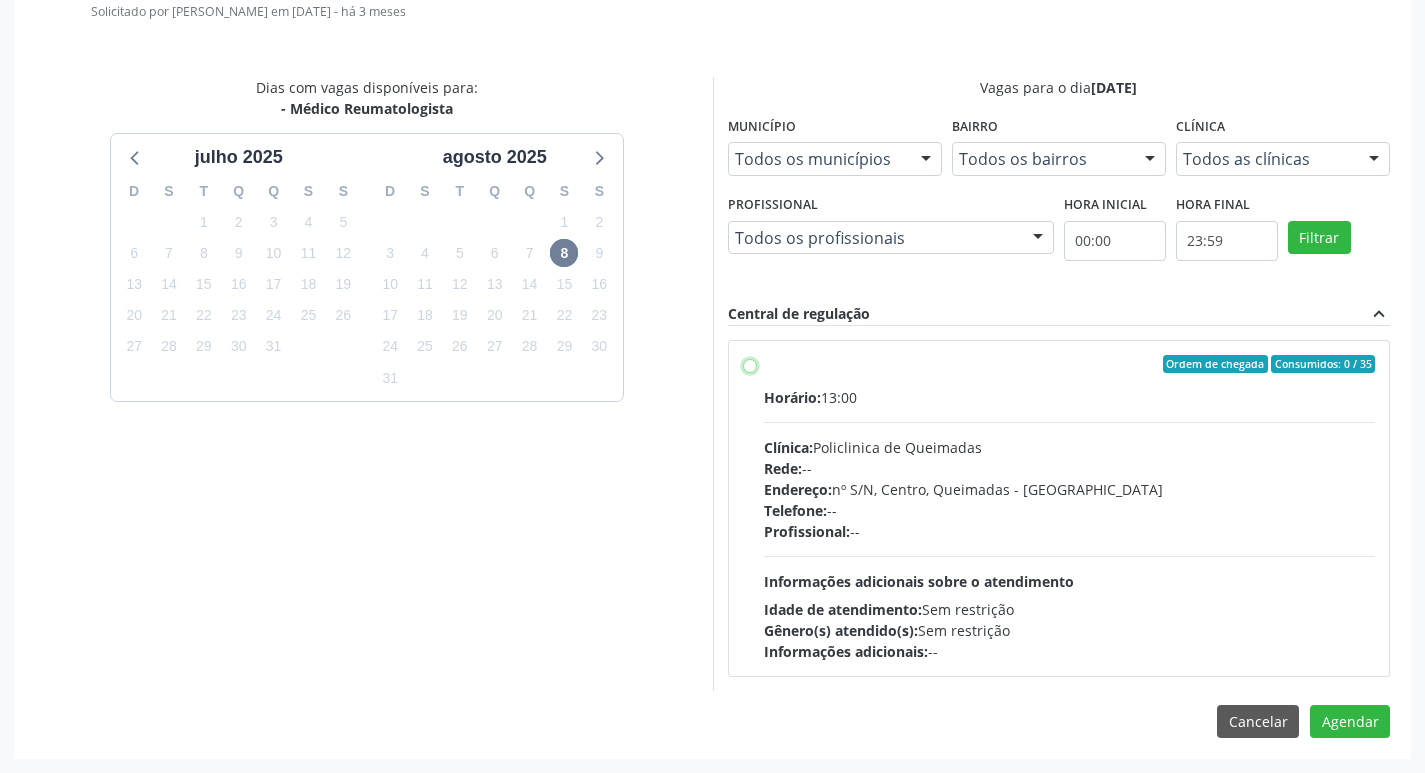 radio on "true" 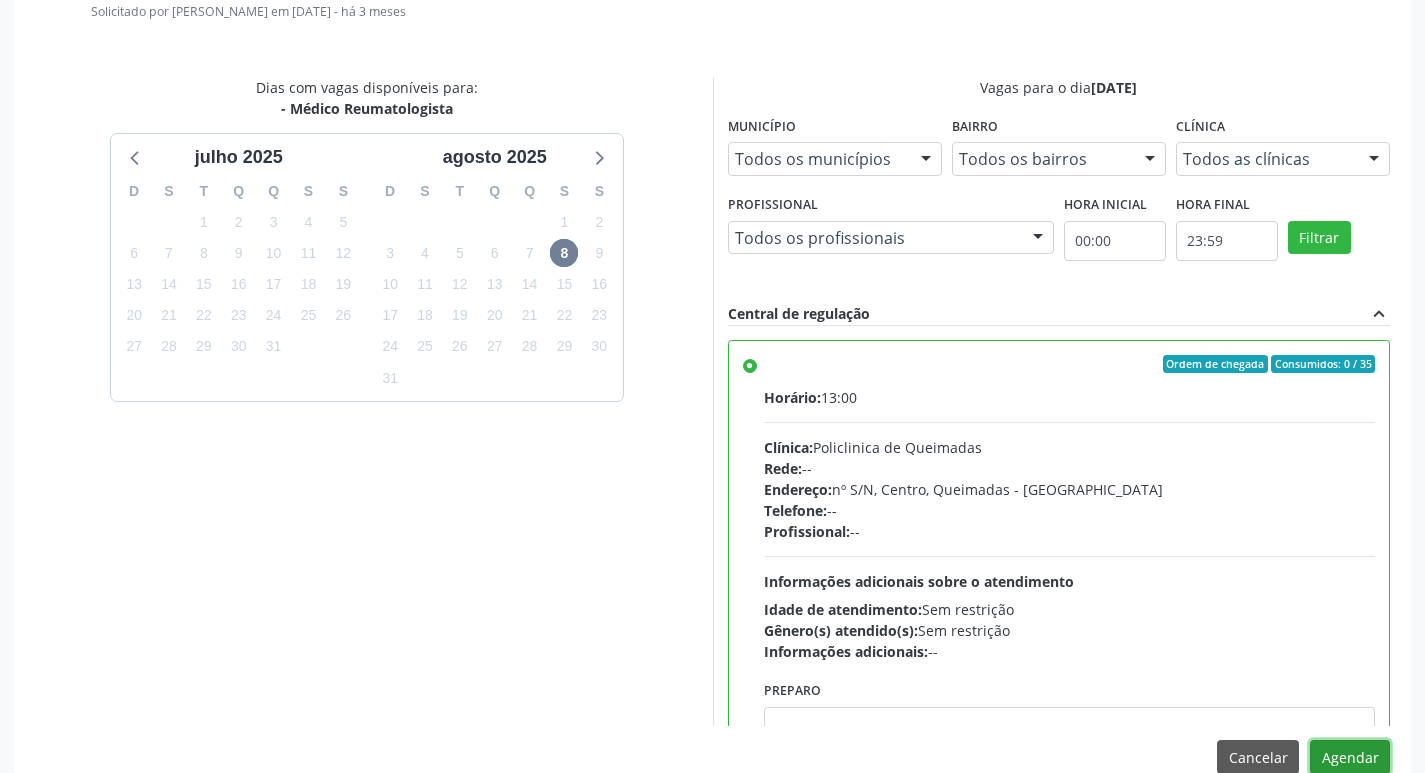 click on "Agendar" at bounding box center [1350, 757] 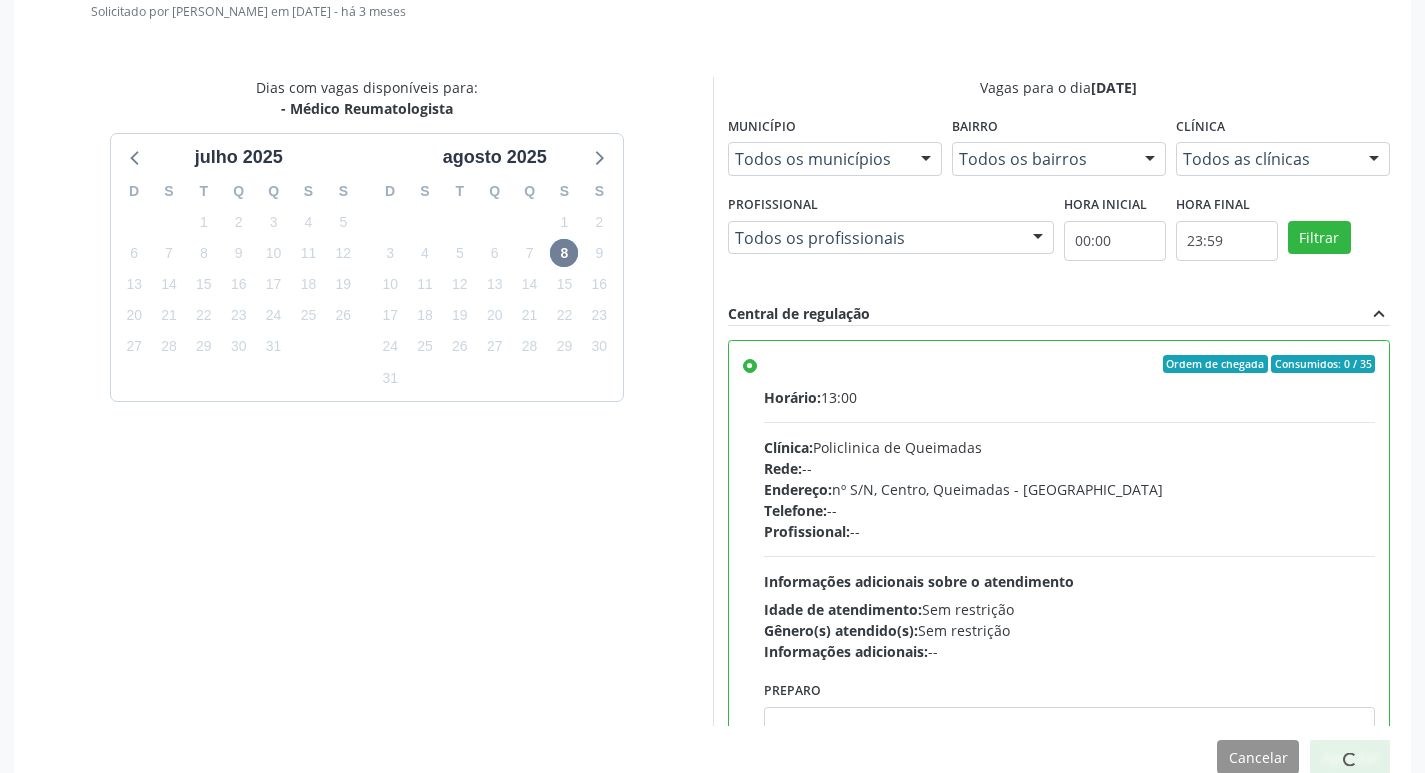 scroll, scrollTop: 297, scrollLeft: 0, axis: vertical 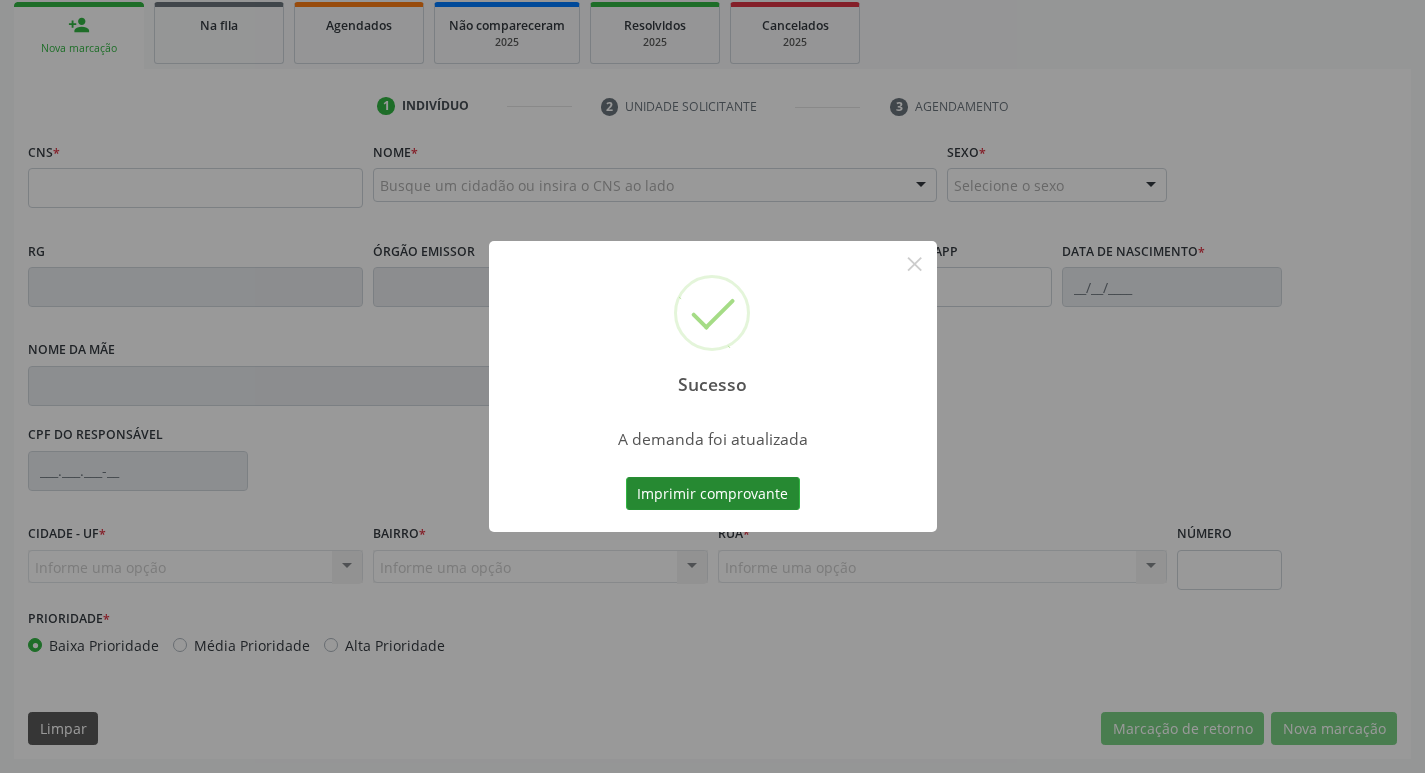 click on "Imprimir comprovante" at bounding box center [713, 494] 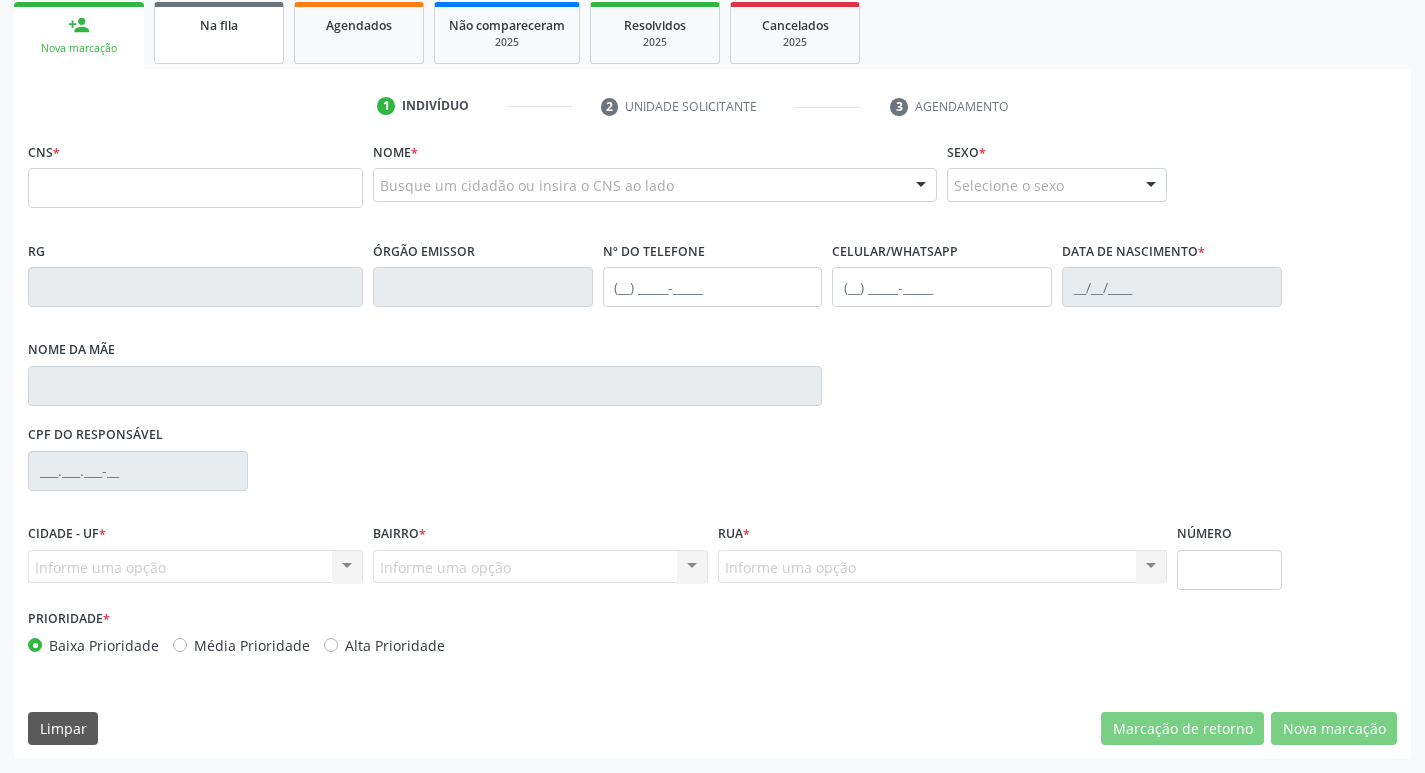 click on "Na fila" at bounding box center [219, 24] 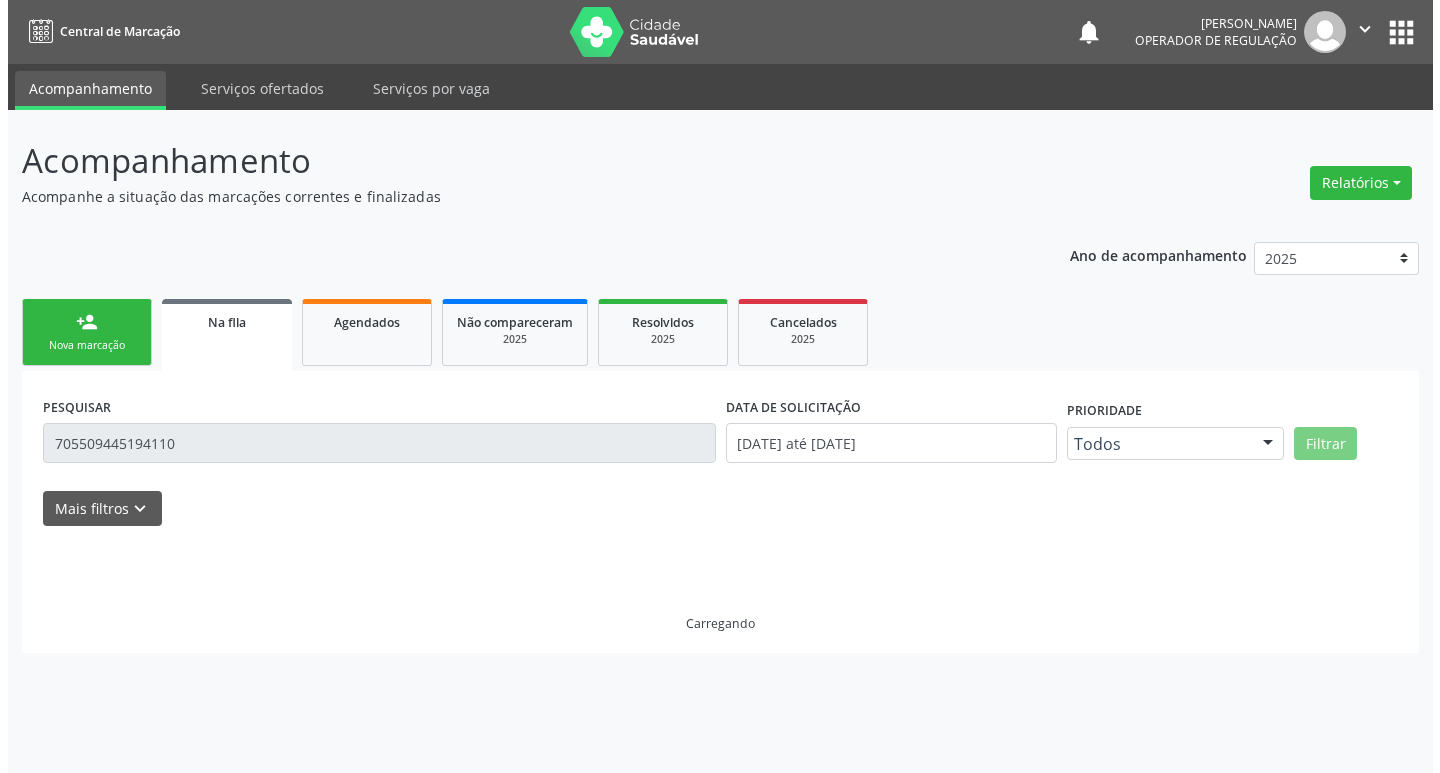 scroll, scrollTop: 0, scrollLeft: 0, axis: both 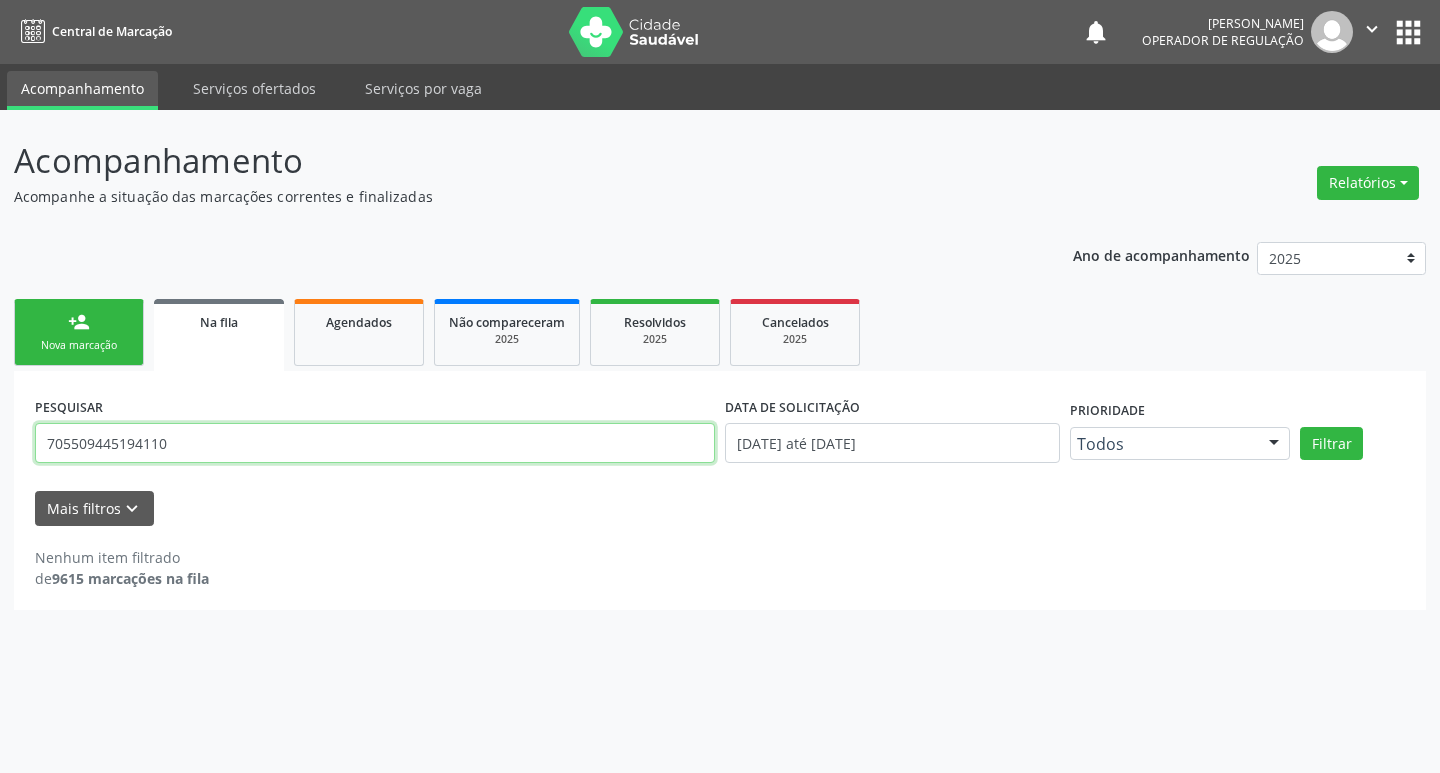click on "705509445194110" at bounding box center [375, 443] 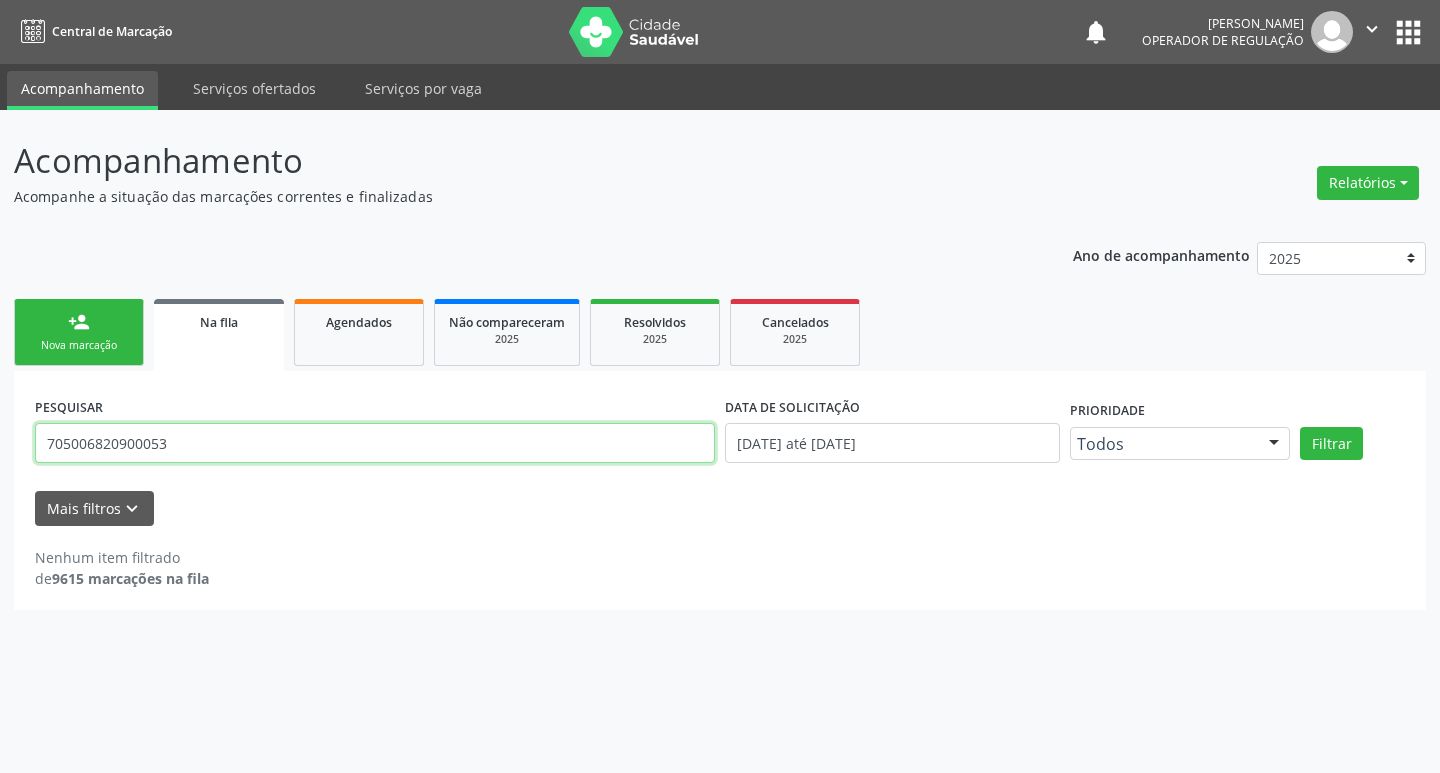 type on "705006820900053" 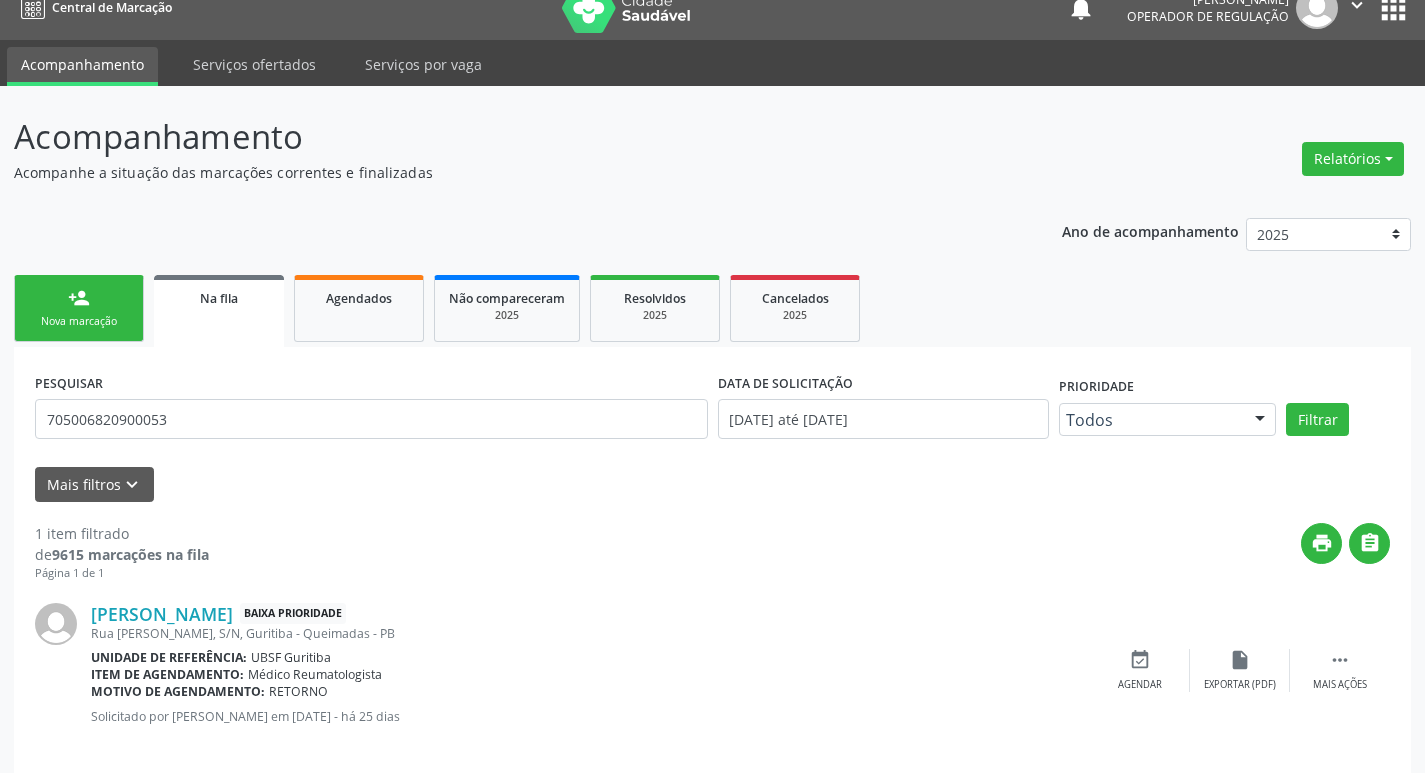 scroll, scrollTop: 46, scrollLeft: 0, axis: vertical 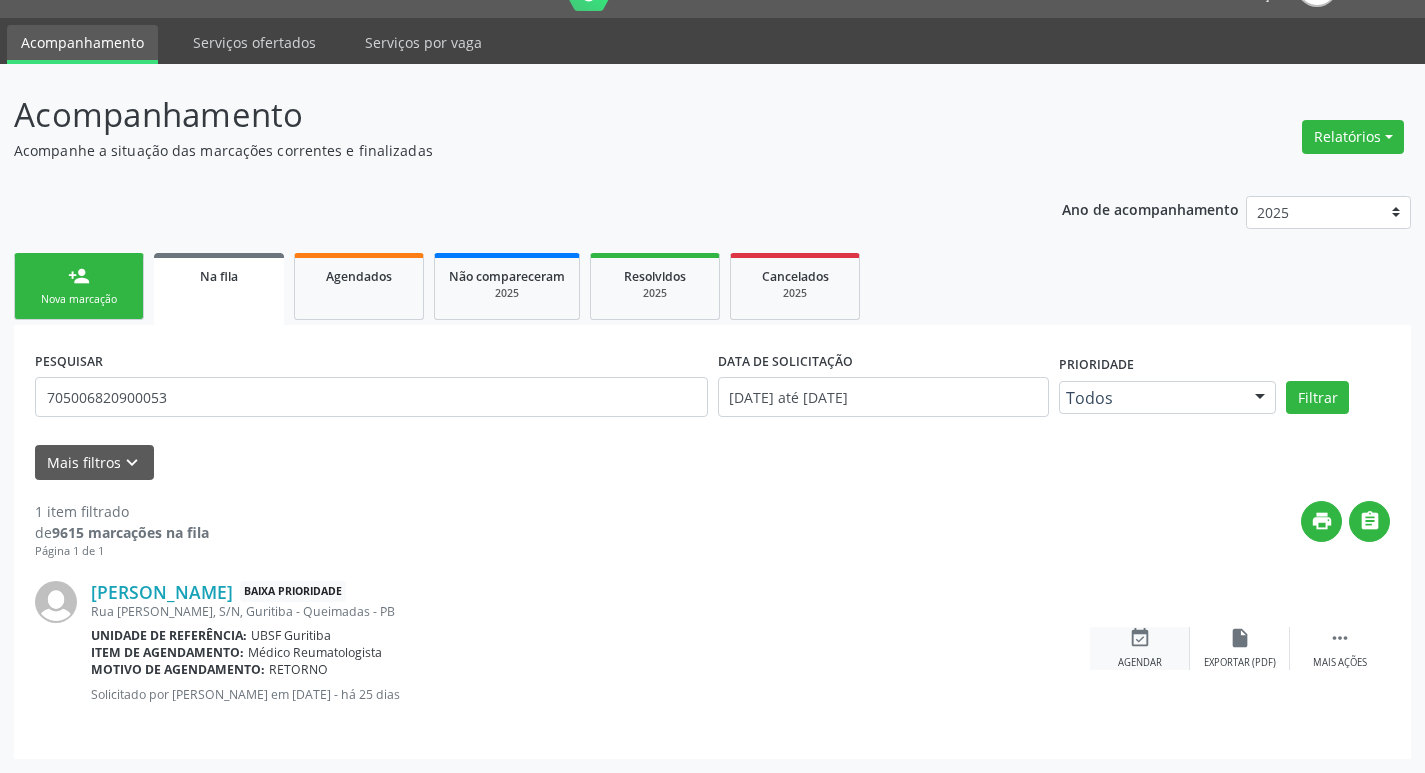 click on "event_available" at bounding box center [1140, 638] 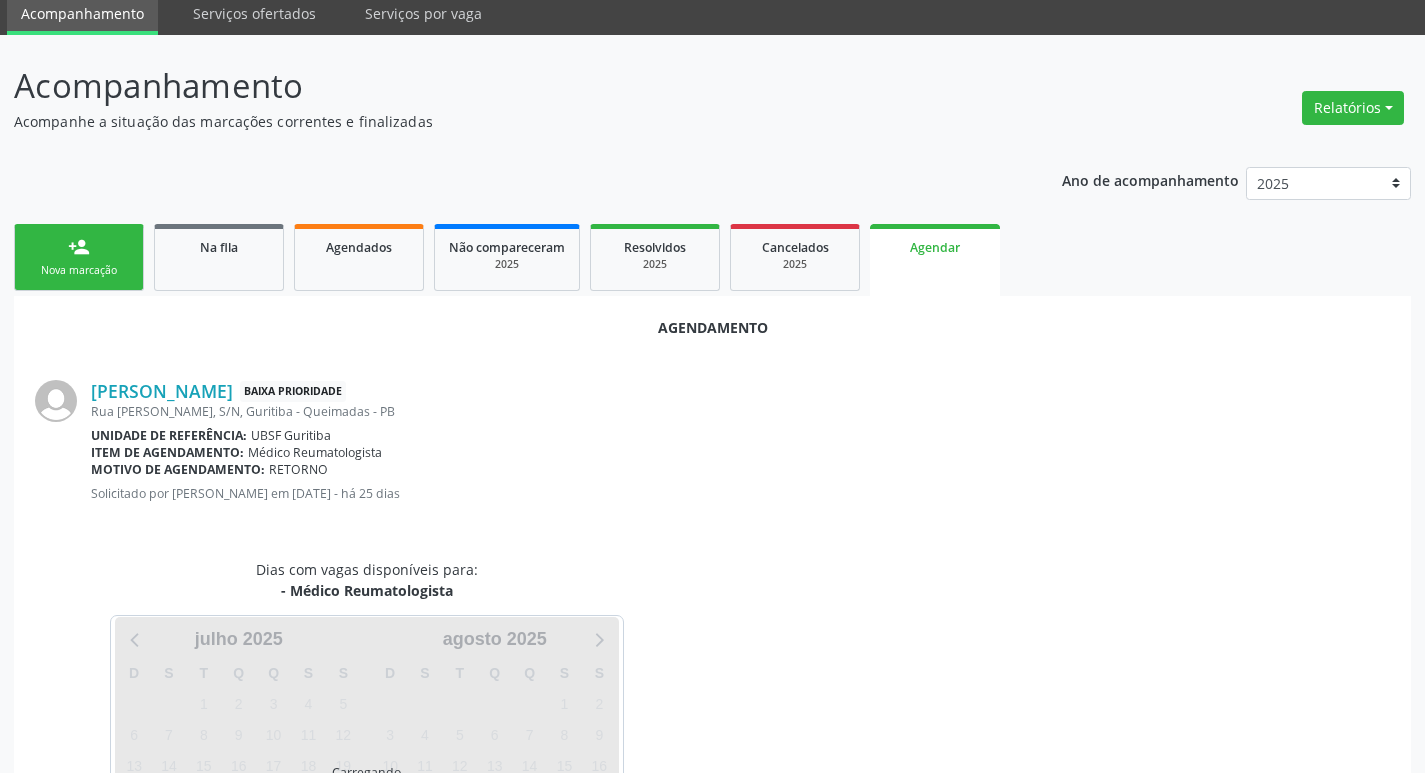 scroll, scrollTop: 221, scrollLeft: 0, axis: vertical 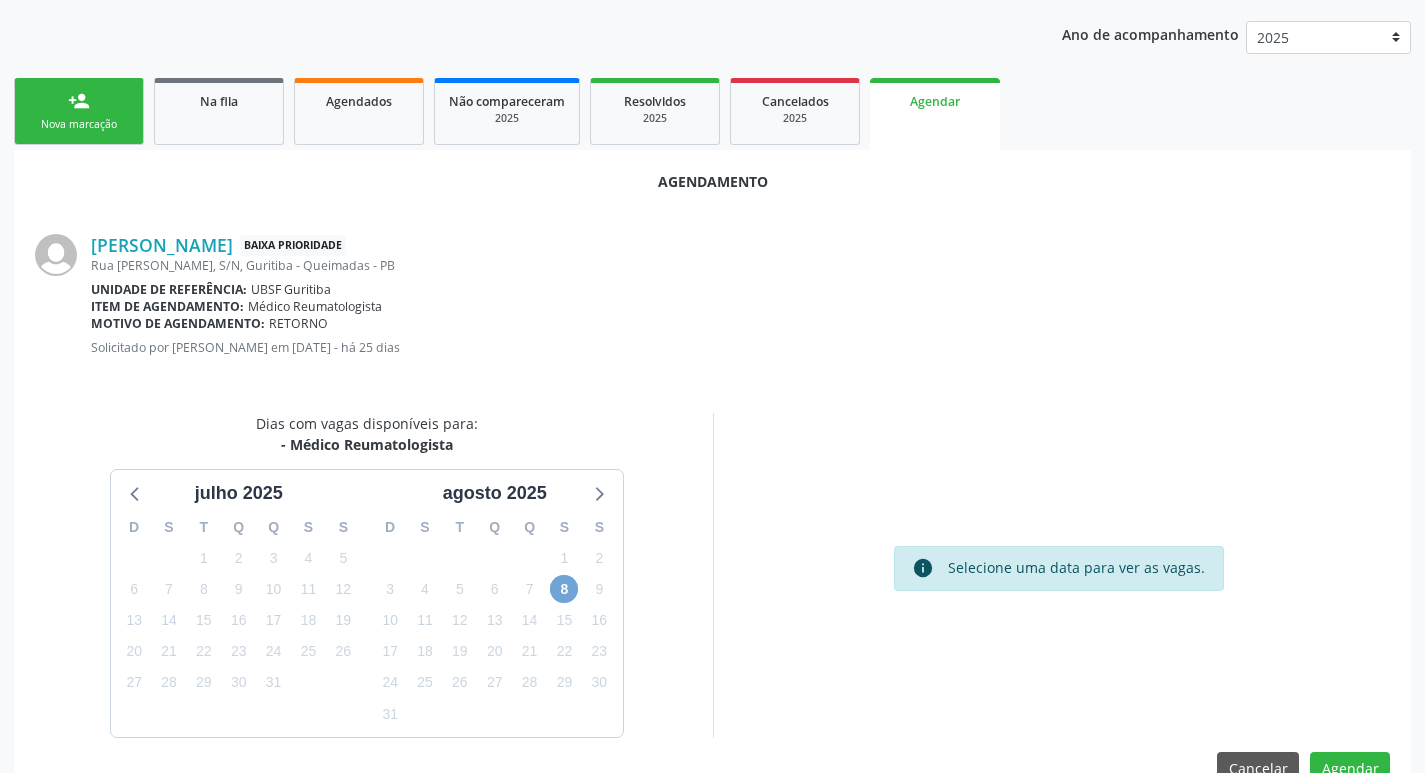 click on "8" at bounding box center (564, 589) 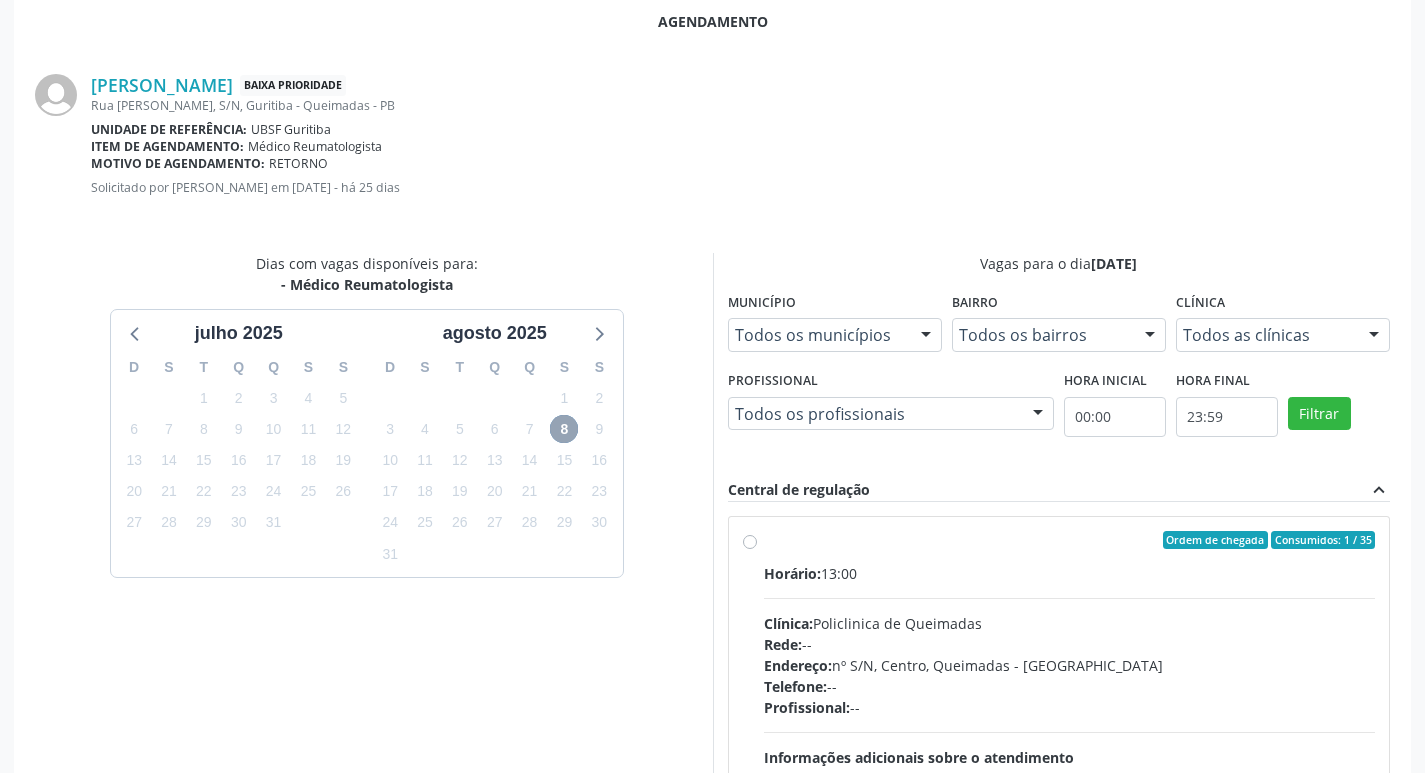 scroll, scrollTop: 557, scrollLeft: 0, axis: vertical 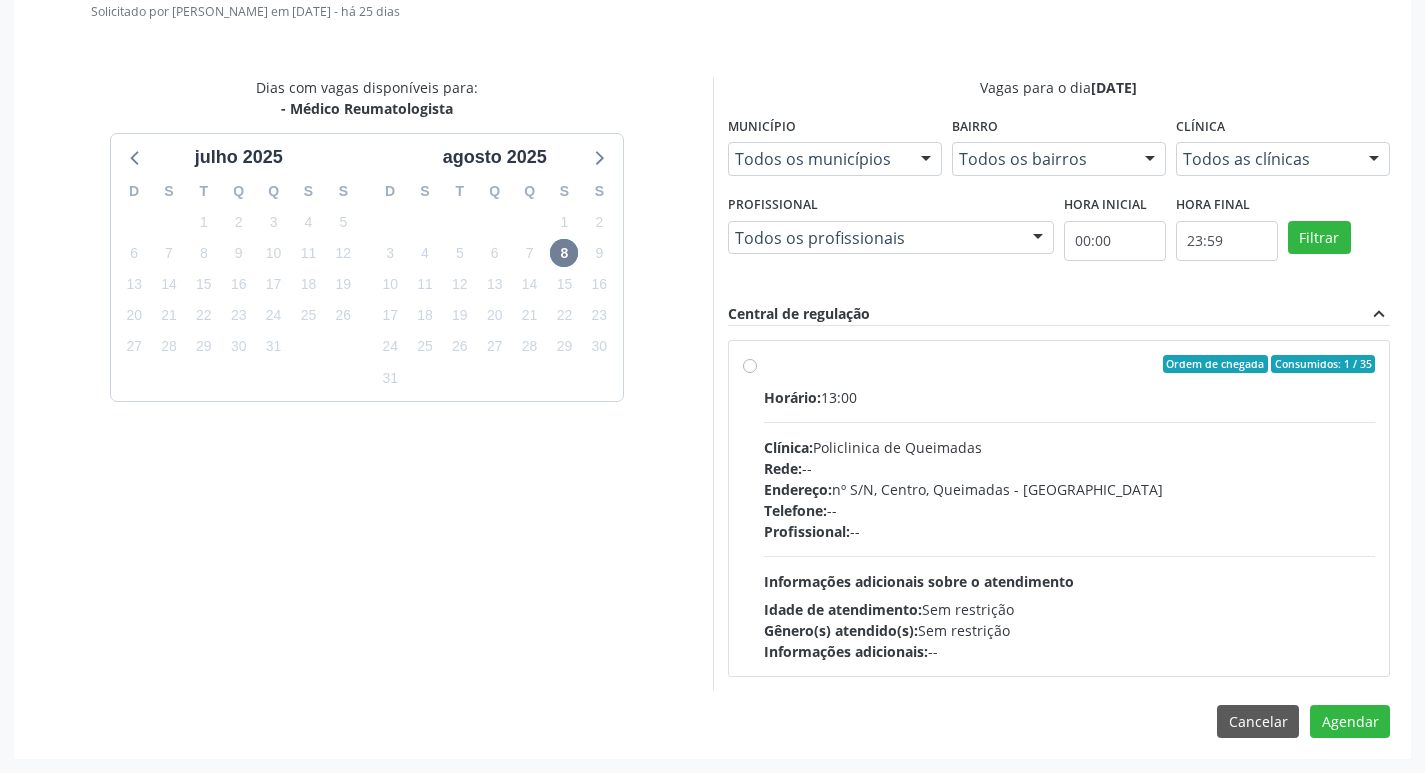 click on "Horário:   13:00
Clínica:  Policlinica de Queimadas
Rede:
--
Endereço:   nº S/N, Centro, Queimadas - PB
Telefone:   --
Profissional:
--
Informações adicionais sobre o atendimento
Idade de atendimento:
Sem restrição
Gênero(s) atendido(s):
Sem restrição
Informações adicionais:
--" at bounding box center (1070, 524) 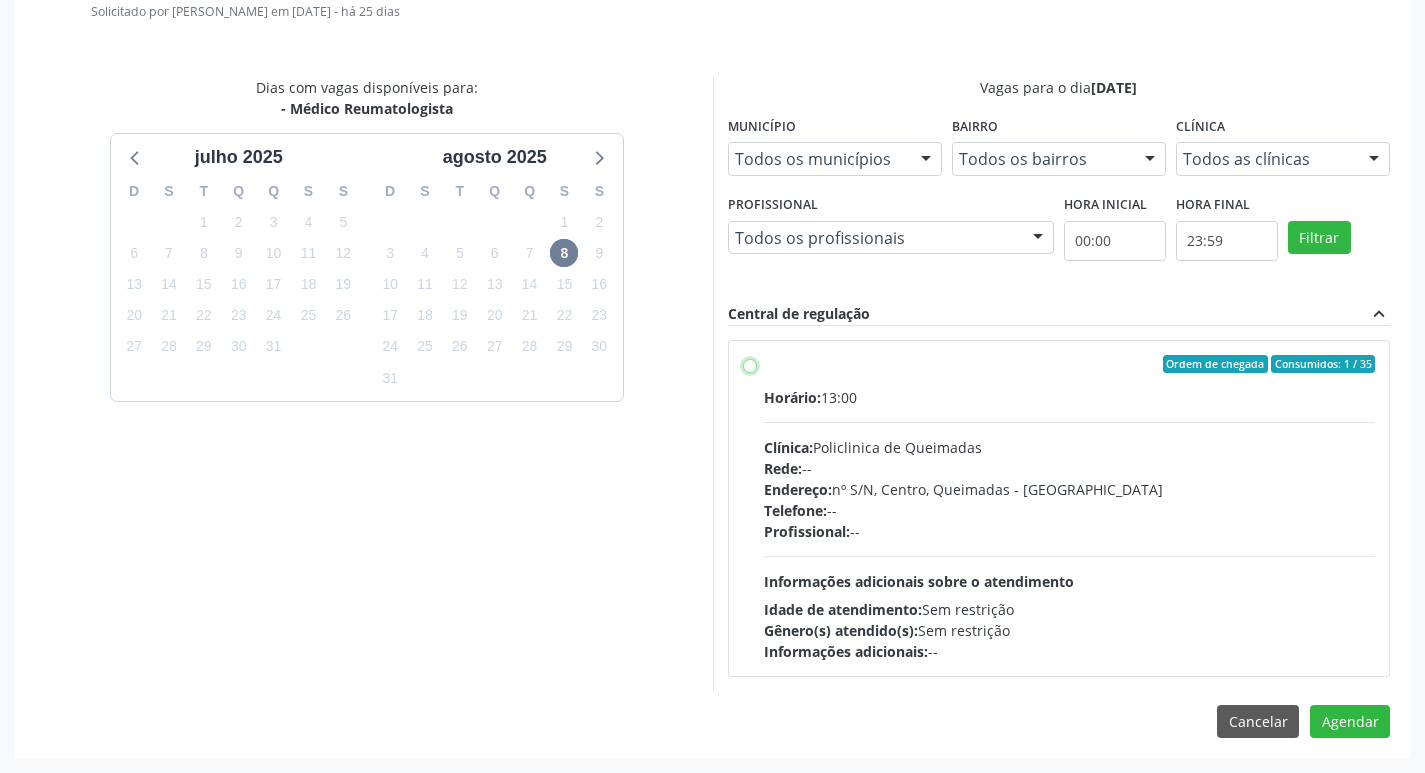 click on "Ordem de chegada
Consumidos: 1 / 35
Horário:   13:00
Clínica:  Policlinica de Queimadas
Rede:
--
Endereço:   nº S/N, Centro, Queimadas - PB
Telefone:   --
Profissional:
--
Informações adicionais sobre o atendimento
Idade de atendimento:
Sem restrição
Gênero(s) atendido(s):
Sem restrição
Informações adicionais:
--" at bounding box center (750, 364) 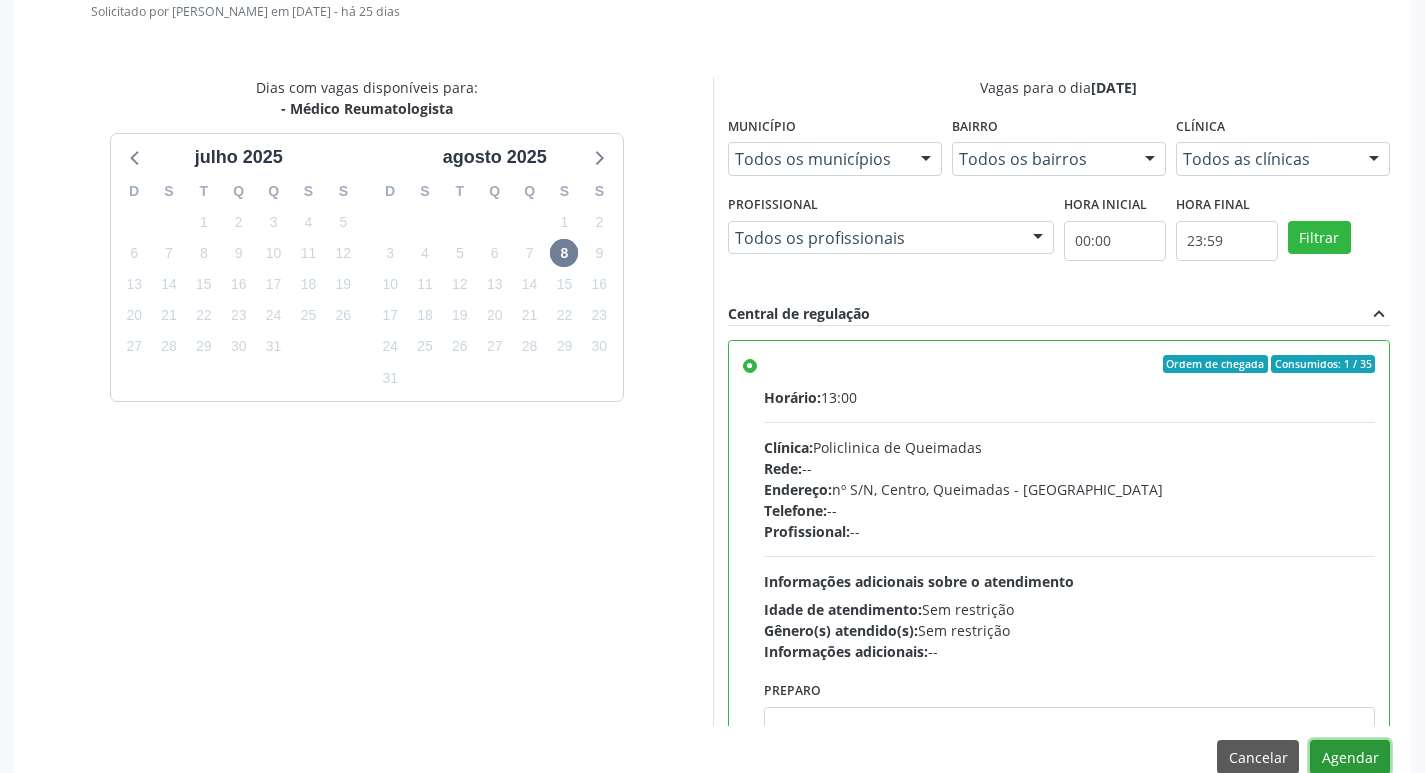 click on "Agendar" at bounding box center (1350, 757) 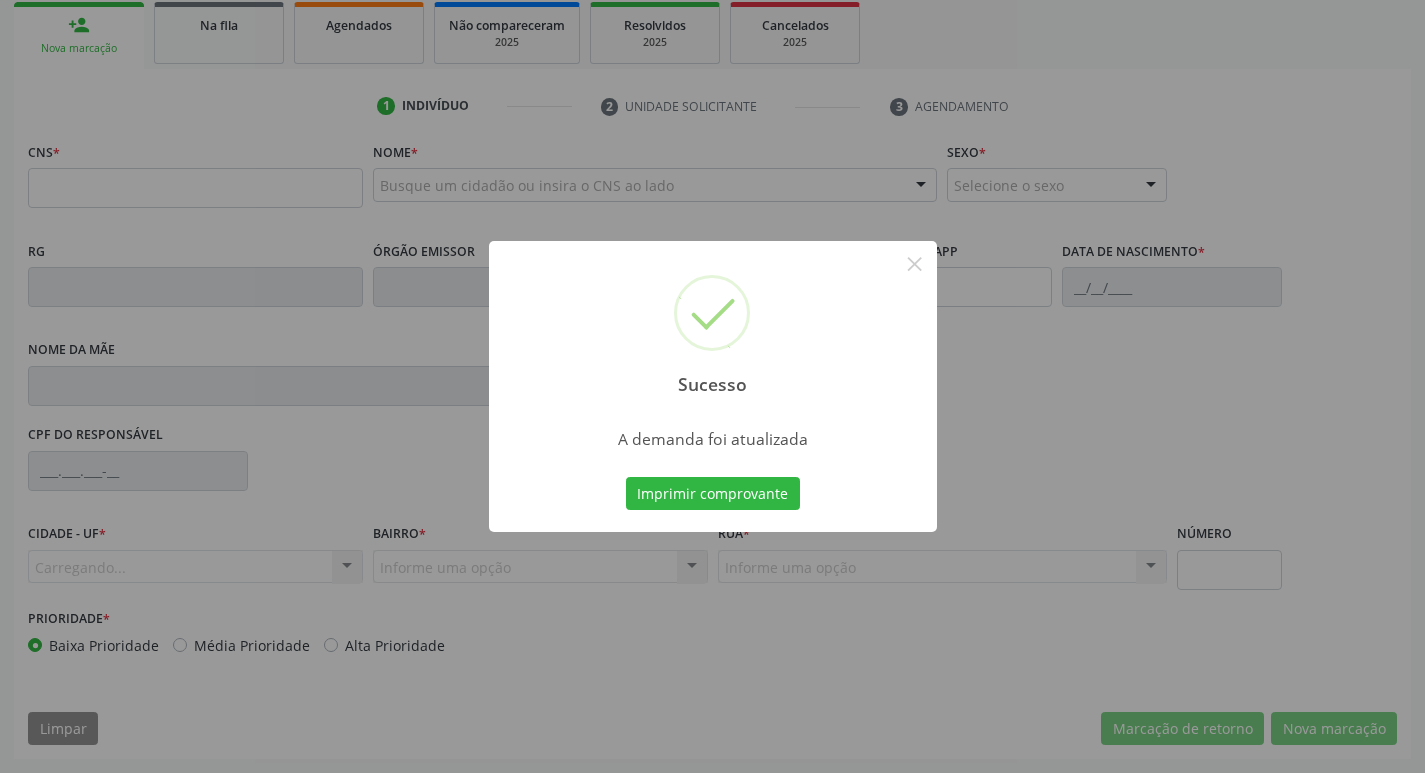 scroll, scrollTop: 297, scrollLeft: 0, axis: vertical 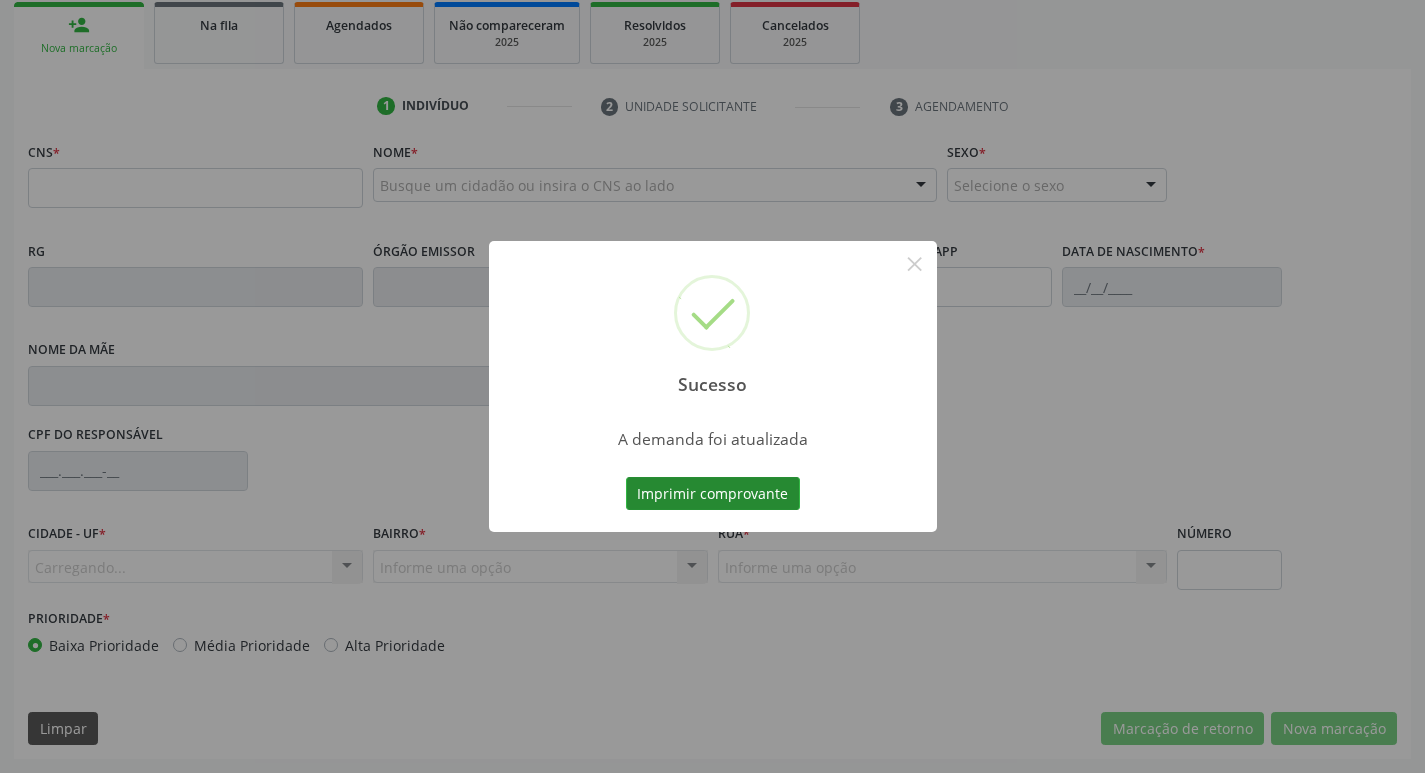 click on "Imprimir comprovante" at bounding box center (713, 494) 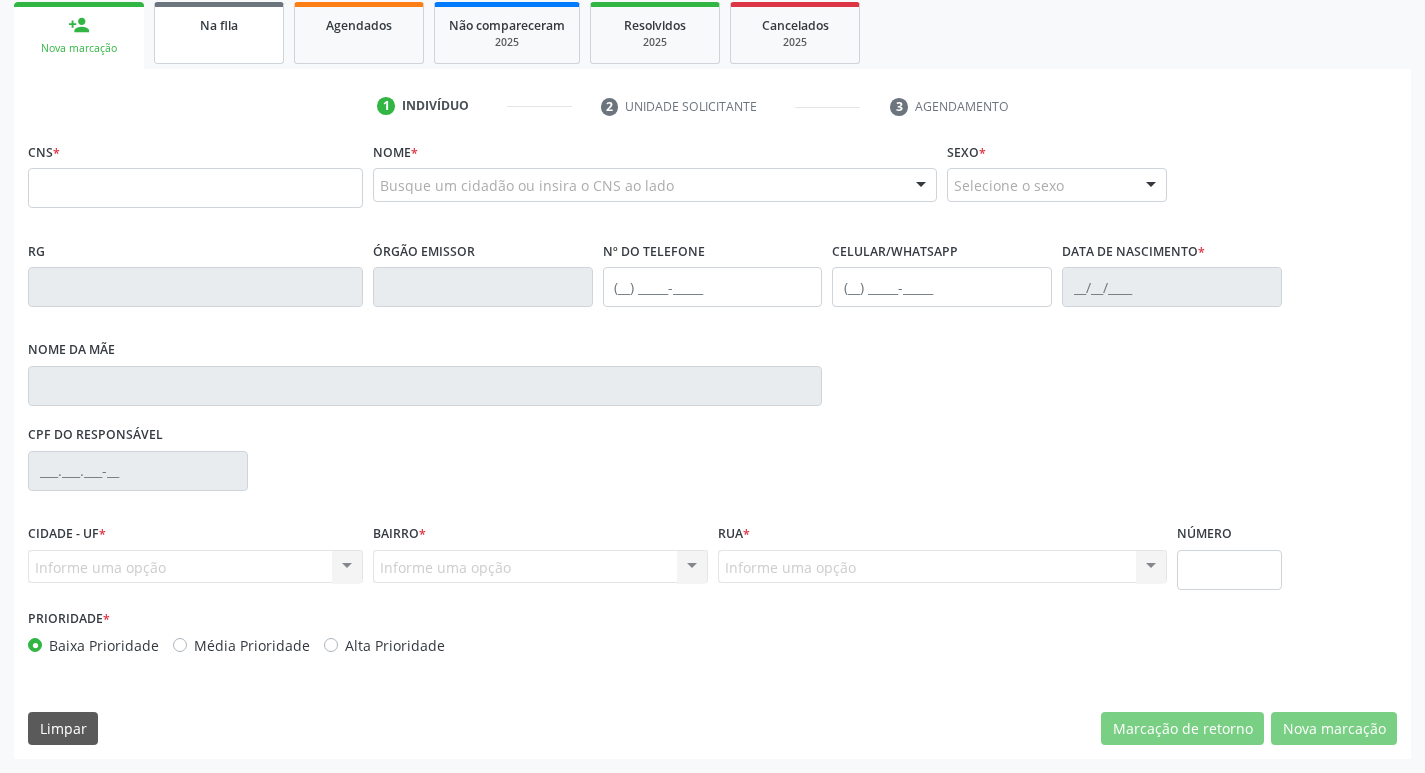 click on "Na fila" at bounding box center [219, 24] 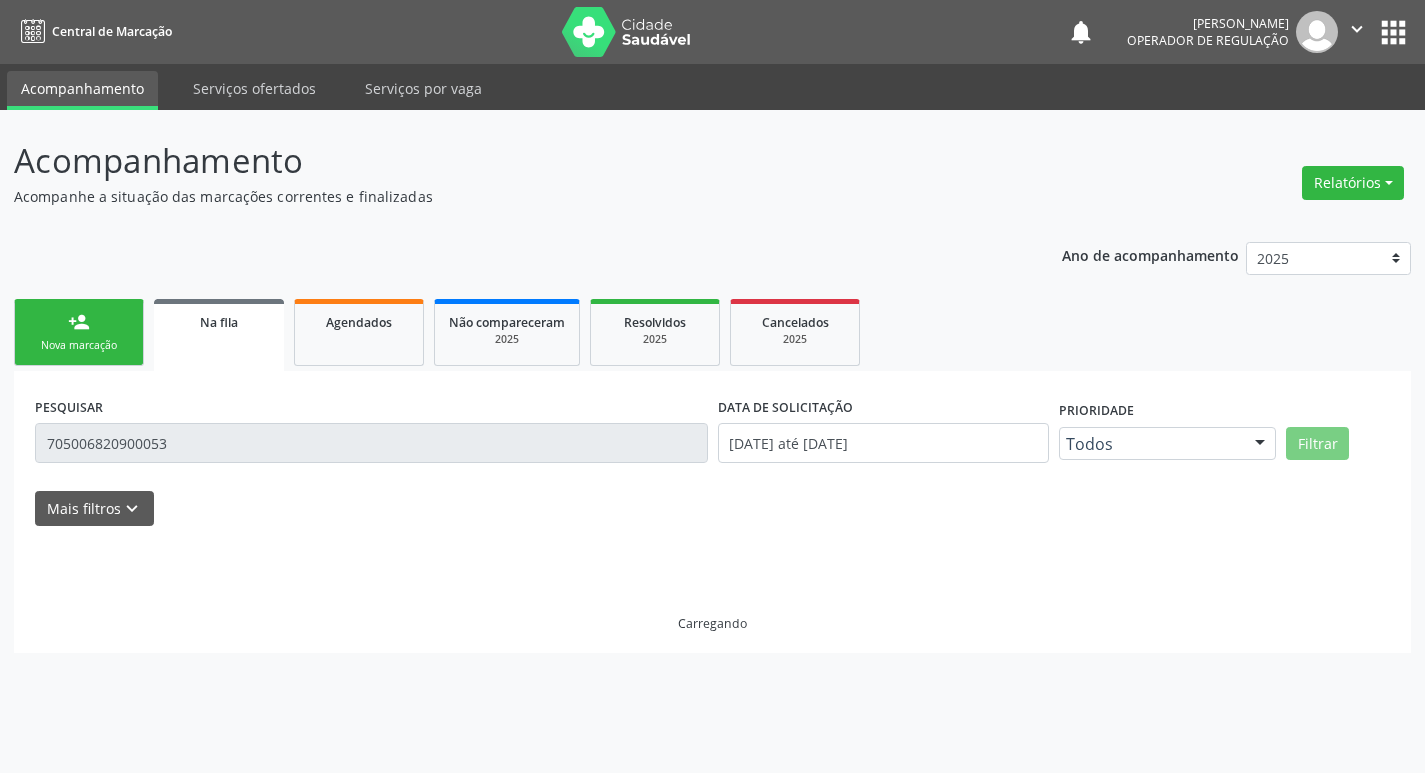scroll, scrollTop: 0, scrollLeft: 0, axis: both 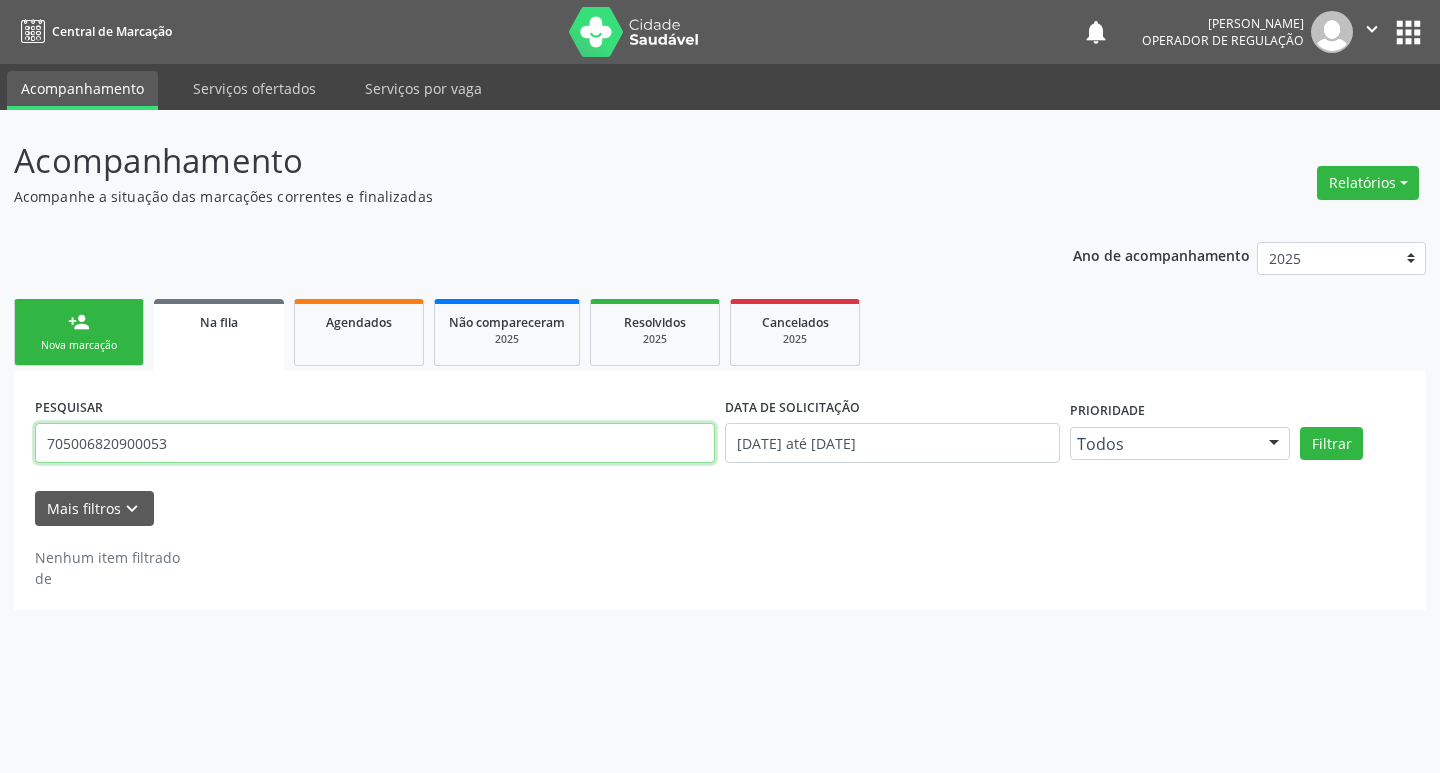 click on "705006820900053" at bounding box center [375, 443] 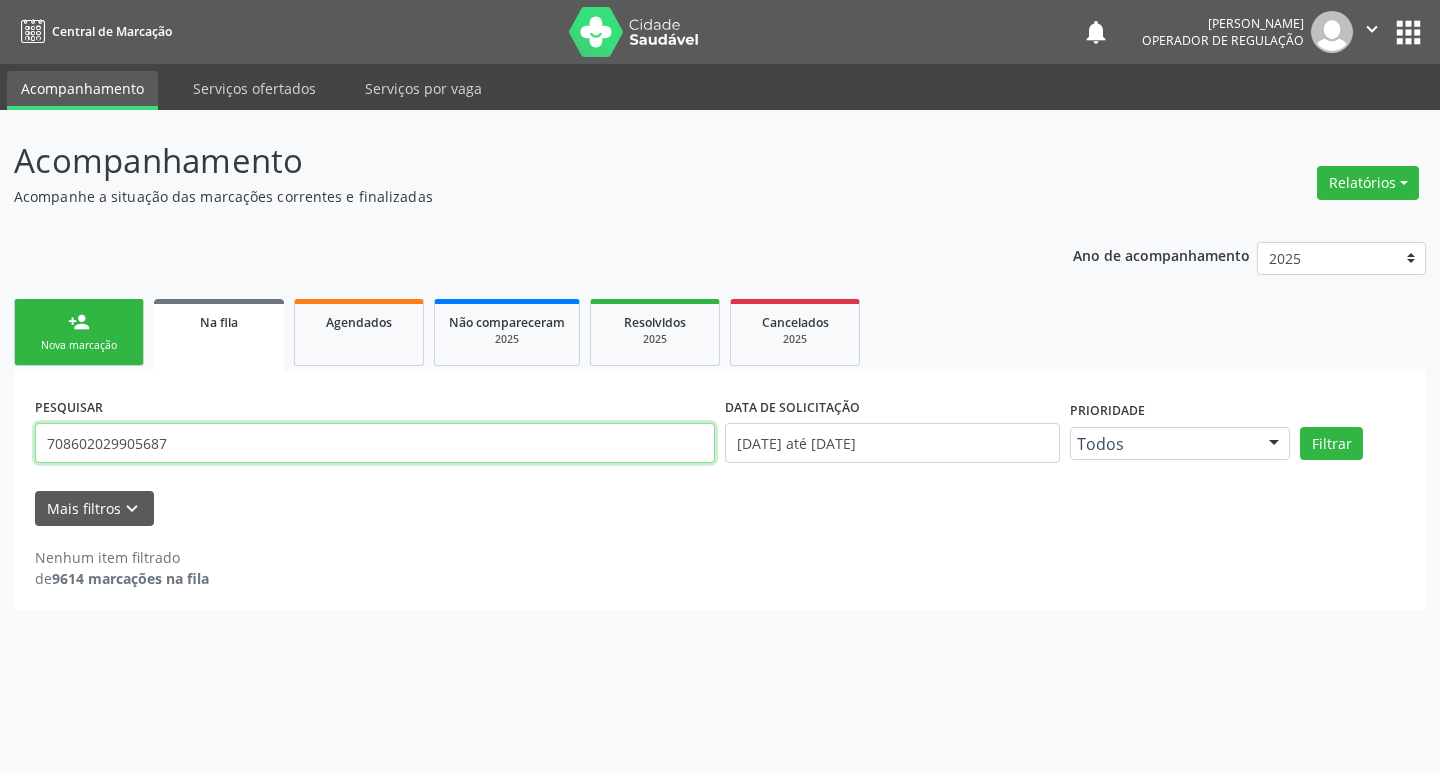 type on "708602029905687" 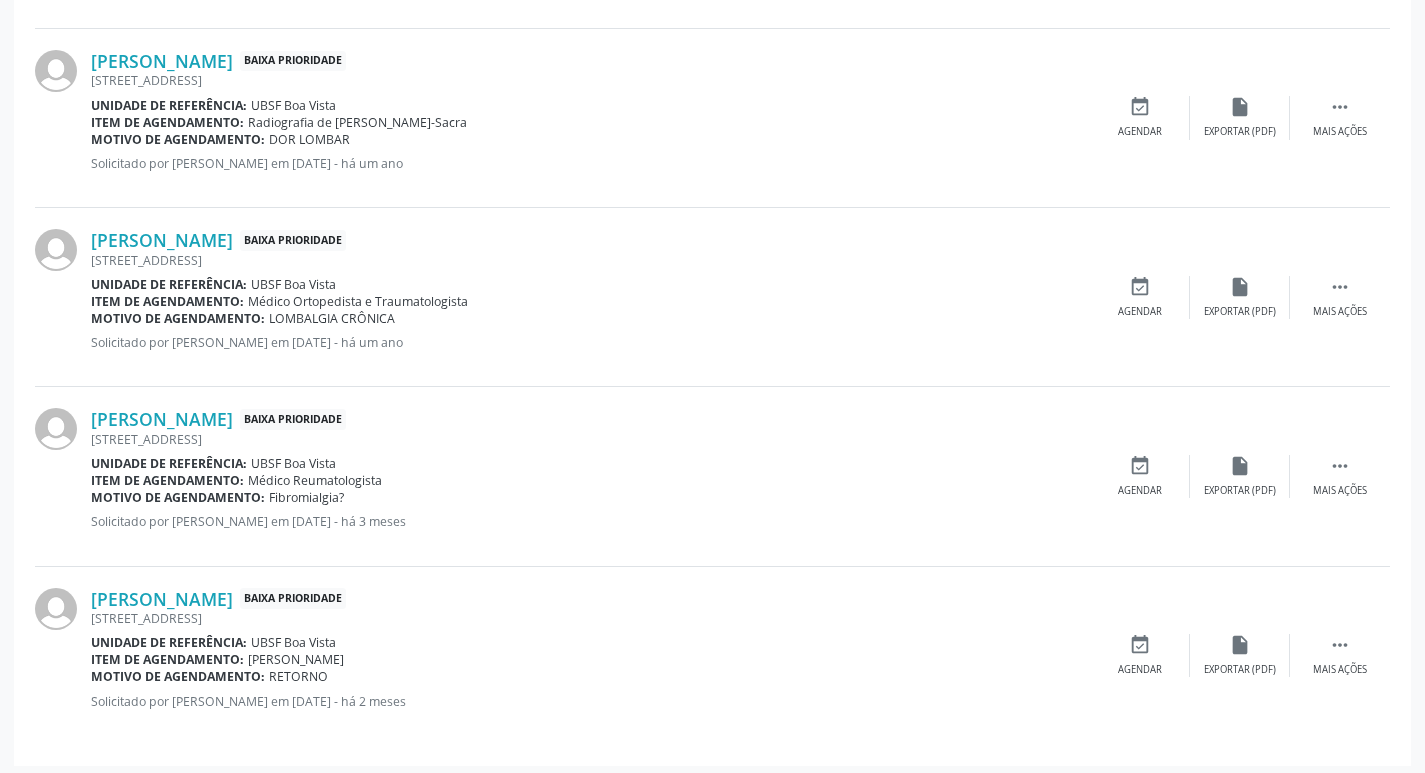 scroll, scrollTop: 942, scrollLeft: 0, axis: vertical 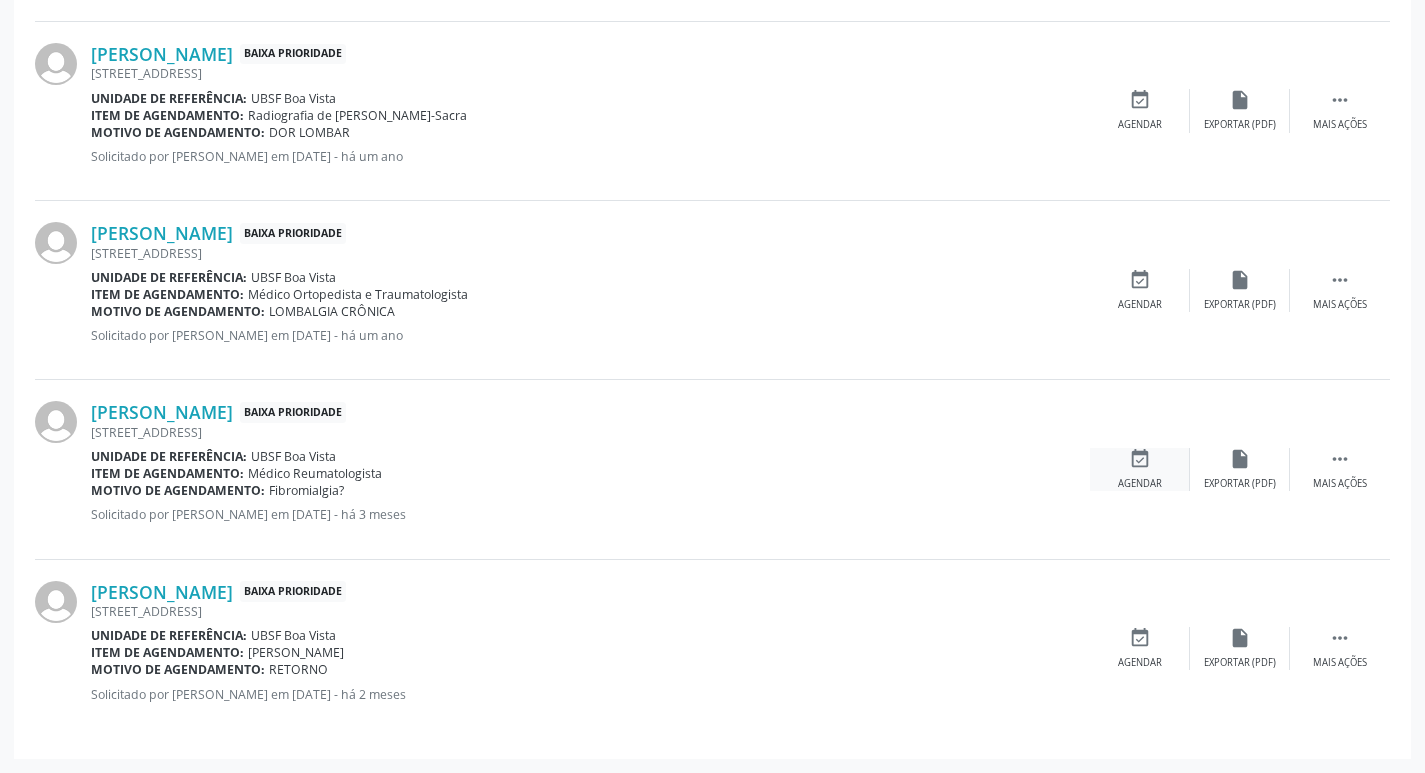 click on "event_available
Agendar" at bounding box center (1140, 469) 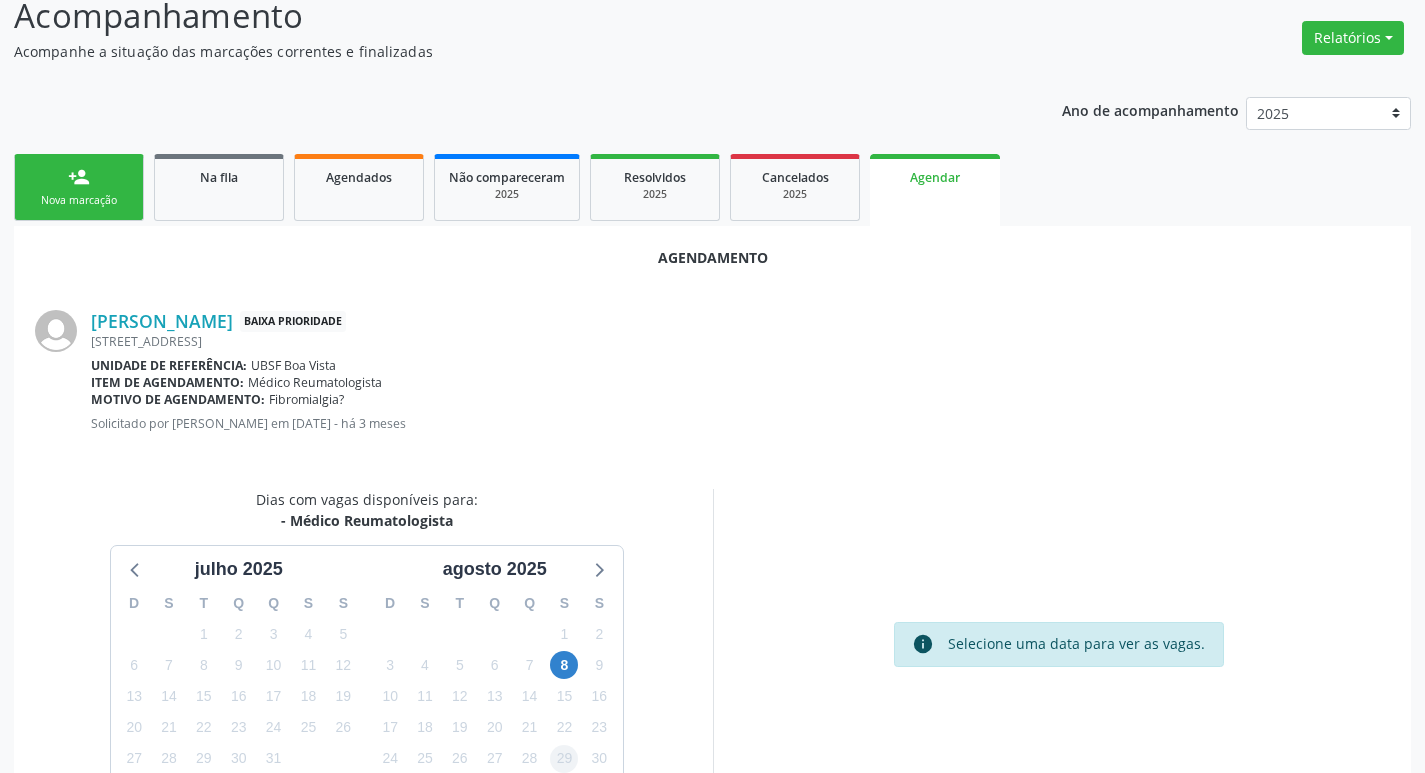 scroll, scrollTop: 268, scrollLeft: 0, axis: vertical 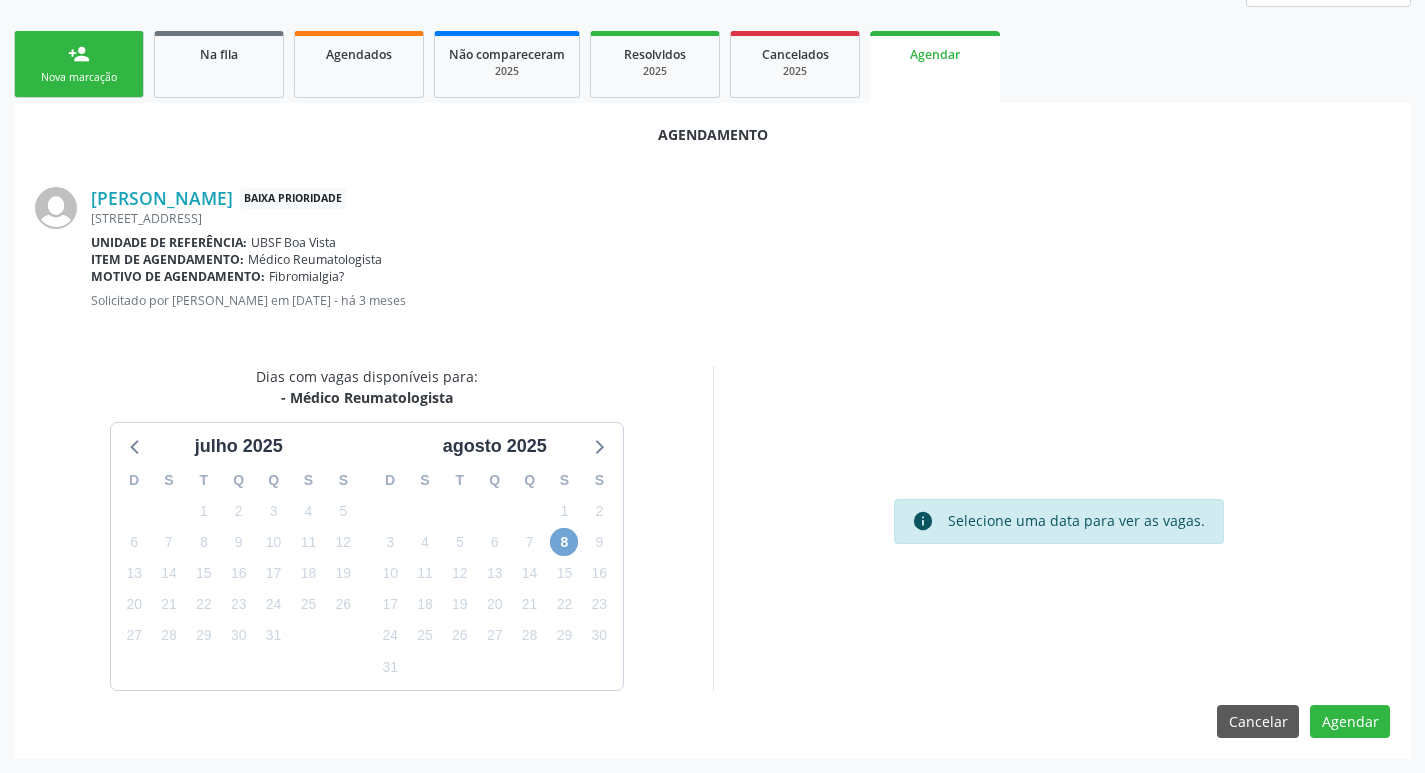 click on "8" at bounding box center (564, 542) 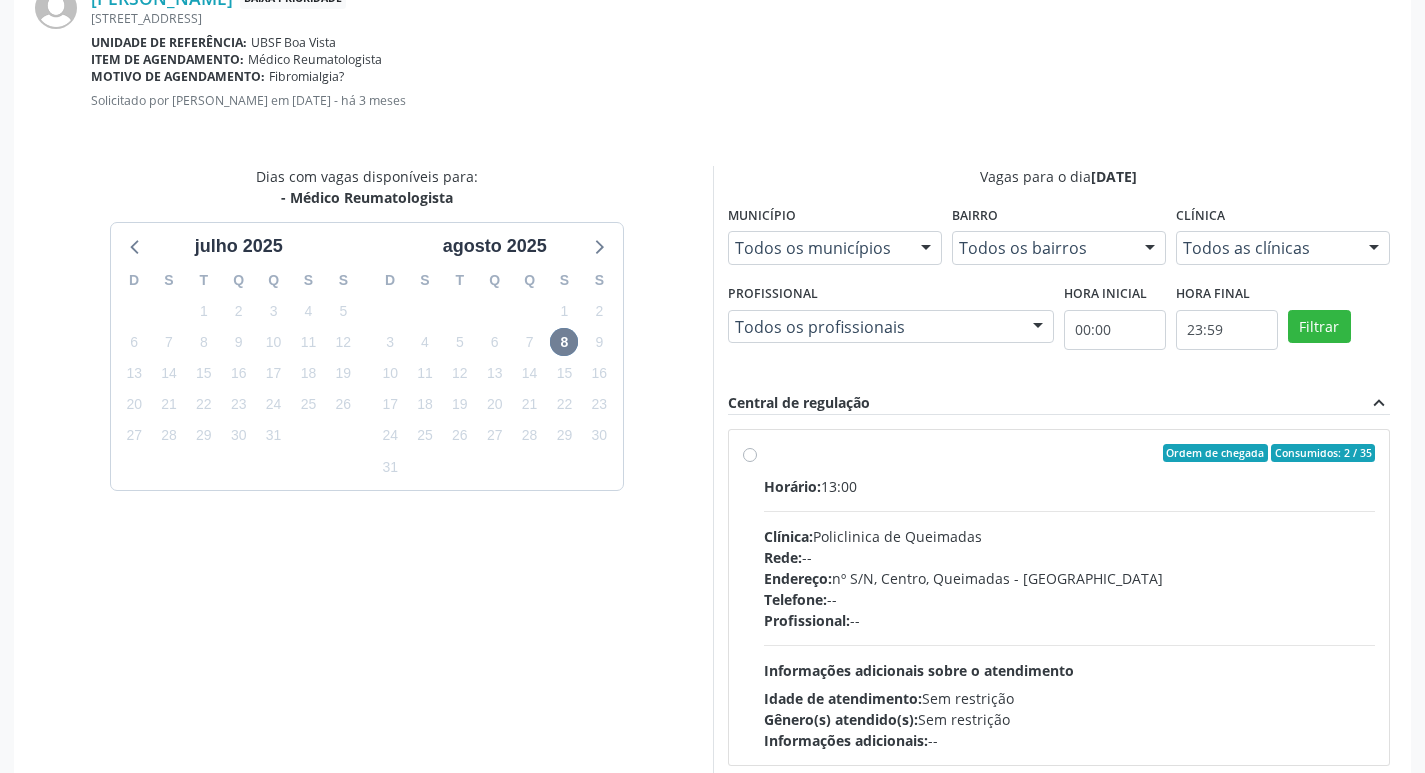 click on "Profissional:
--" at bounding box center [1070, 620] 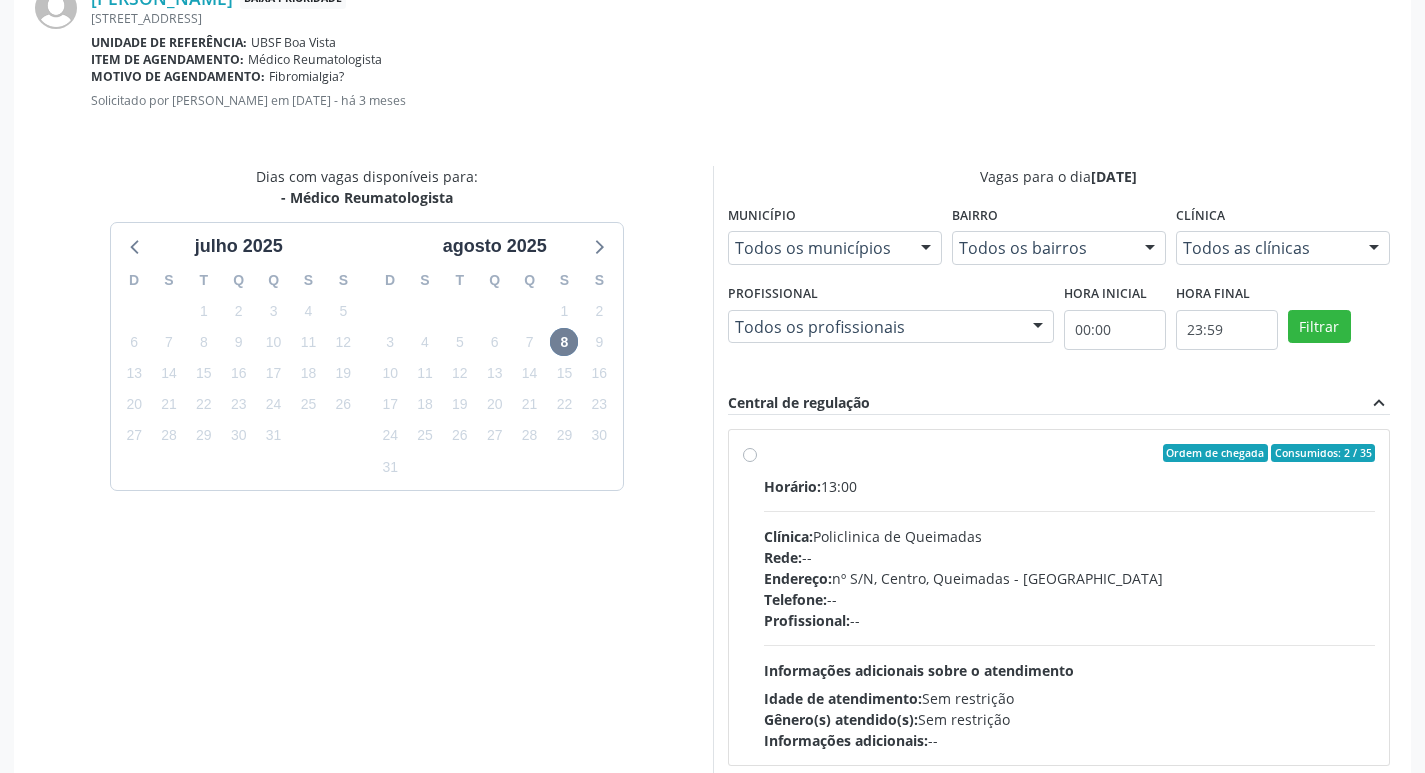 click on "Ordem de chegada
Consumidos: 2 / 35
Horário:   13:00
Clínica:  Policlinica de Queimadas
Rede:
--
Endereço:   nº S/N, Centro, Queimadas - PB
Telefone:   --
Profissional:
--
Informações adicionais sobre o atendimento
Idade de atendimento:
Sem restrição
Gênero(s) atendido(s):
Sem restrição
Informações adicionais:
--" at bounding box center (750, 453) 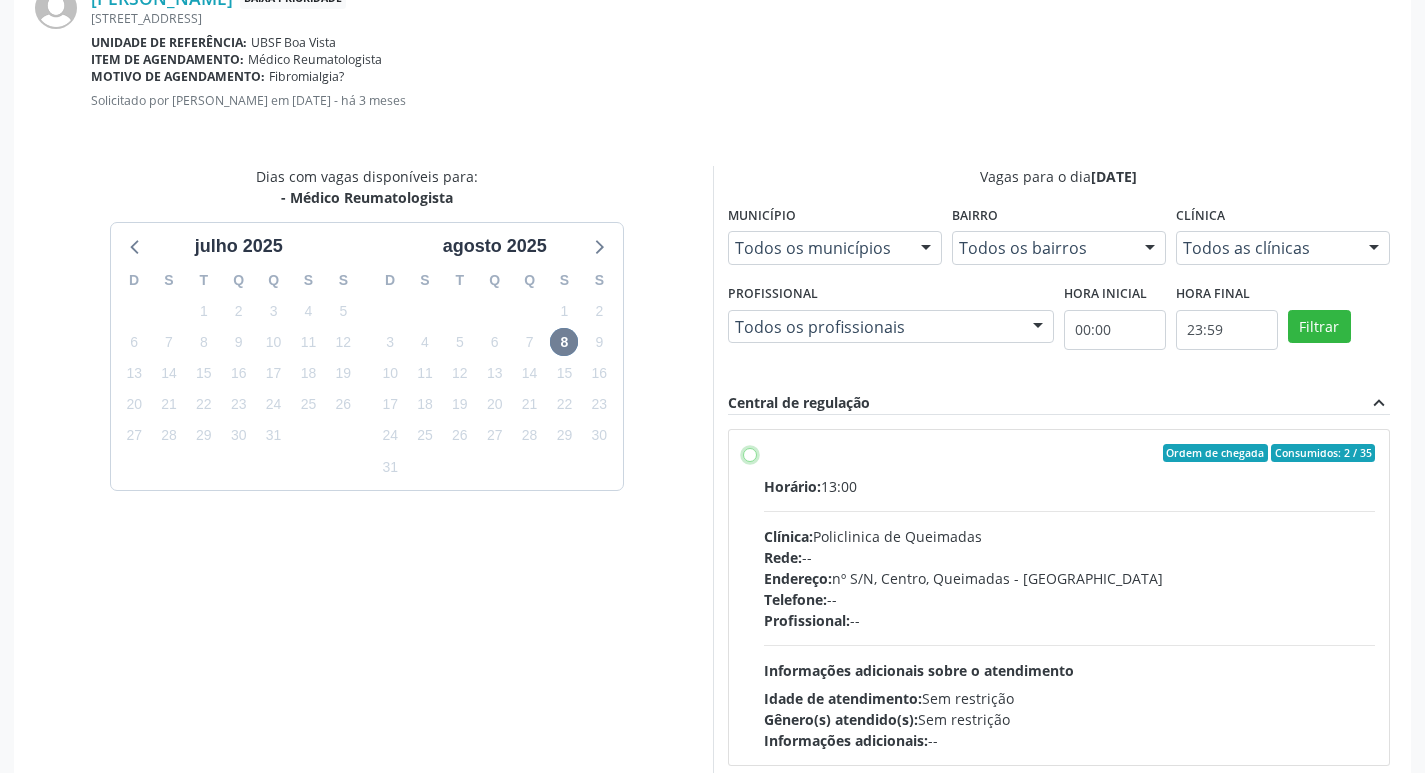 radio on "true" 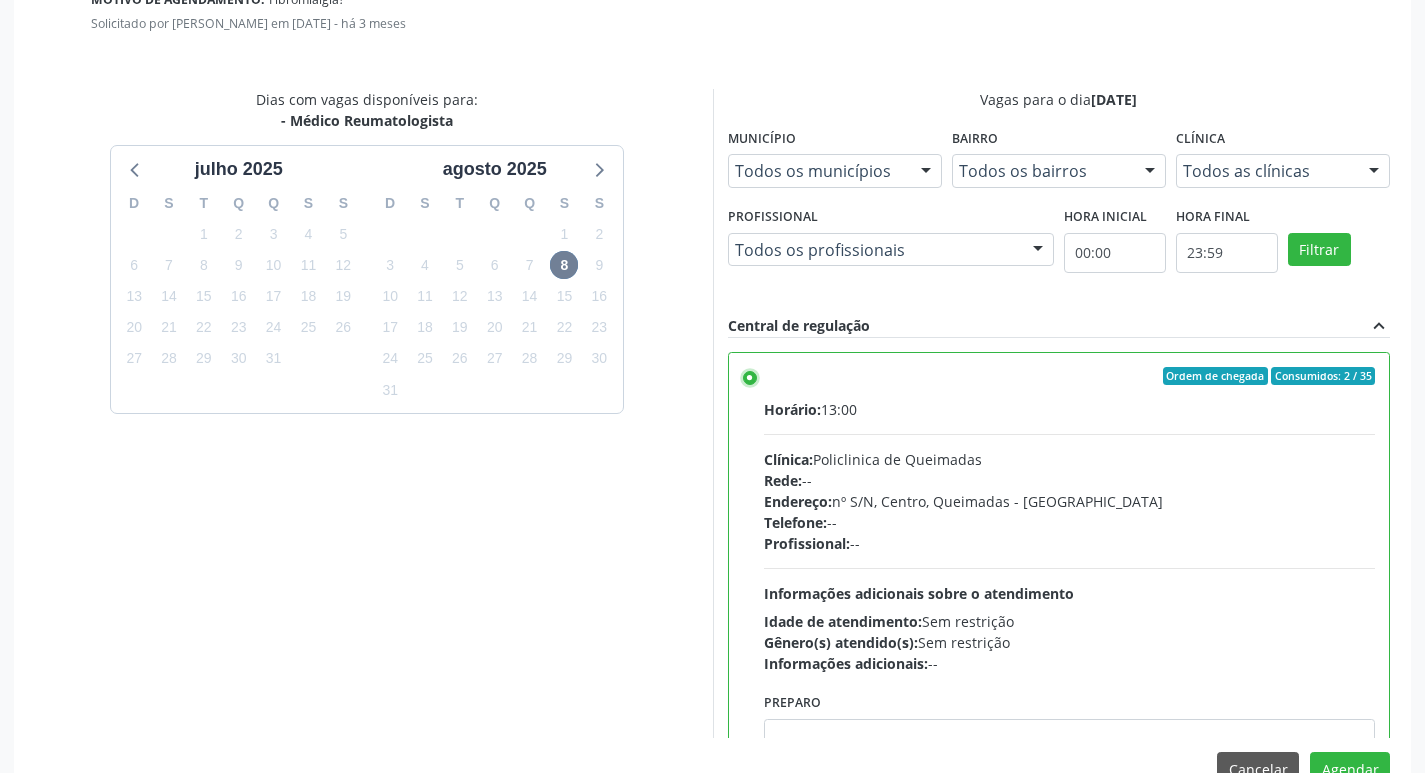 scroll, scrollTop: 593, scrollLeft: 0, axis: vertical 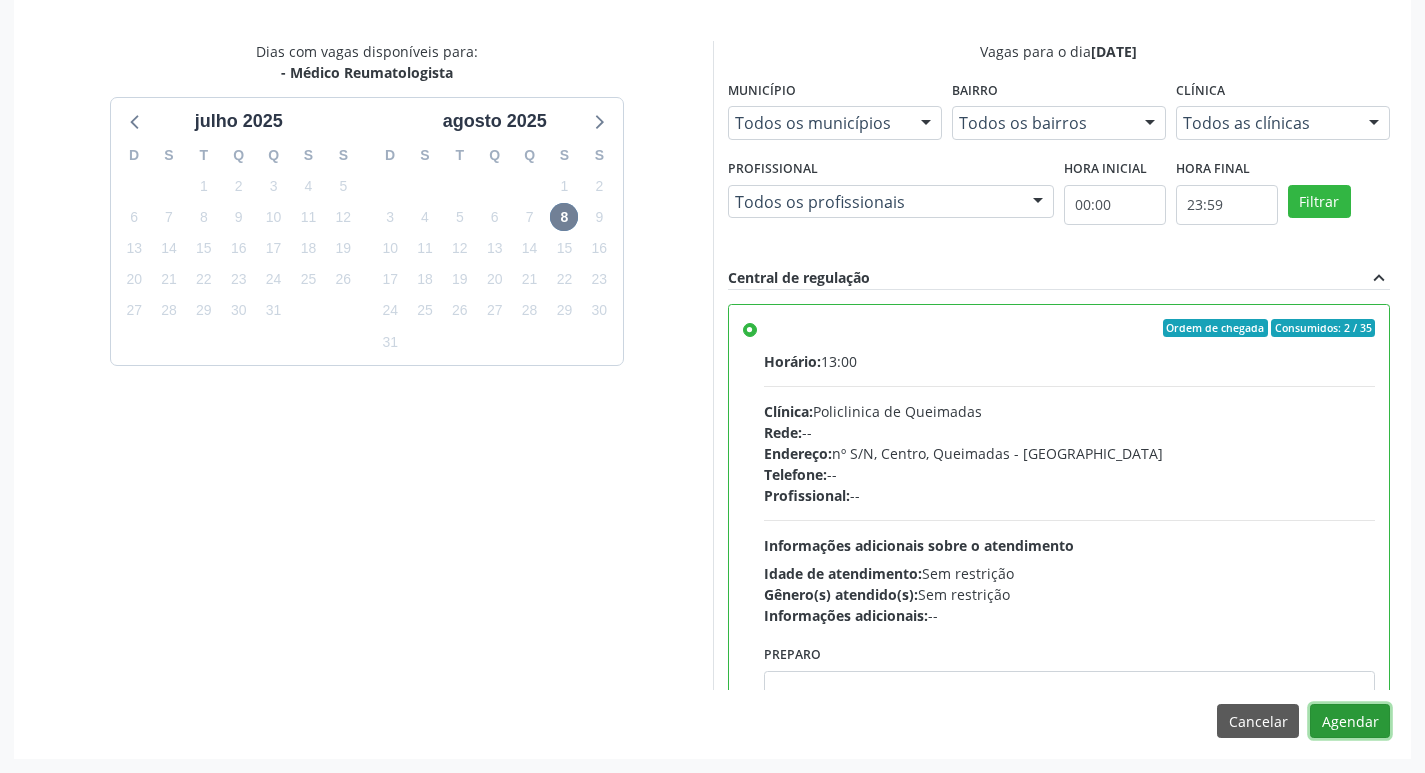 click on "Agendar" at bounding box center (1350, 721) 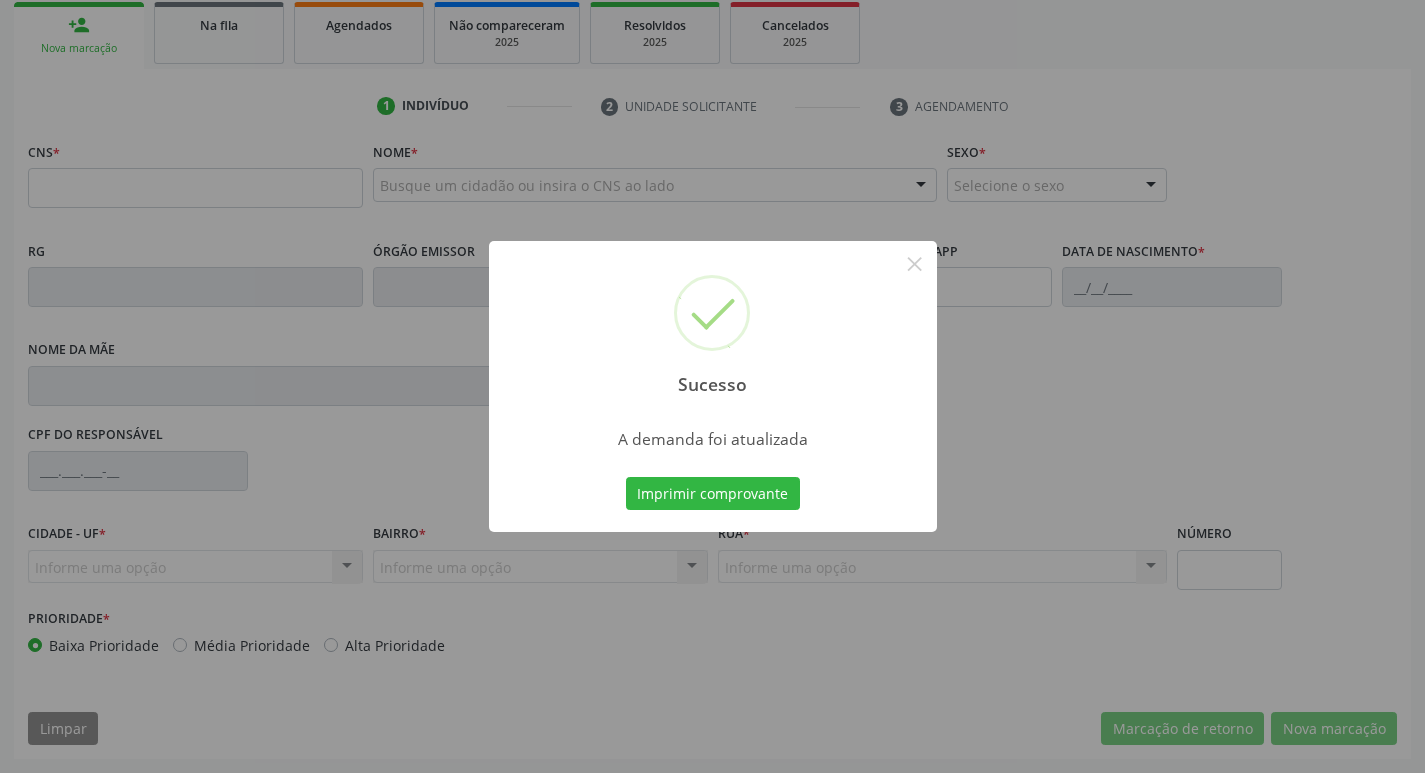 scroll, scrollTop: 297, scrollLeft: 0, axis: vertical 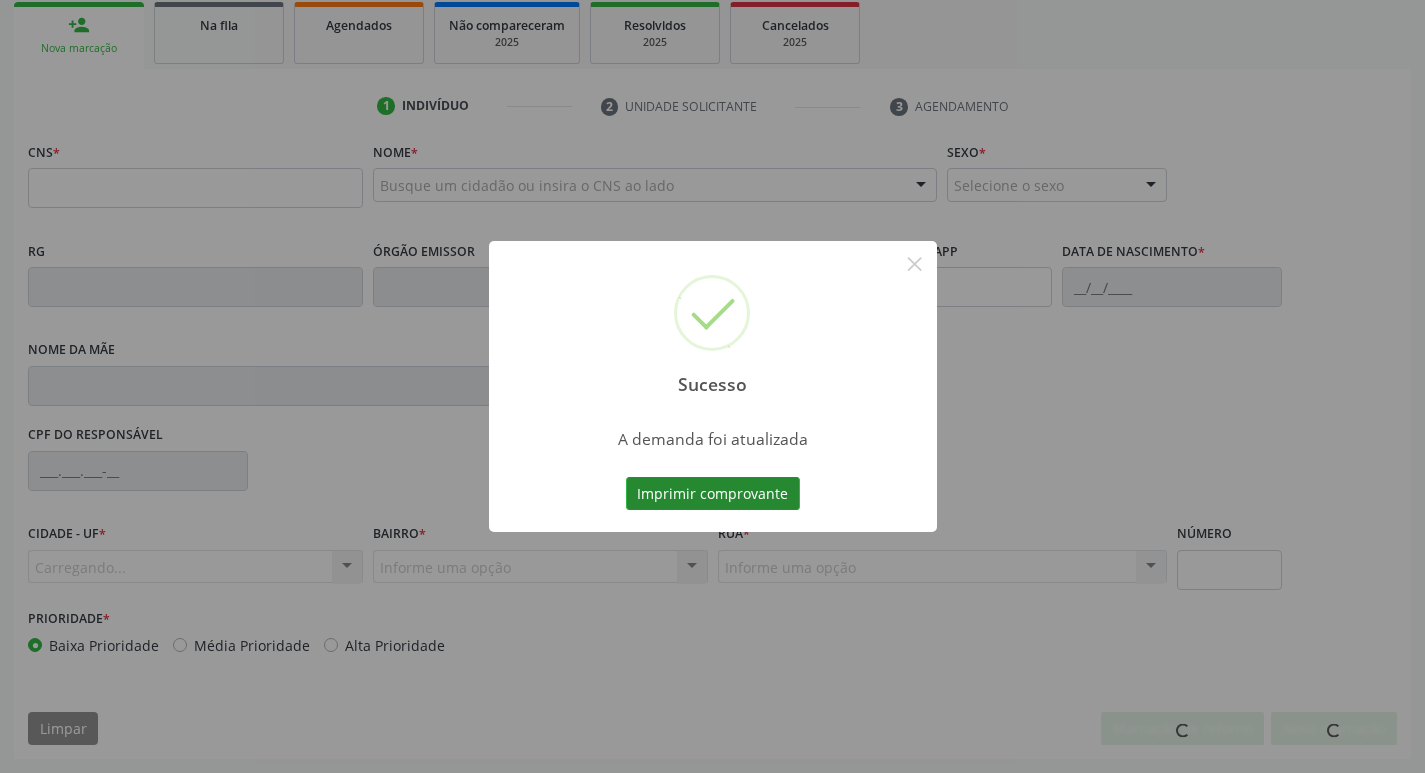 click on "Imprimir comprovante" at bounding box center [713, 494] 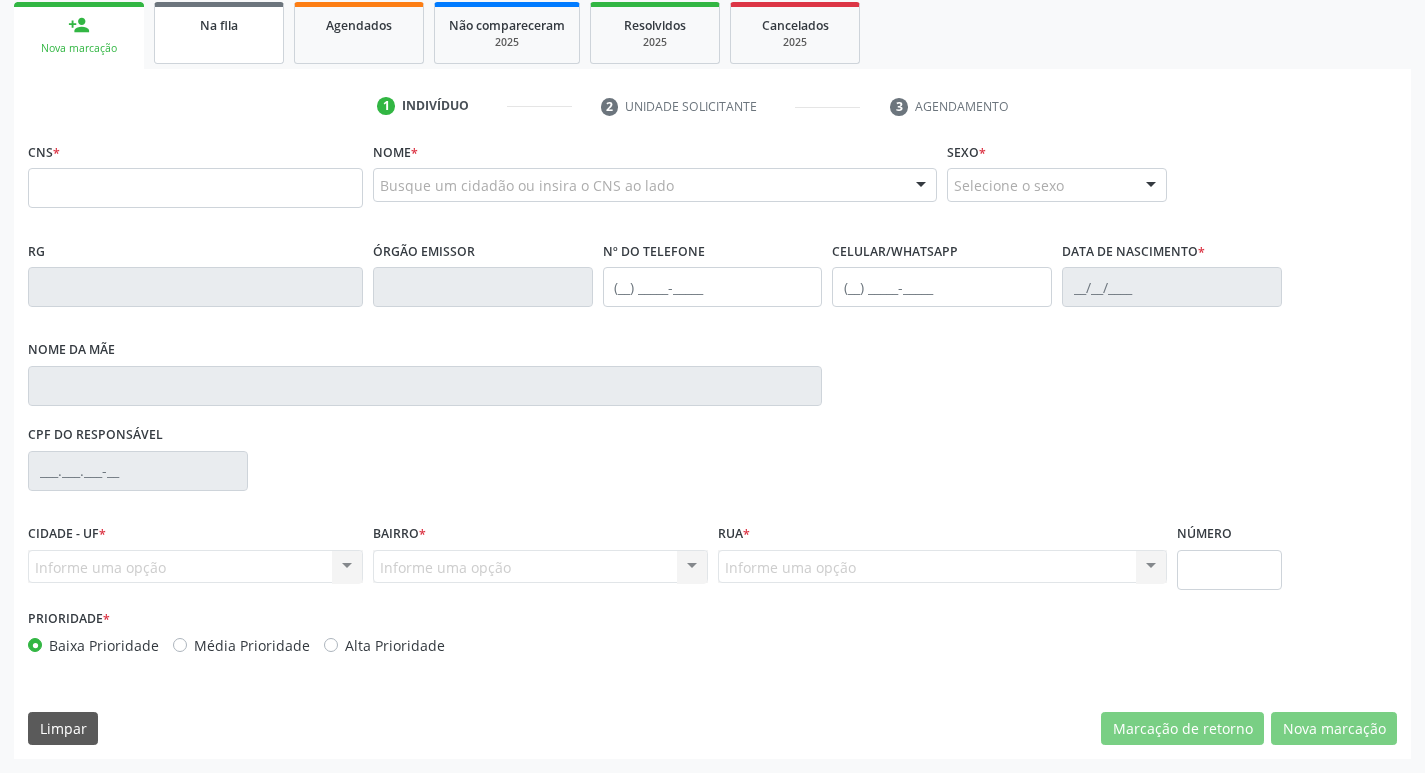 click on "Na fila" at bounding box center (219, 24) 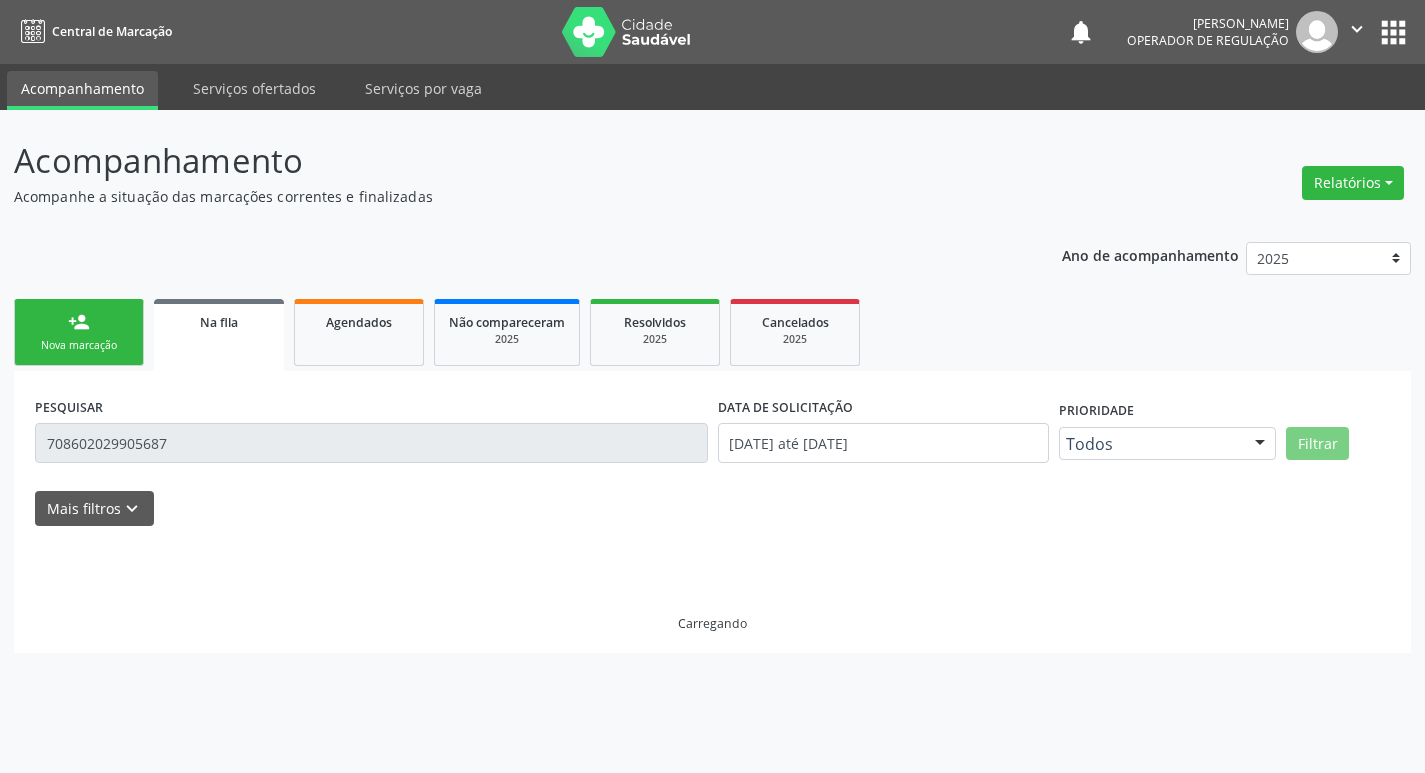 scroll, scrollTop: 0, scrollLeft: 0, axis: both 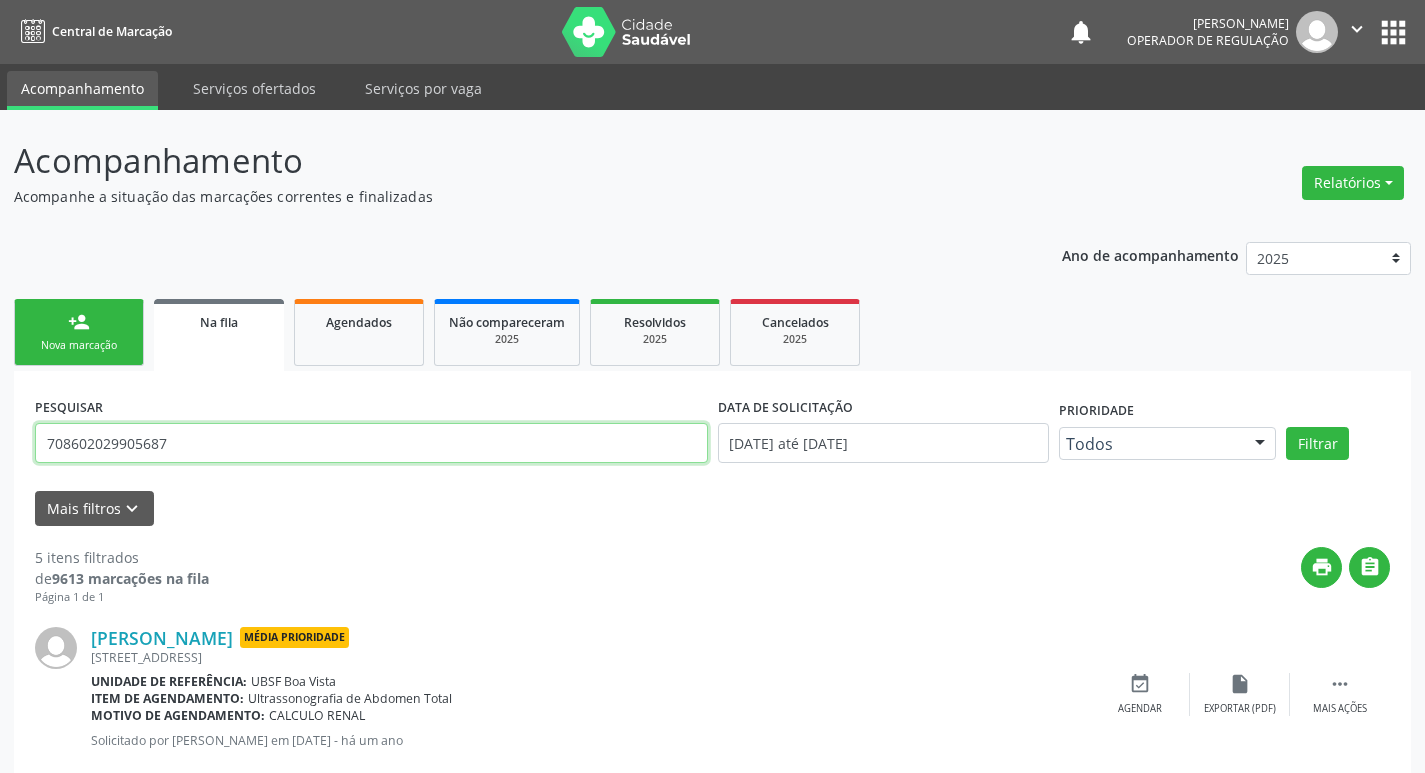 click on "708602029905687" at bounding box center [371, 443] 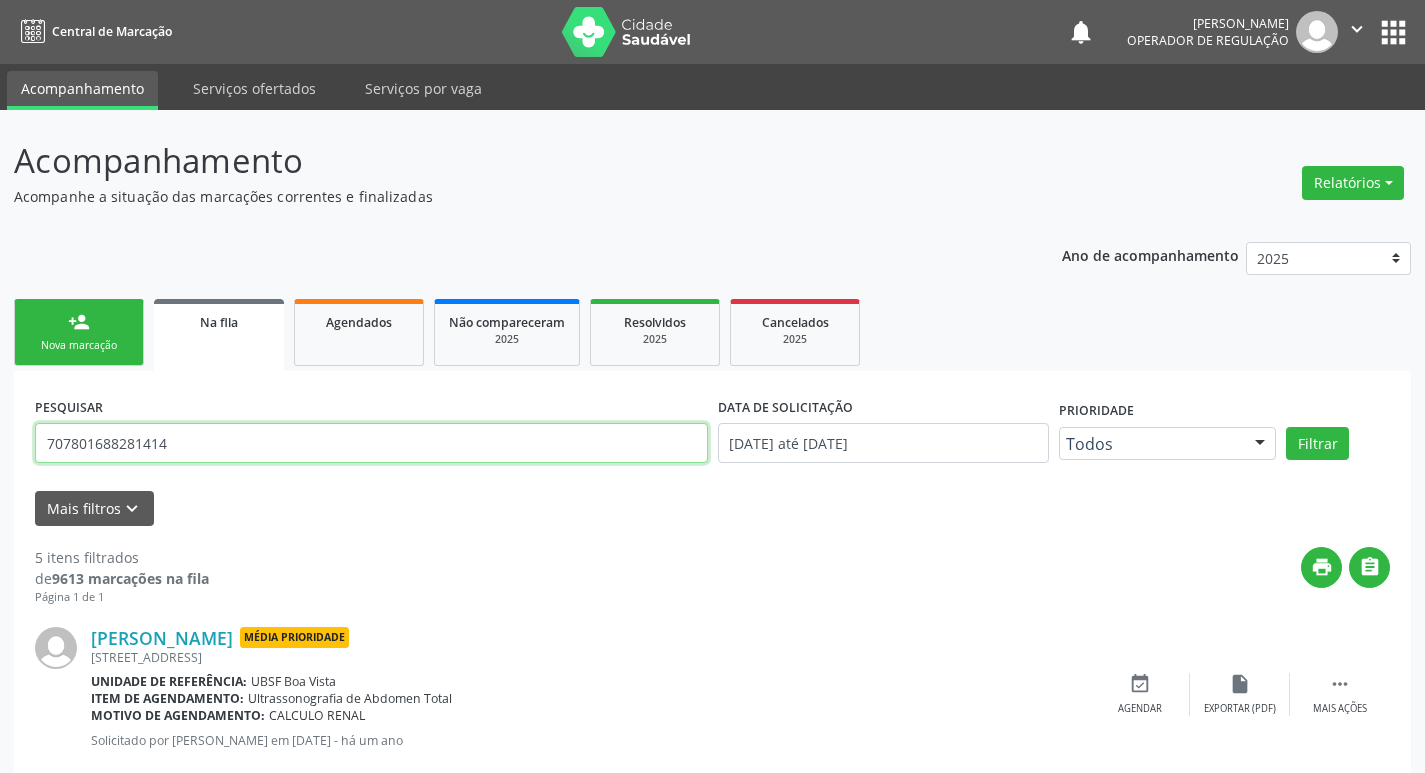 type on "707801688281414" 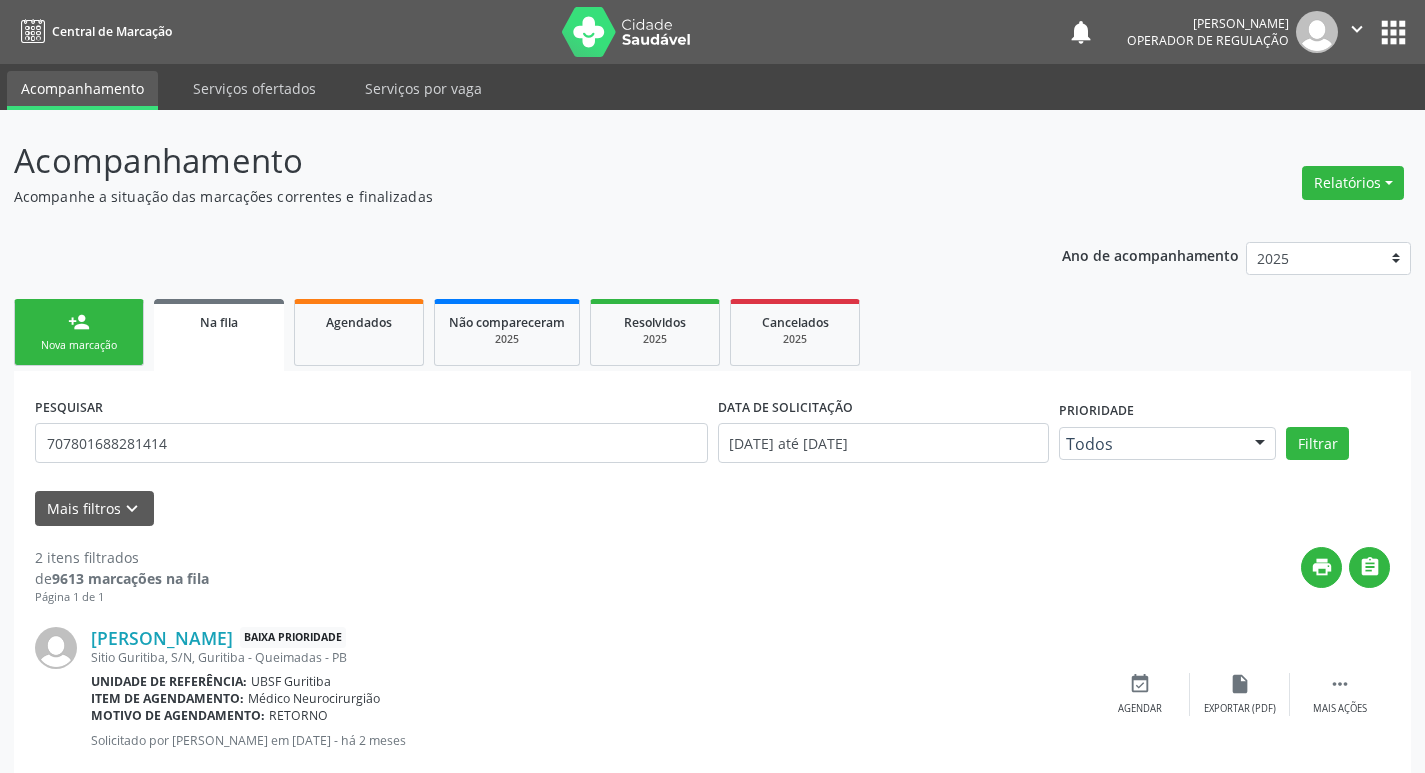scroll, scrollTop: 225, scrollLeft: 0, axis: vertical 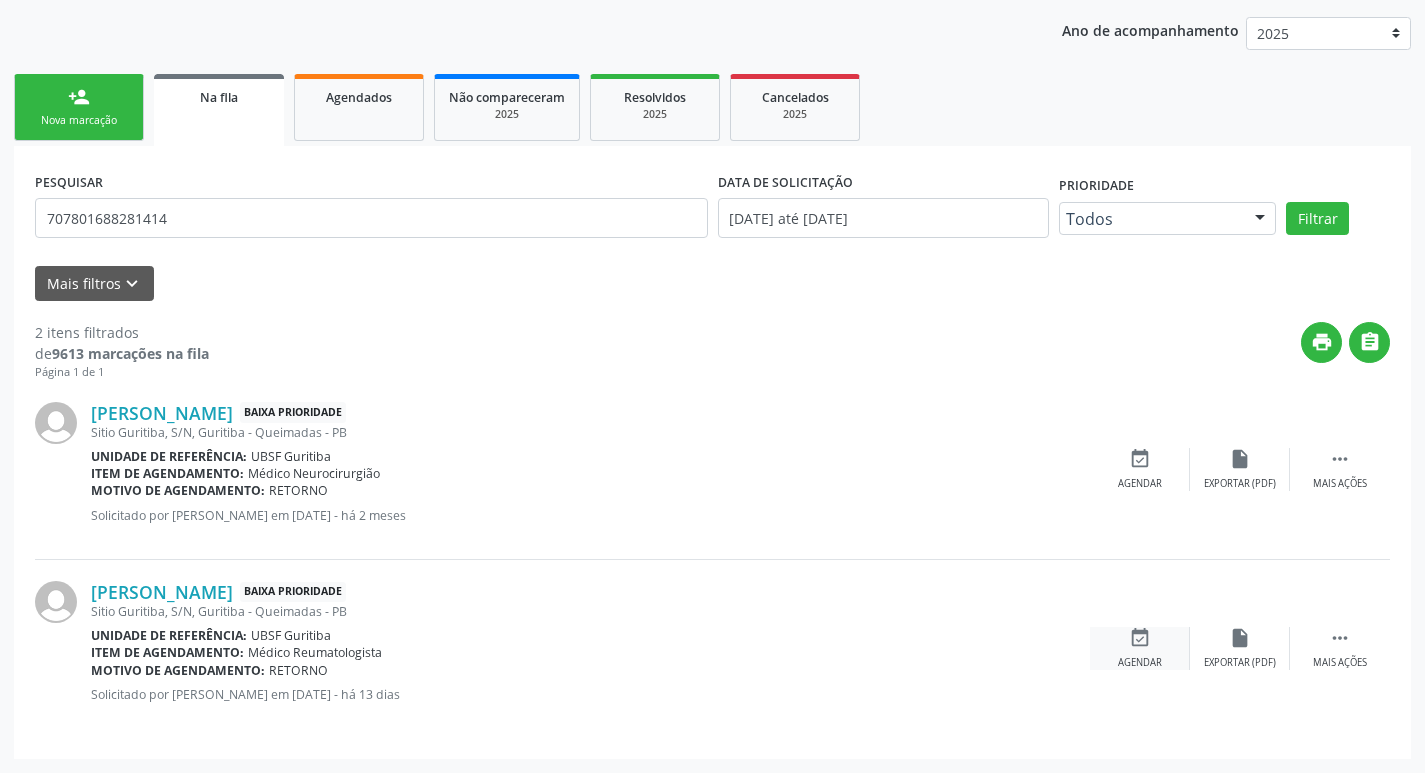 click on "event_available" at bounding box center (1140, 638) 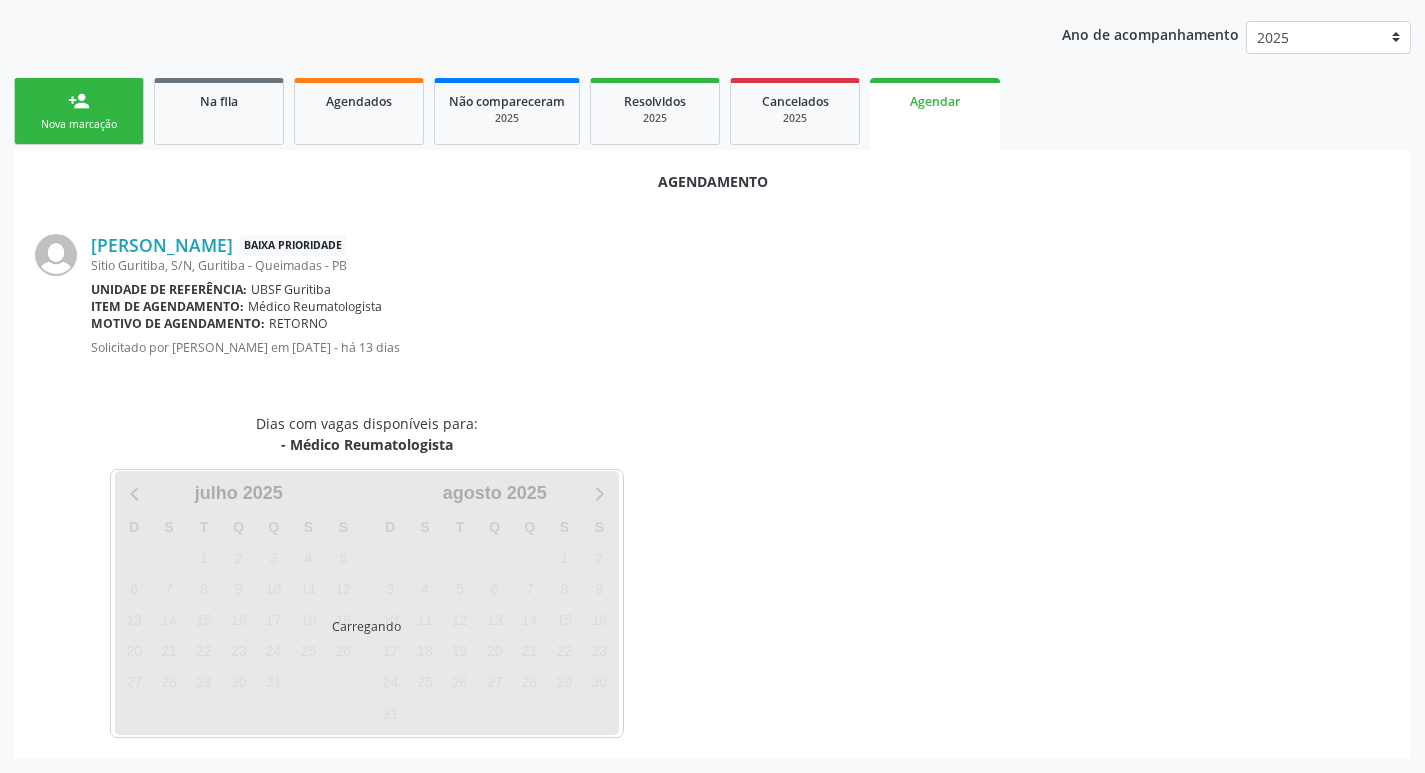 scroll, scrollTop: 225, scrollLeft: 0, axis: vertical 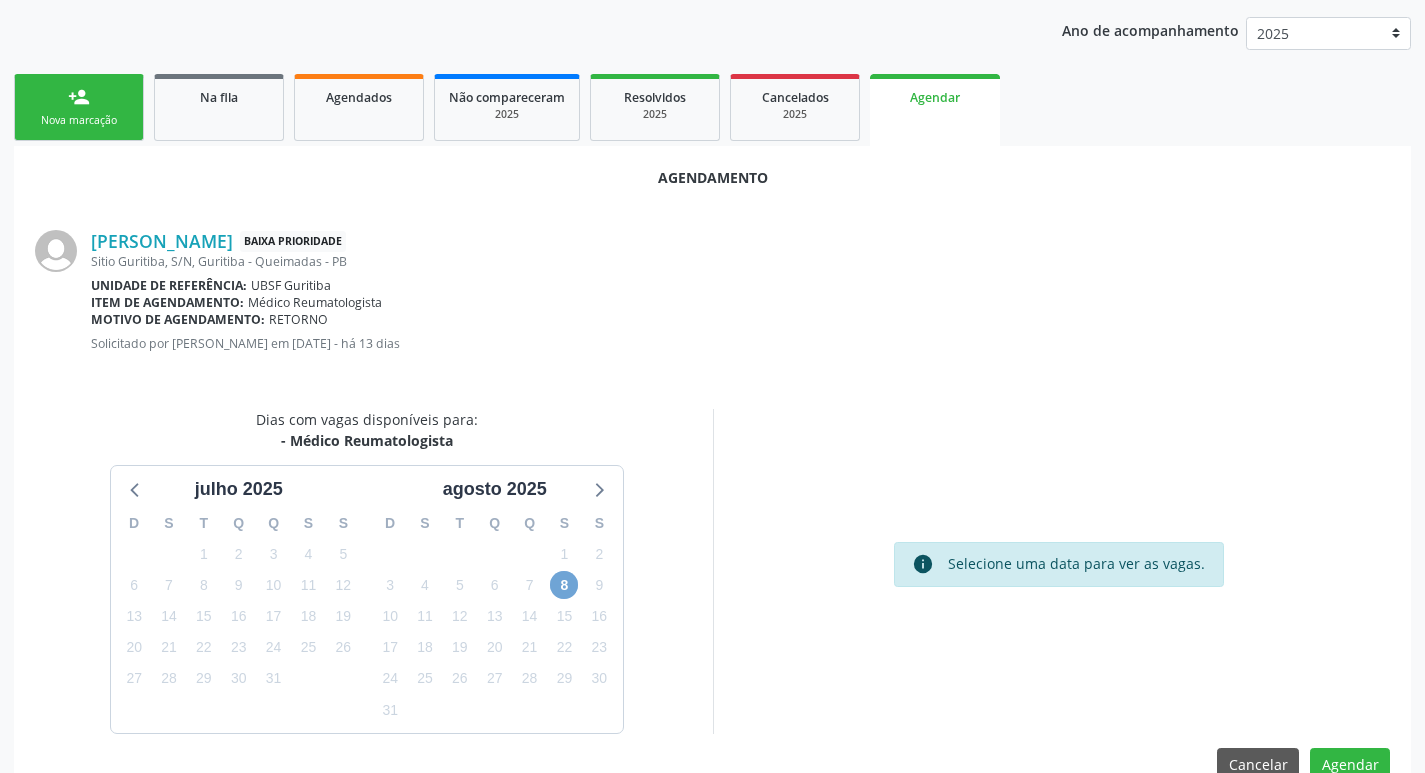 click on "8" at bounding box center (564, 585) 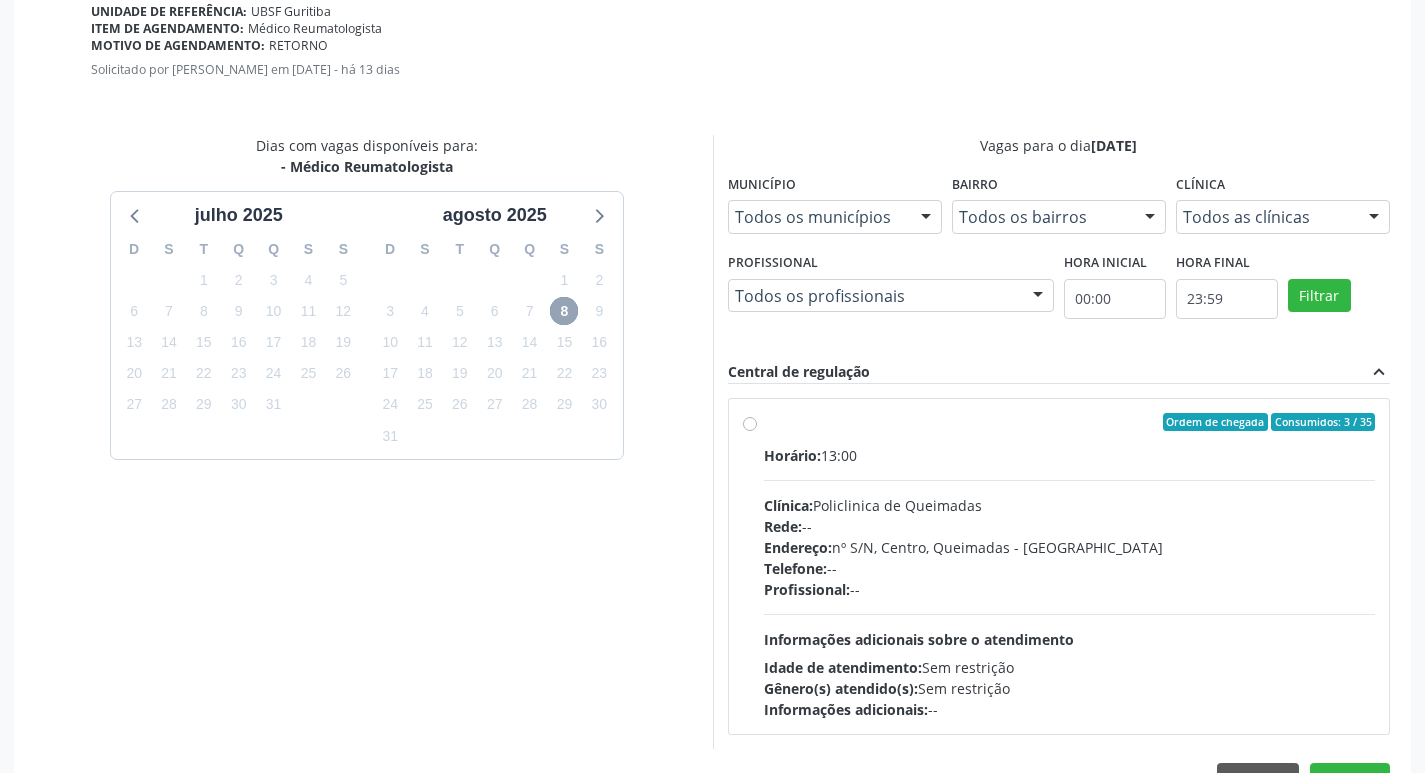 scroll, scrollTop: 557, scrollLeft: 0, axis: vertical 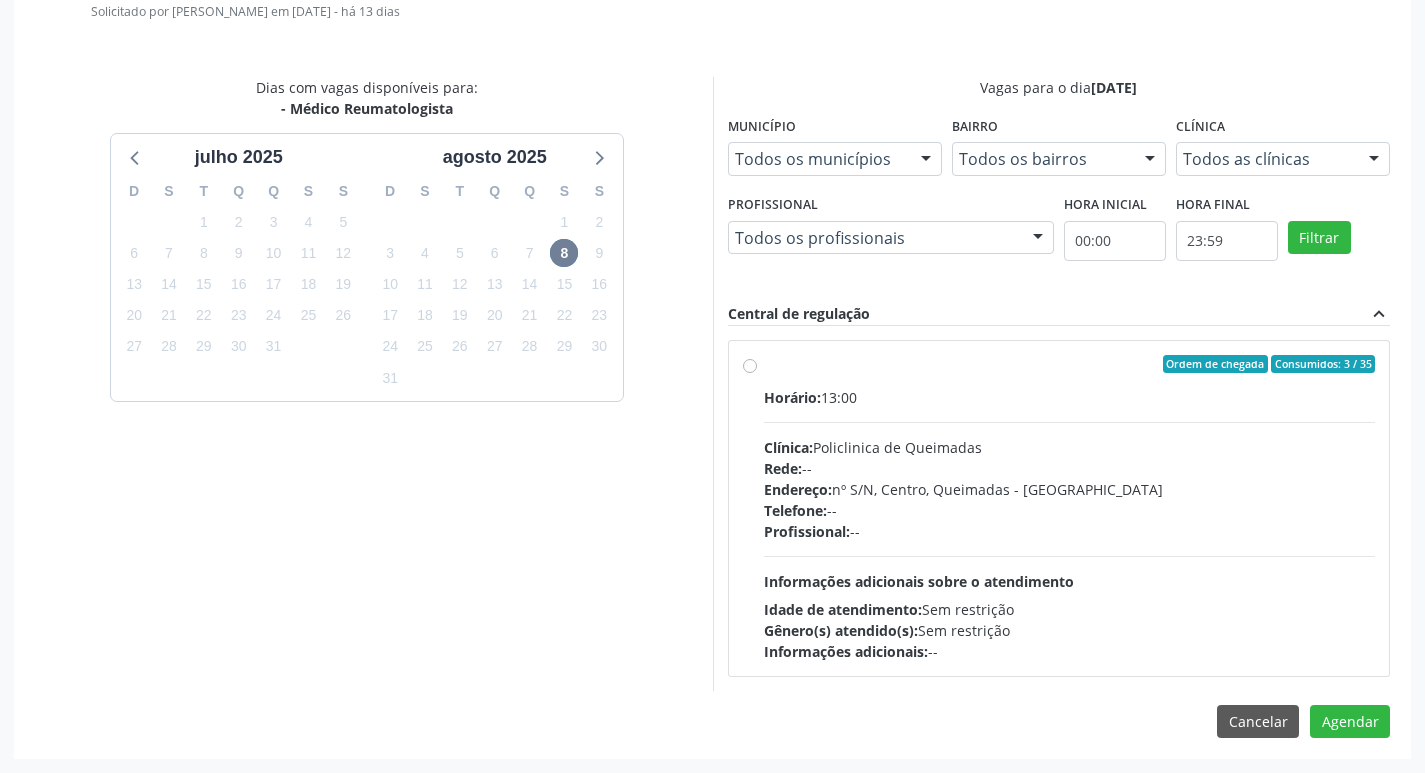 click on "Idade de atendimento:
Sem restrição" at bounding box center (1070, 609) 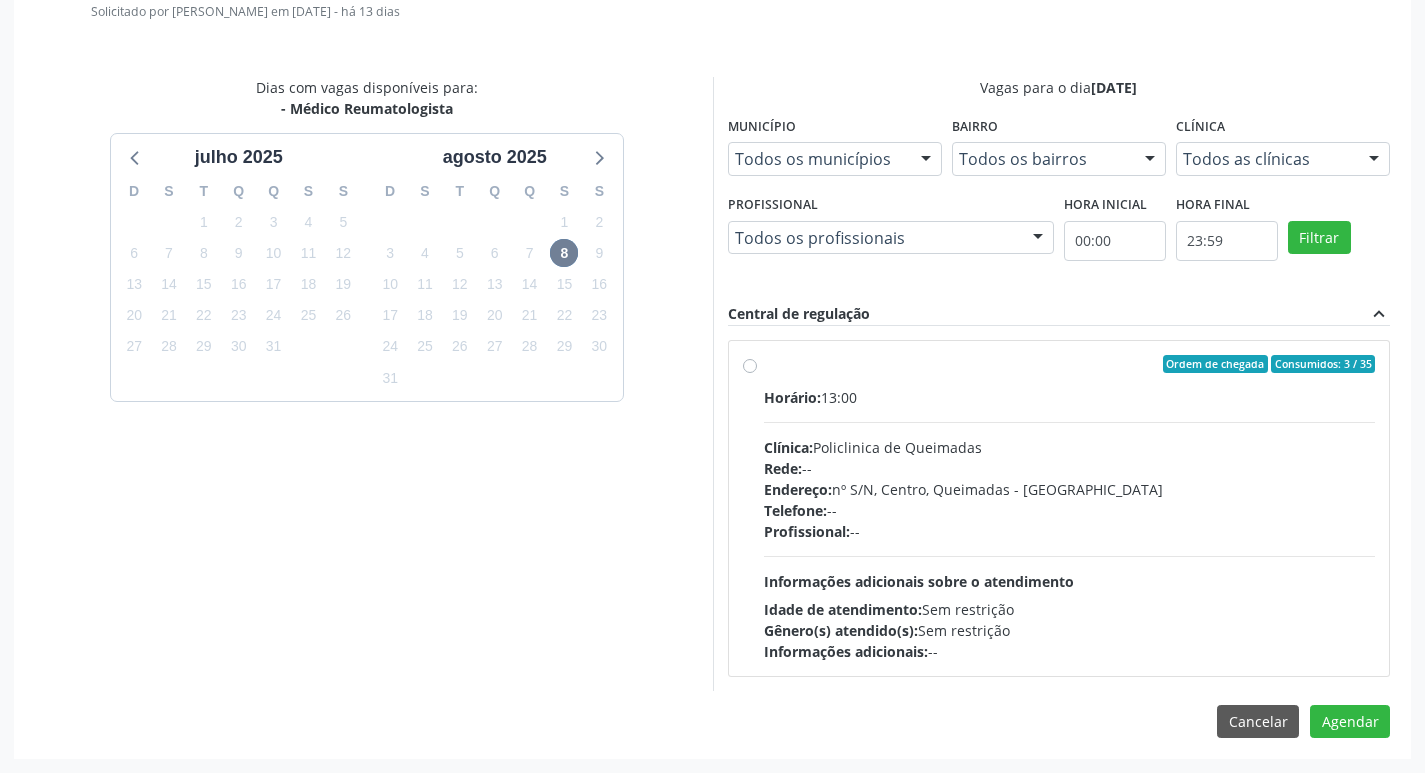 click on "Ordem de chegada
Consumidos: 3 / 35
Horário:   13:00
Clínica:  Policlinica de Queimadas
Rede:
--
Endereço:   nº S/N, Centro, Queimadas - PB
Telefone:   --
Profissional:
--
Informações adicionais sobre o atendimento
Idade de atendimento:
Sem restrição
Gênero(s) atendido(s):
Sem restrição
Informações adicionais:
--" at bounding box center (750, 364) 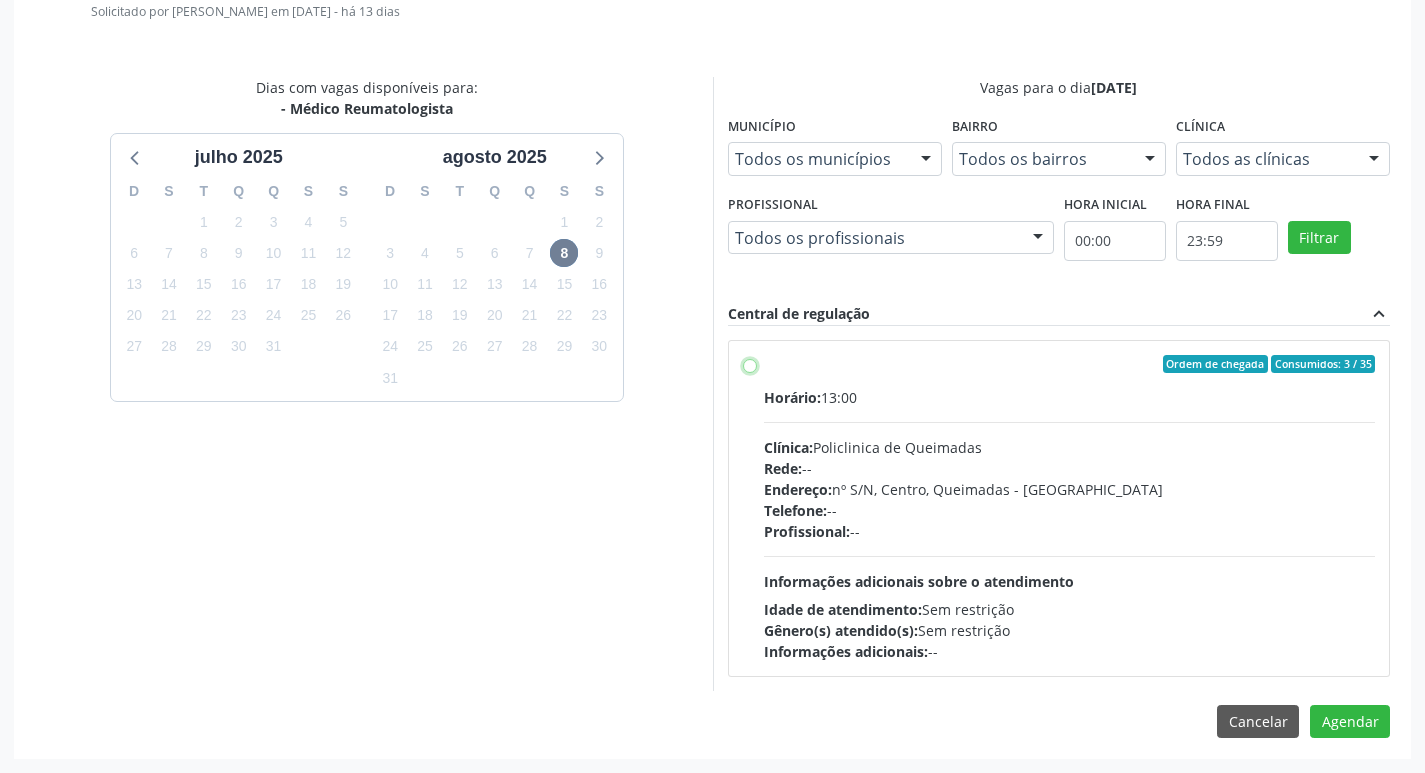 radio on "true" 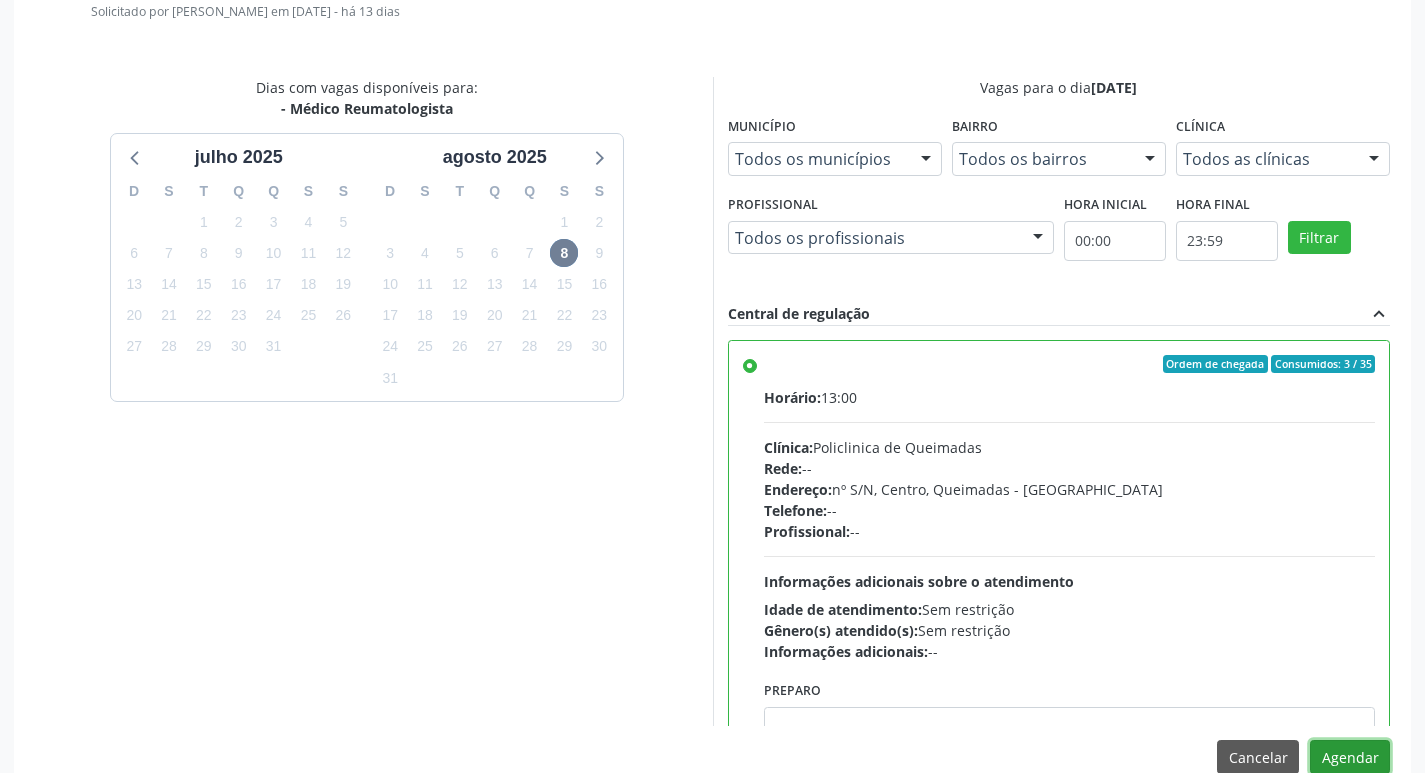 click on "Agendar" at bounding box center [1350, 757] 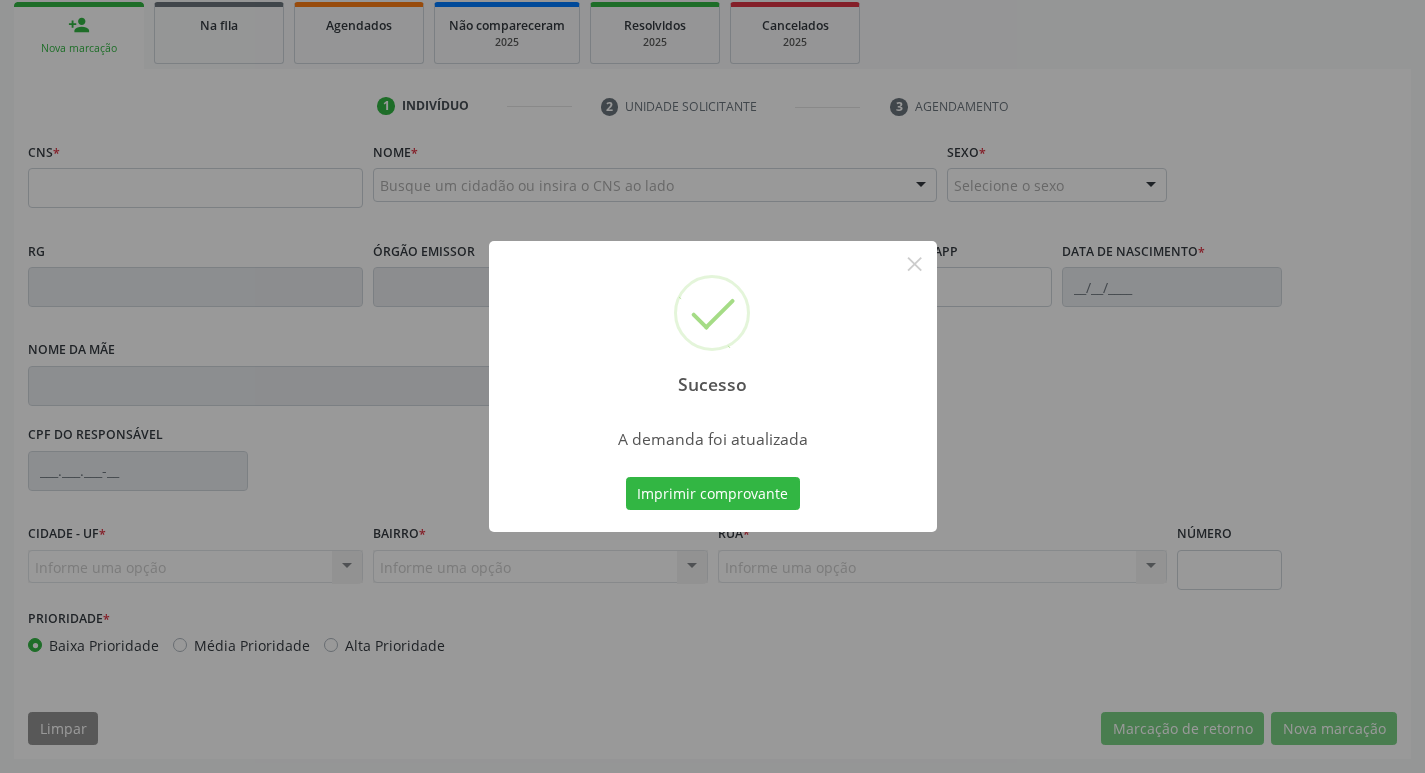 scroll, scrollTop: 297, scrollLeft: 0, axis: vertical 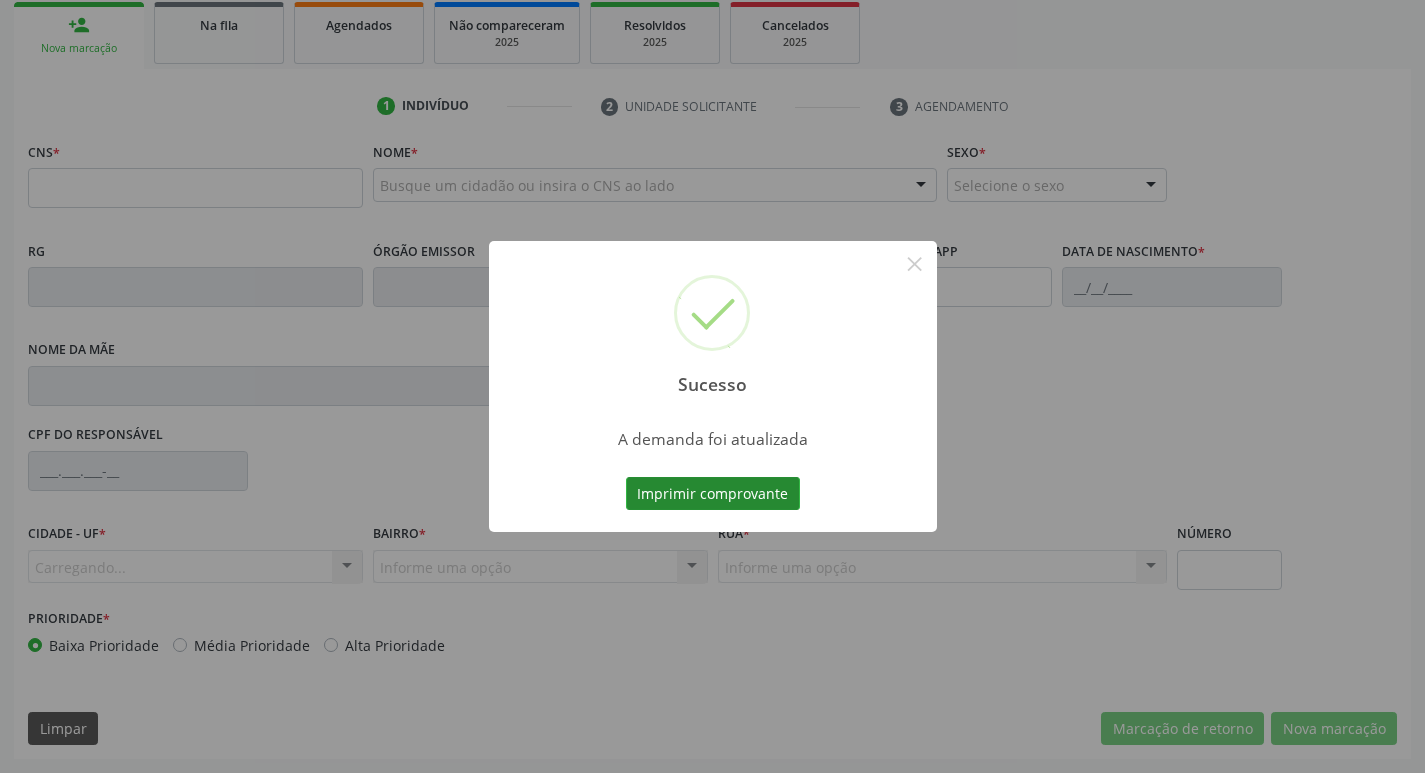 click on "Imprimir comprovante" at bounding box center [713, 494] 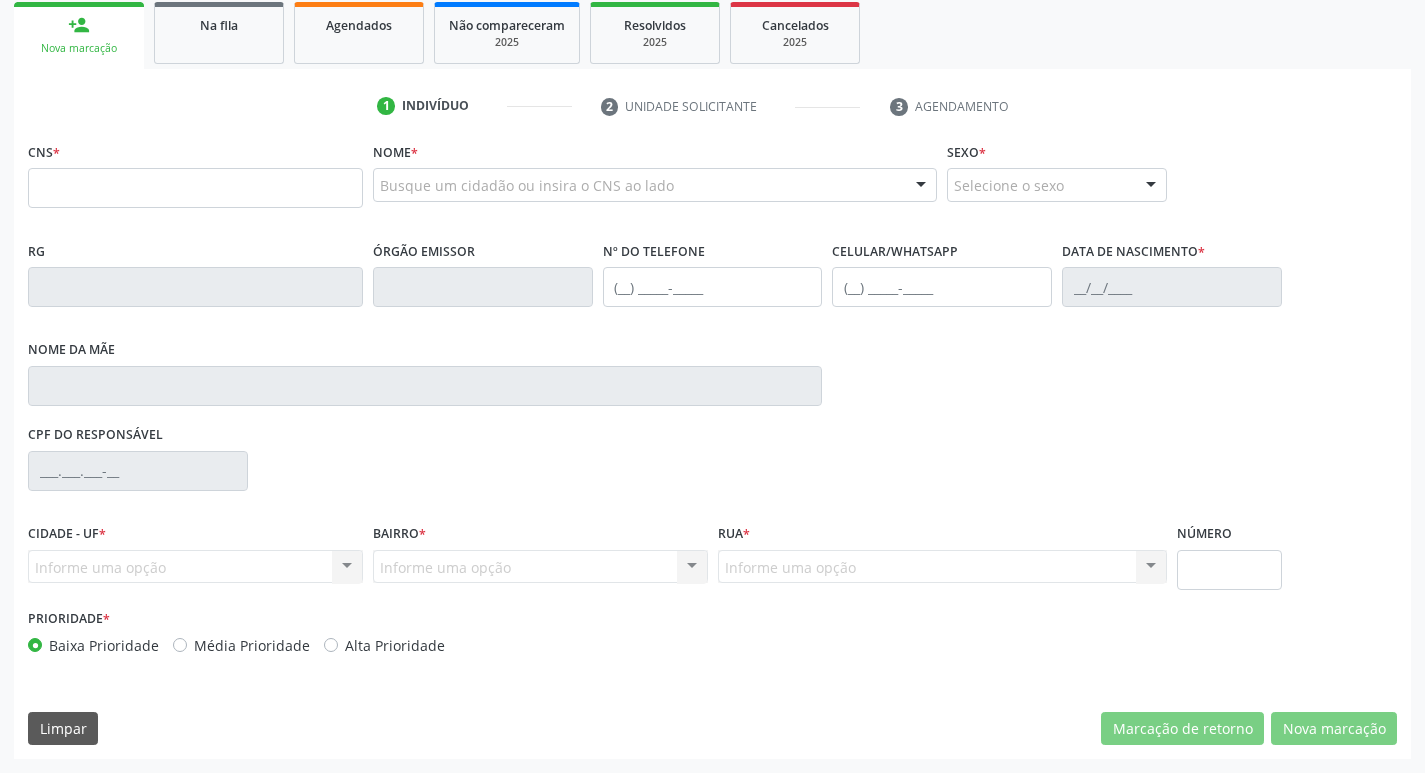 click on "person_add
Nova marcação
Na fila   Agendados   Não compareceram
2025
Resolvidos
2025
Cancelados
2025" at bounding box center (712, 33) 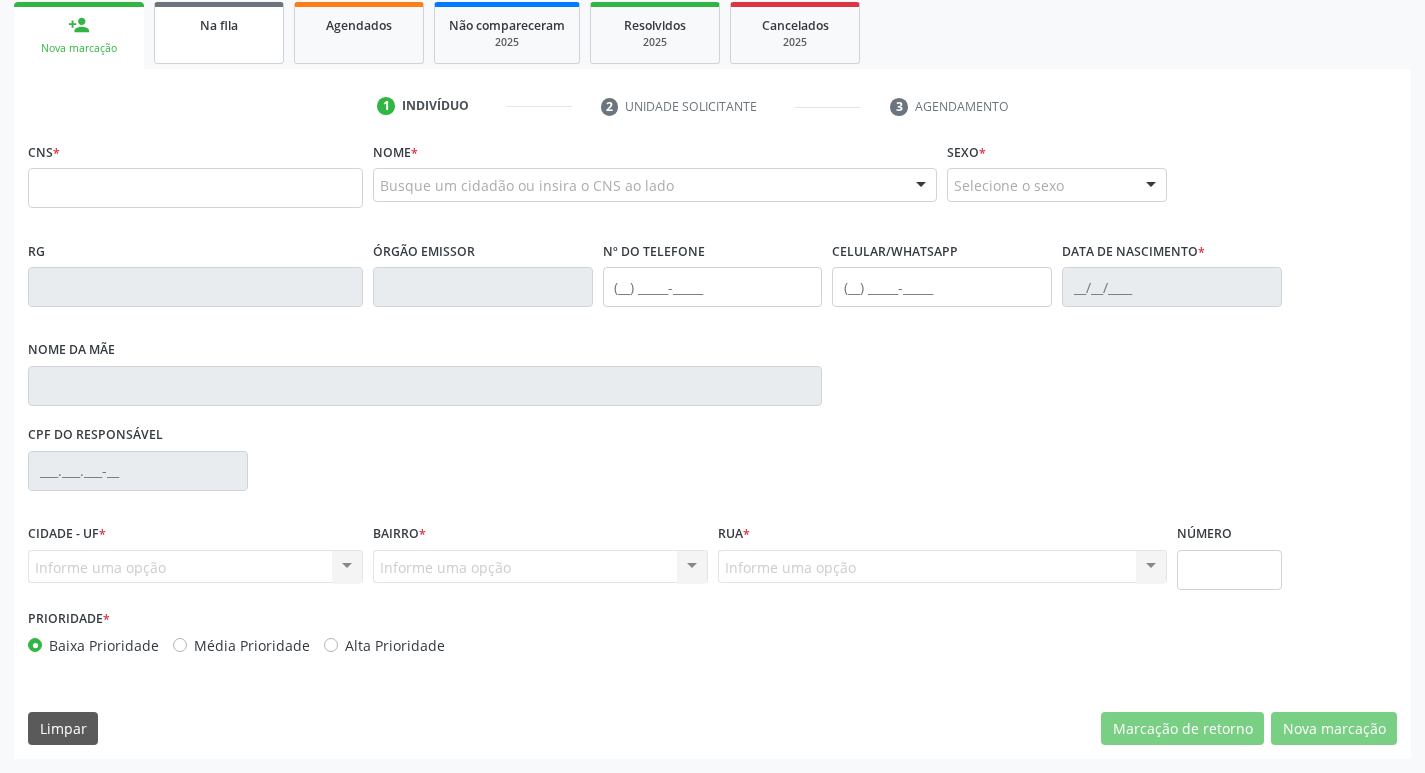 click on "Na fila" at bounding box center [219, 33] 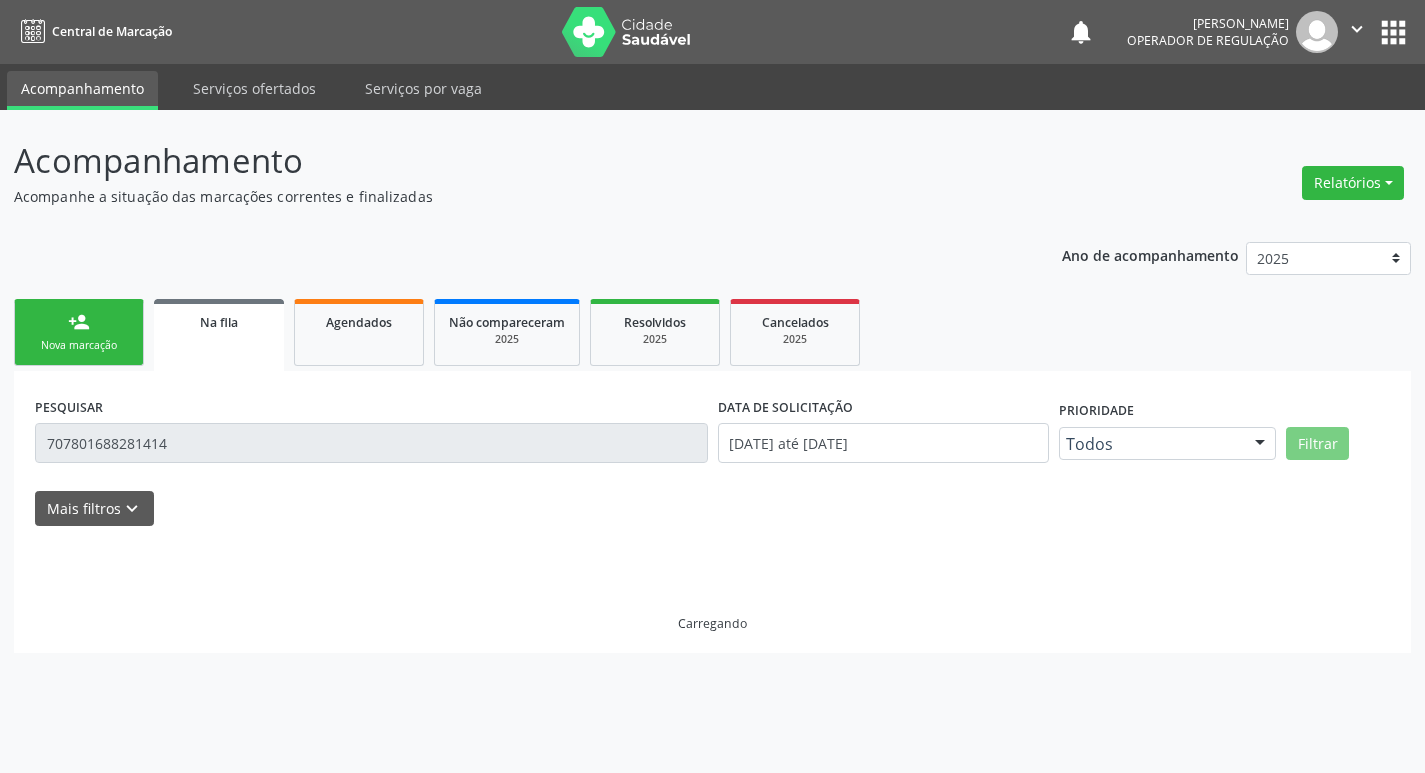 scroll, scrollTop: 0, scrollLeft: 0, axis: both 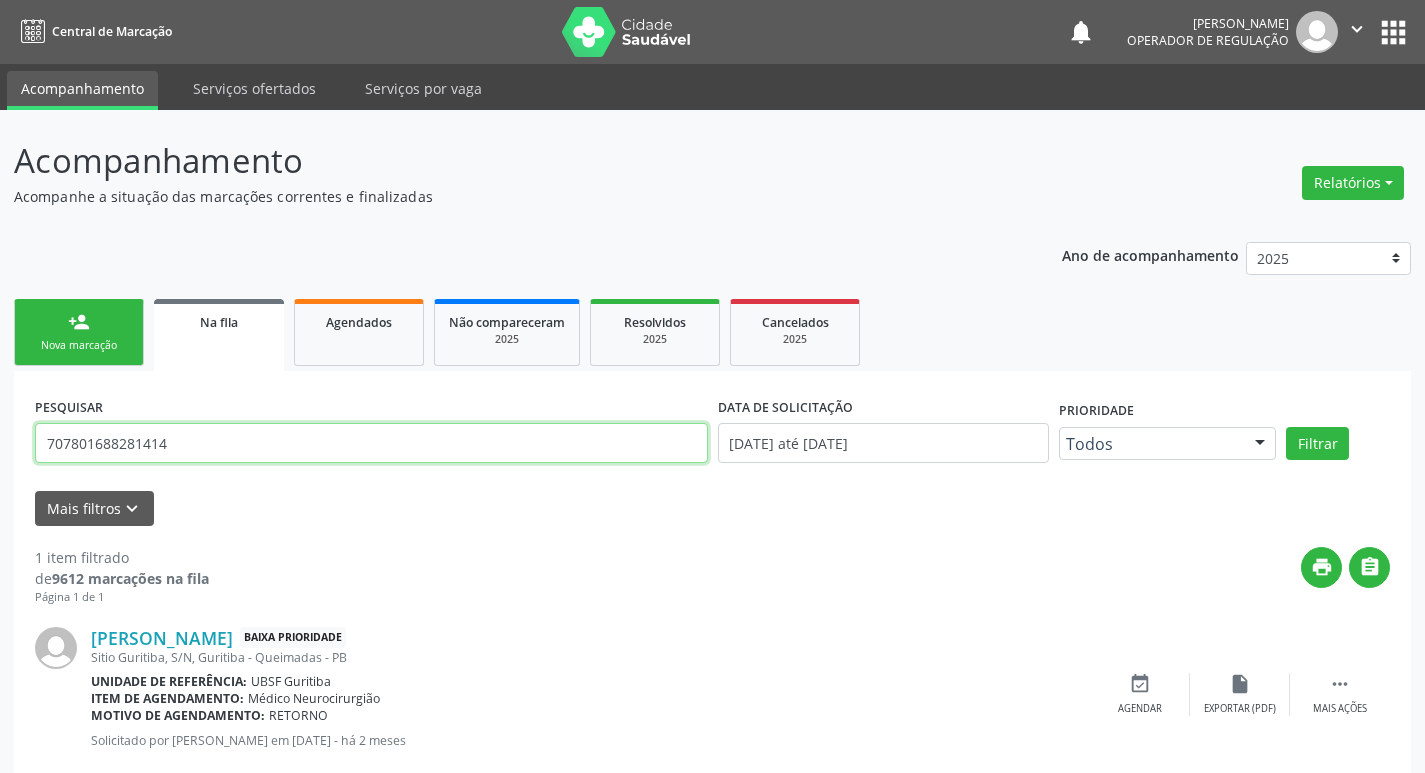 click on "707801688281414" at bounding box center [371, 443] 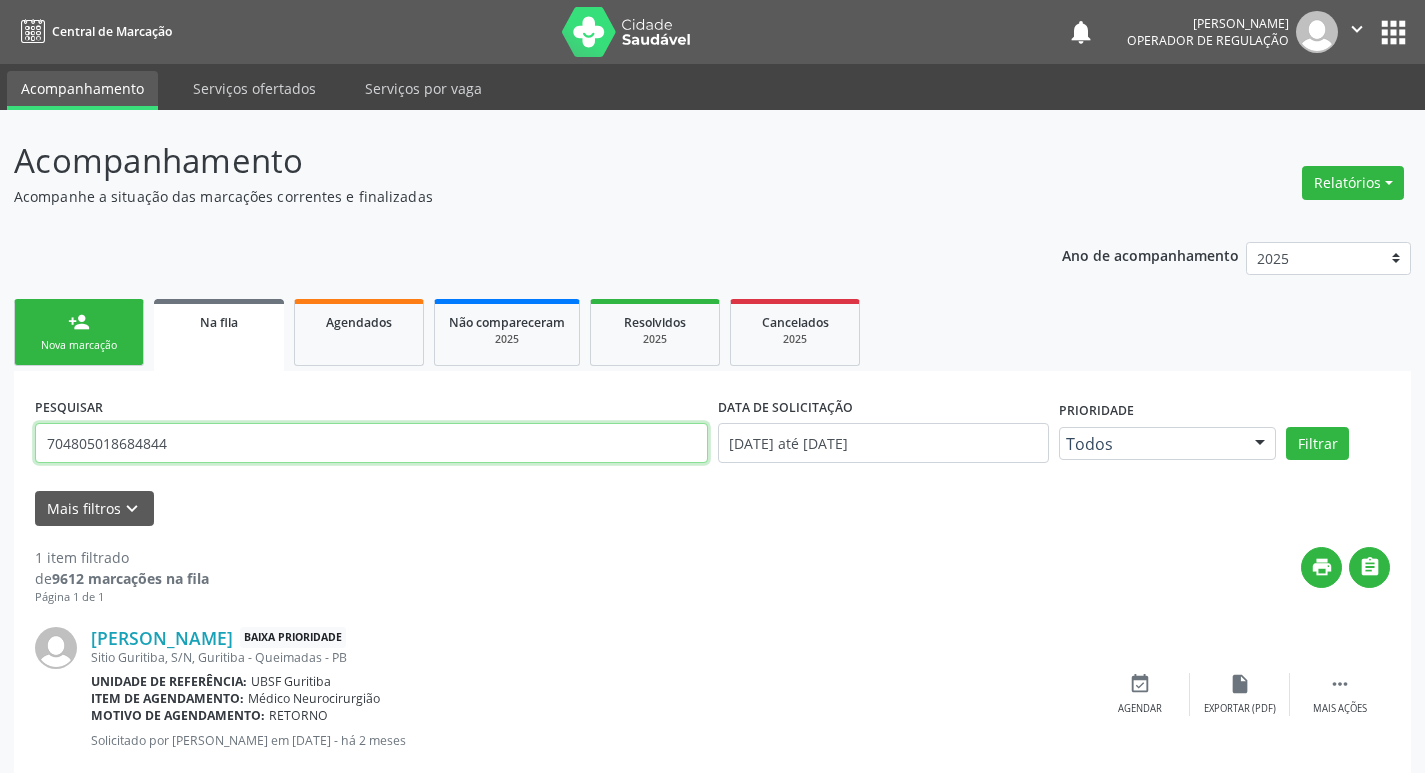 type on "704805018684844" 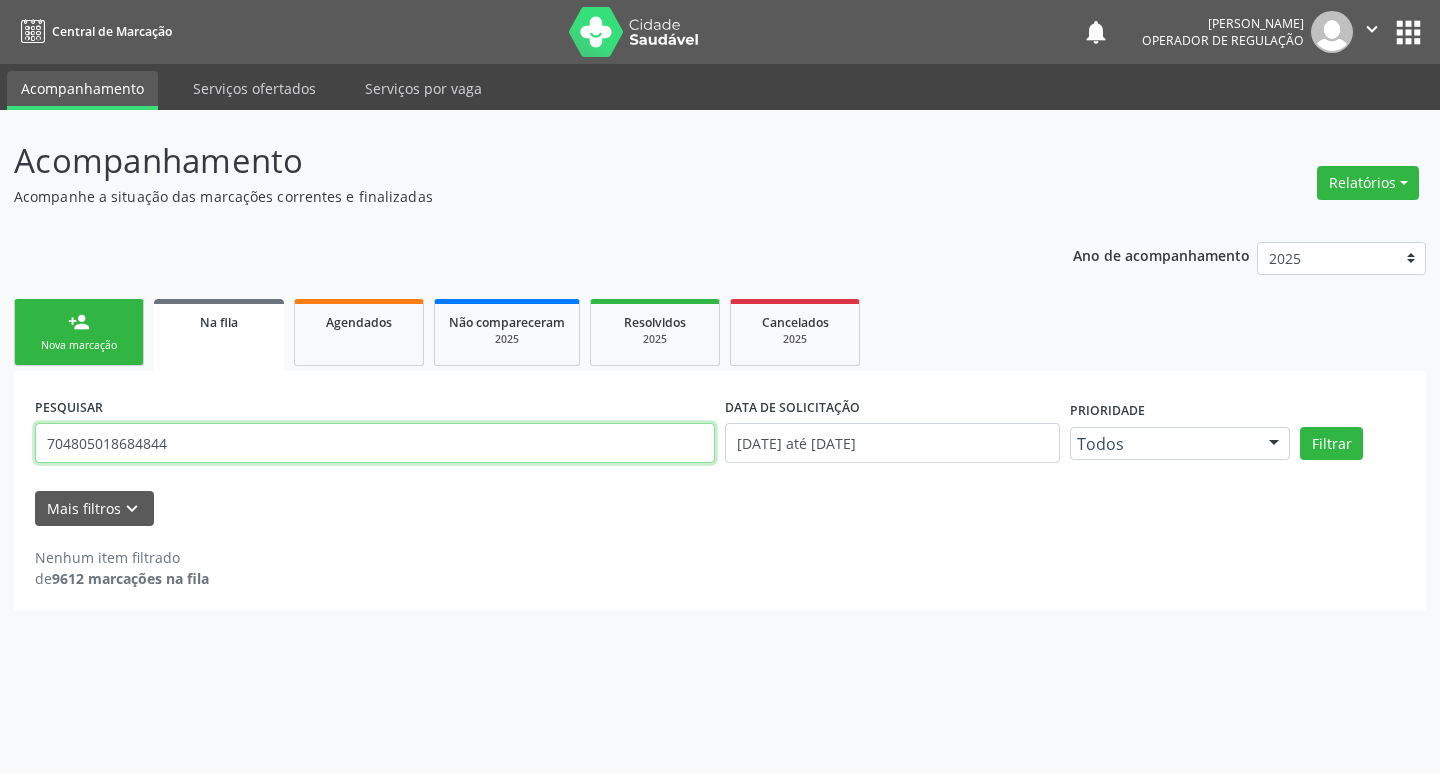click on "704805018684844" at bounding box center (375, 443) 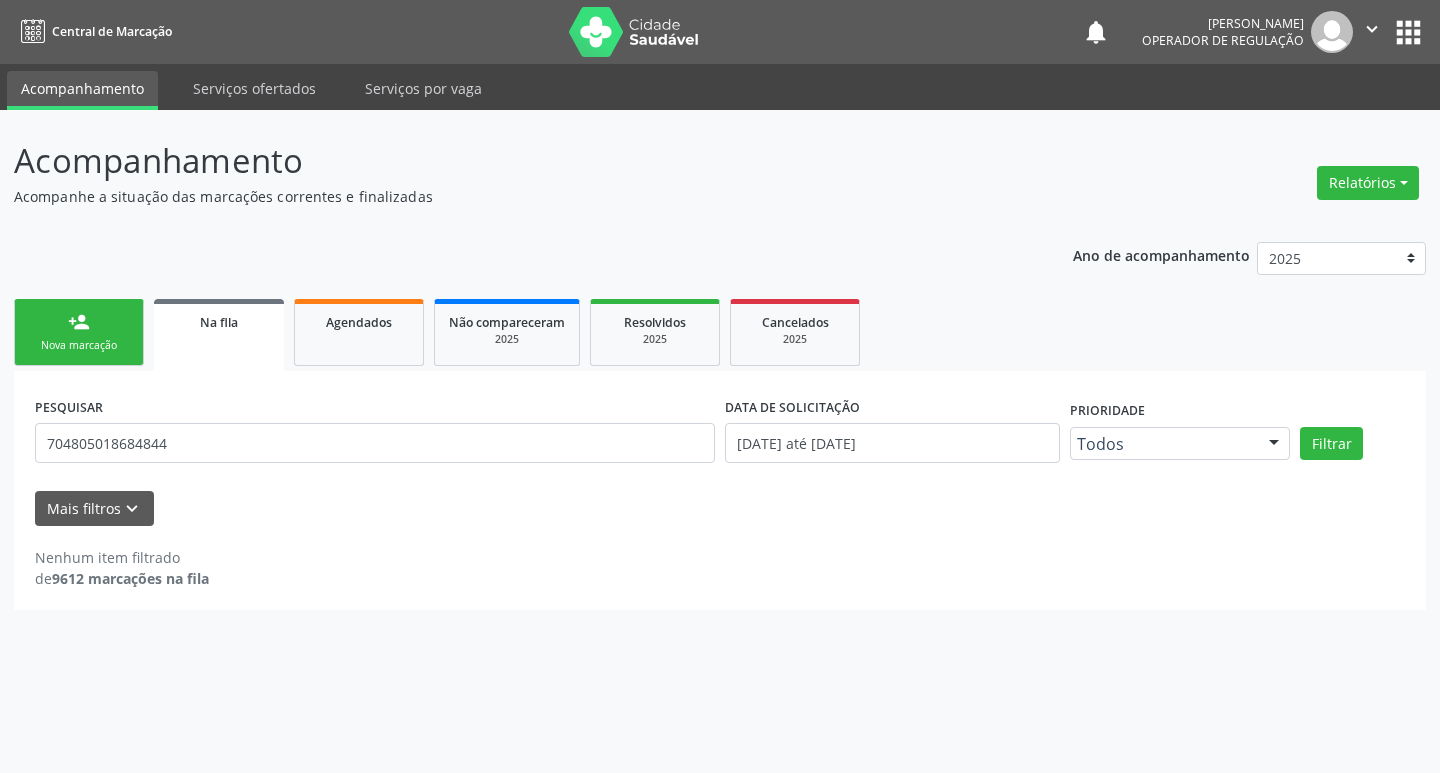 click on "Nova marcação" at bounding box center [79, 345] 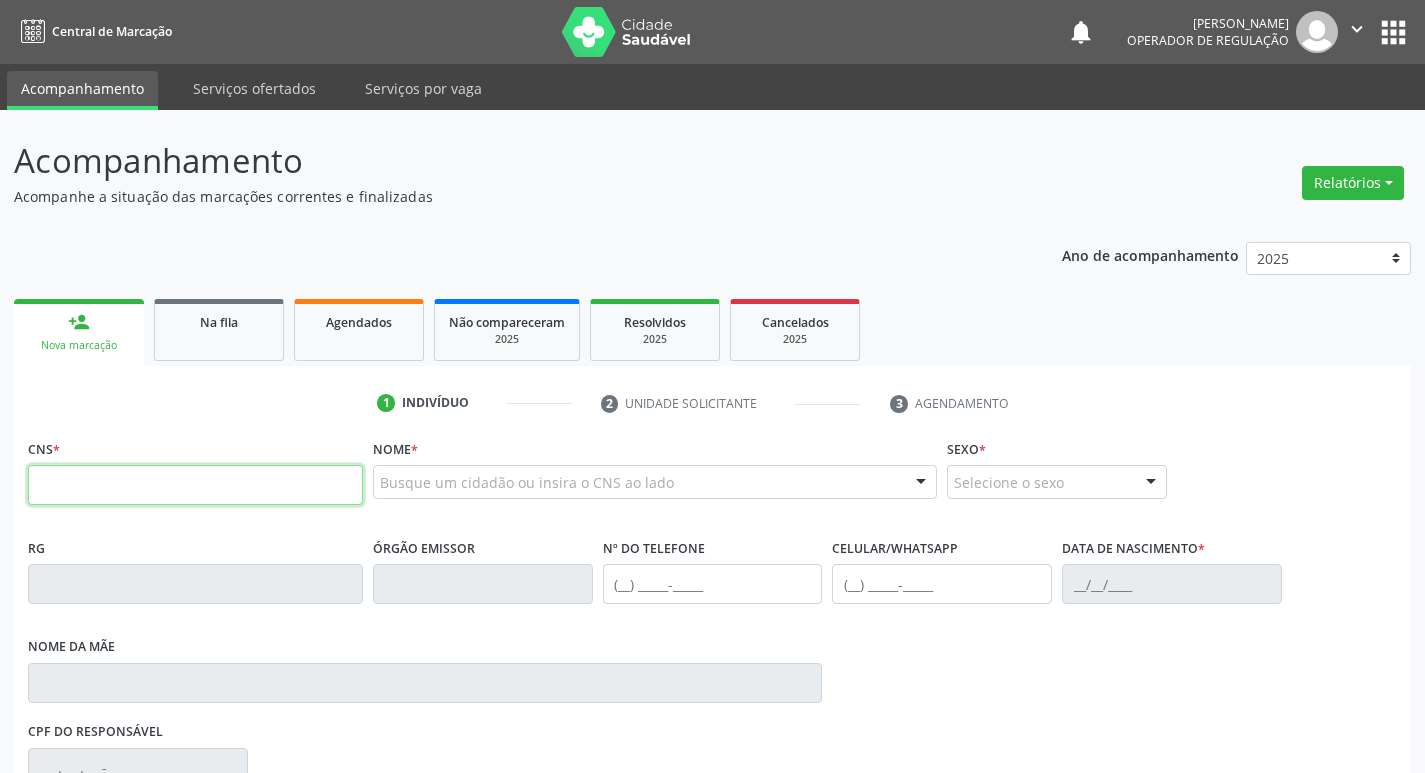 click at bounding box center (195, 485) 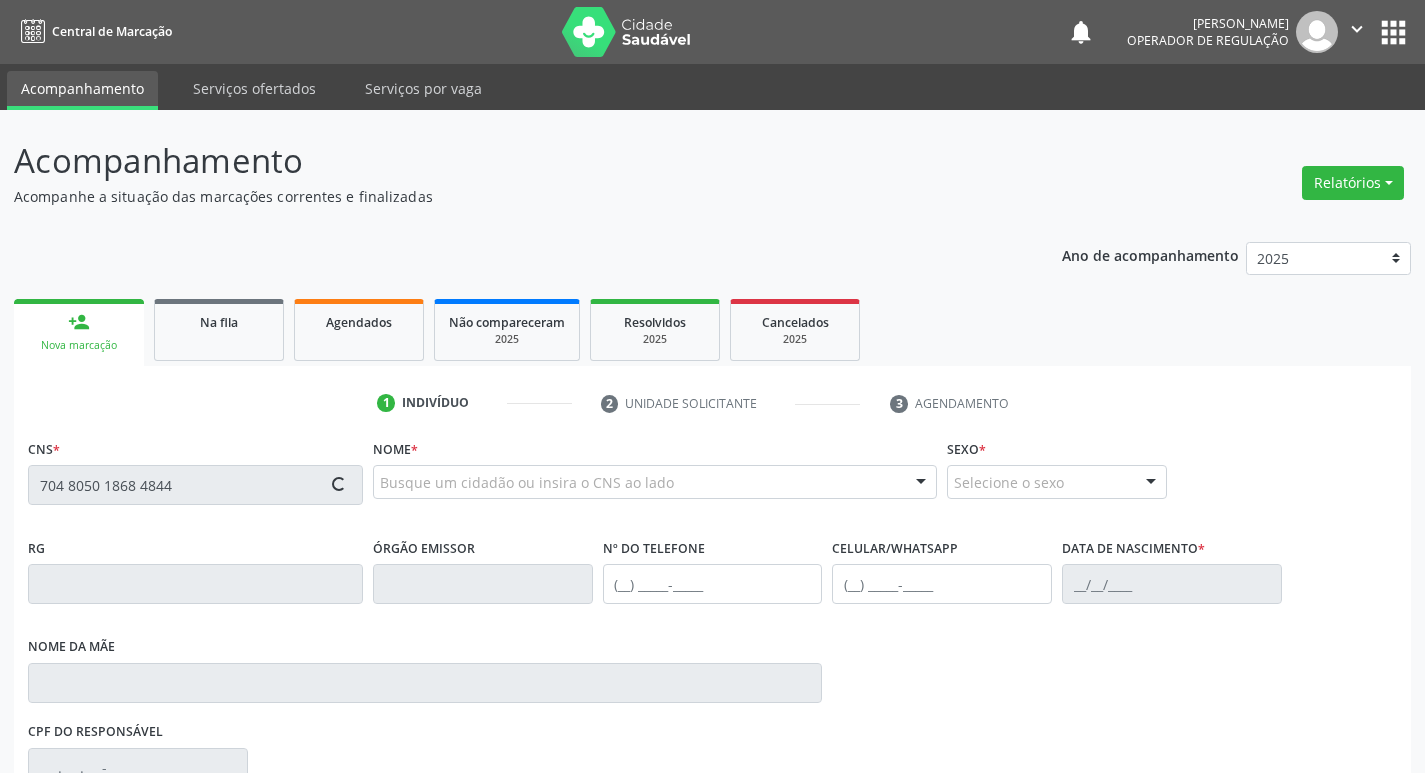 type on "704 8050 1868 4844" 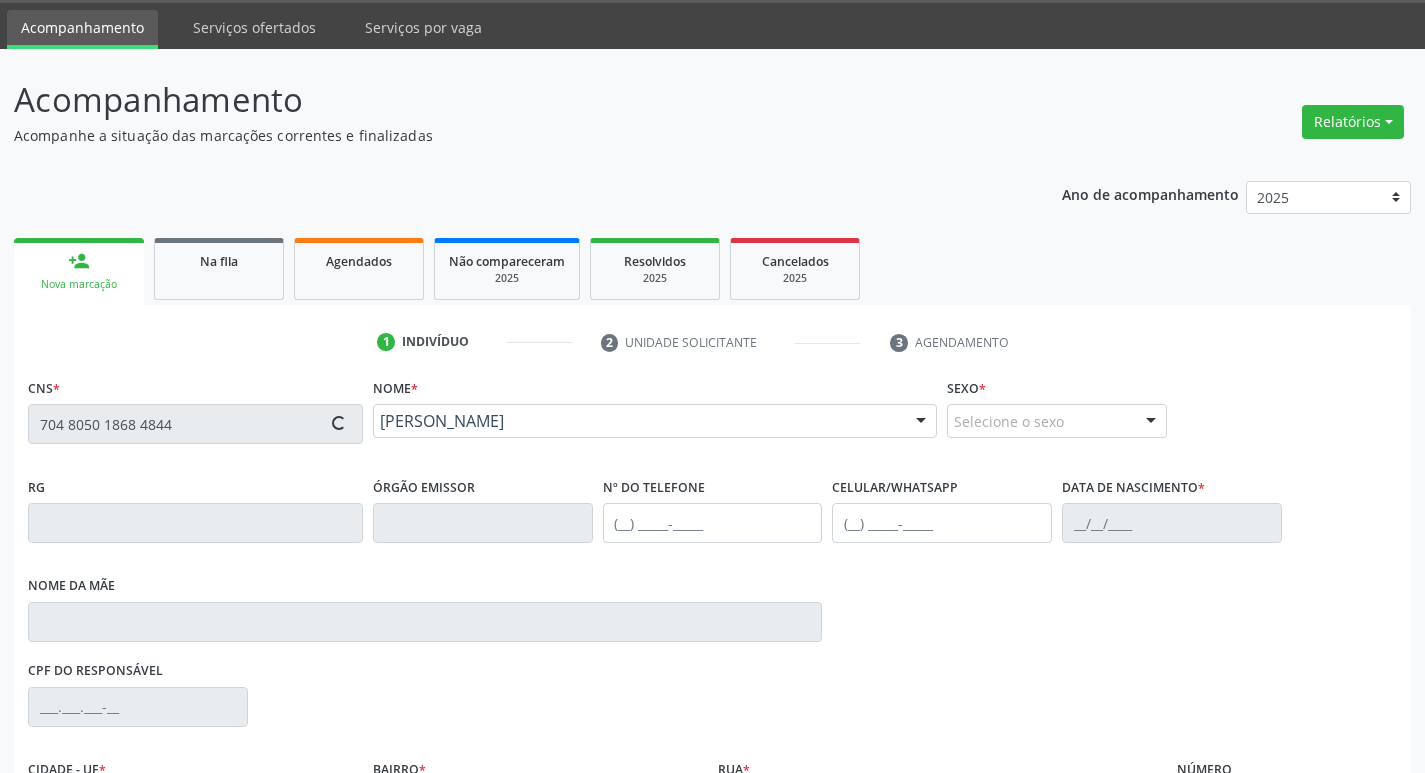 scroll, scrollTop: 297, scrollLeft: 0, axis: vertical 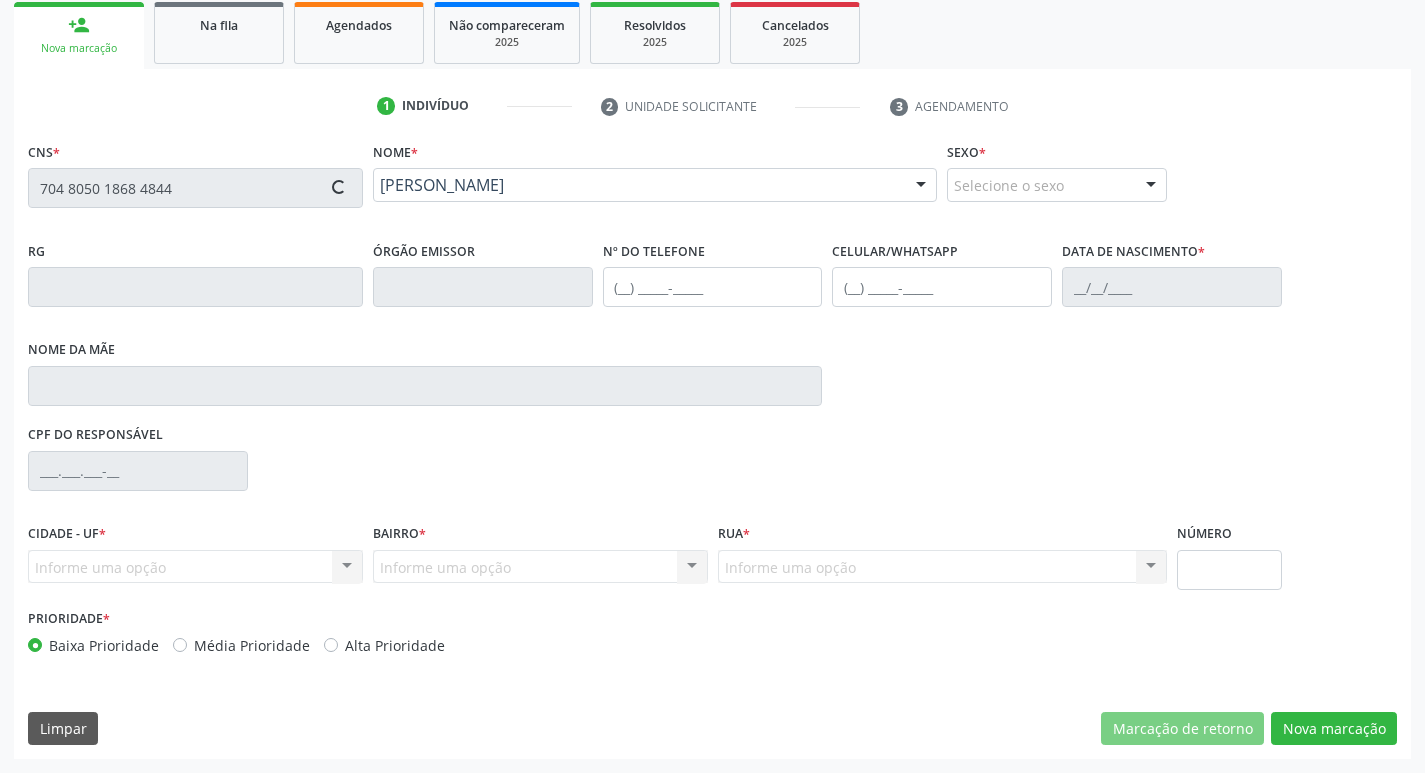 type on "[PHONE_NUMBER]" 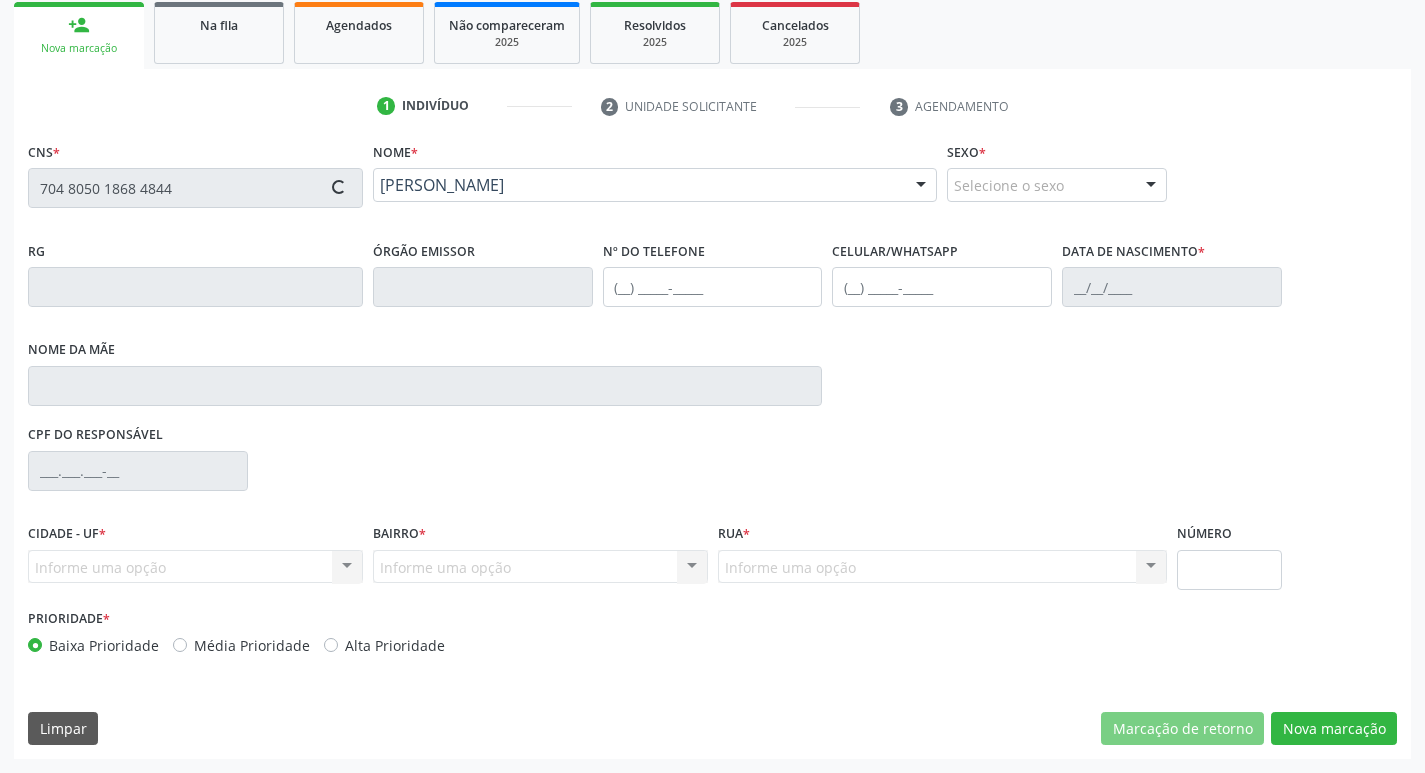 type on "[DATE]" 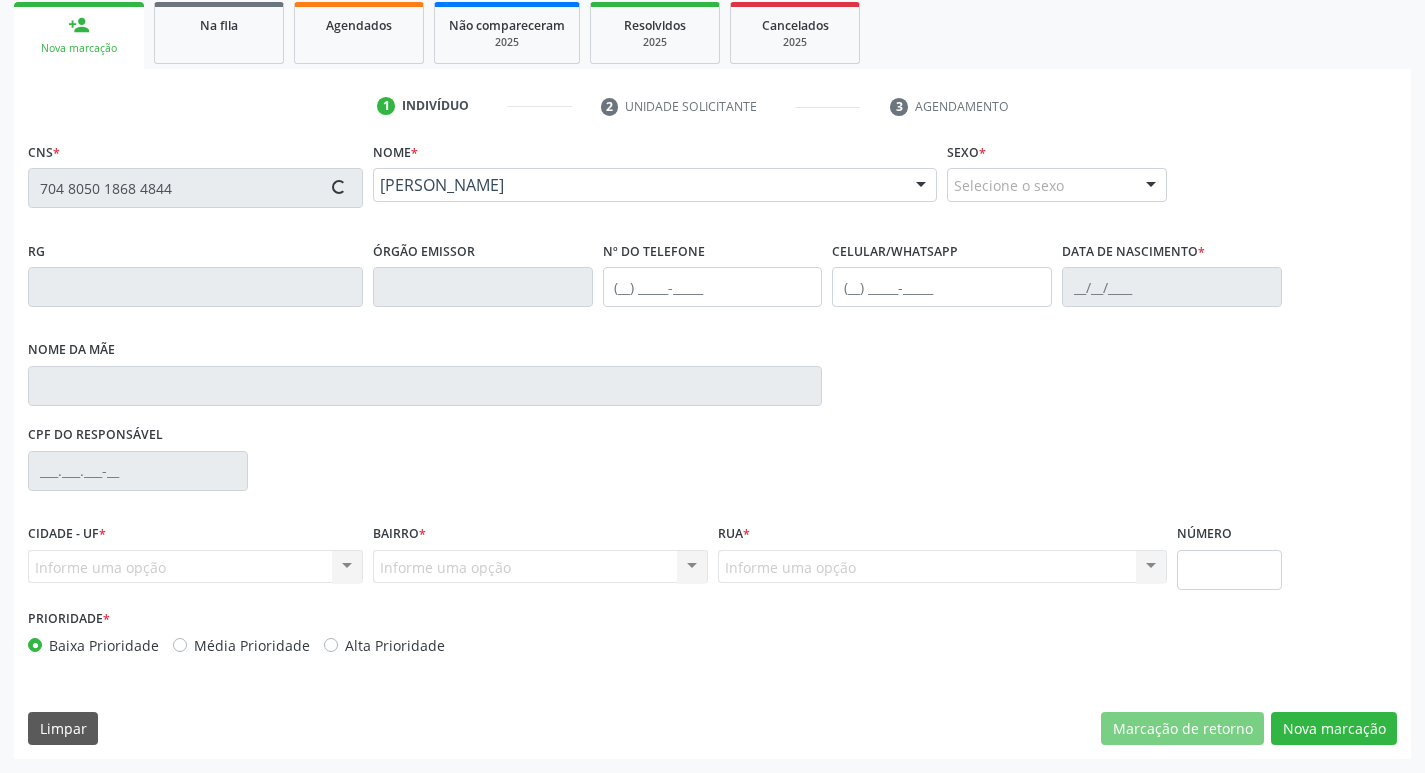 type on "[PERSON_NAME]" 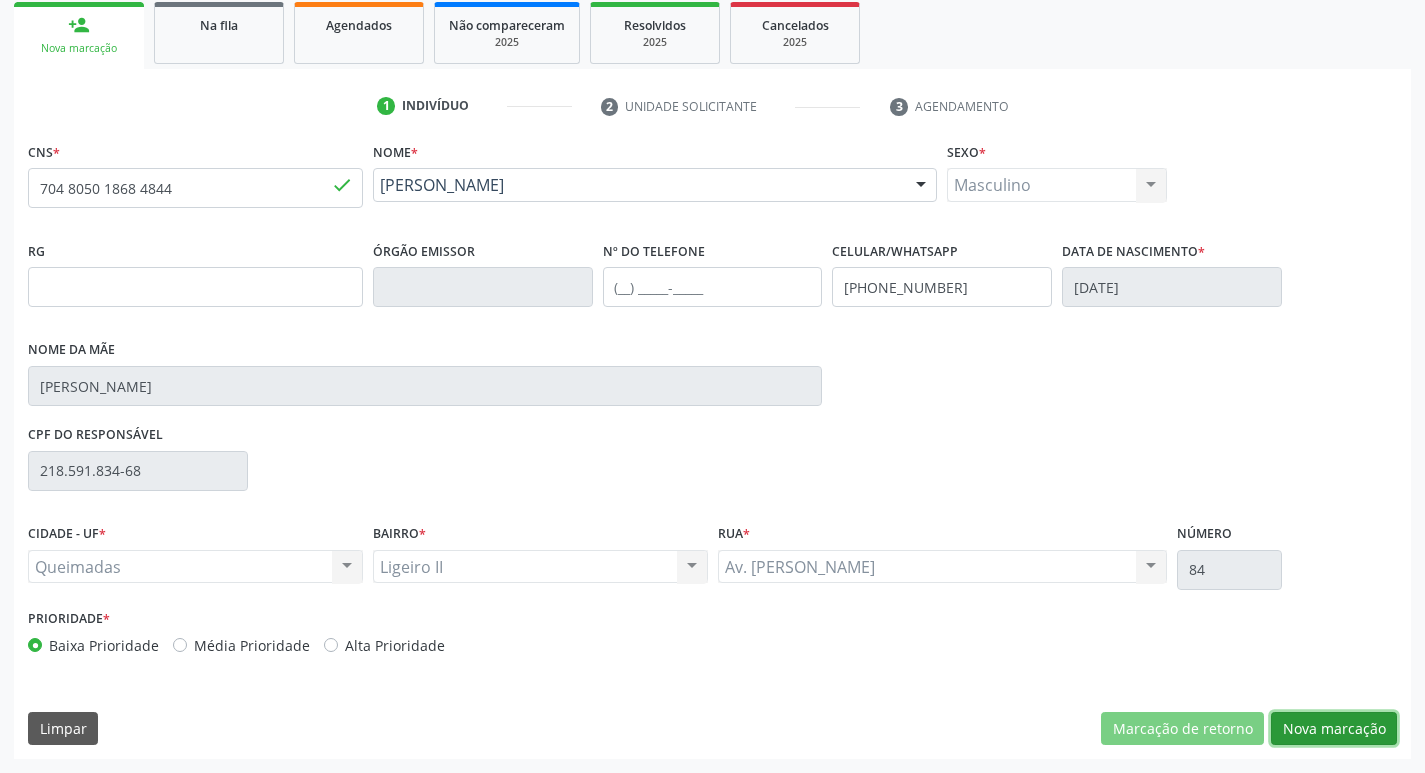 click on "Nova marcação" at bounding box center (1334, 729) 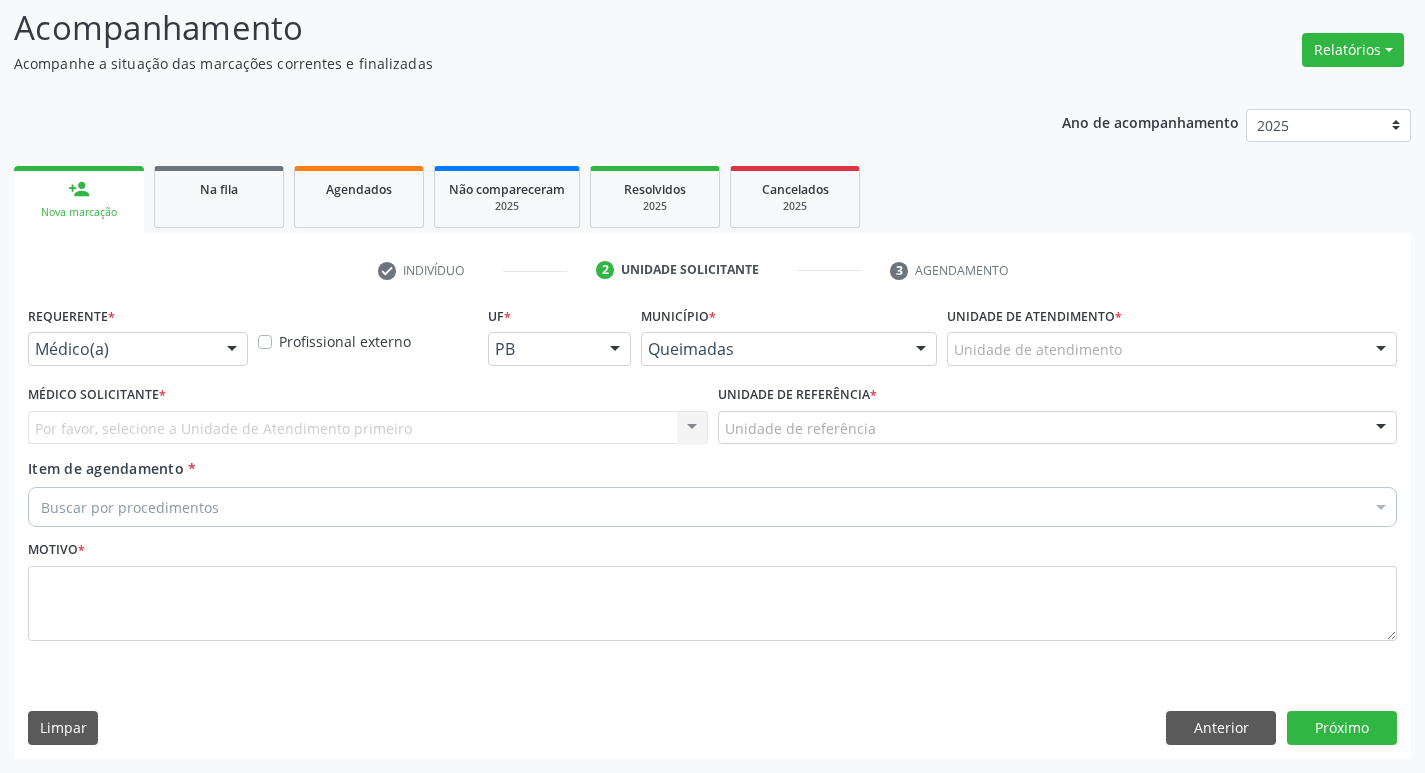 scroll, scrollTop: 133, scrollLeft: 0, axis: vertical 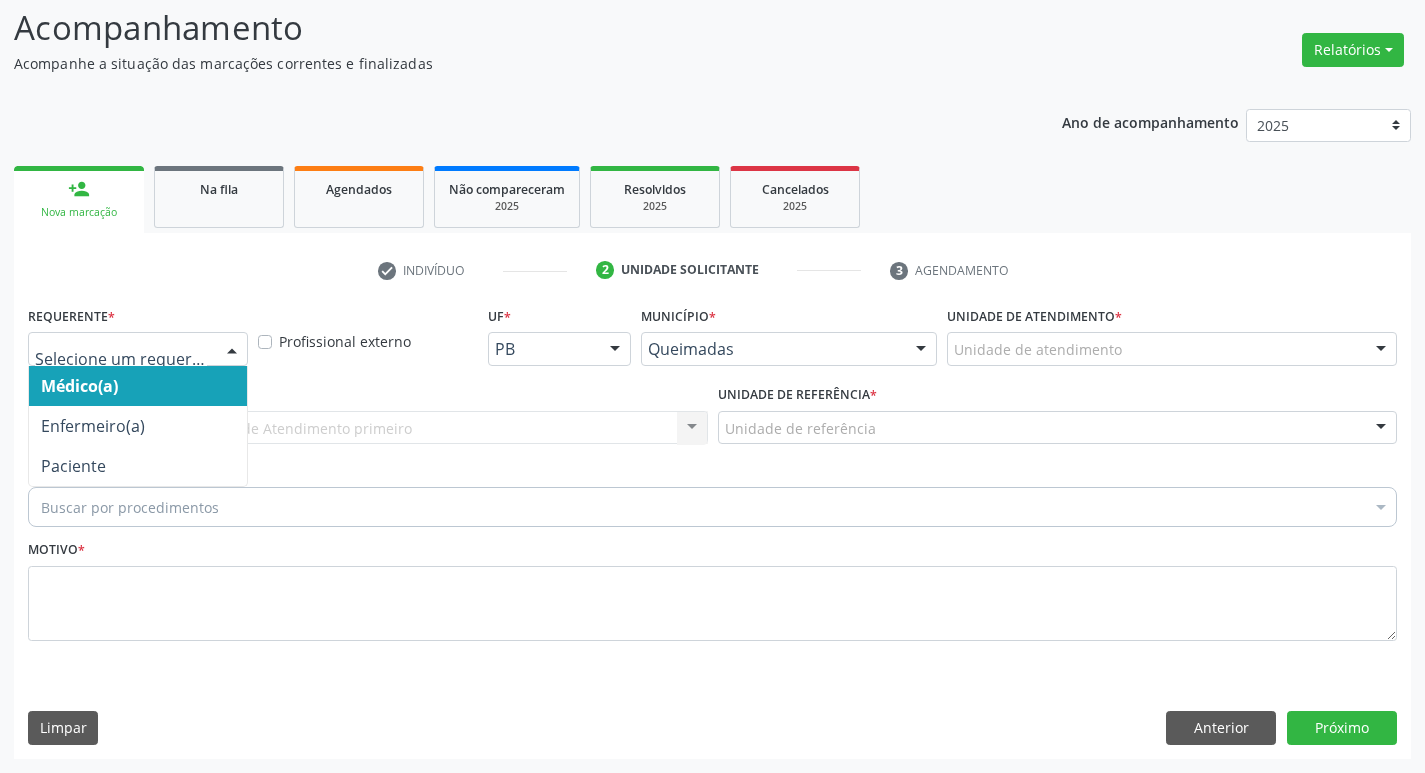 click at bounding box center [232, 350] 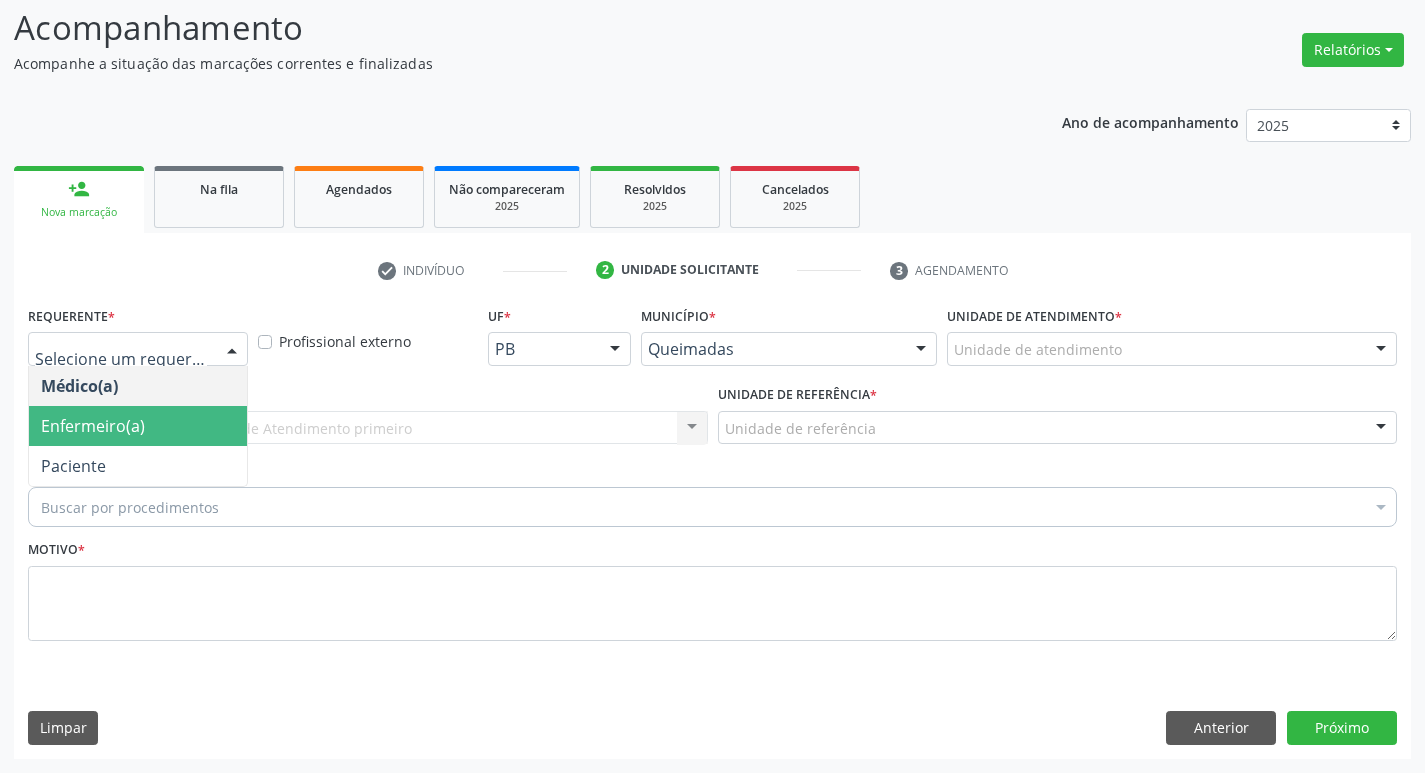 click on "Paciente" at bounding box center [138, 466] 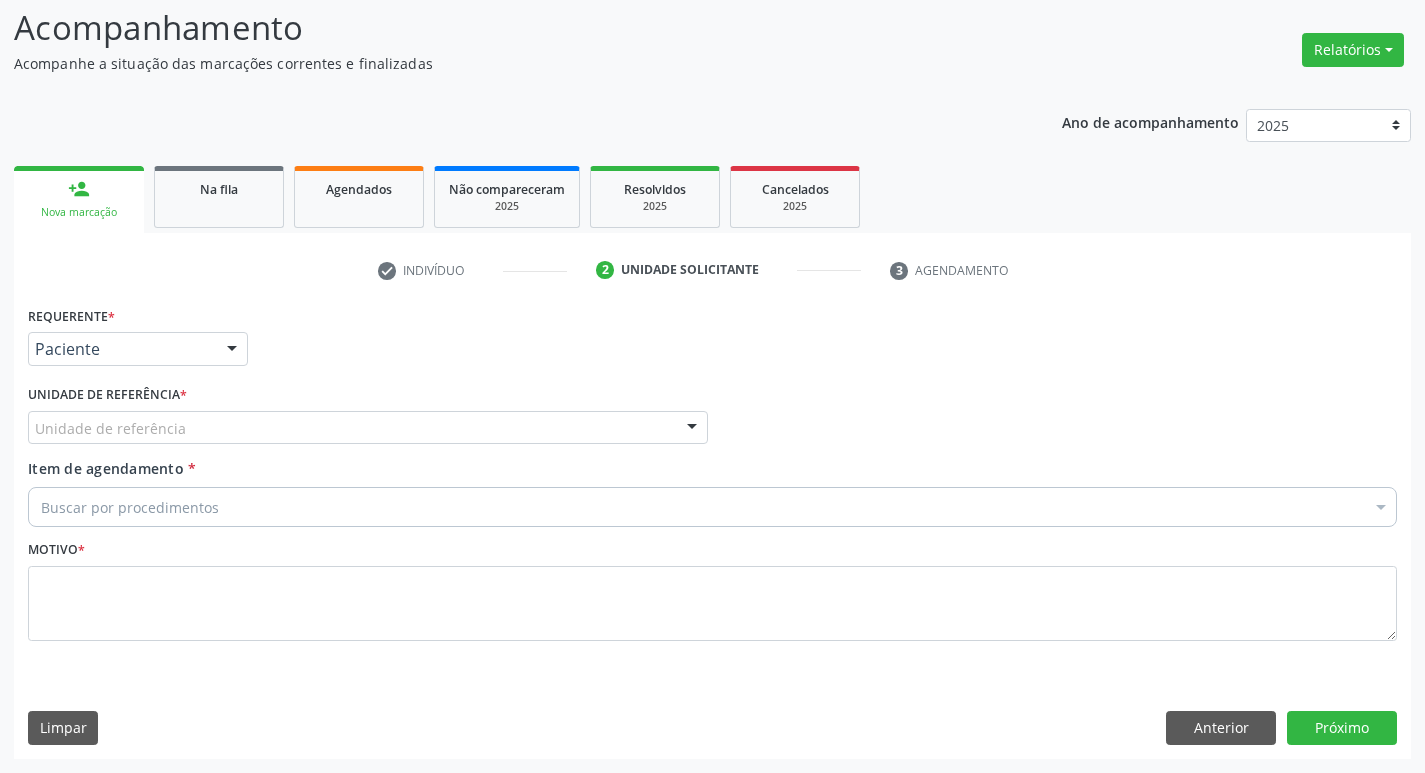 drag, startPoint x: 218, startPoint y: 409, endPoint x: 220, endPoint y: 435, distance: 26.076809 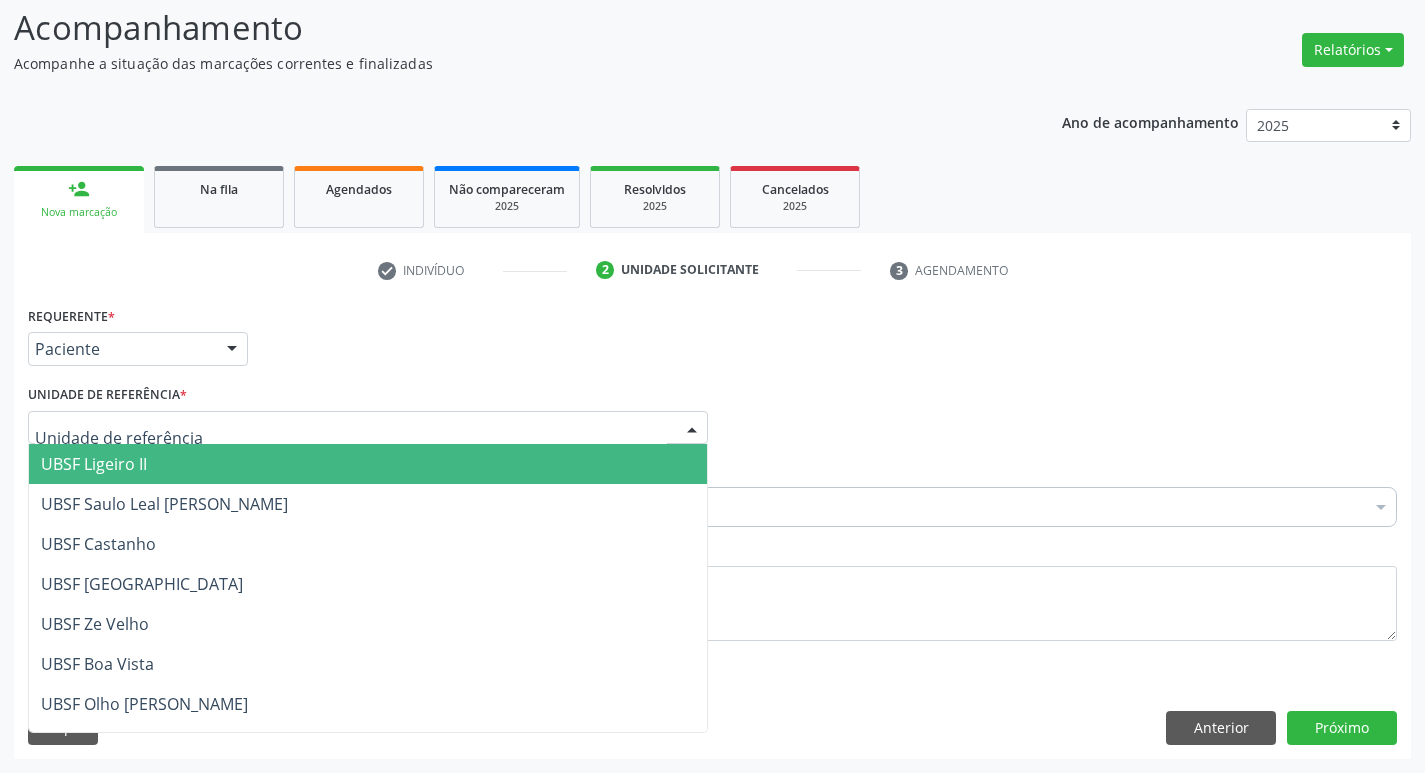 click on "UBSF Ligeiro II" at bounding box center [368, 464] 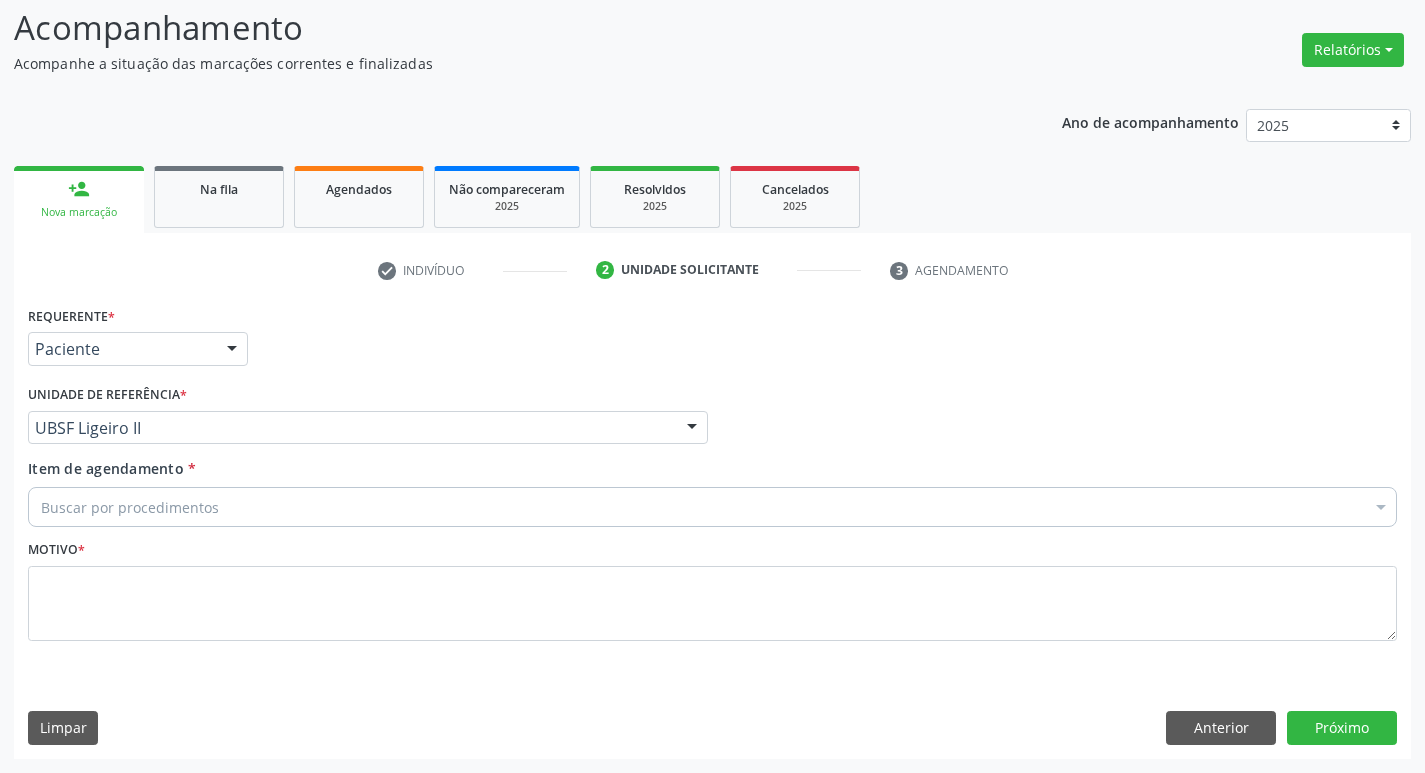 click on "Buscar por procedimentos" at bounding box center (712, 507) 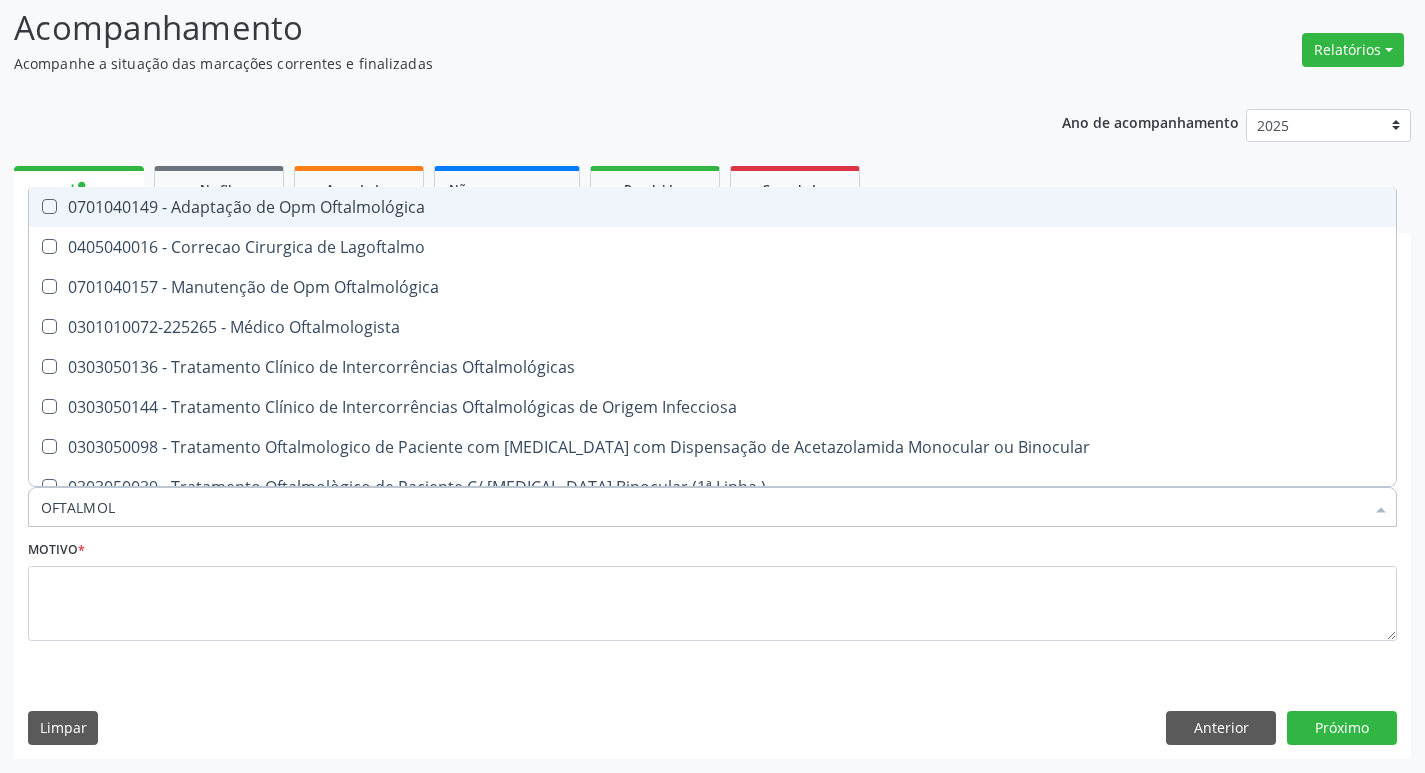 type on "OFTALMOLO" 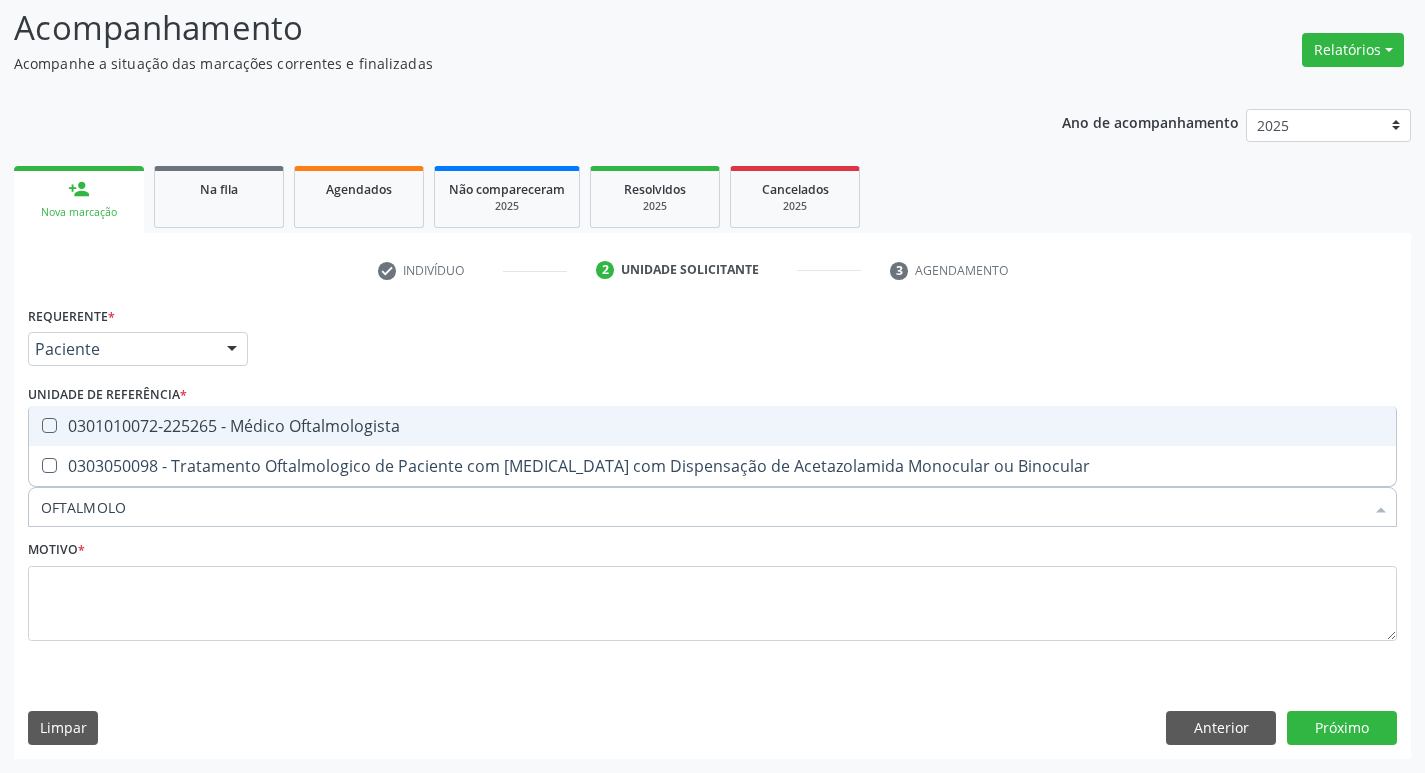 click on "0301010072-225265 - Médico Oftalmologista" at bounding box center [712, 426] 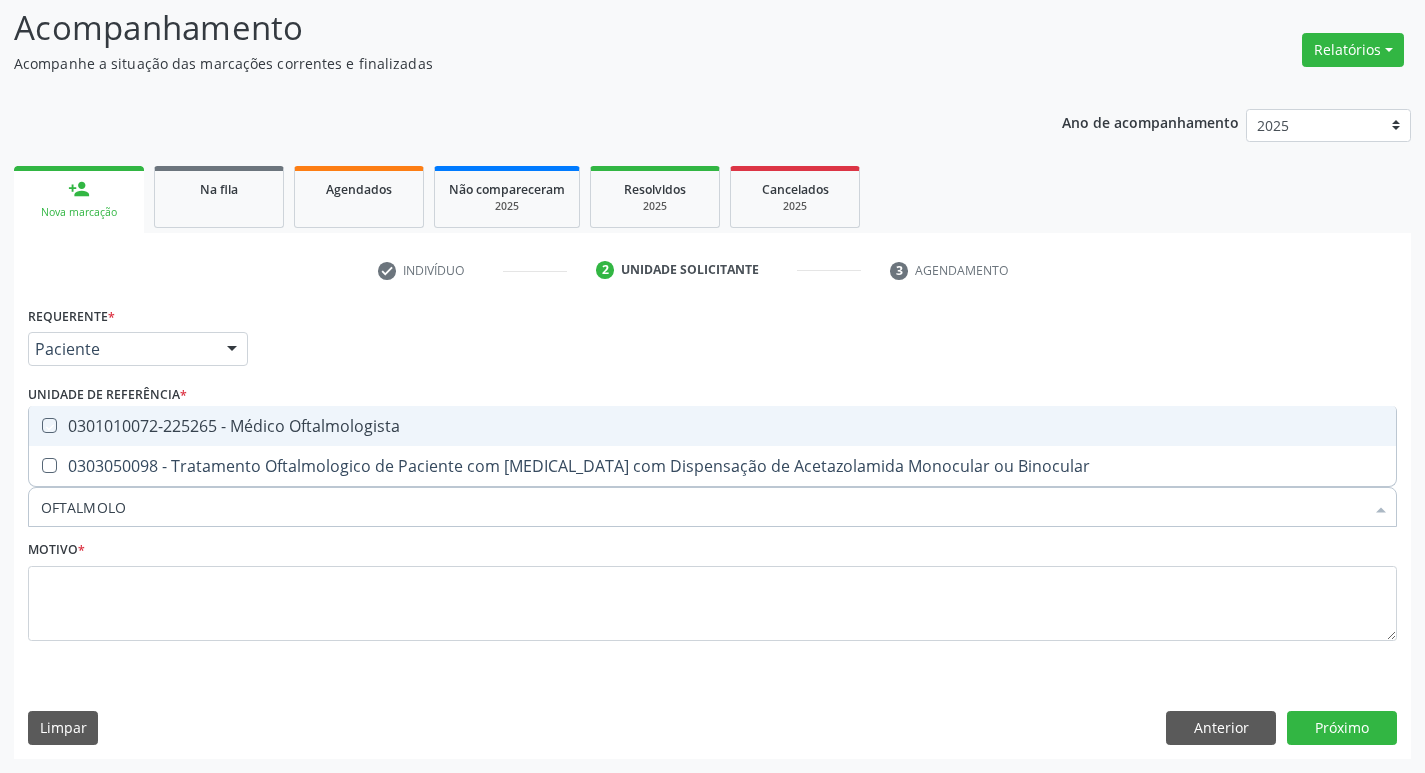 checkbox on "true" 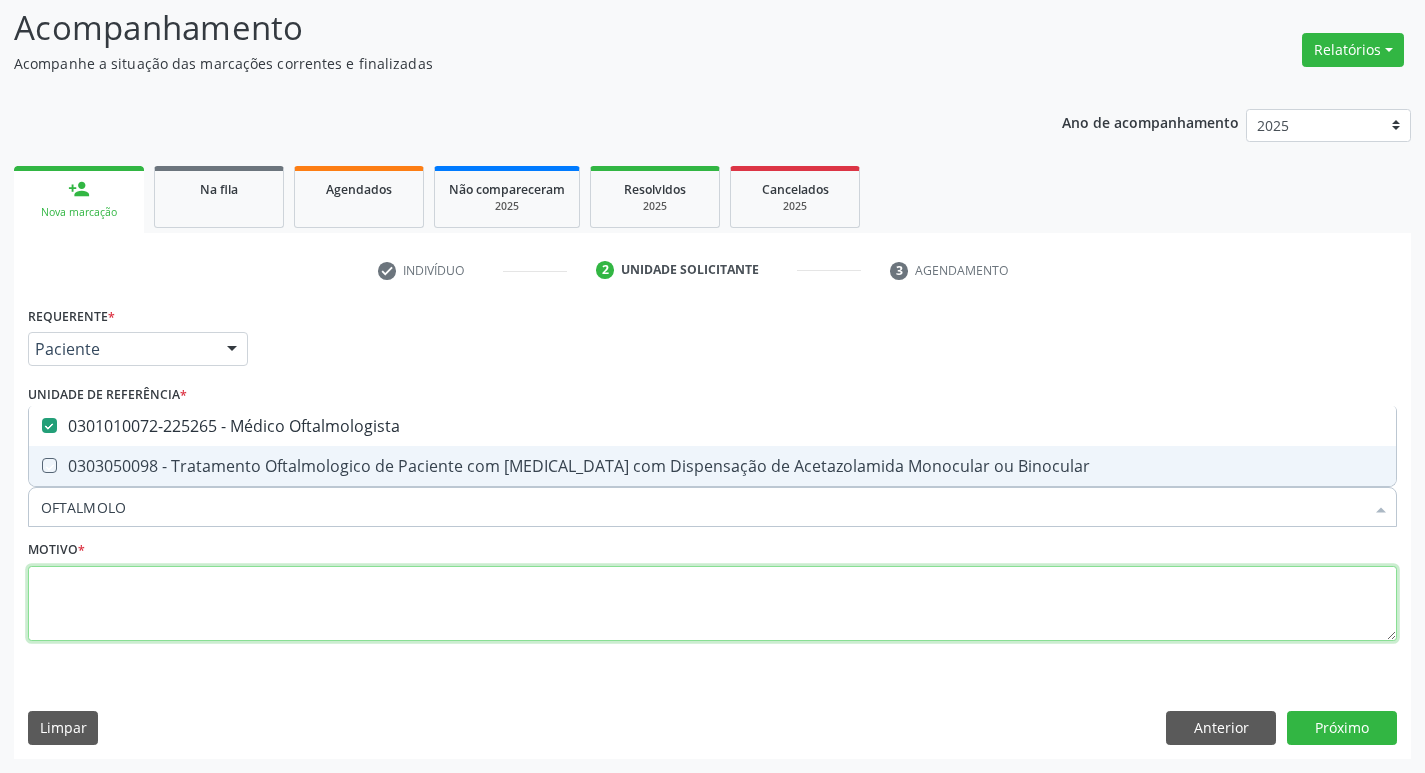 click at bounding box center (712, 604) 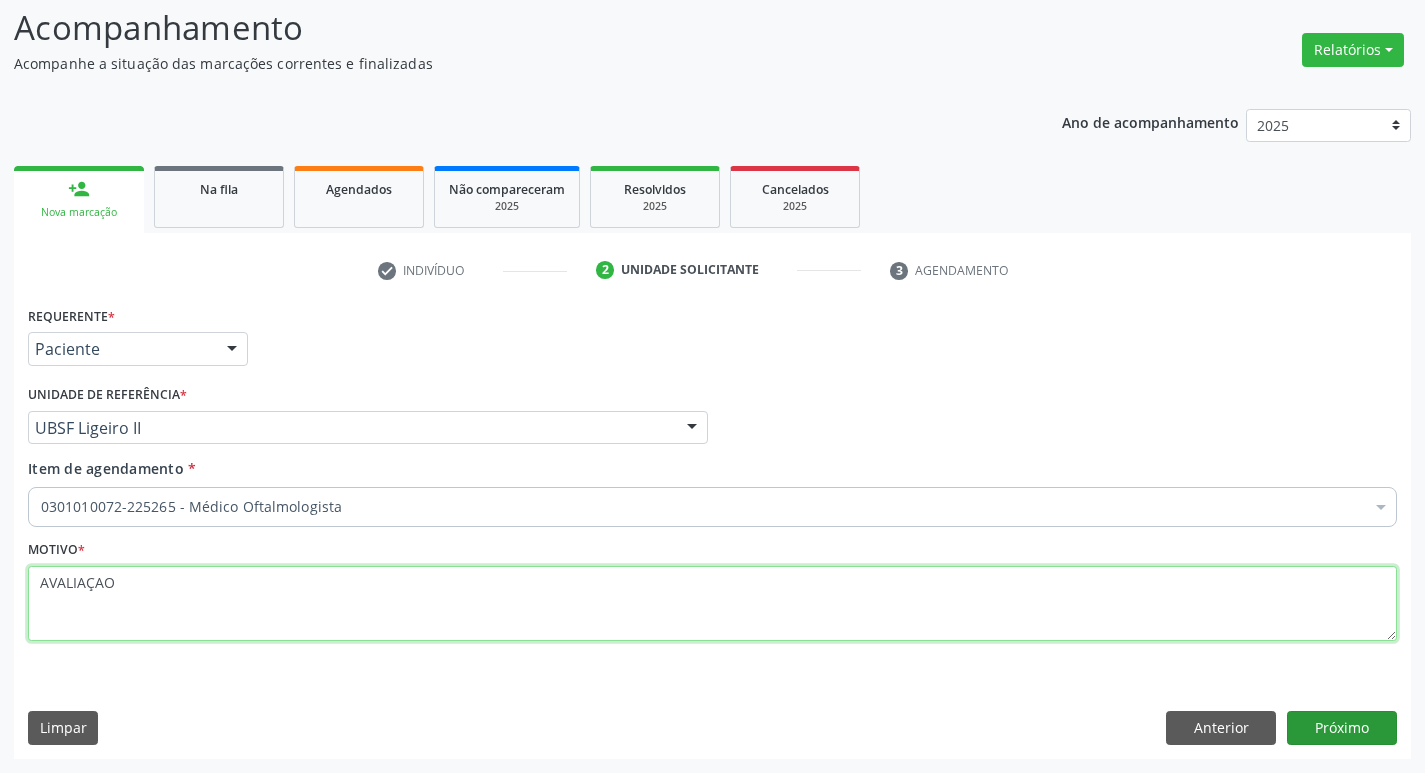 type on "AVALIAÇAO" 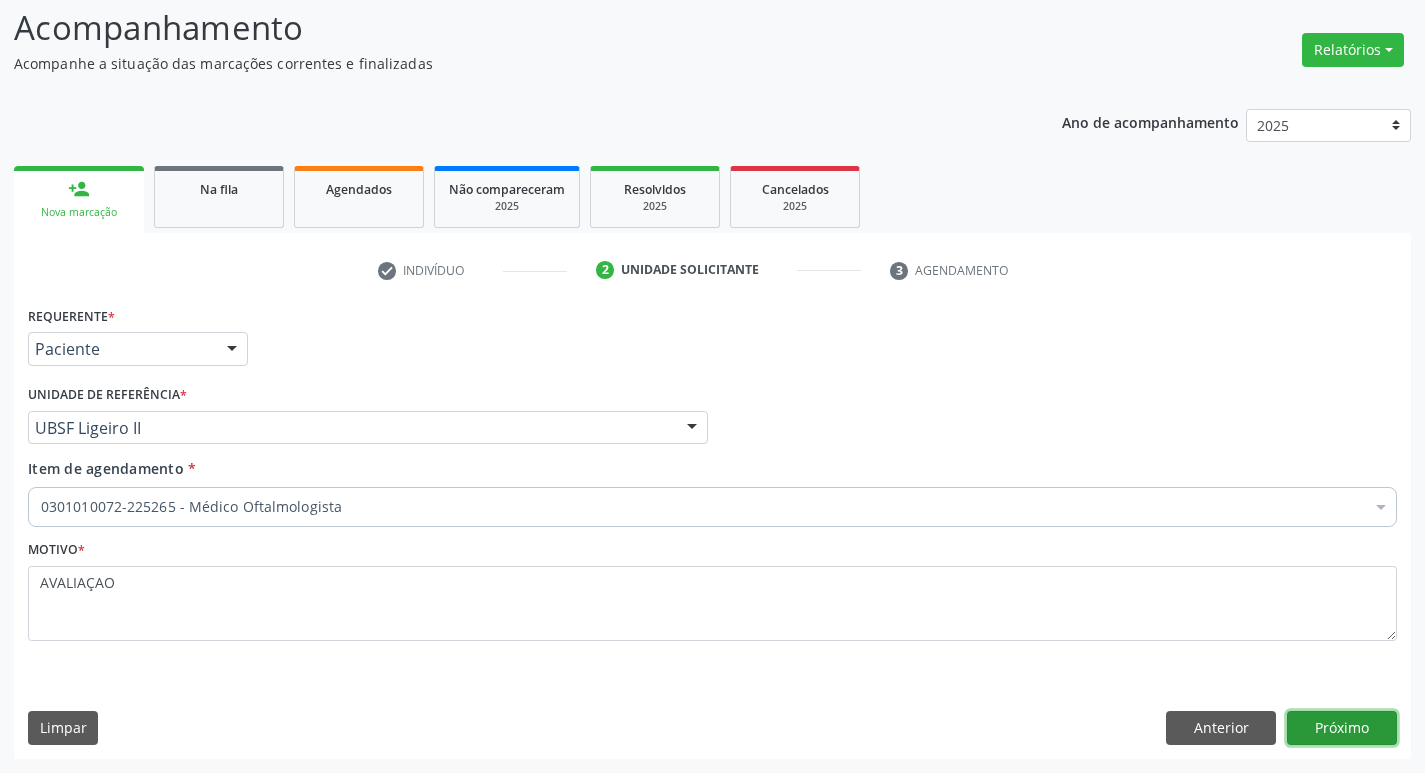 click on "Próximo" at bounding box center [1342, 728] 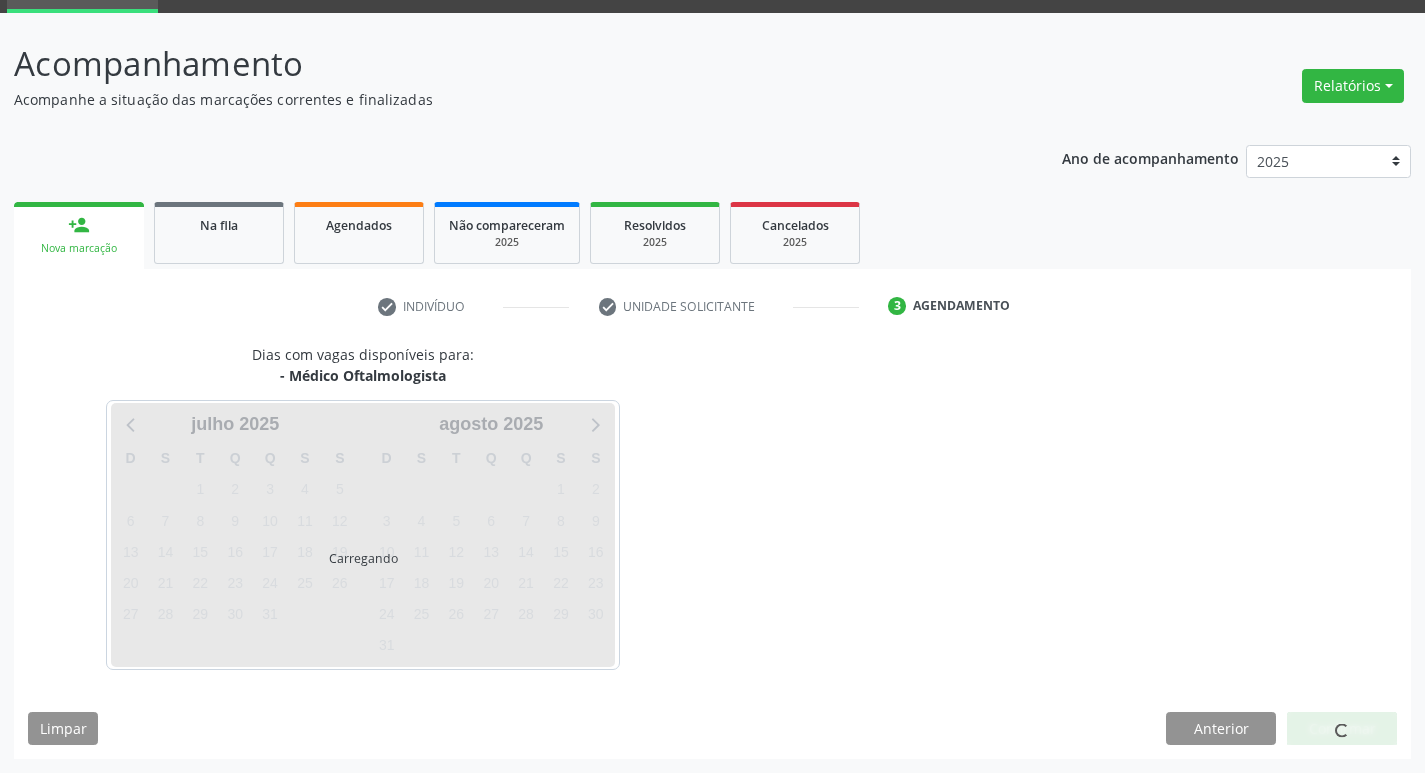 scroll, scrollTop: 97, scrollLeft: 0, axis: vertical 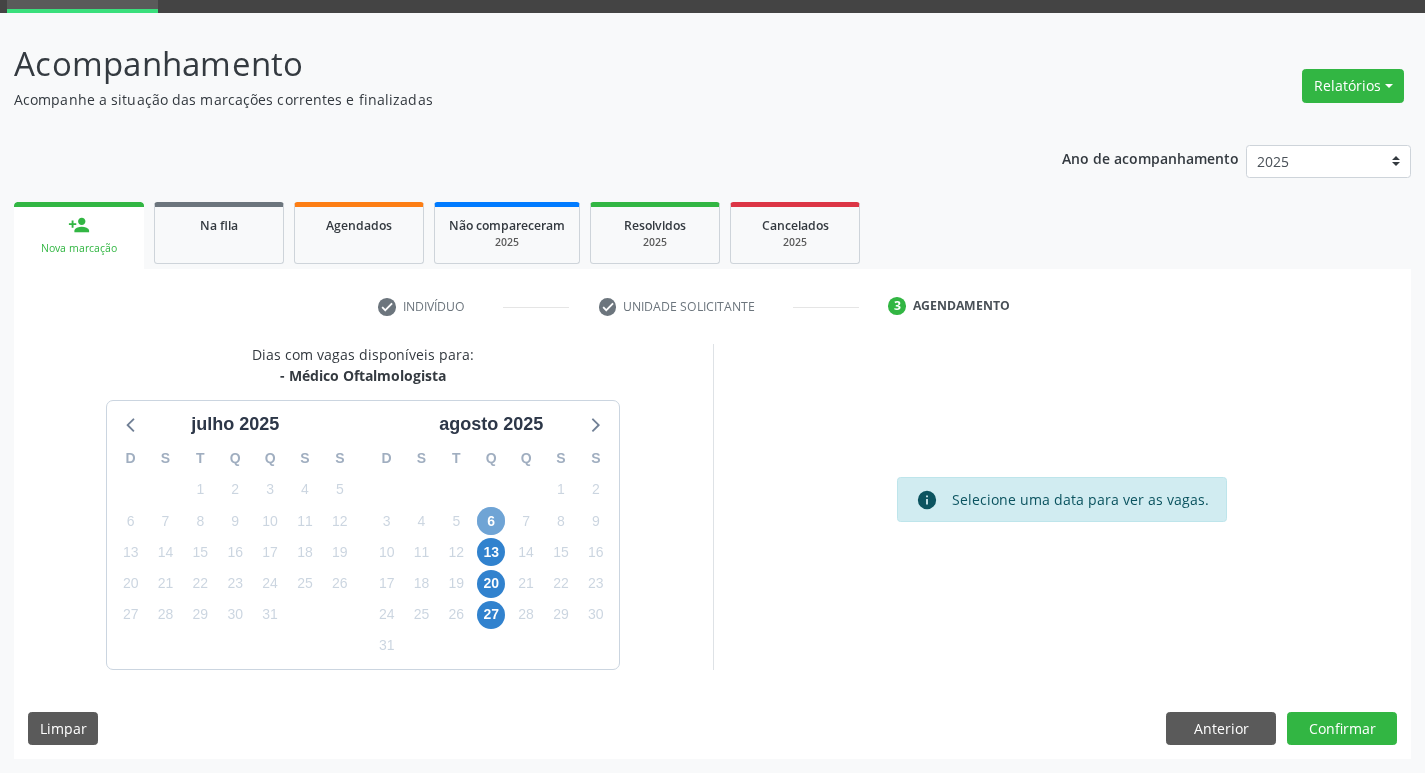 click on "6" at bounding box center (491, 521) 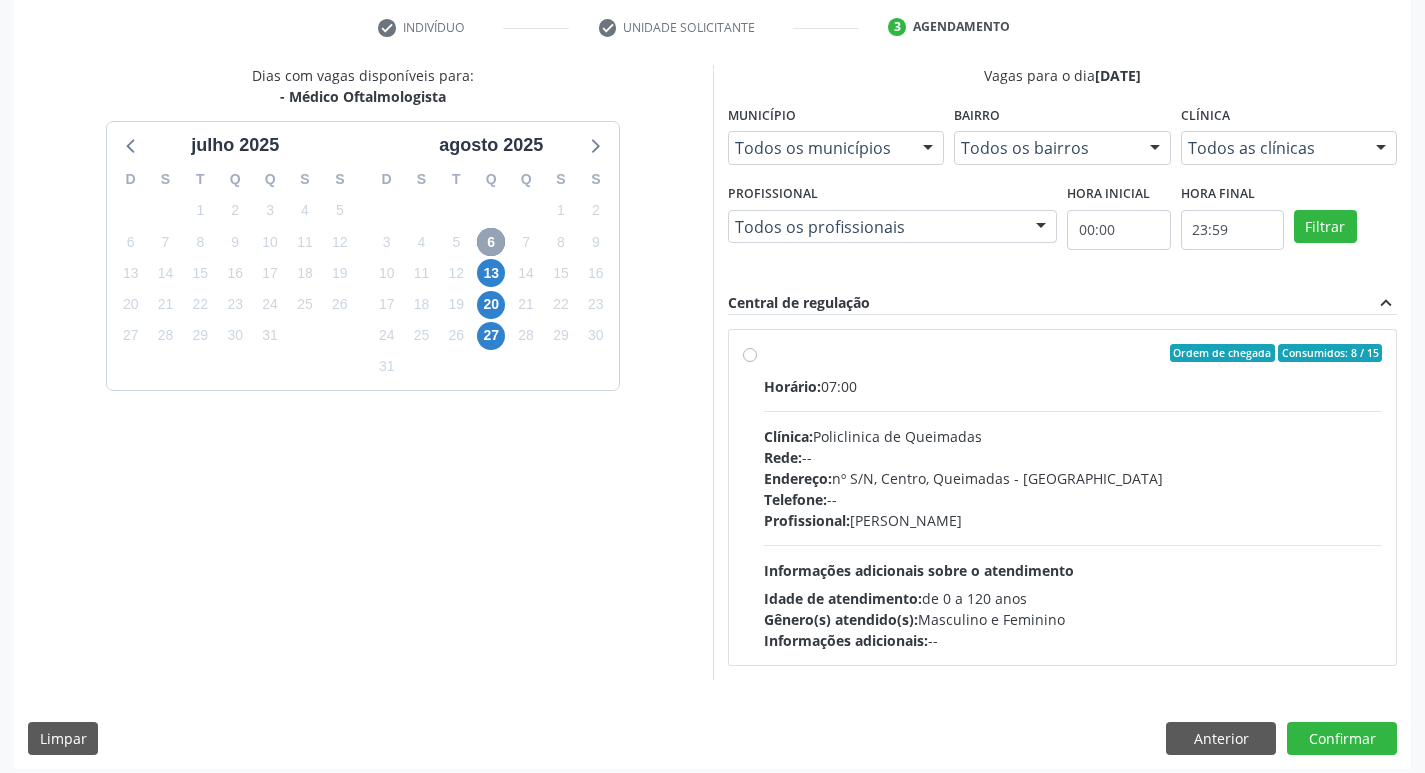 scroll, scrollTop: 386, scrollLeft: 0, axis: vertical 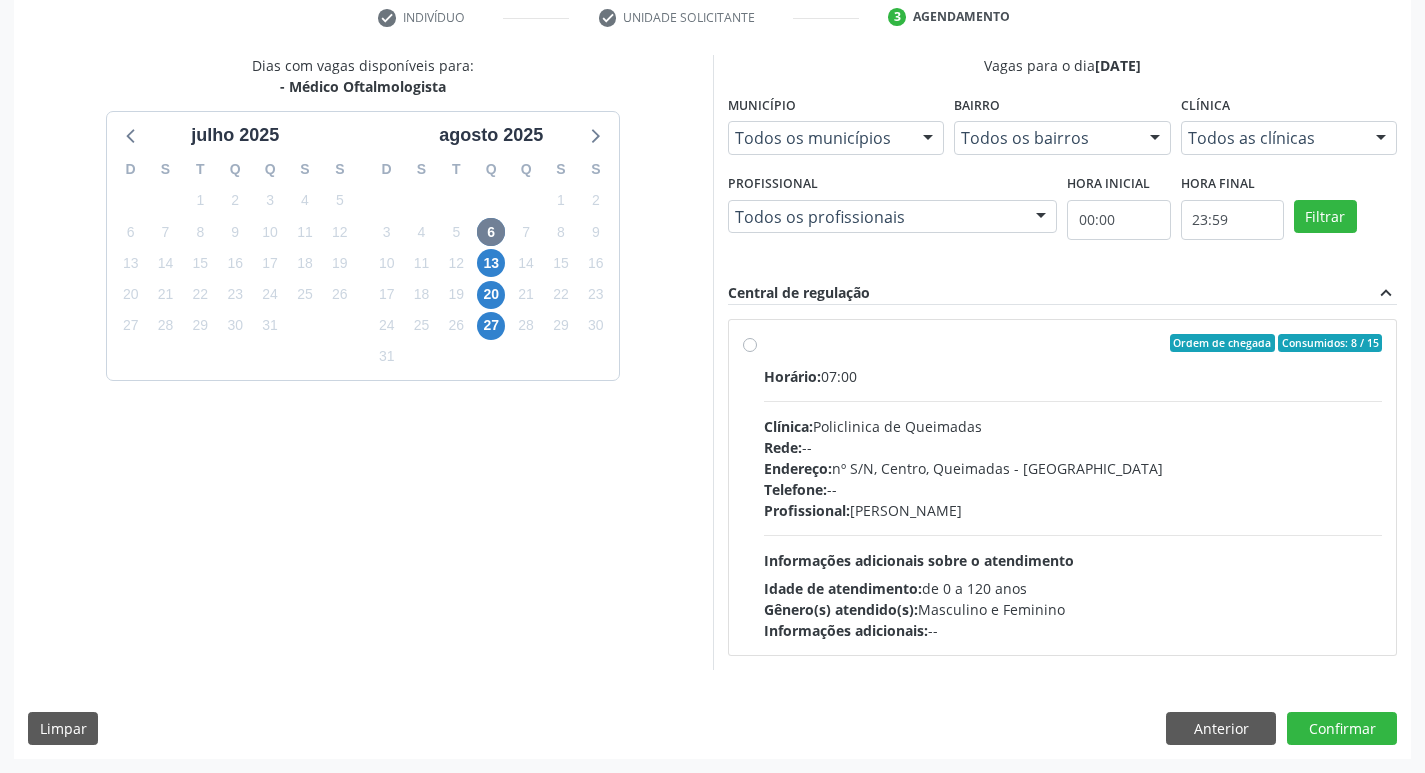 click on "Horário:   07:00
Clínica:  Policlinica de Queimadas
Rede:
--
Endereço:   nº S/N, Centro, Queimadas - PB
Telefone:   --
Profissional:
[PERSON_NAME]
Informações adicionais sobre o atendimento
Idade de atendimento:
de 0 a 120 anos
Gênero(s) atendido(s):
Masculino e Feminino
Informações adicionais:
--" at bounding box center [1073, 503] 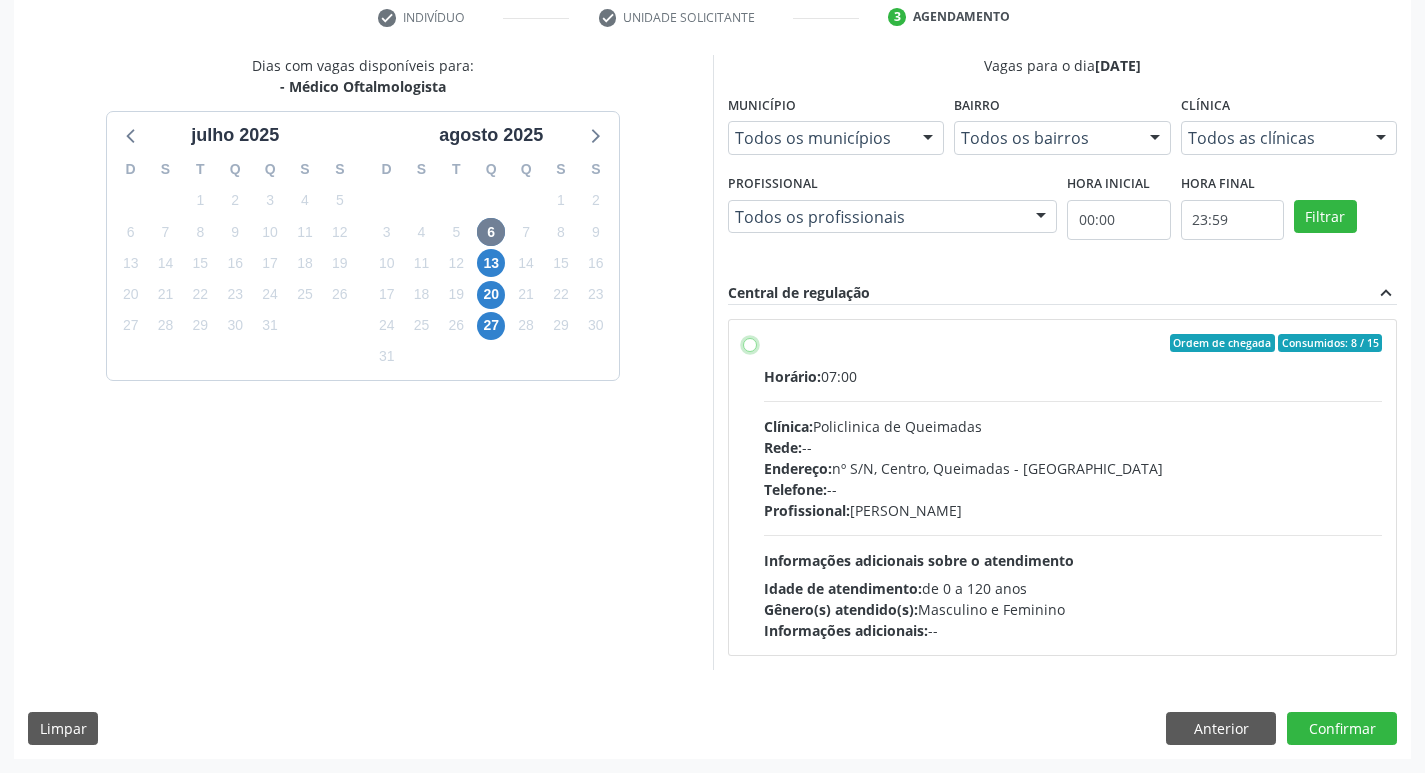 click on "Ordem de chegada
Consumidos: 8 / 15
Horário:   07:00
Clínica:  Policlinica de Queimadas
Rede:
--
Endereço:   nº S/N, Centro, Queimadas - PB
Telefone:   --
Profissional:
[PERSON_NAME]
Informações adicionais sobre o atendimento
Idade de atendimento:
de 0 a 120 anos
Gênero(s) atendido(s):
Masculino e Feminino
Informações adicionais:
--" at bounding box center (750, 343) 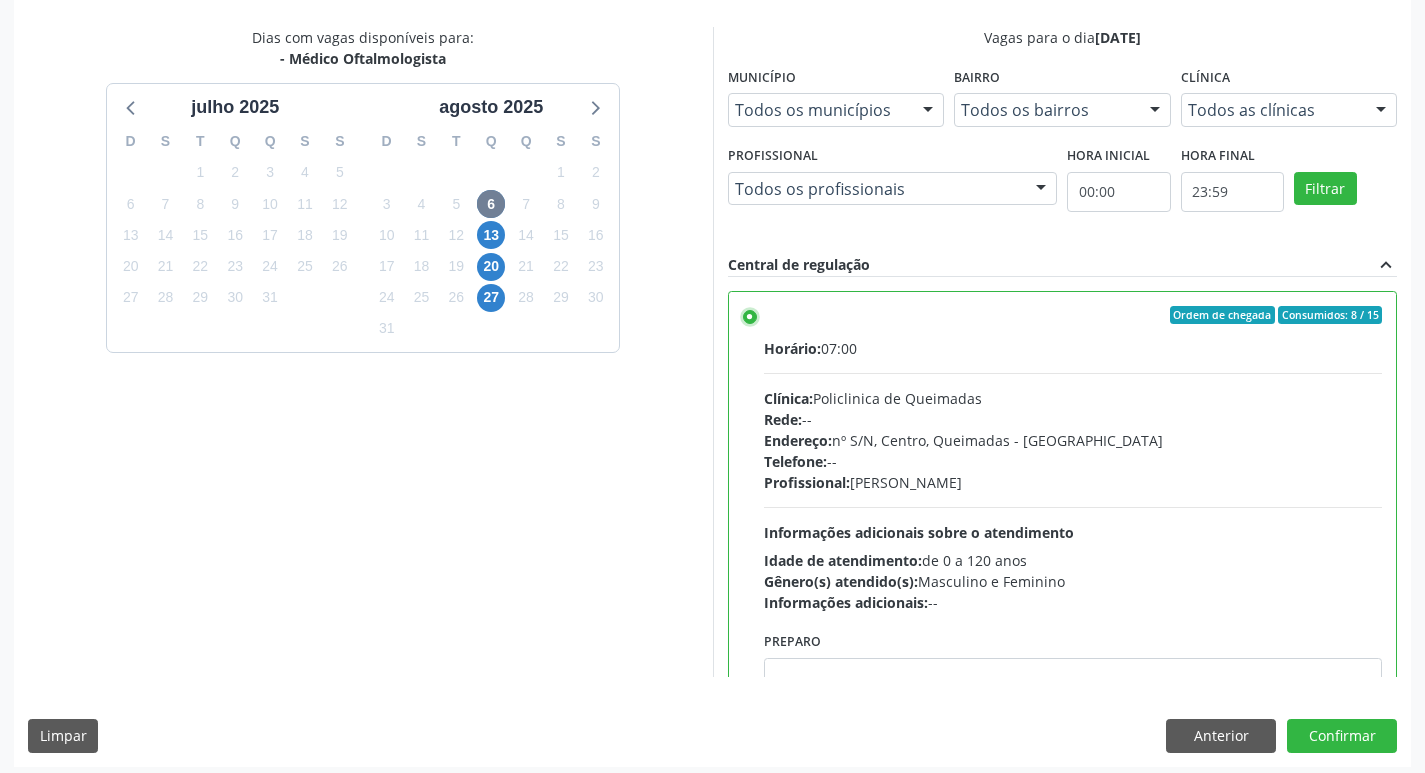 scroll, scrollTop: 422, scrollLeft: 0, axis: vertical 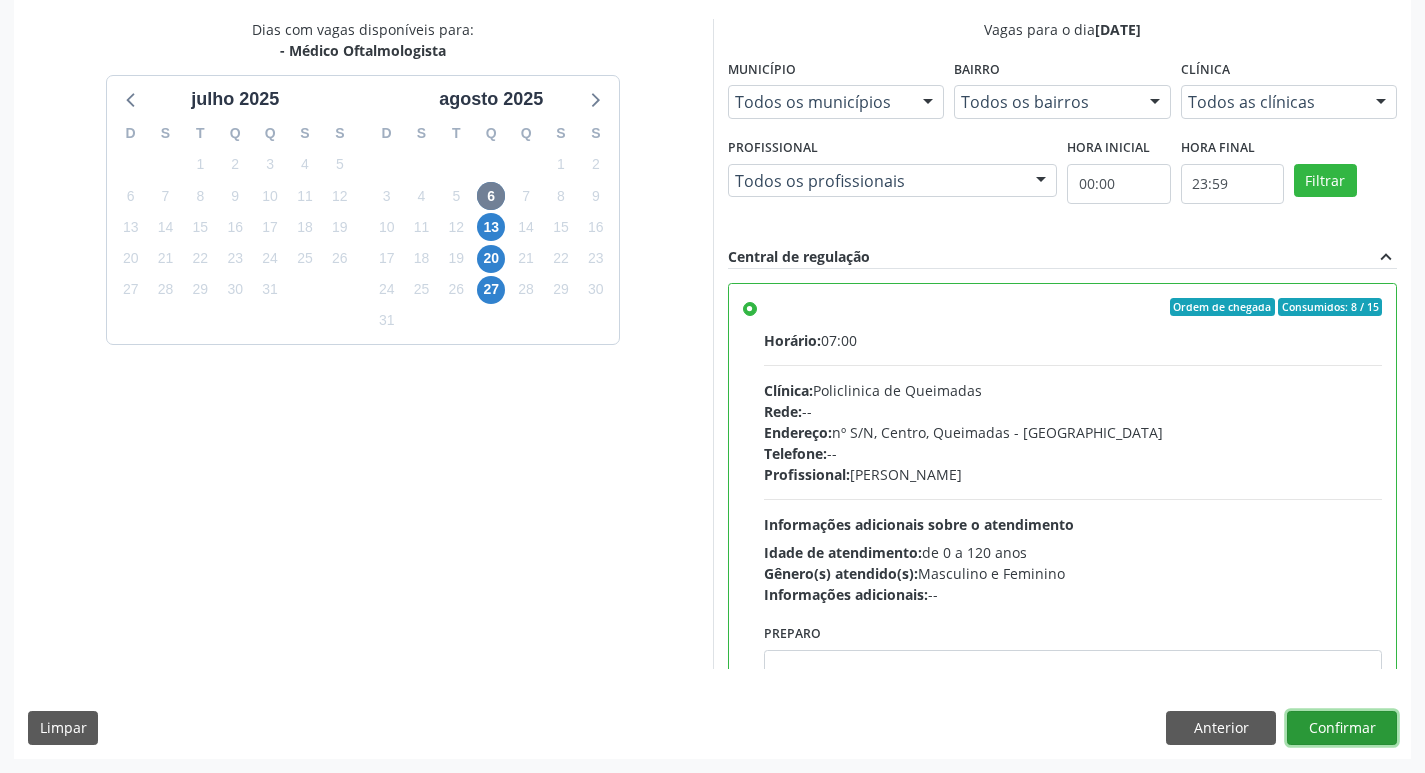 click on "Confirmar" at bounding box center (1342, 728) 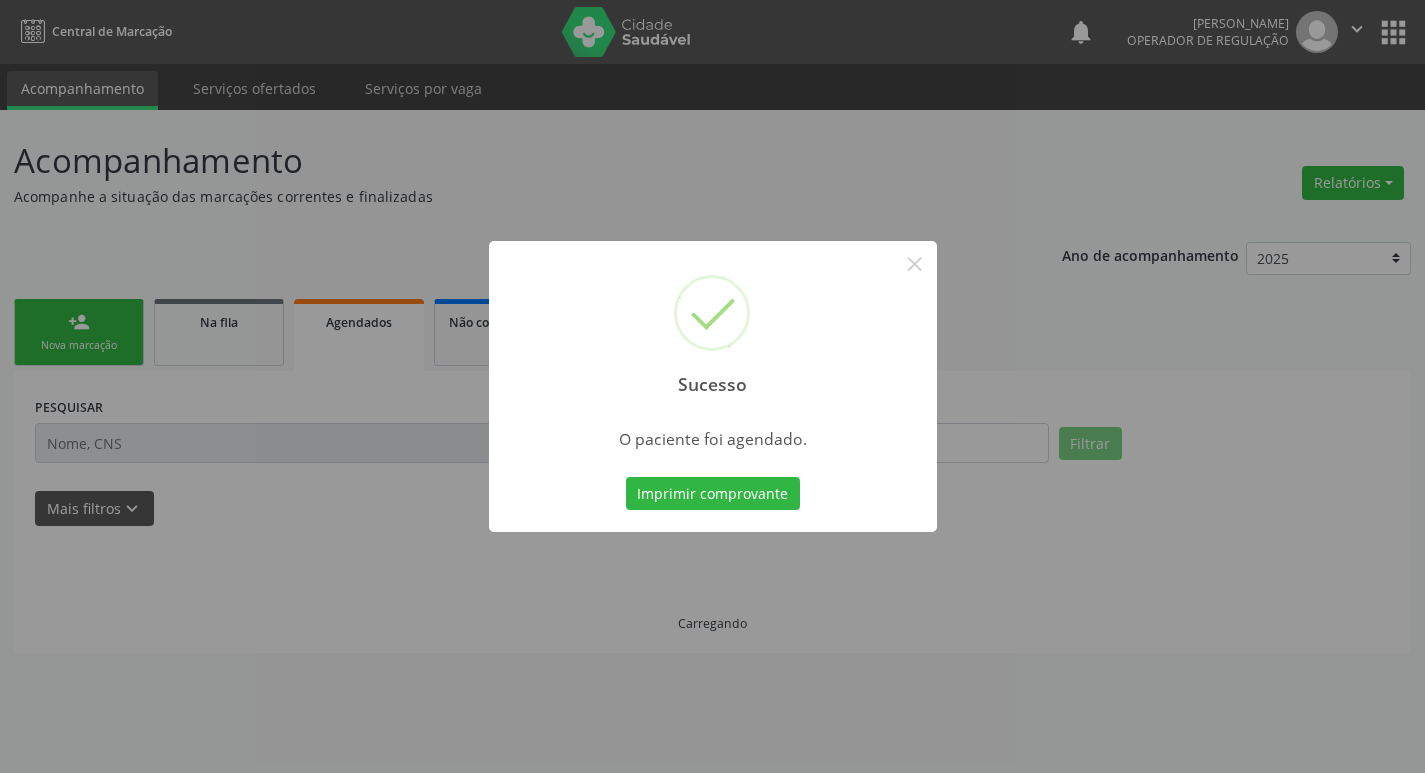 scroll, scrollTop: 0, scrollLeft: 0, axis: both 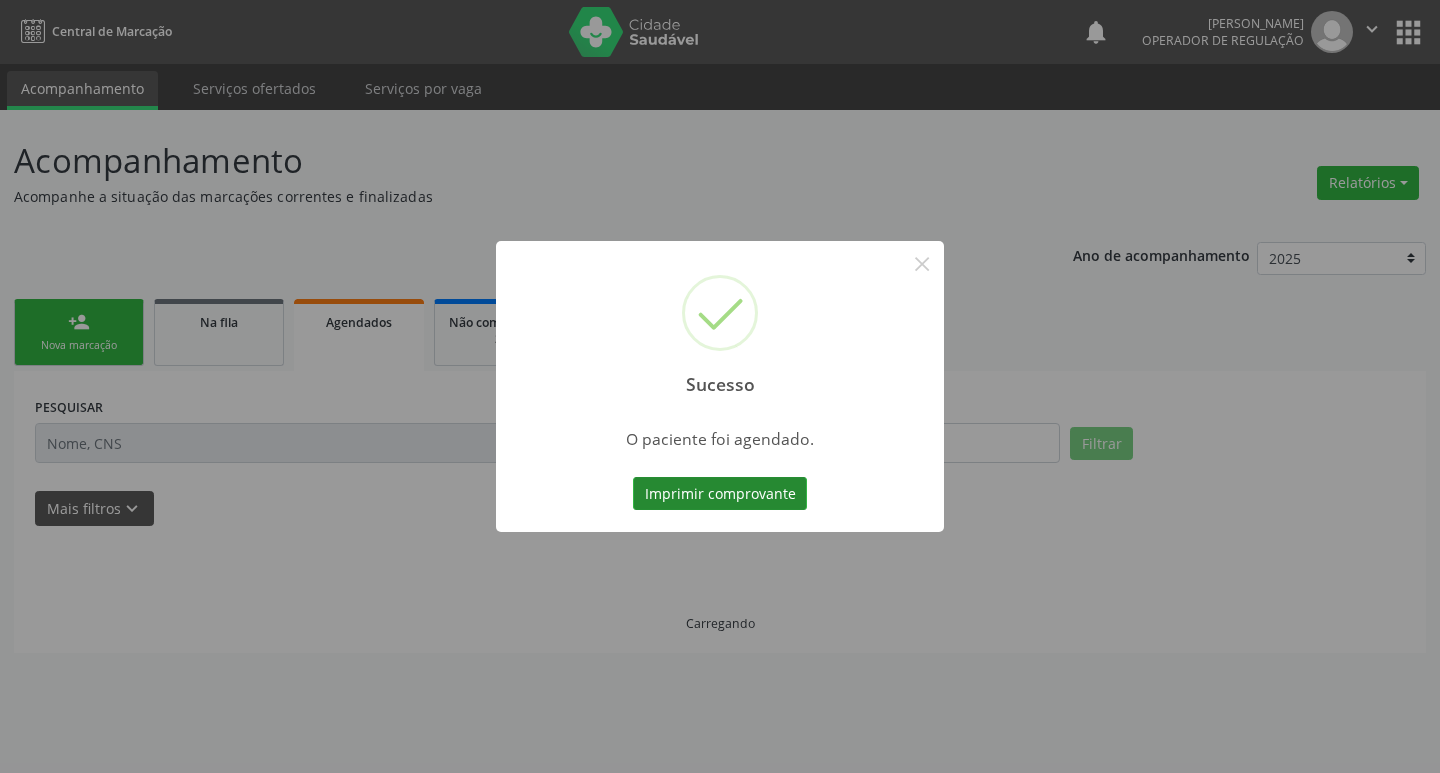 click on "Imprimir comprovante" at bounding box center (720, 494) 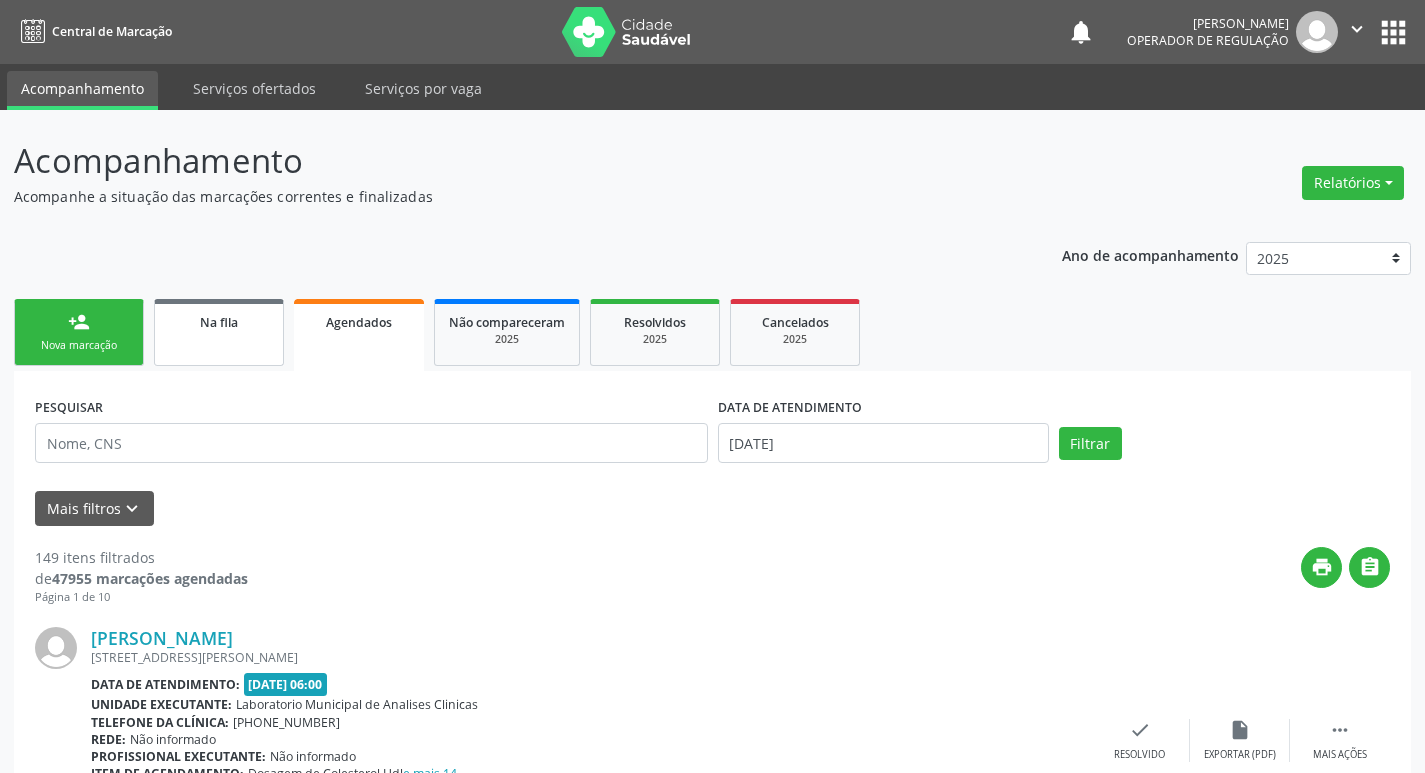 click on "Na fila" at bounding box center [219, 332] 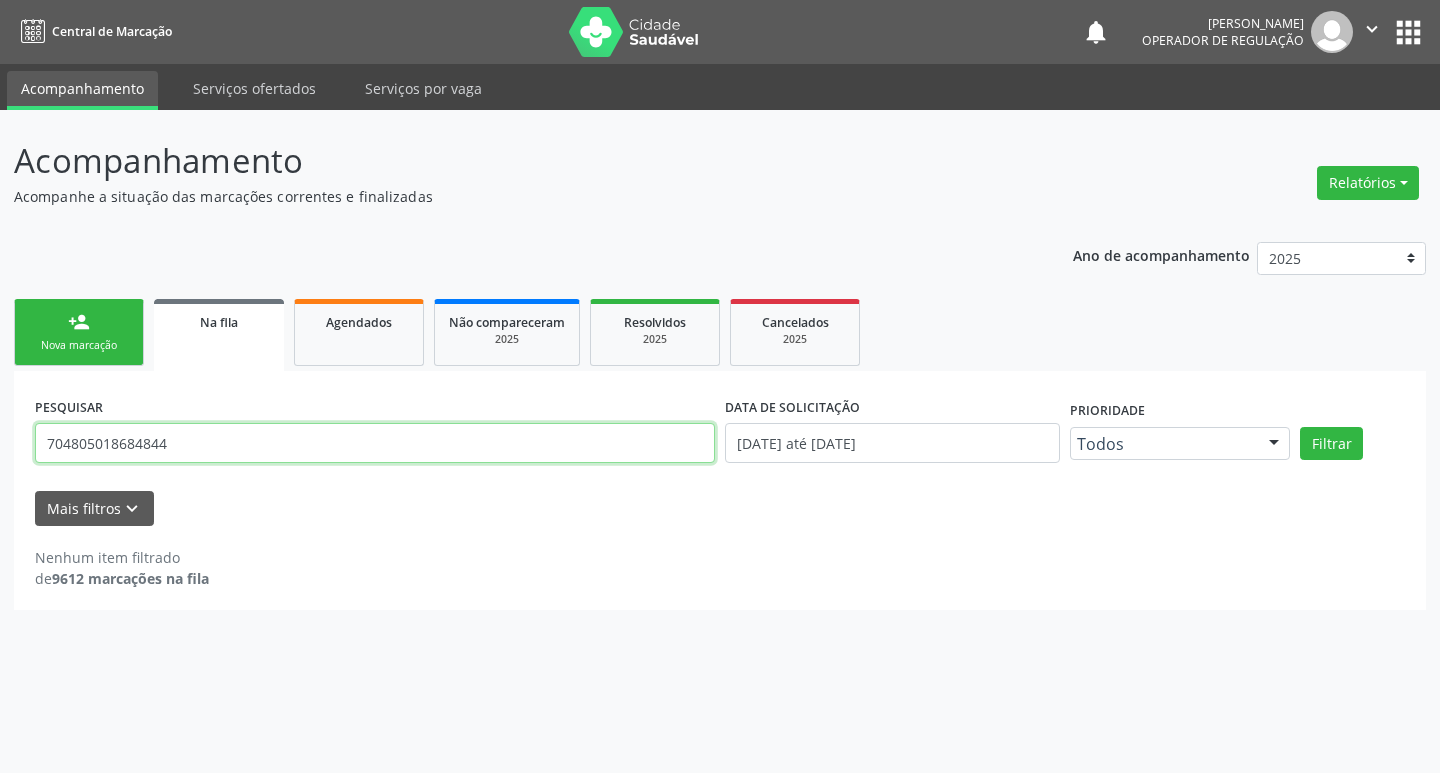 click on "704805018684844" at bounding box center (375, 443) 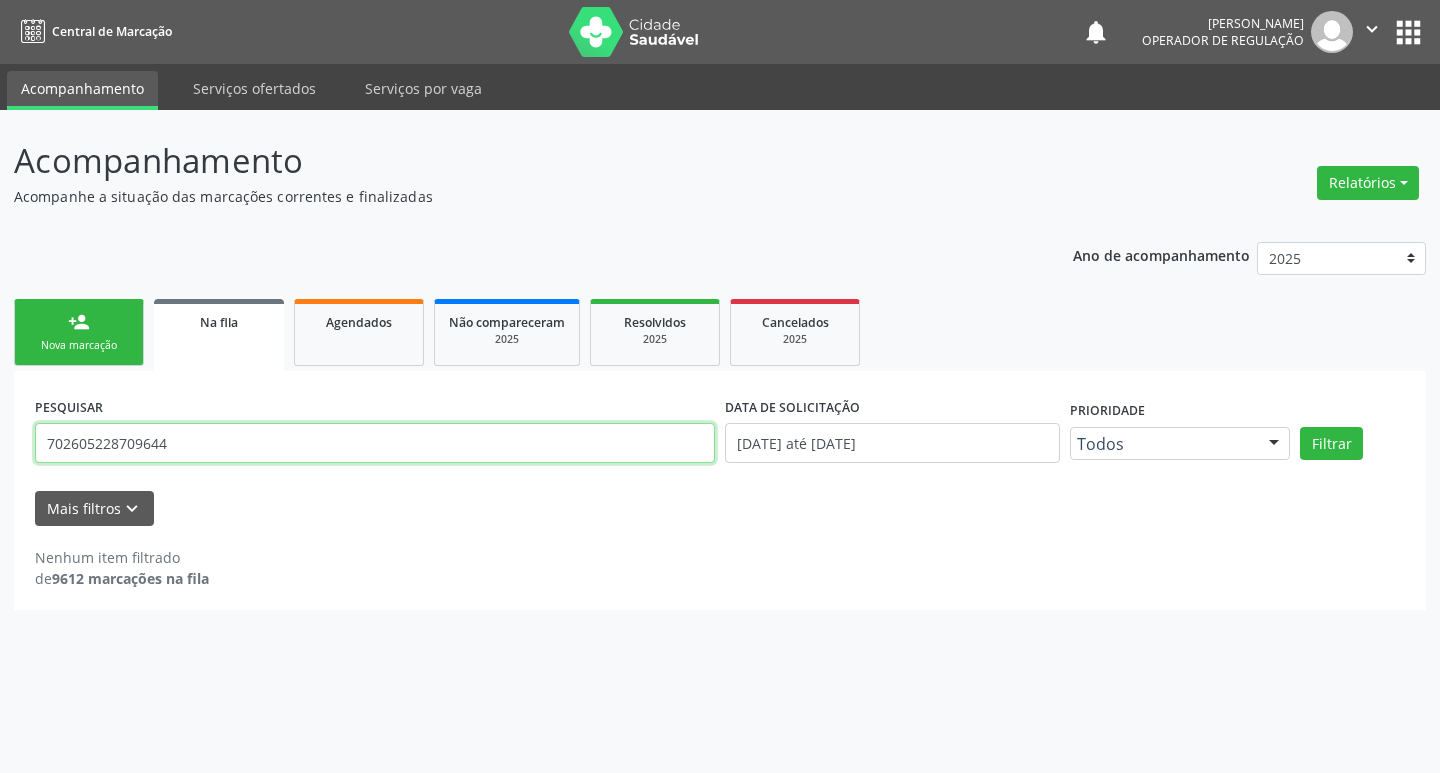 type on "702605228709644" 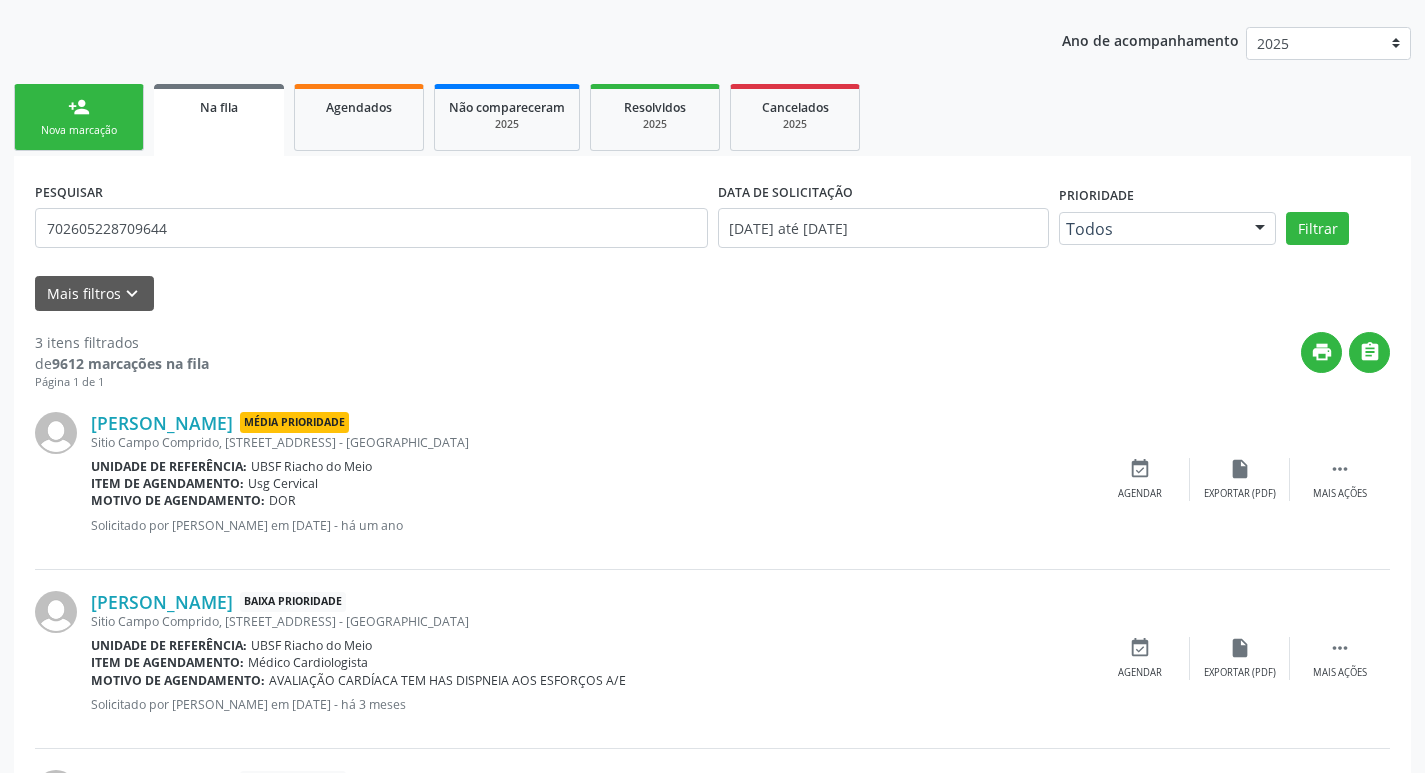 scroll, scrollTop: 204, scrollLeft: 0, axis: vertical 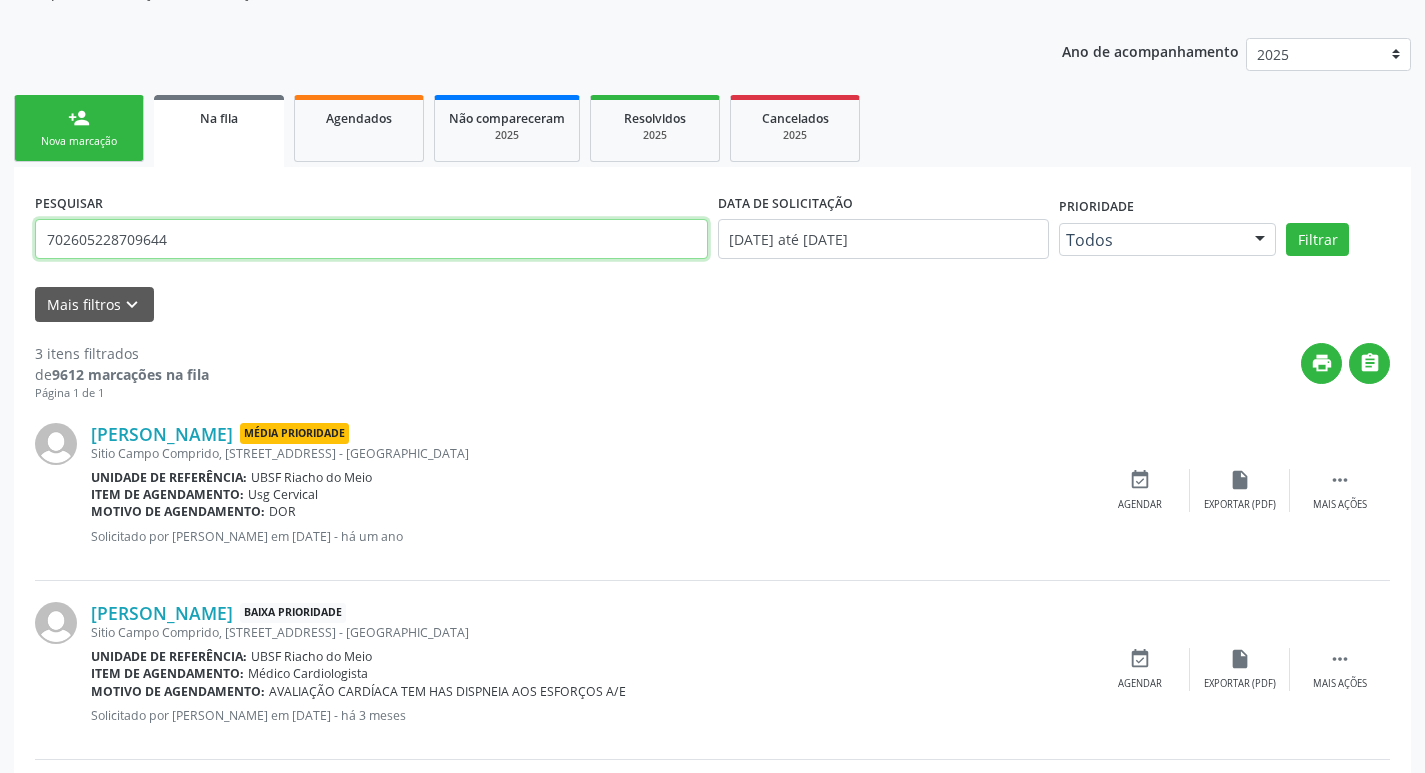 click on "702605228709644" at bounding box center [371, 239] 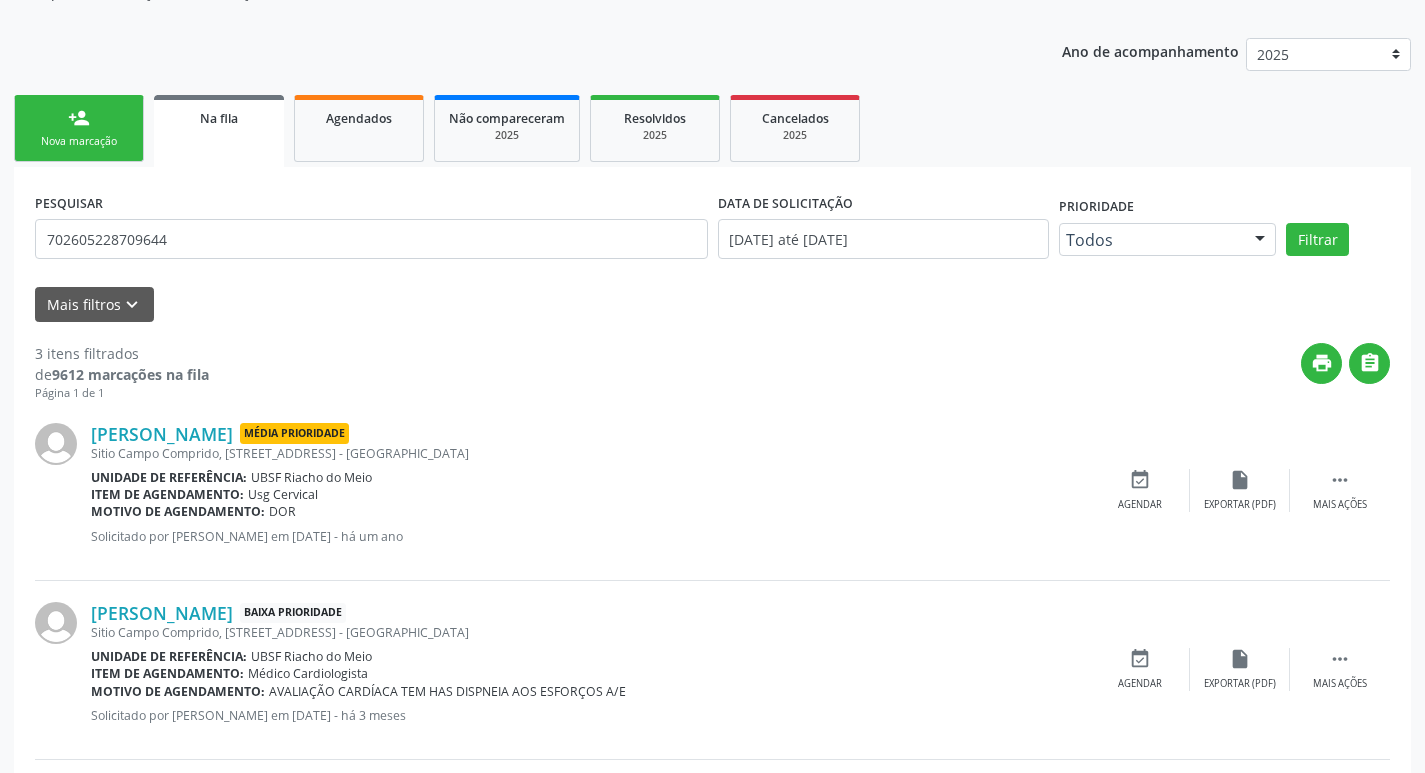 click on "Nova marcação" at bounding box center (79, 141) 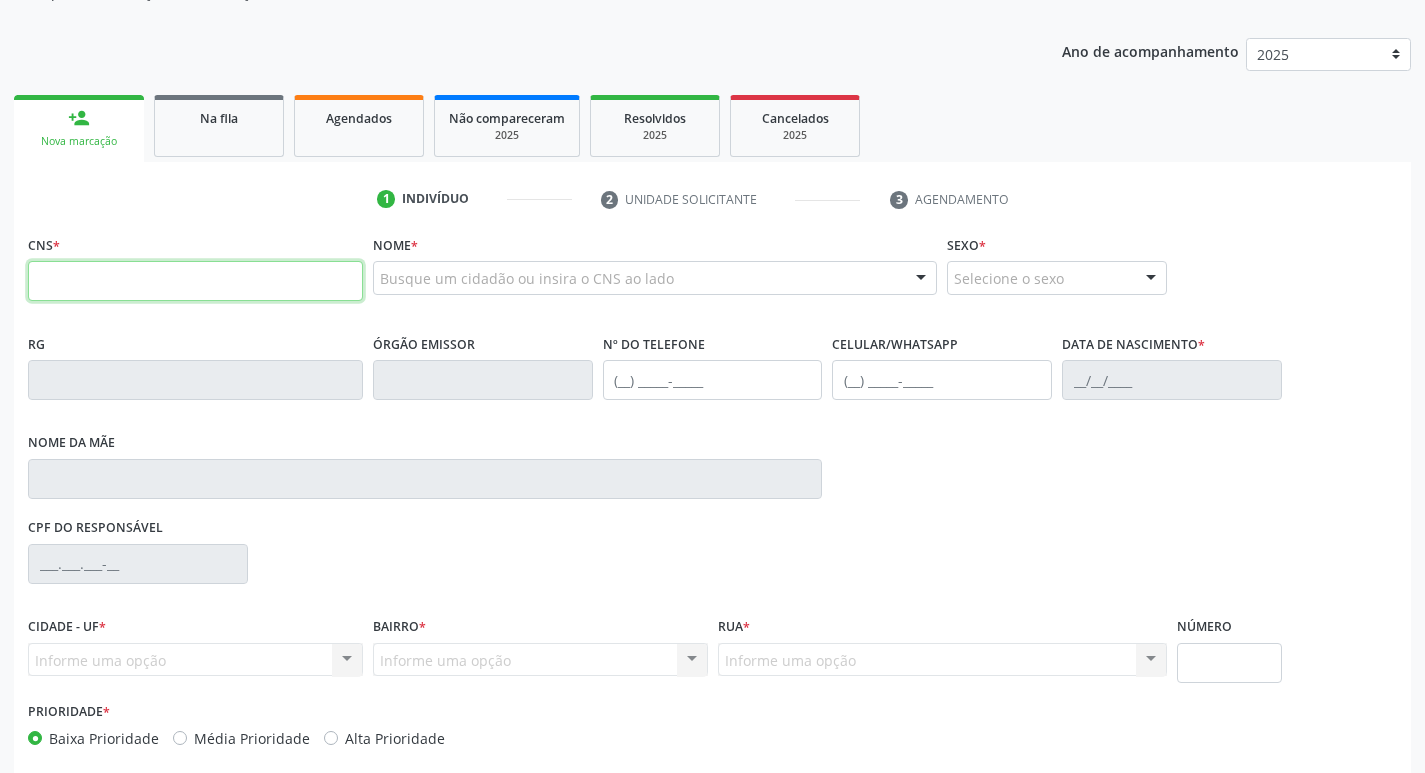 click at bounding box center (195, 281) 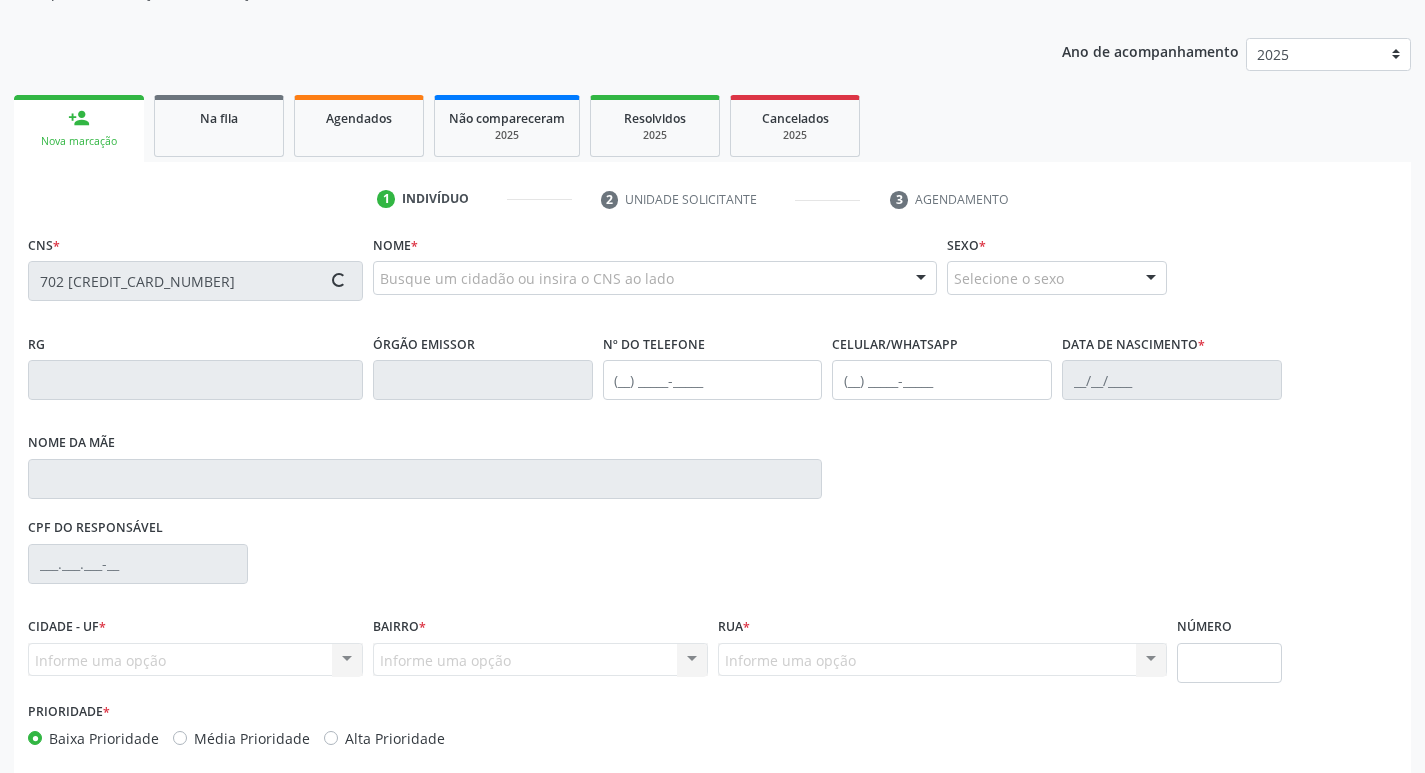 type on "702 [CREDIT_CARD_NUMBER]" 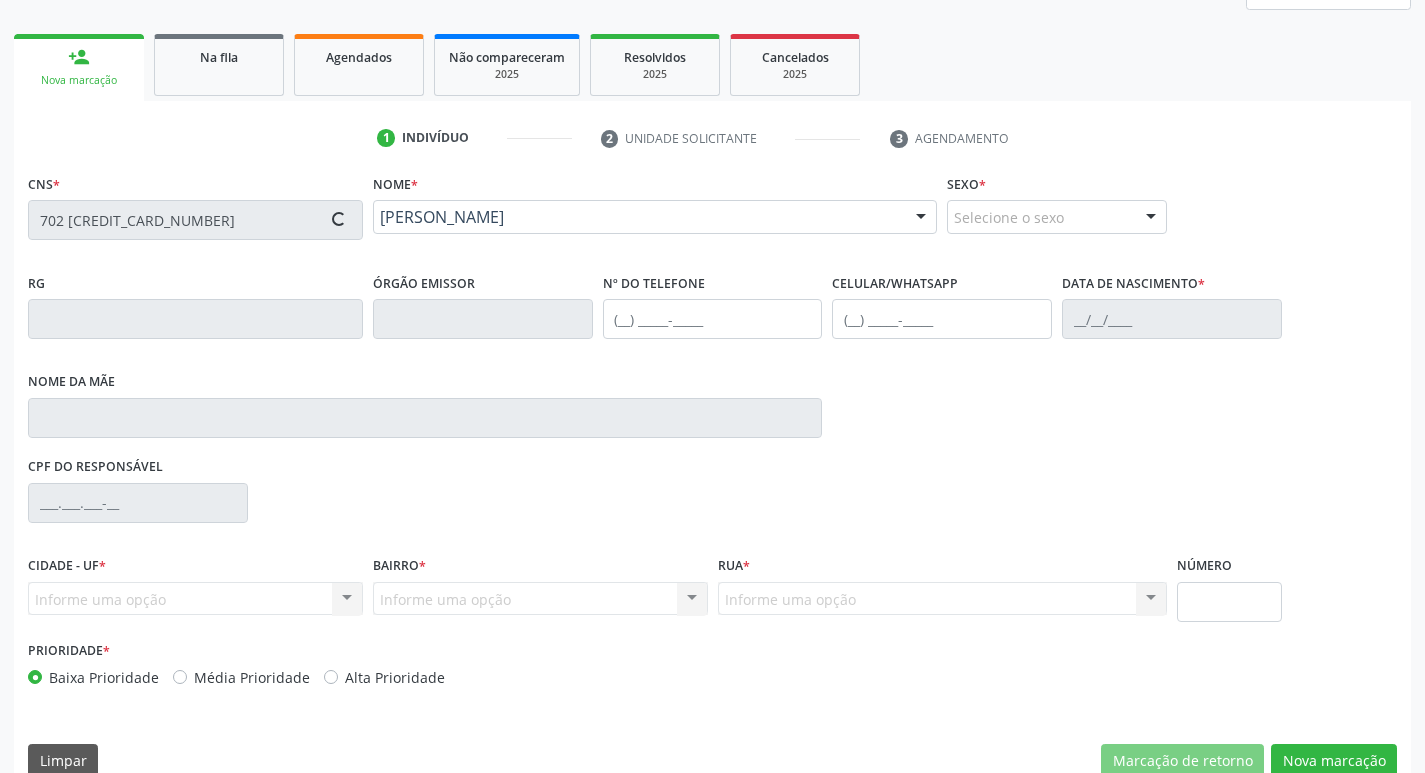scroll, scrollTop: 297, scrollLeft: 0, axis: vertical 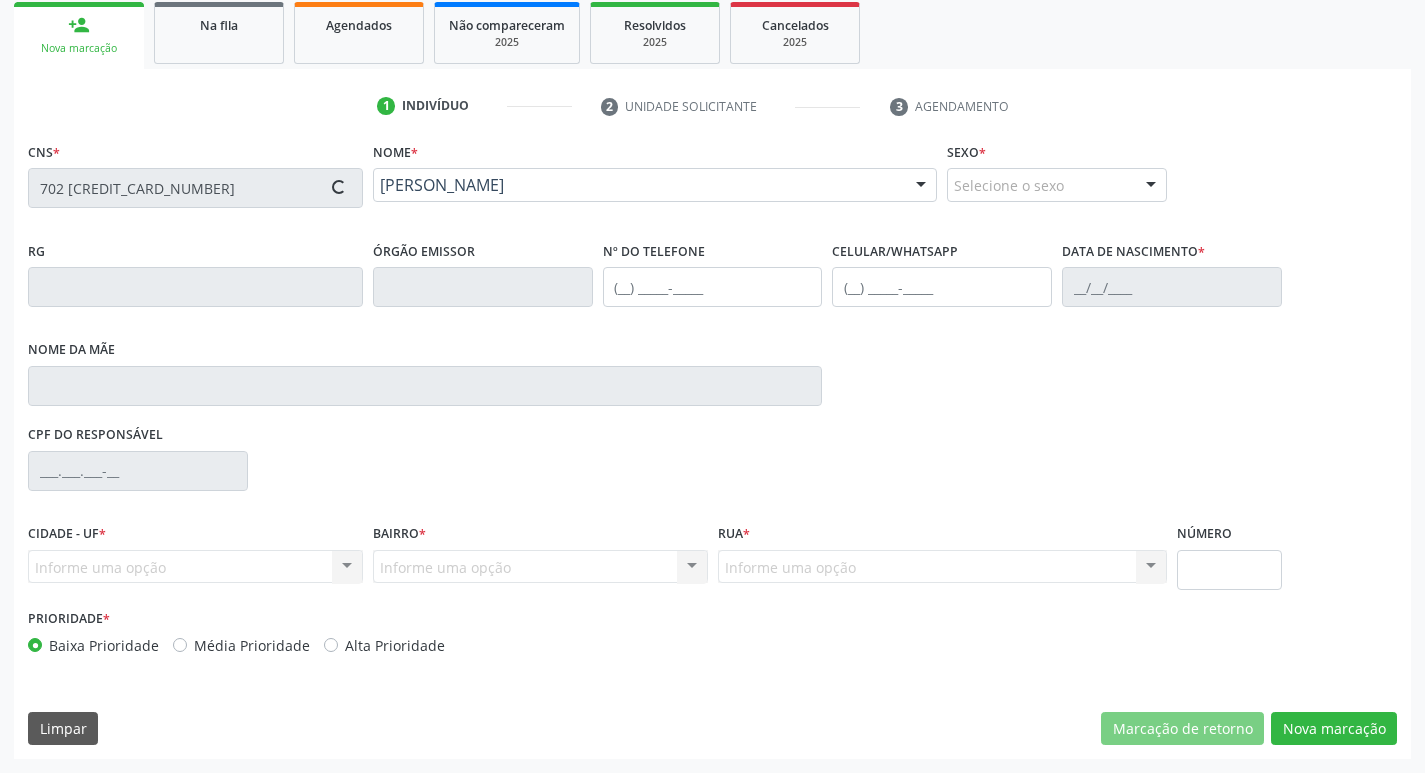 type on "[PHONE_NUMBER]" 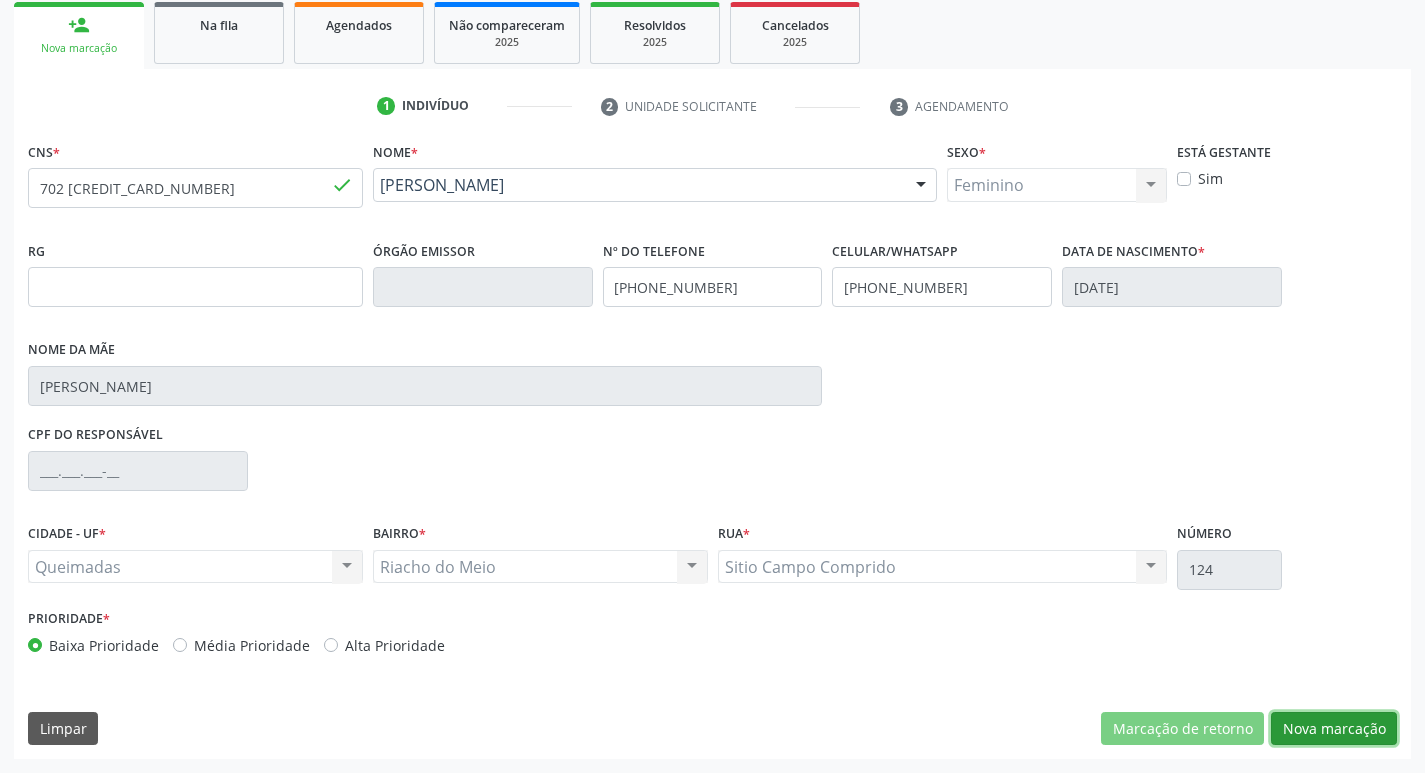 click on "Nova marcação" at bounding box center [1334, 729] 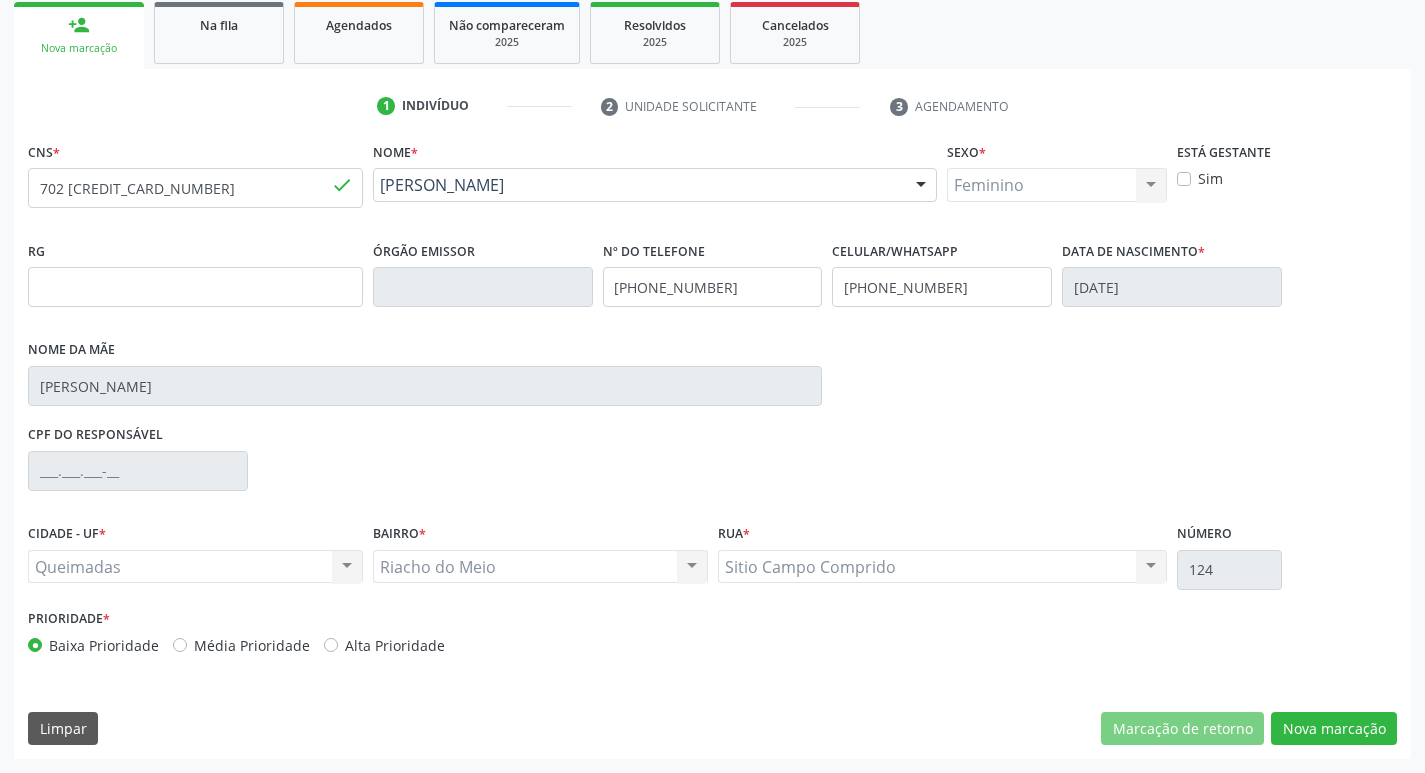 scroll, scrollTop: 133, scrollLeft: 0, axis: vertical 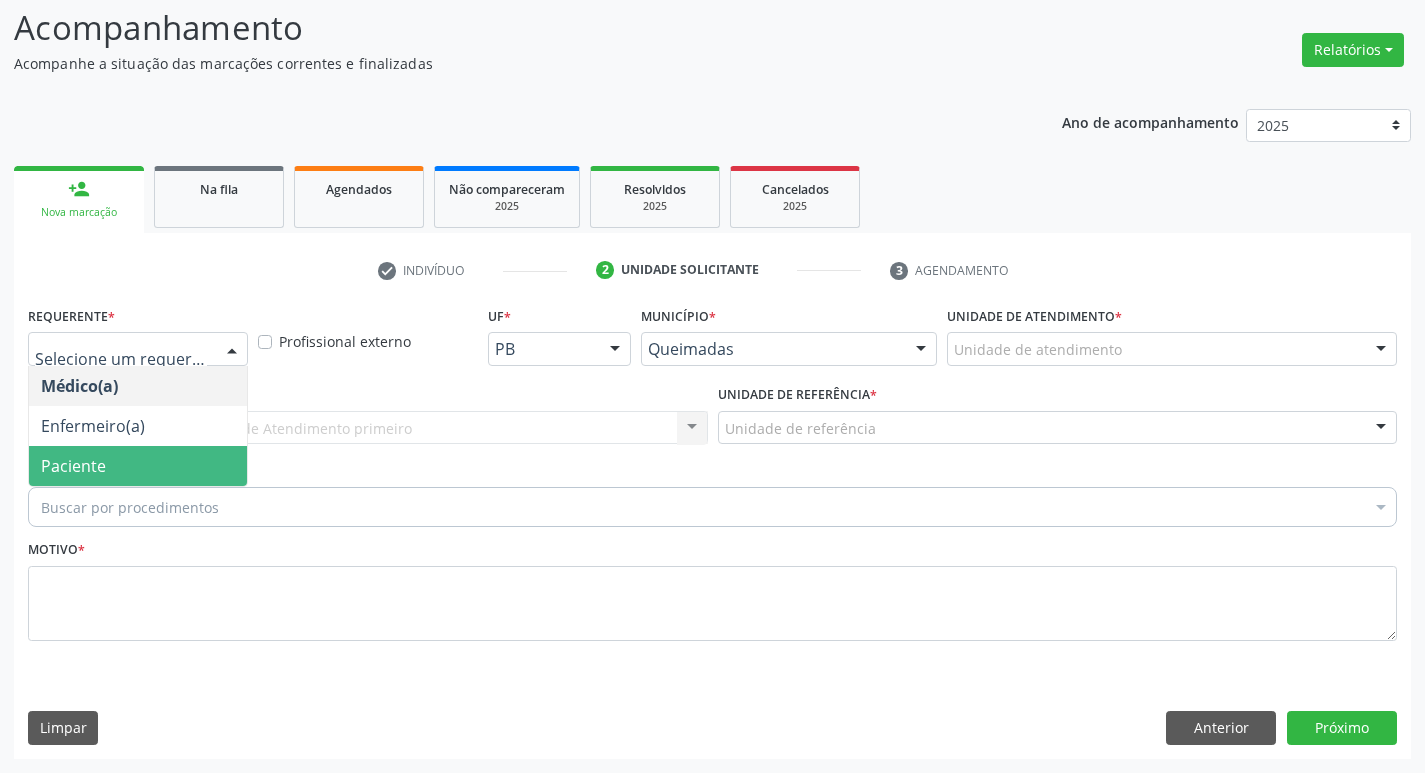 click on "Paciente" at bounding box center [138, 466] 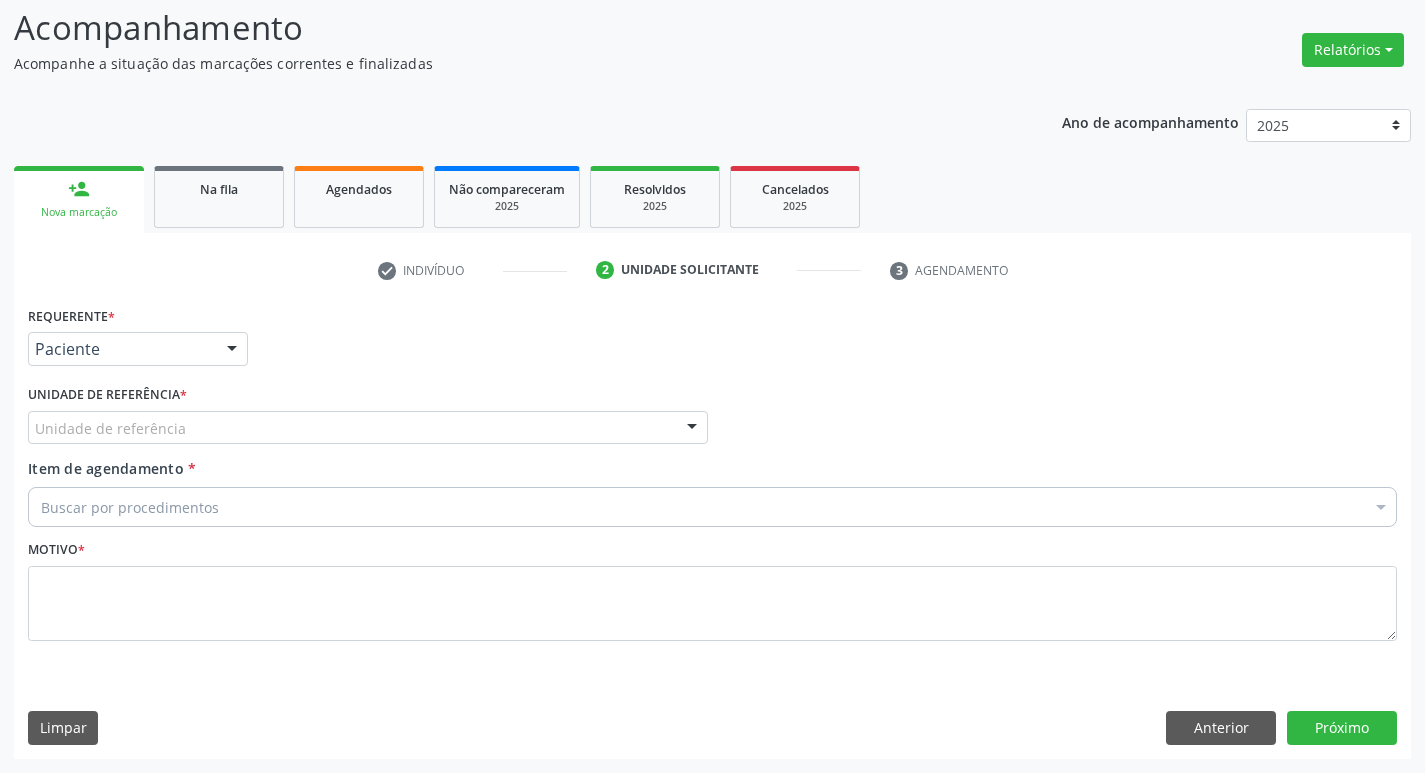 click on "Unidade de referência" at bounding box center (368, 428) 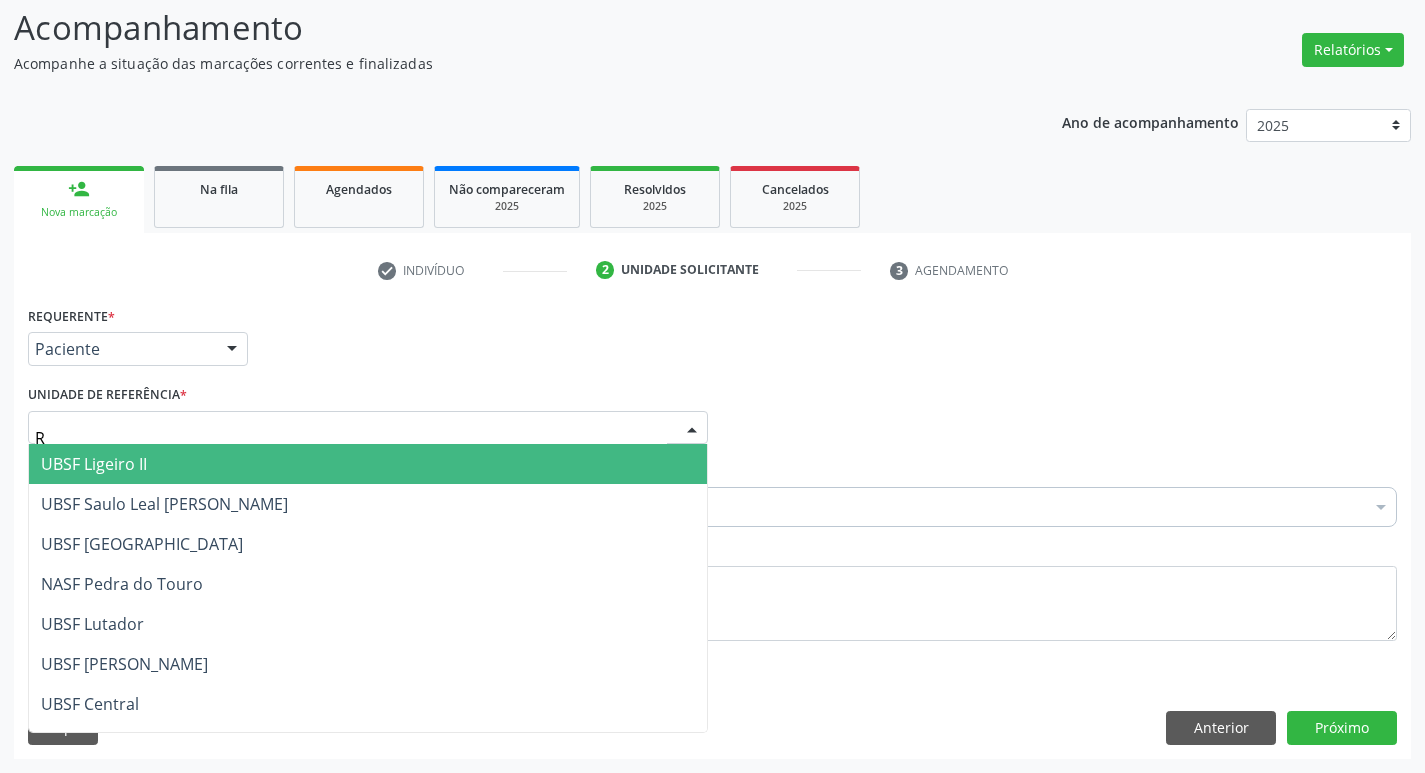 type on "RI" 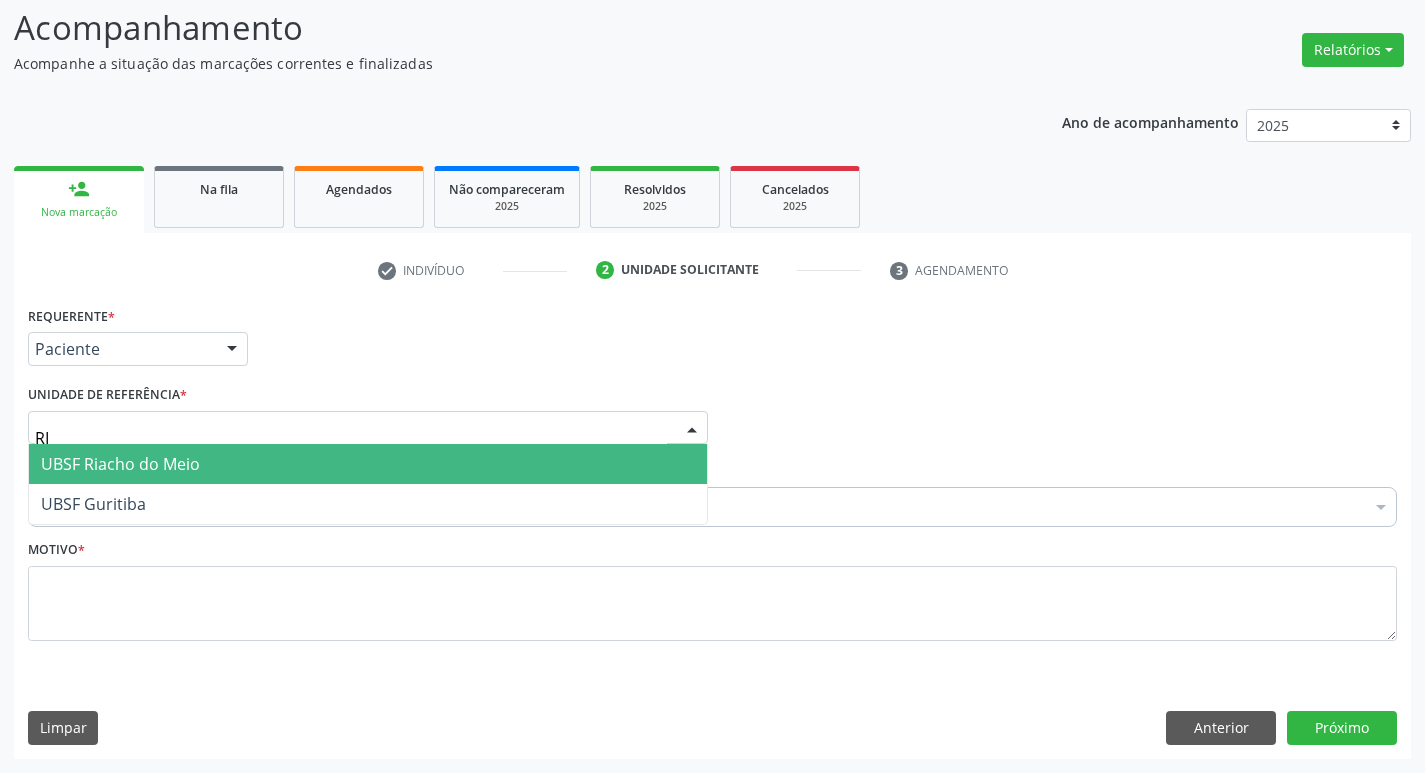 click on "UBSF Riacho do Meio" at bounding box center (120, 464) 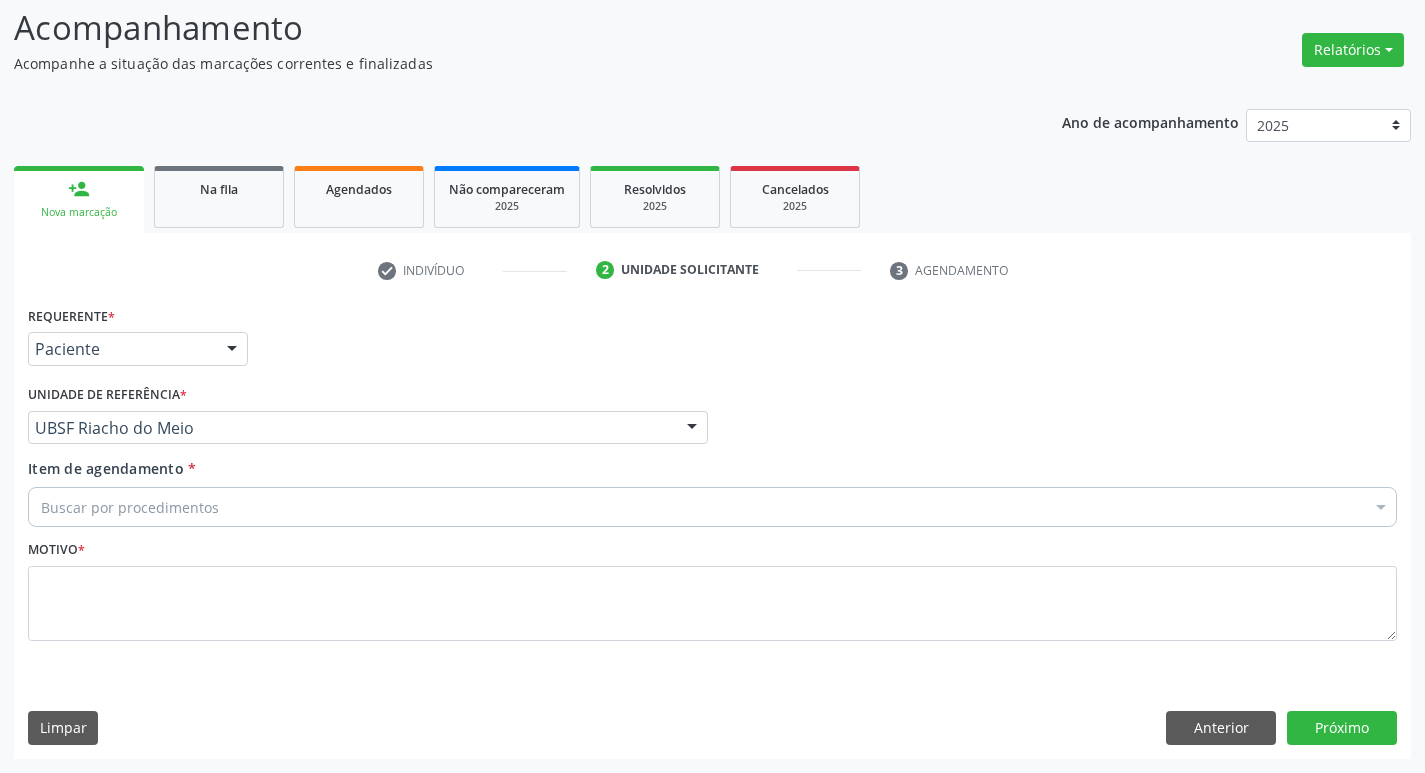 click on "Buscar por procedimentos" at bounding box center (712, 507) 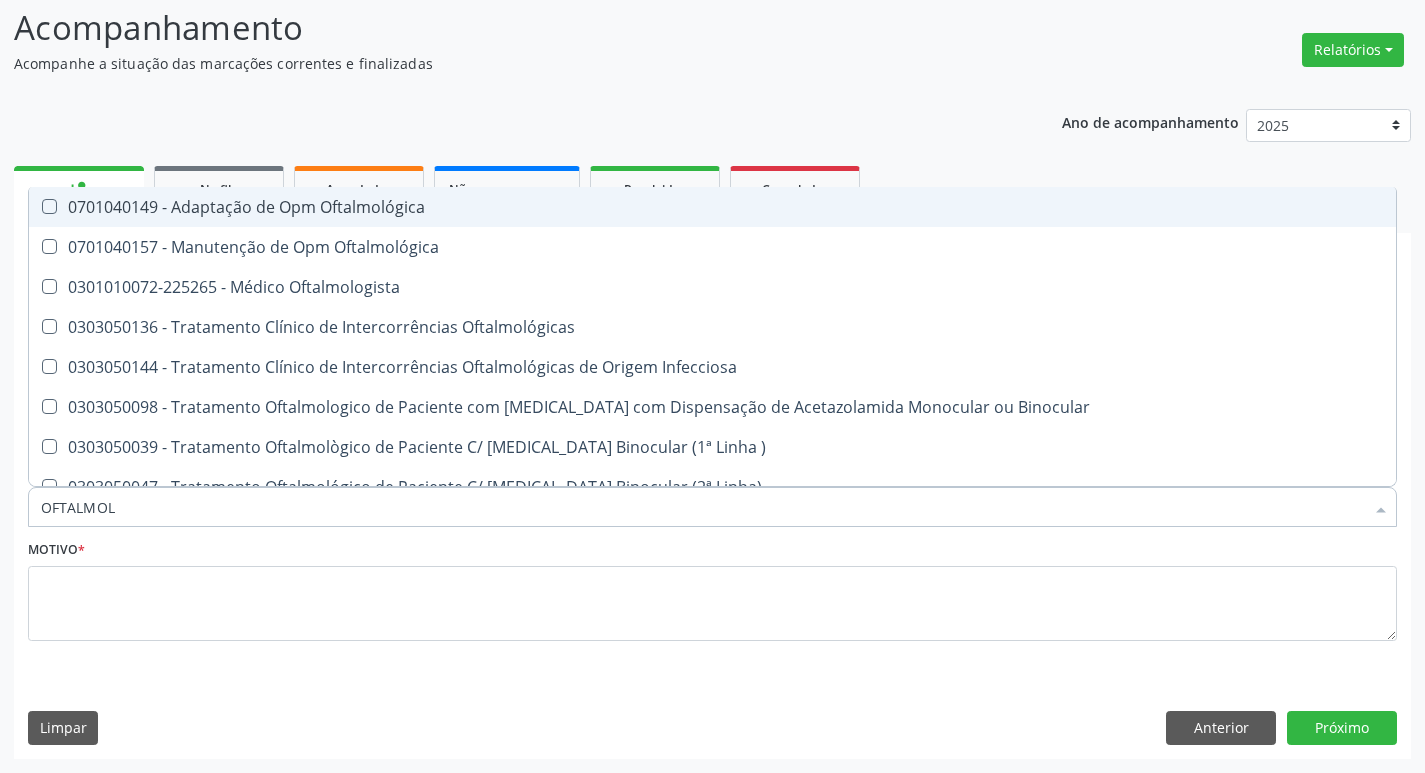 type on "OFTALMOLO" 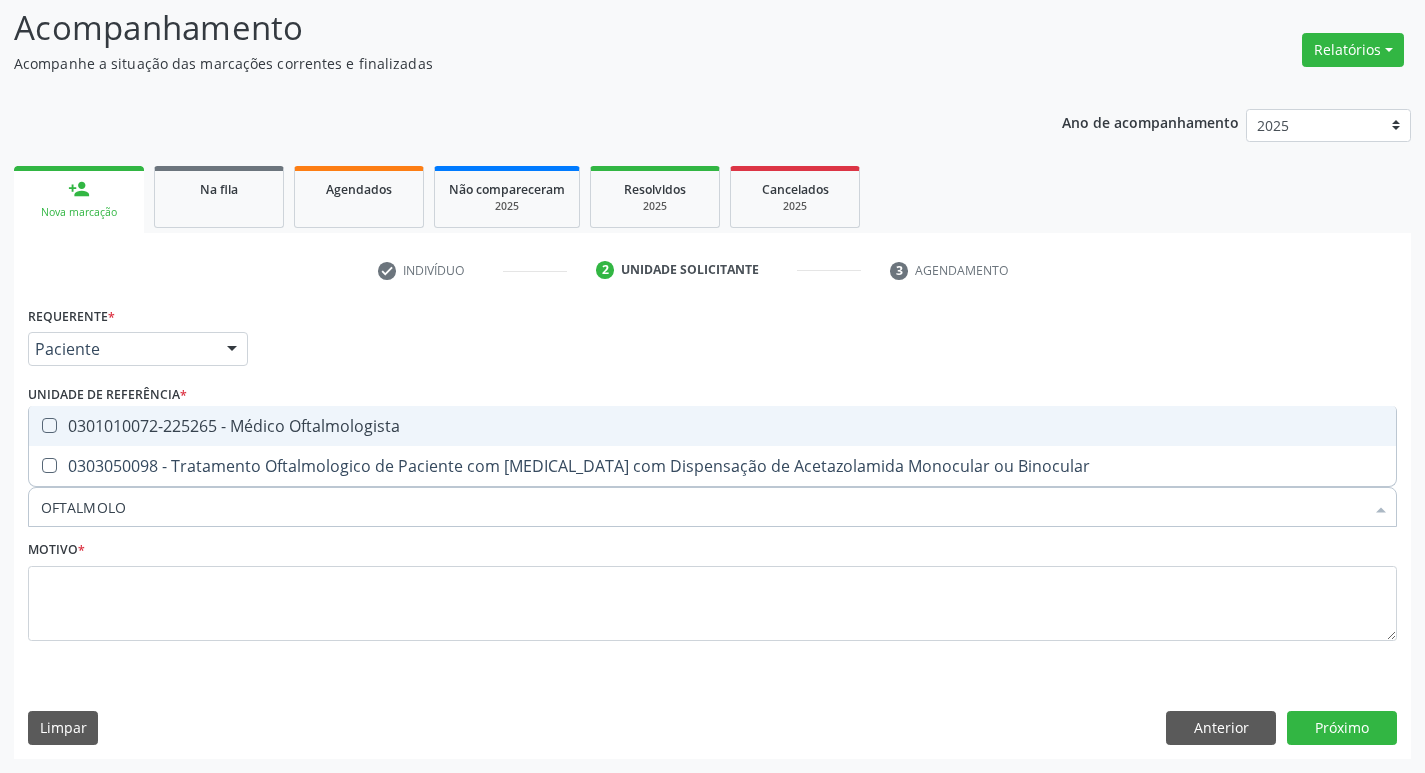 click on "0301010072-225265 - Médico Oftalmologista" at bounding box center [712, 426] 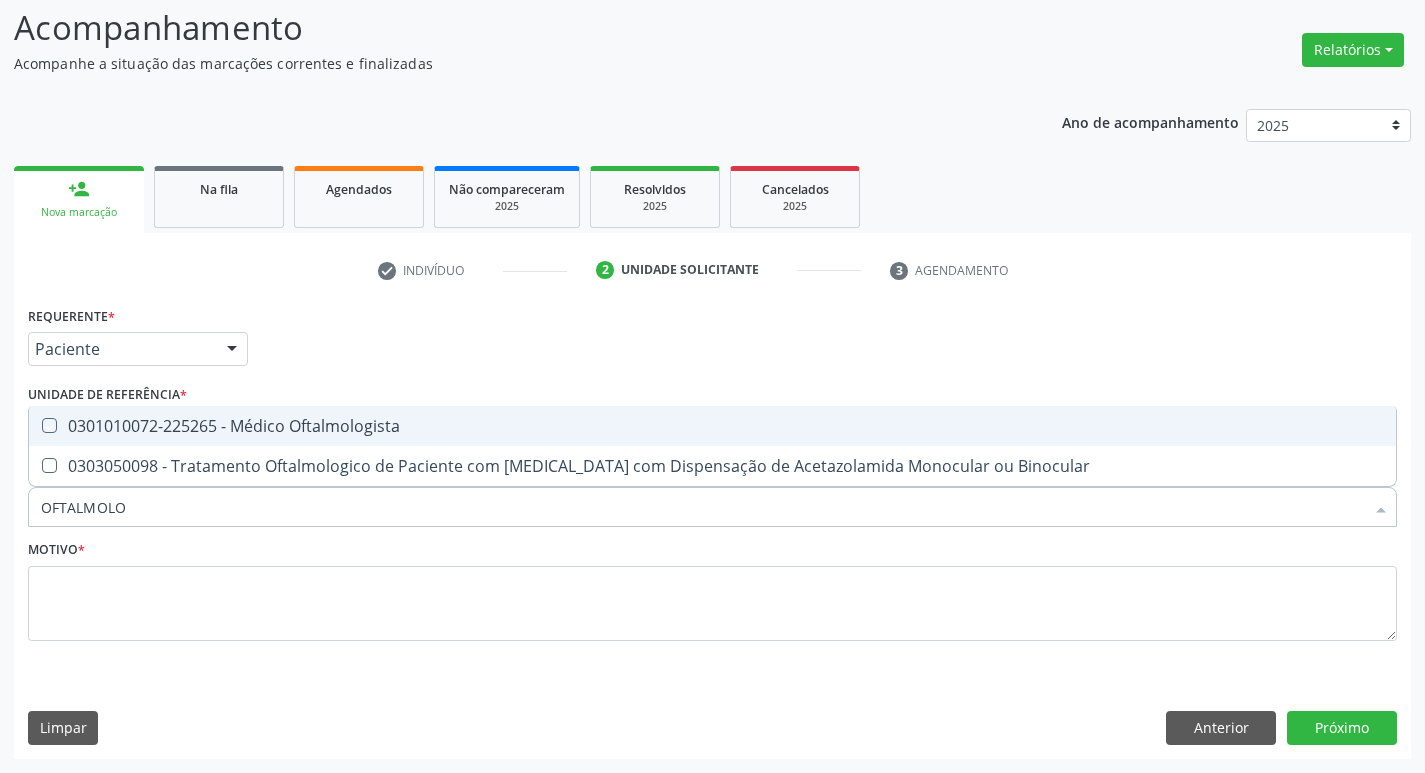 checkbox on "true" 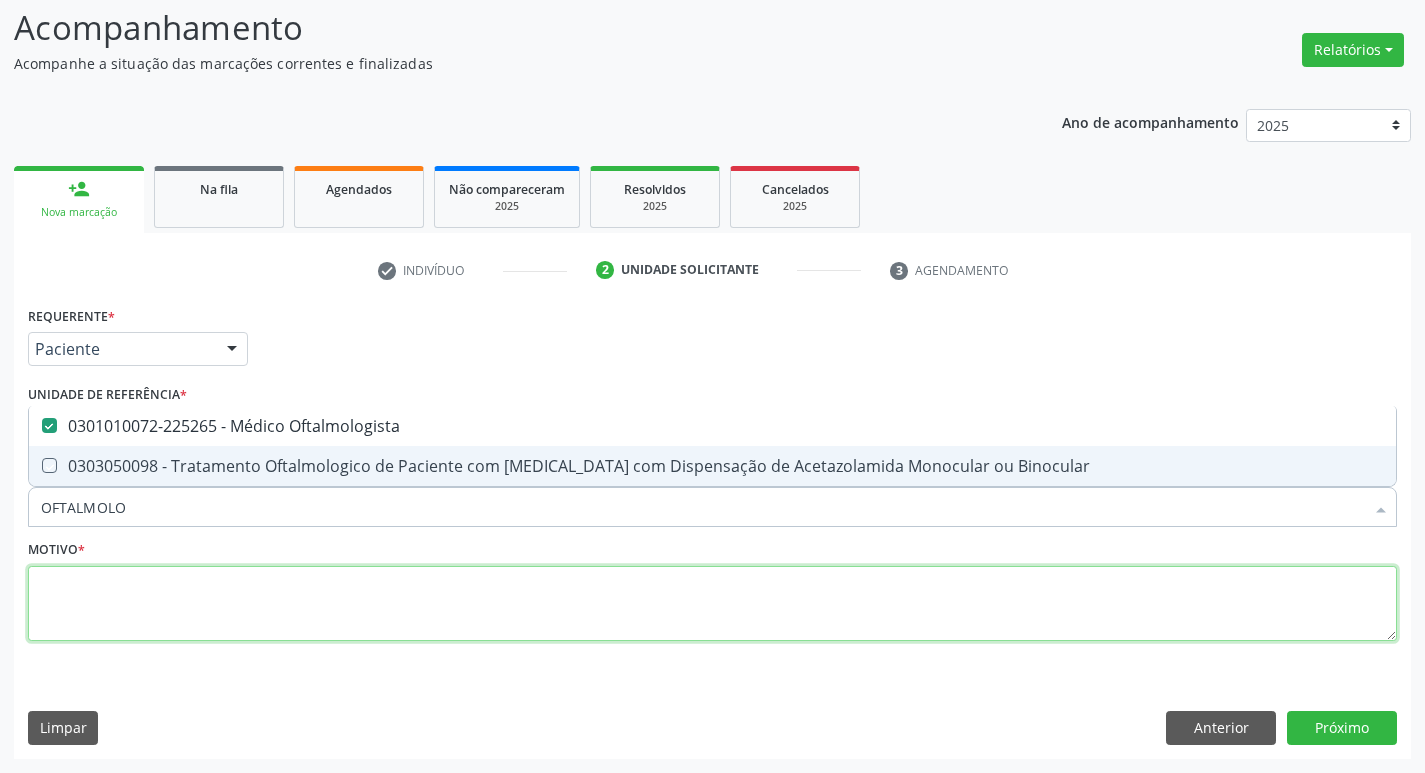 click at bounding box center (712, 604) 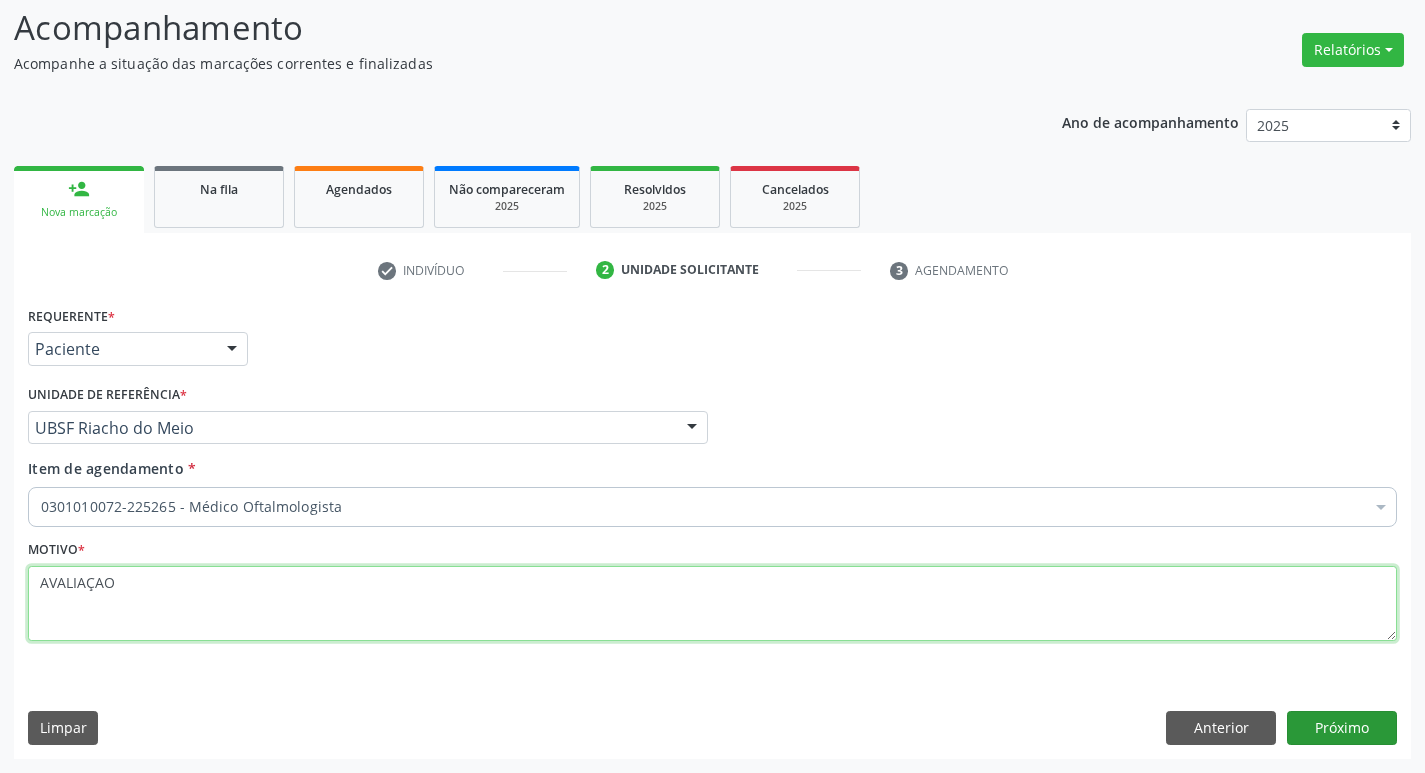 type on "AVALIAÇAO" 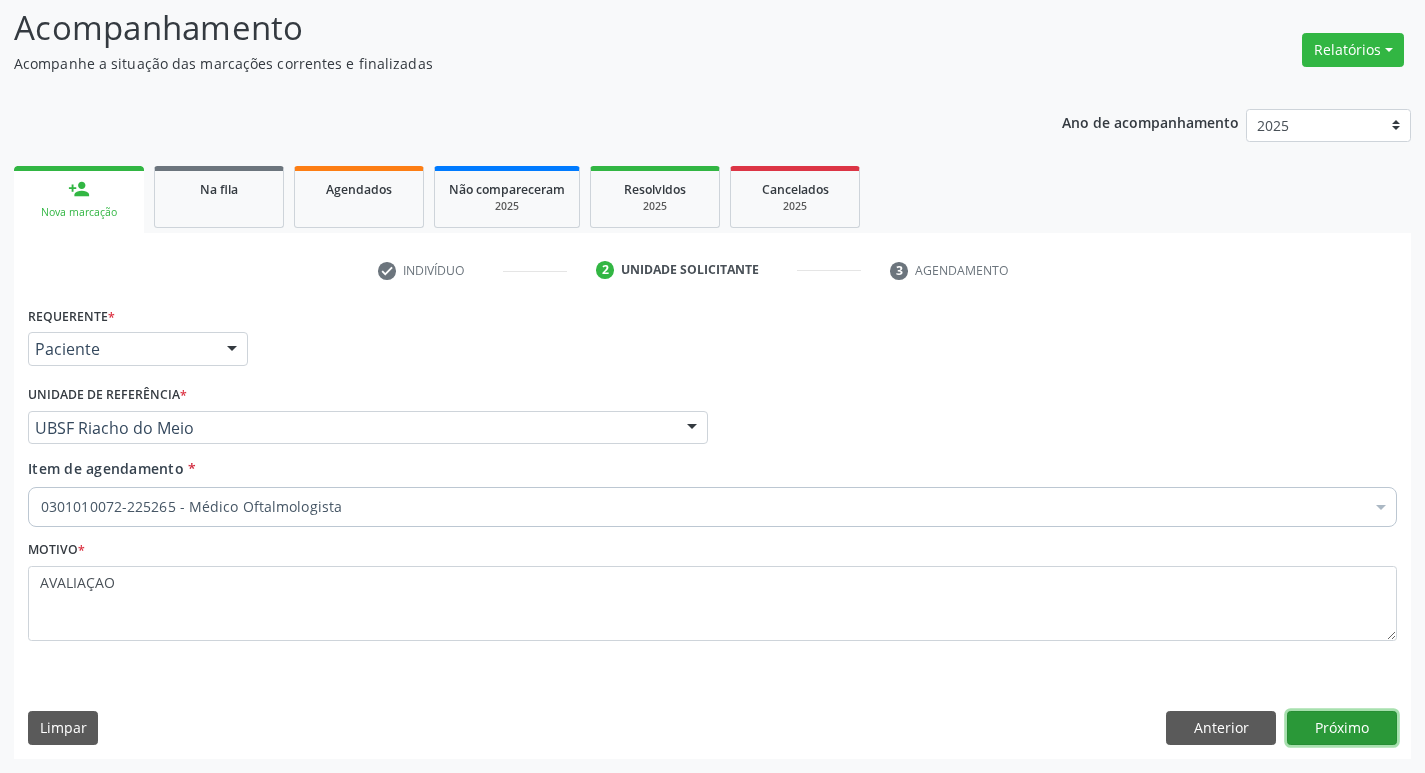 click on "Próximo" at bounding box center [1342, 728] 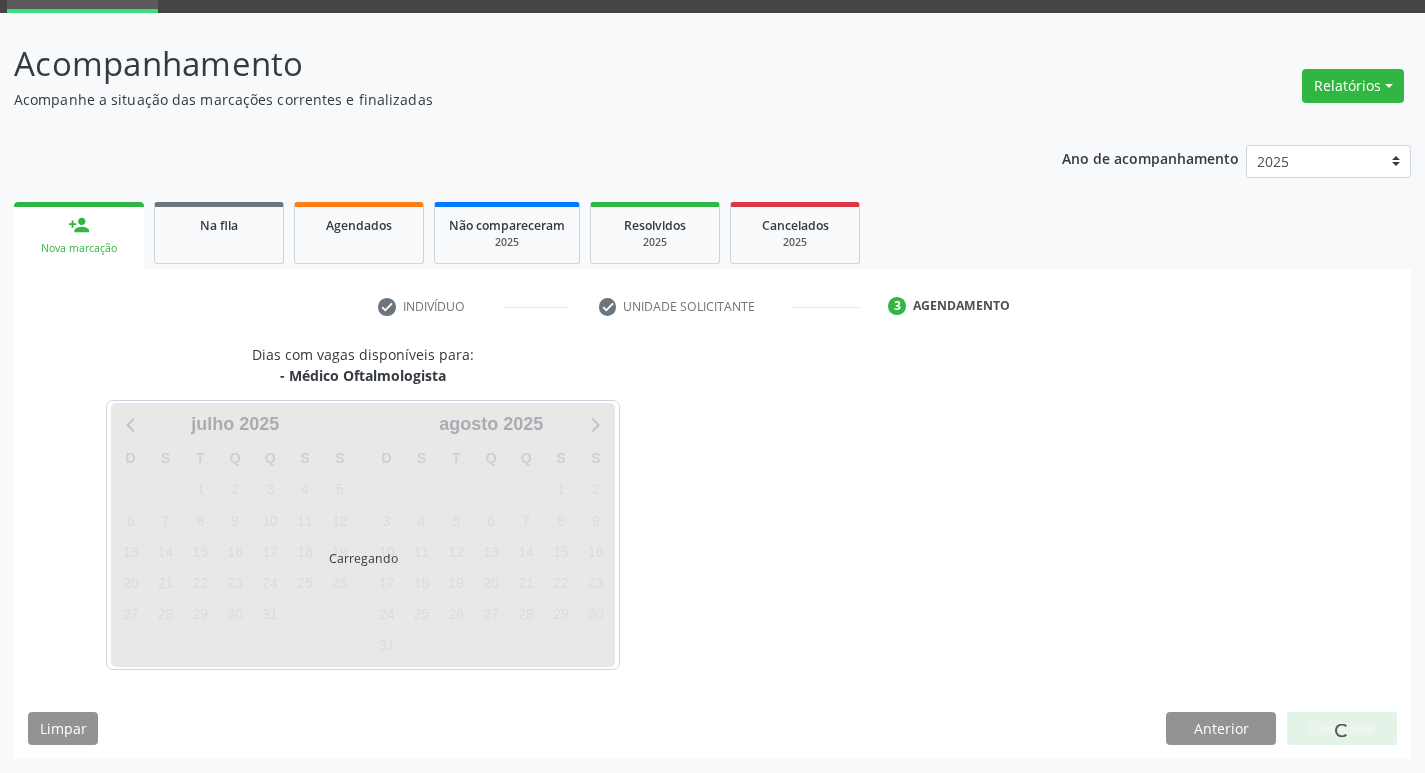scroll, scrollTop: 97, scrollLeft: 0, axis: vertical 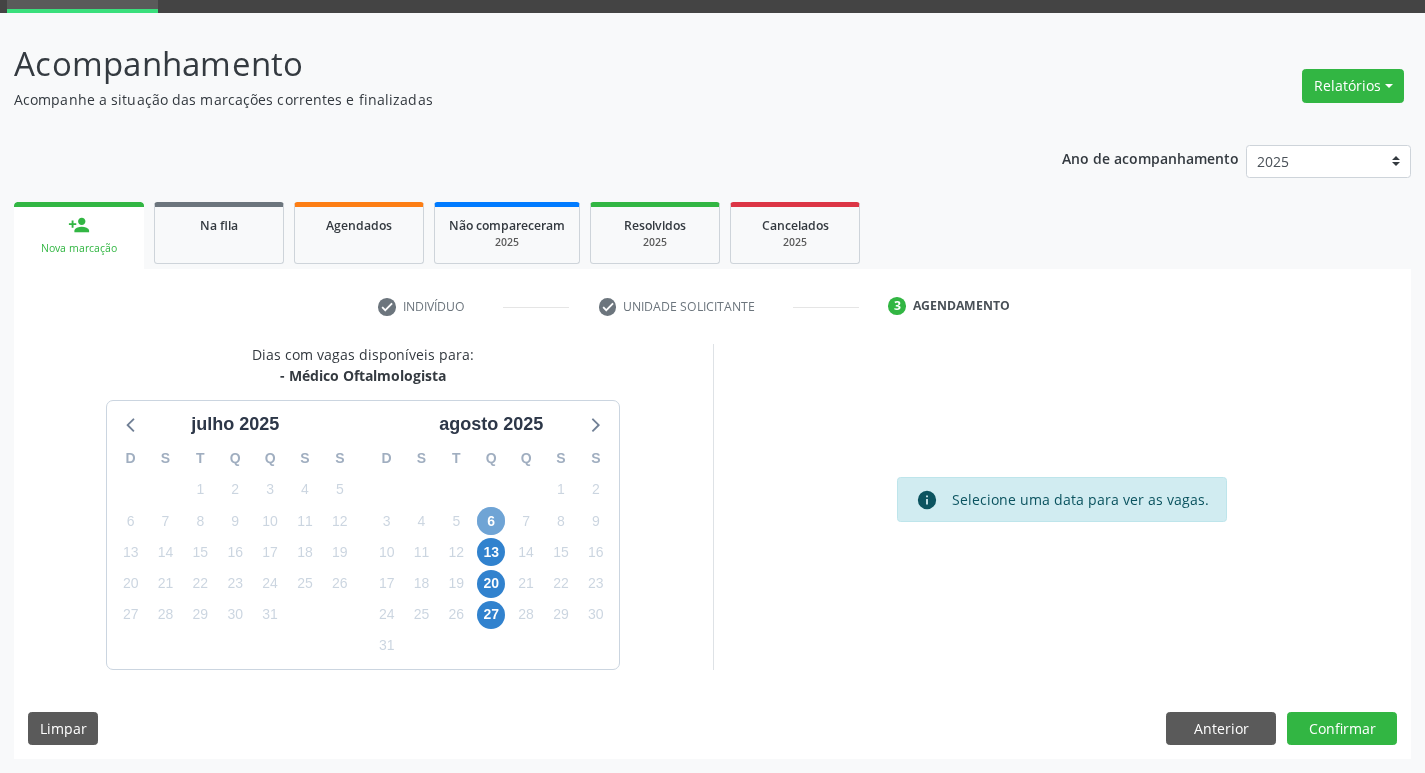 click on "6" at bounding box center [491, 521] 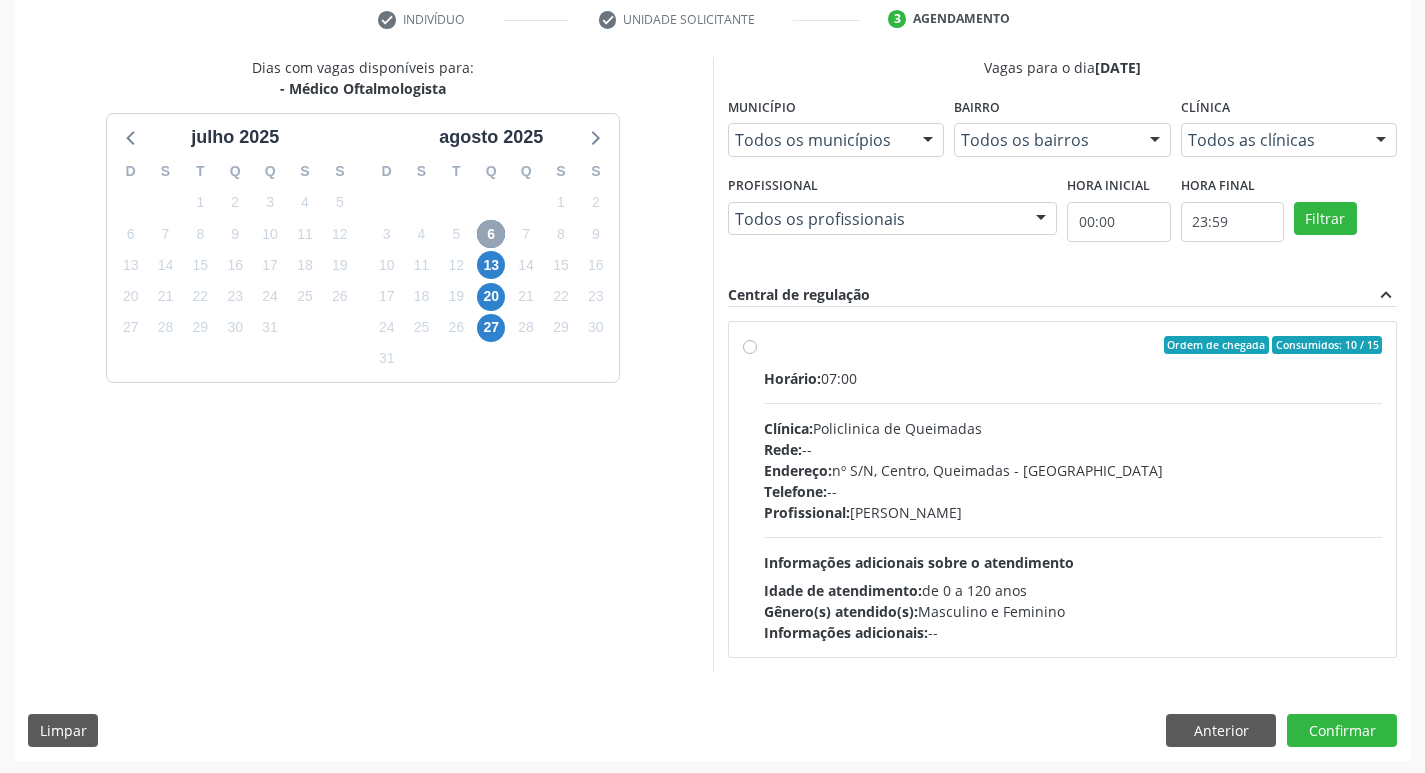 scroll, scrollTop: 386, scrollLeft: 0, axis: vertical 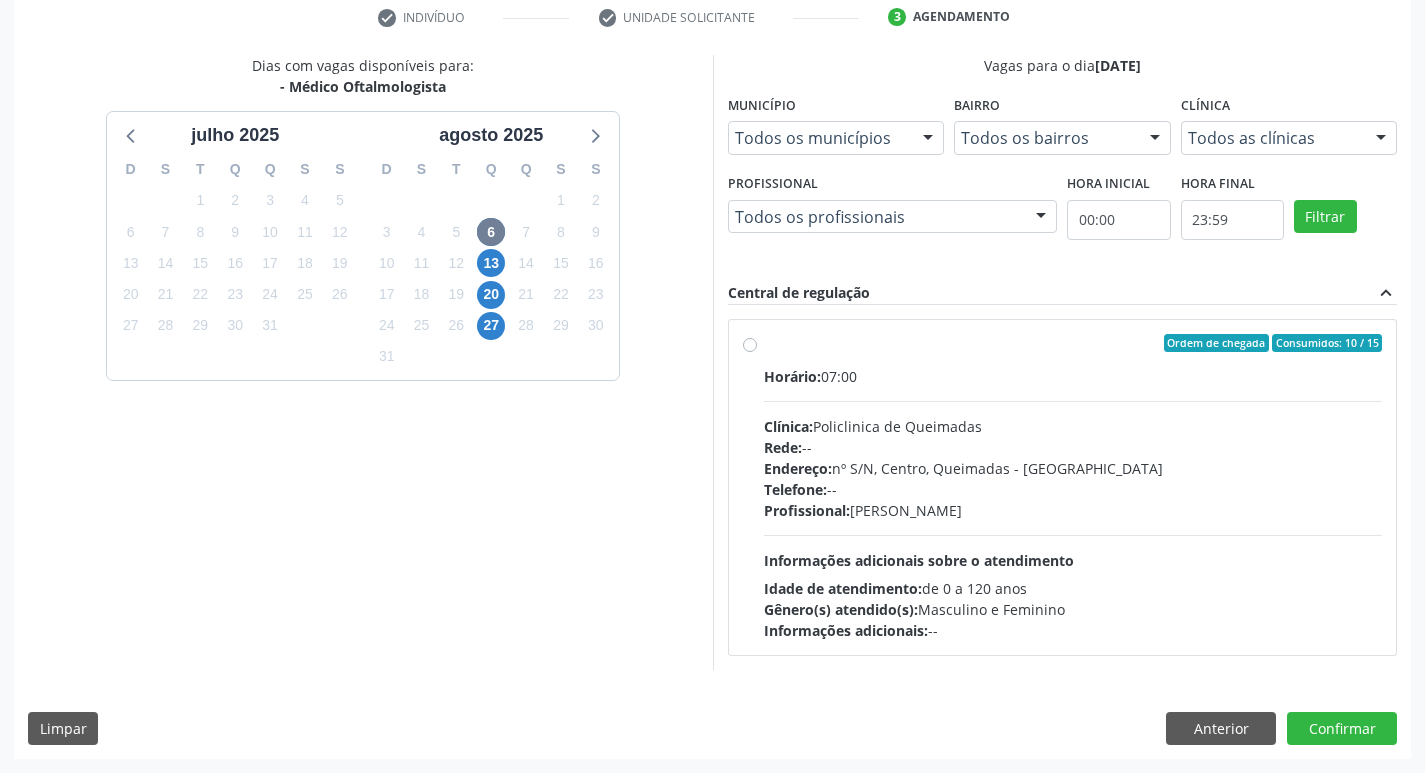 click on "Profissional:
[PERSON_NAME]" at bounding box center [1073, 510] 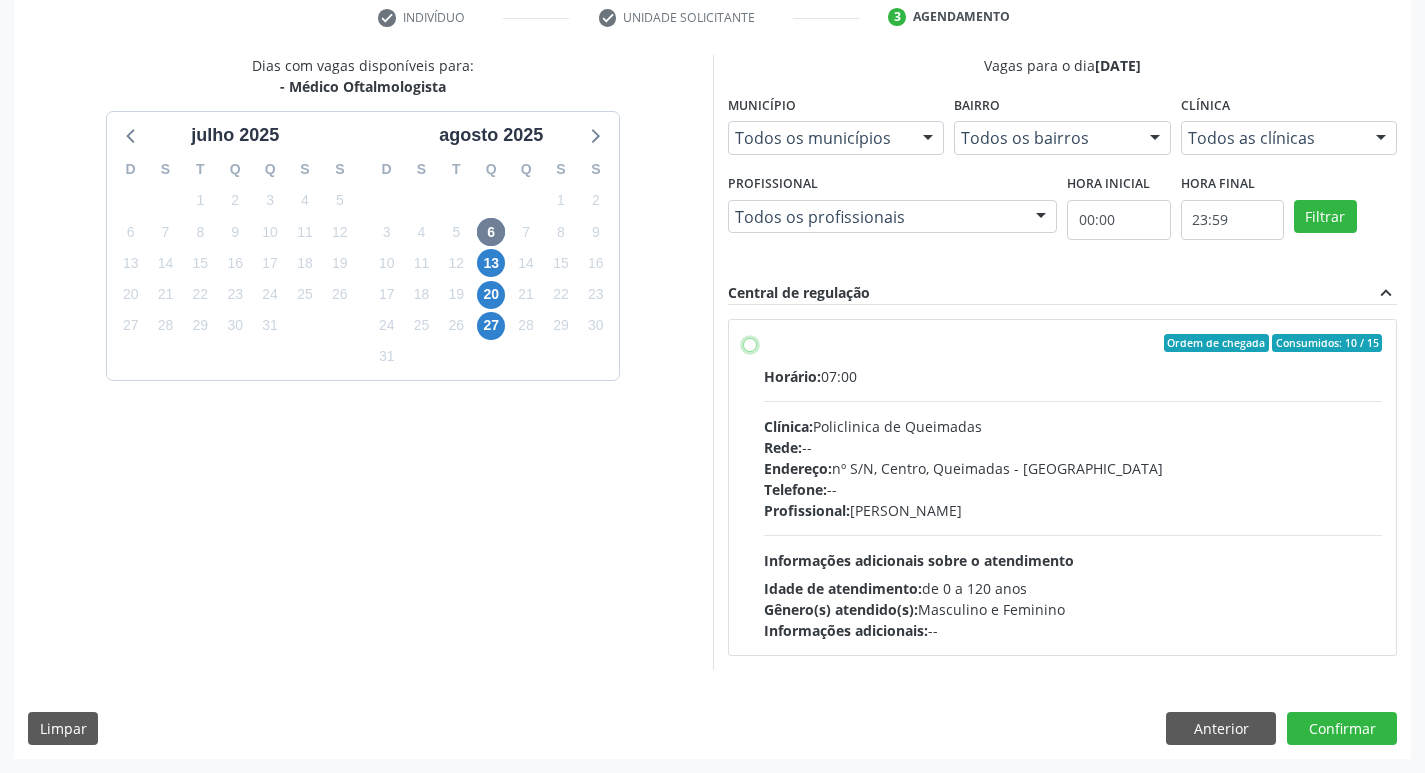 click on "Ordem de chegada
Consumidos: 10 / 15
Horário:   07:00
Clínica:  Policlinica de Queimadas
Rede:
--
Endereço:   nº S/N, Centro, Queimadas - PB
Telefone:   --
Profissional:
[PERSON_NAME]
Informações adicionais sobre o atendimento
Idade de atendimento:
de 0 a 120 anos
Gênero(s) atendido(s):
Masculino e Feminino
Informações adicionais:
--" at bounding box center (750, 343) 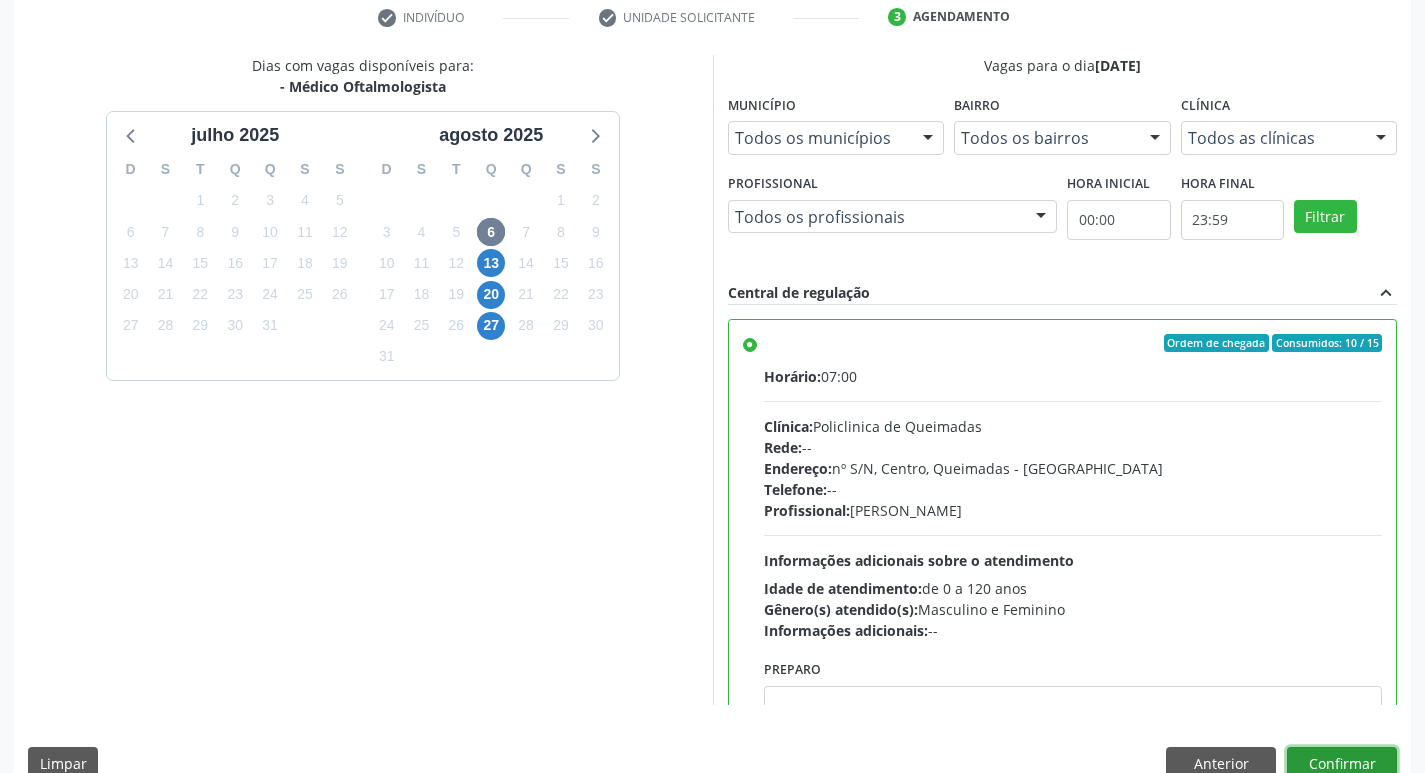 click on "Confirmar" at bounding box center (1342, 764) 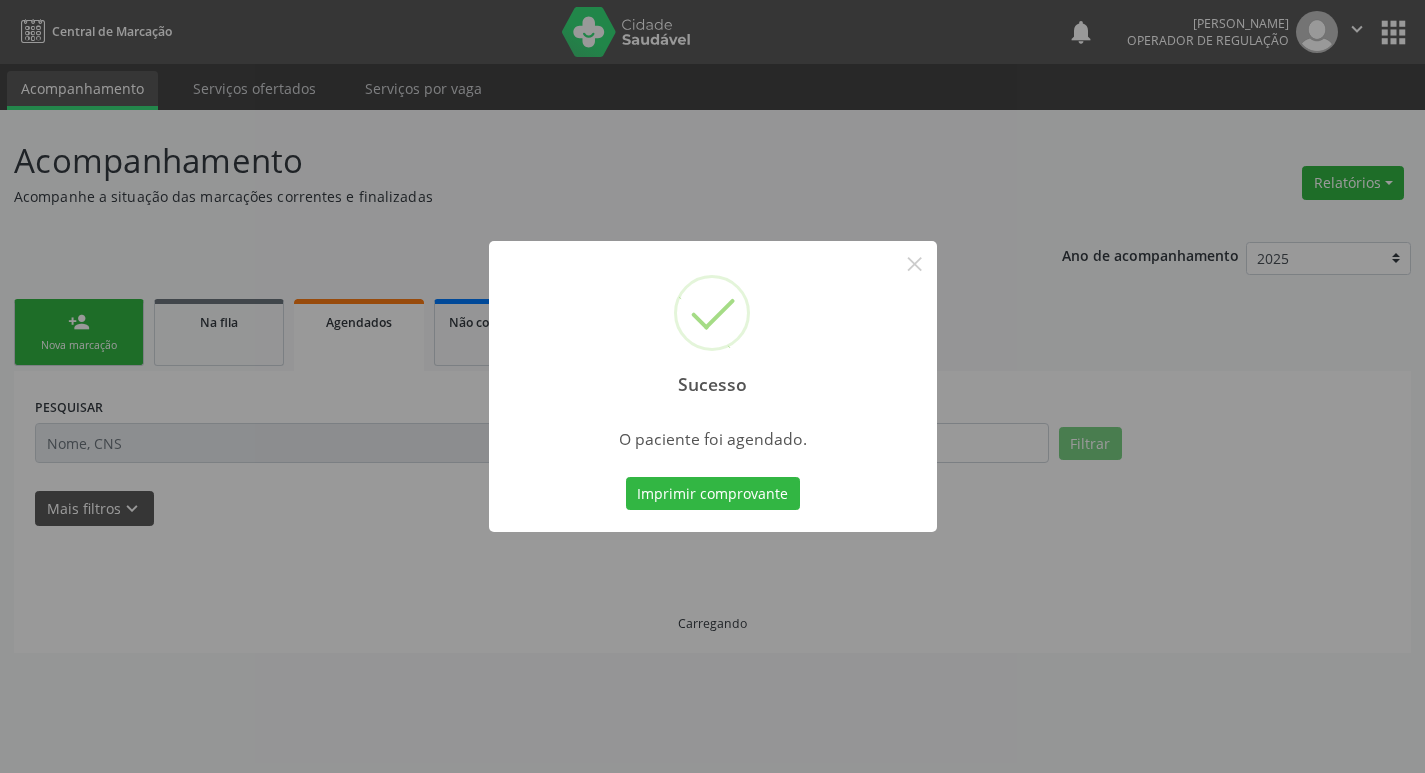 scroll, scrollTop: 0, scrollLeft: 0, axis: both 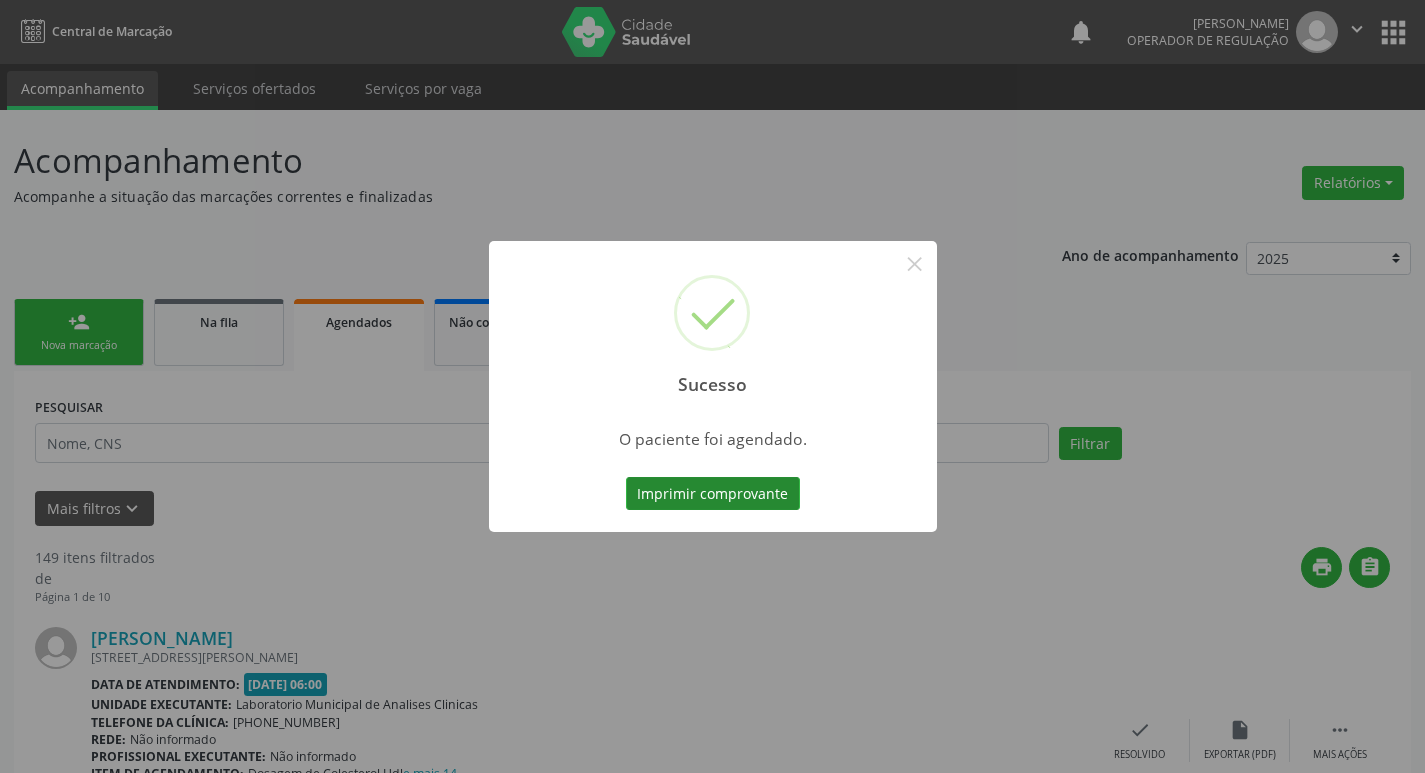 click on "Imprimir comprovante" at bounding box center [713, 494] 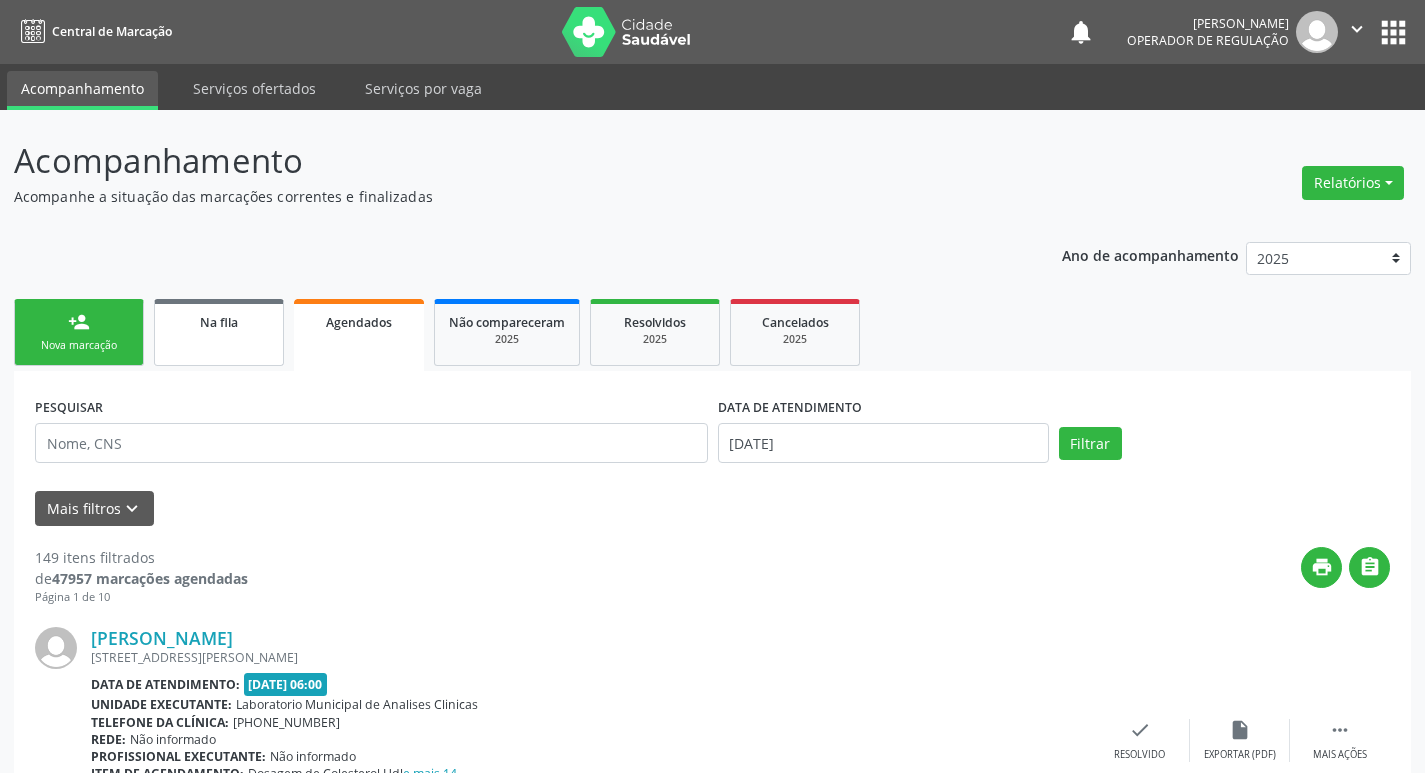 click on "Na fila" at bounding box center [219, 322] 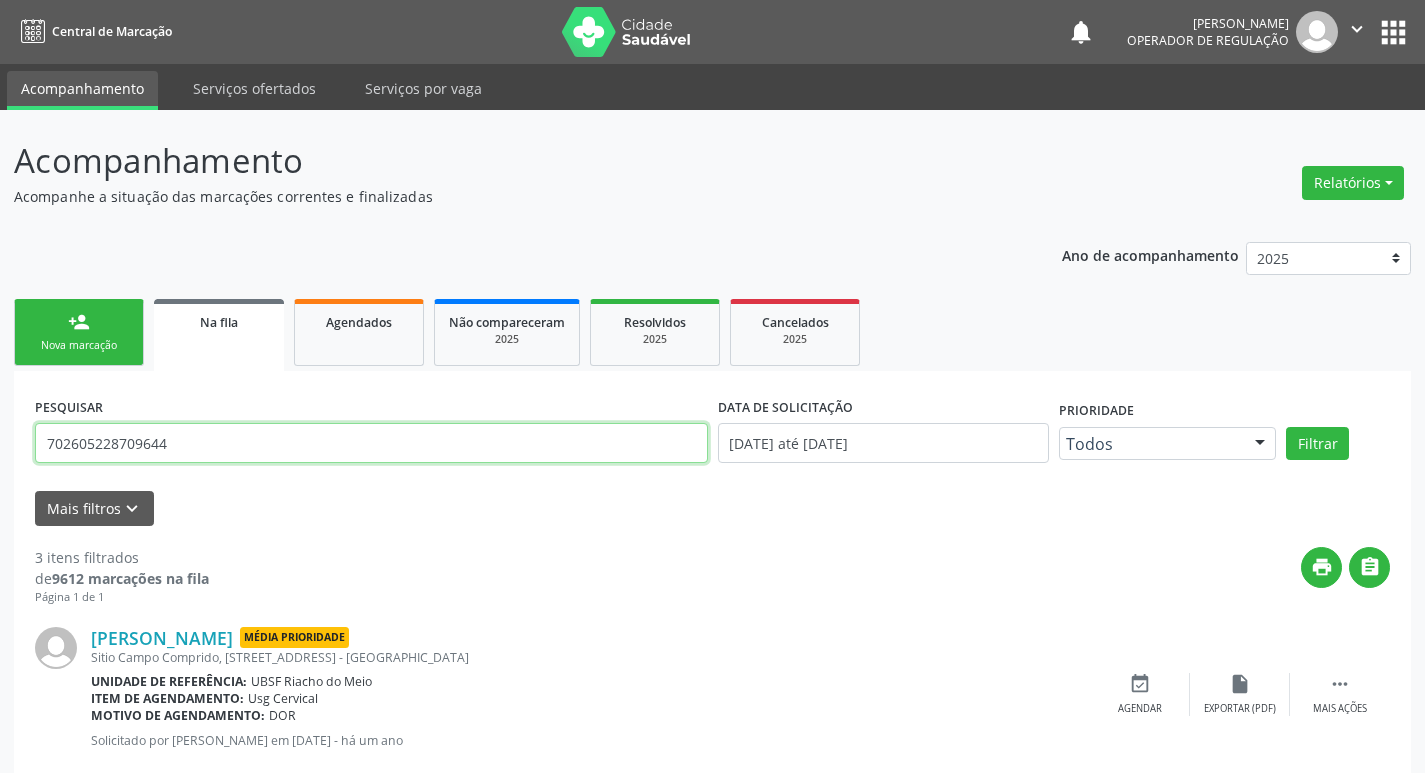 click on "702605228709644" at bounding box center [371, 443] 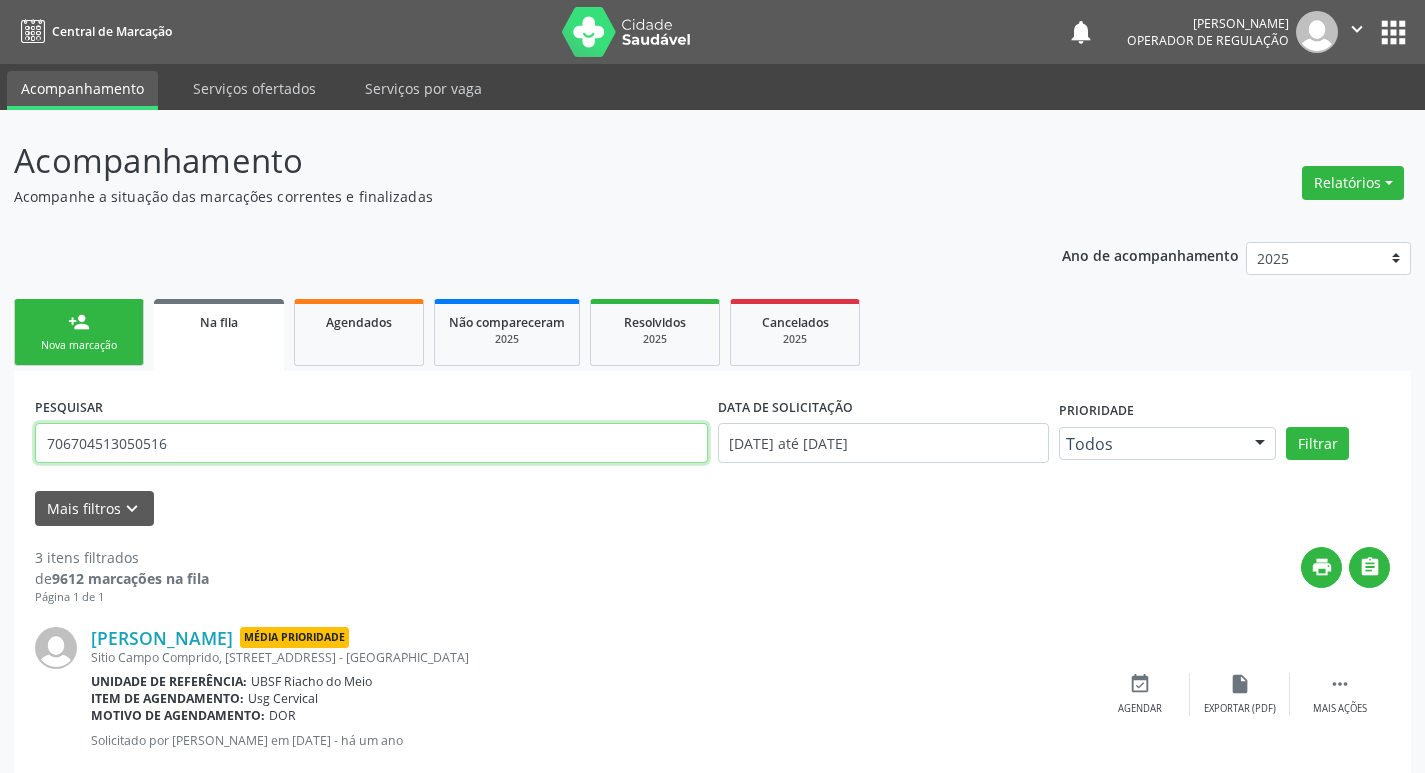 type on "706704513050516" 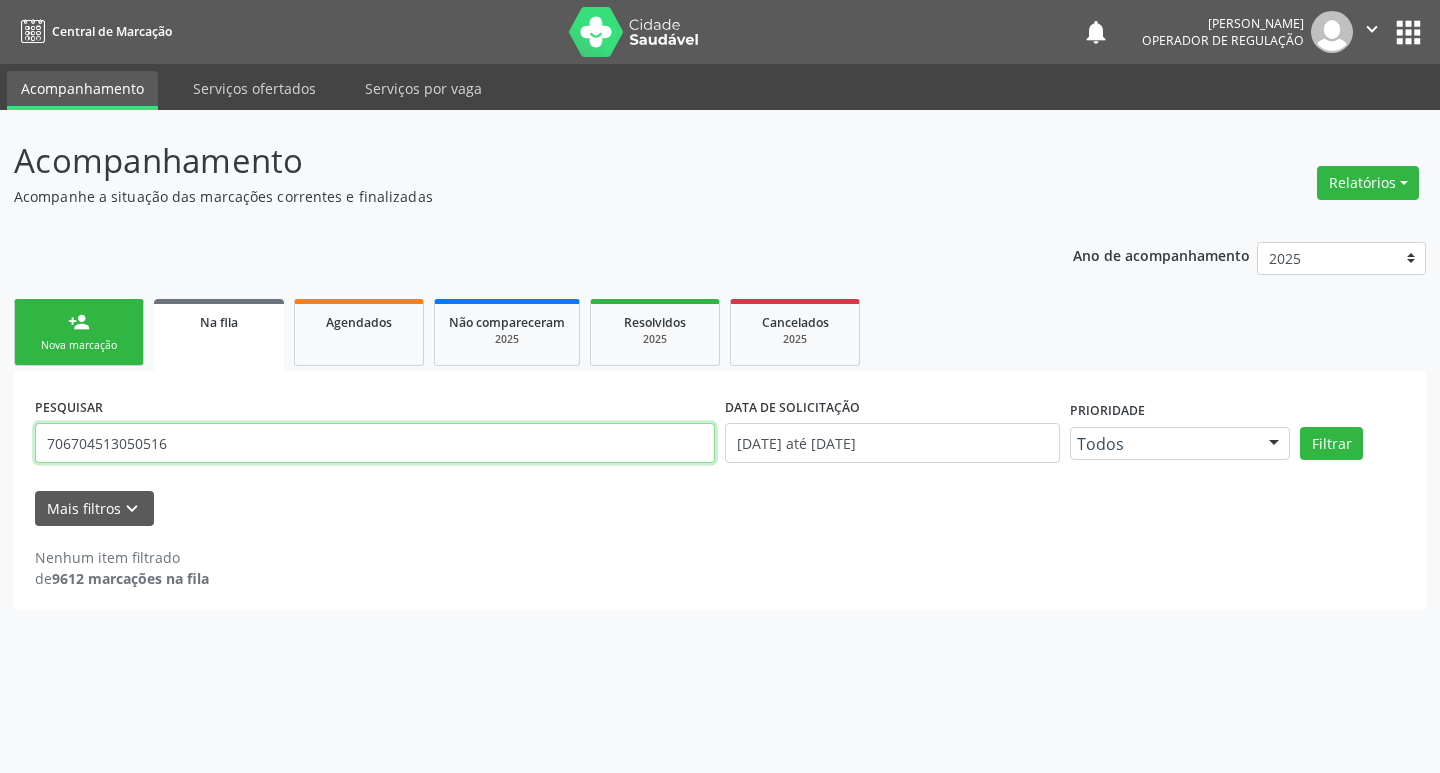 click on "706704513050516" at bounding box center (375, 443) 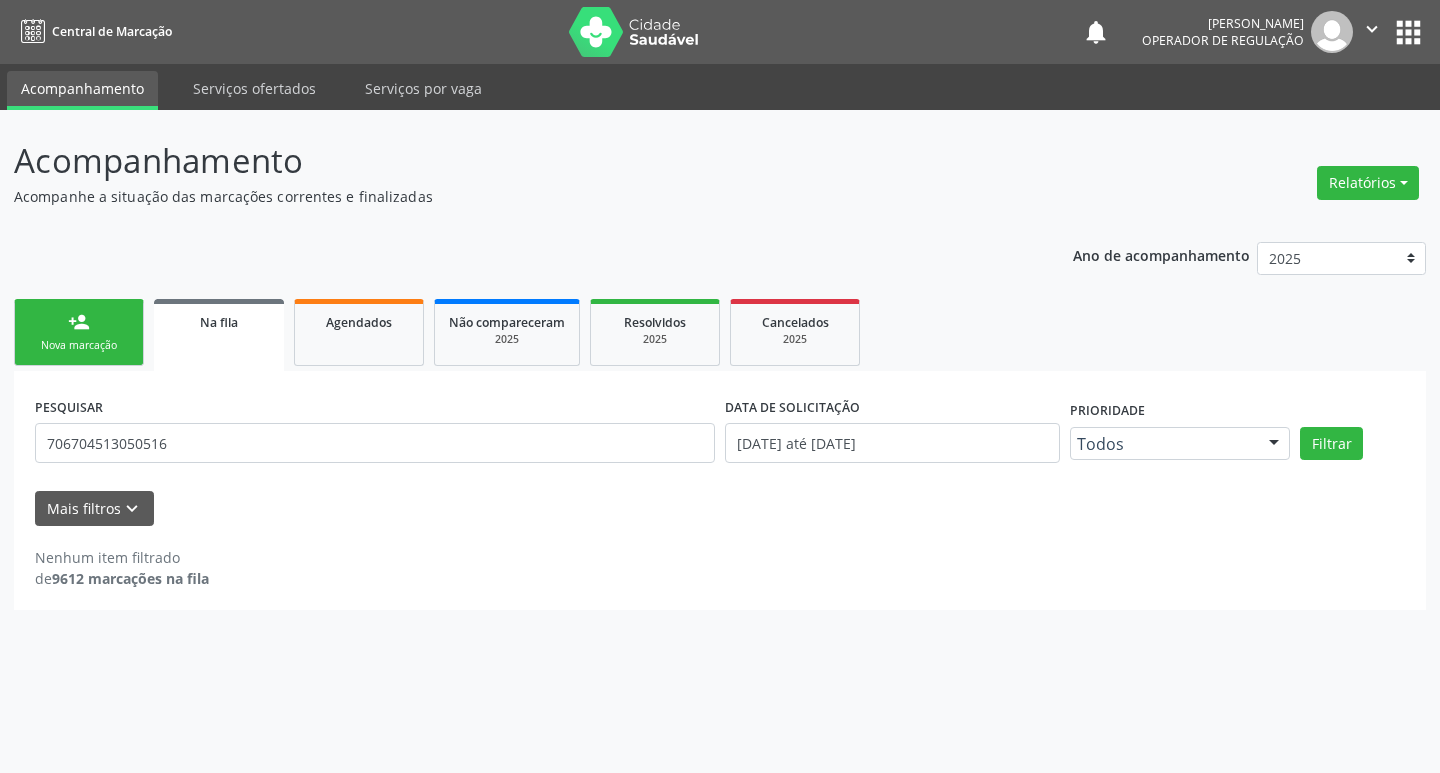 click on "person_add
Nova marcação" at bounding box center [79, 332] 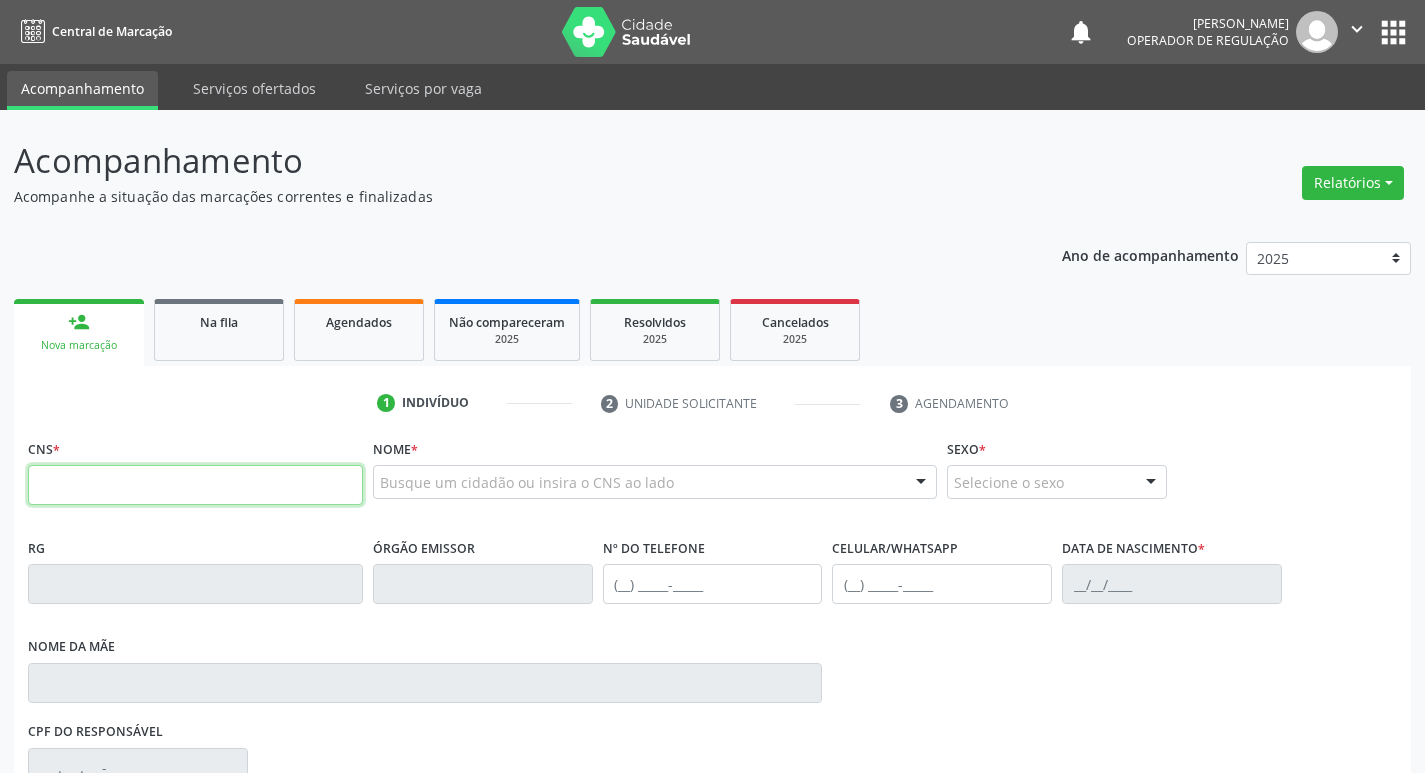 click at bounding box center [195, 485] 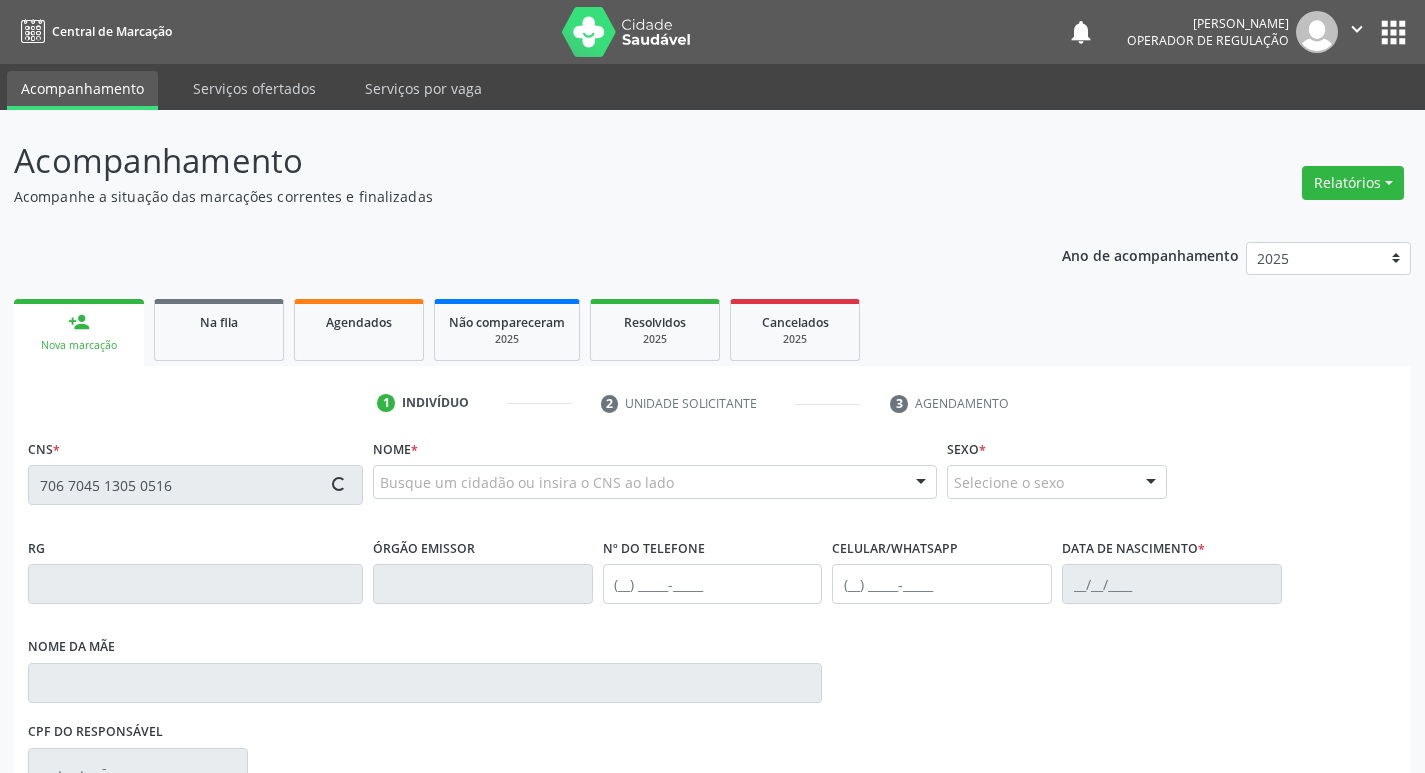 type on "706 7045 1305 0516" 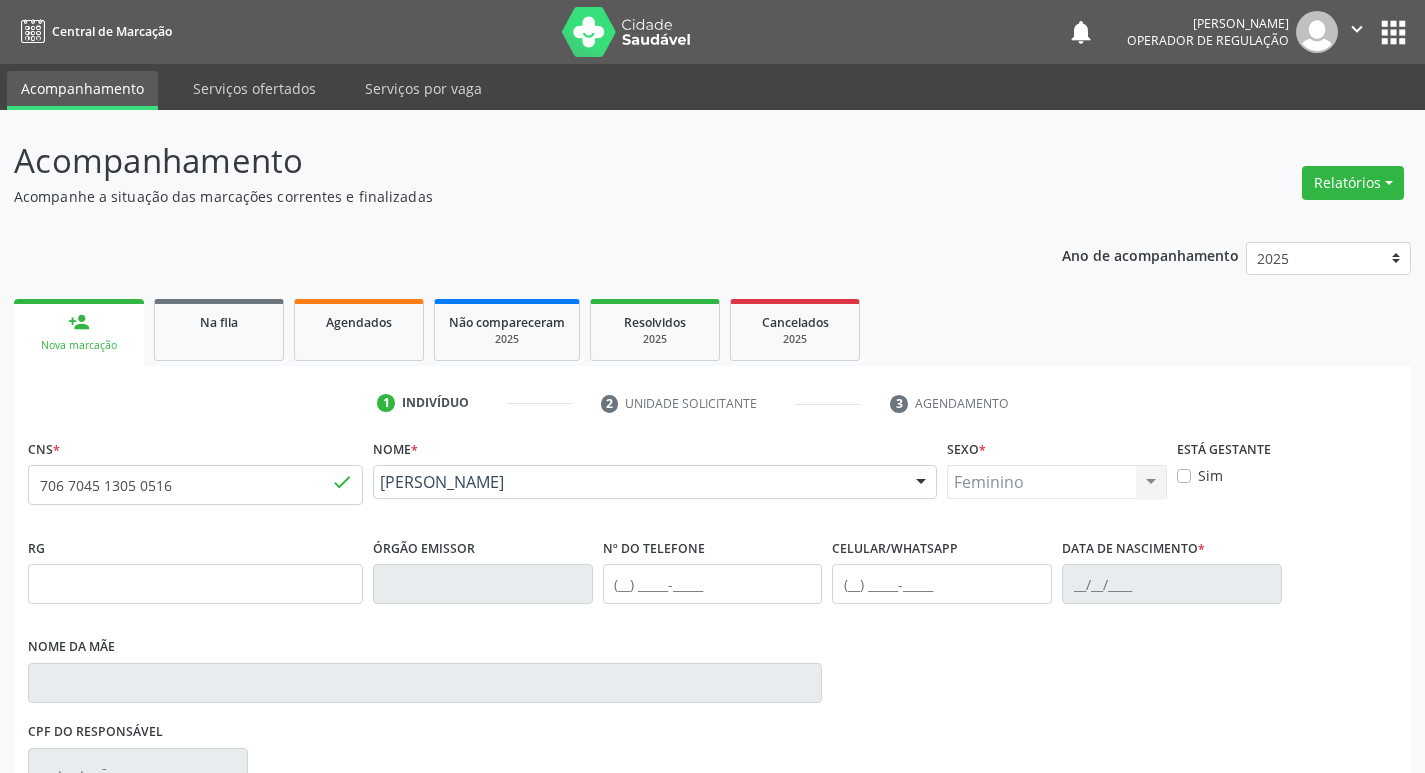 type on "[PHONE_NUMBER]" 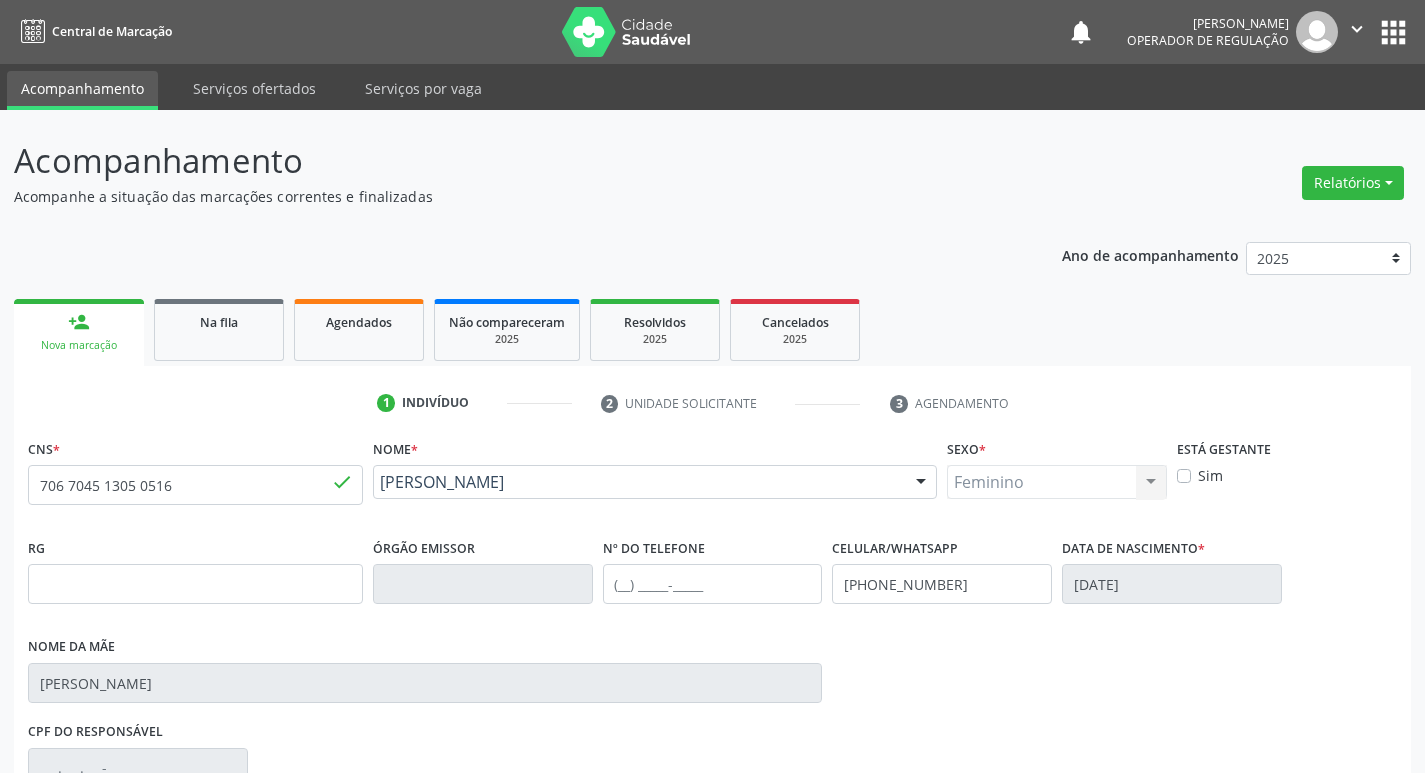 scroll, scrollTop: 297, scrollLeft: 0, axis: vertical 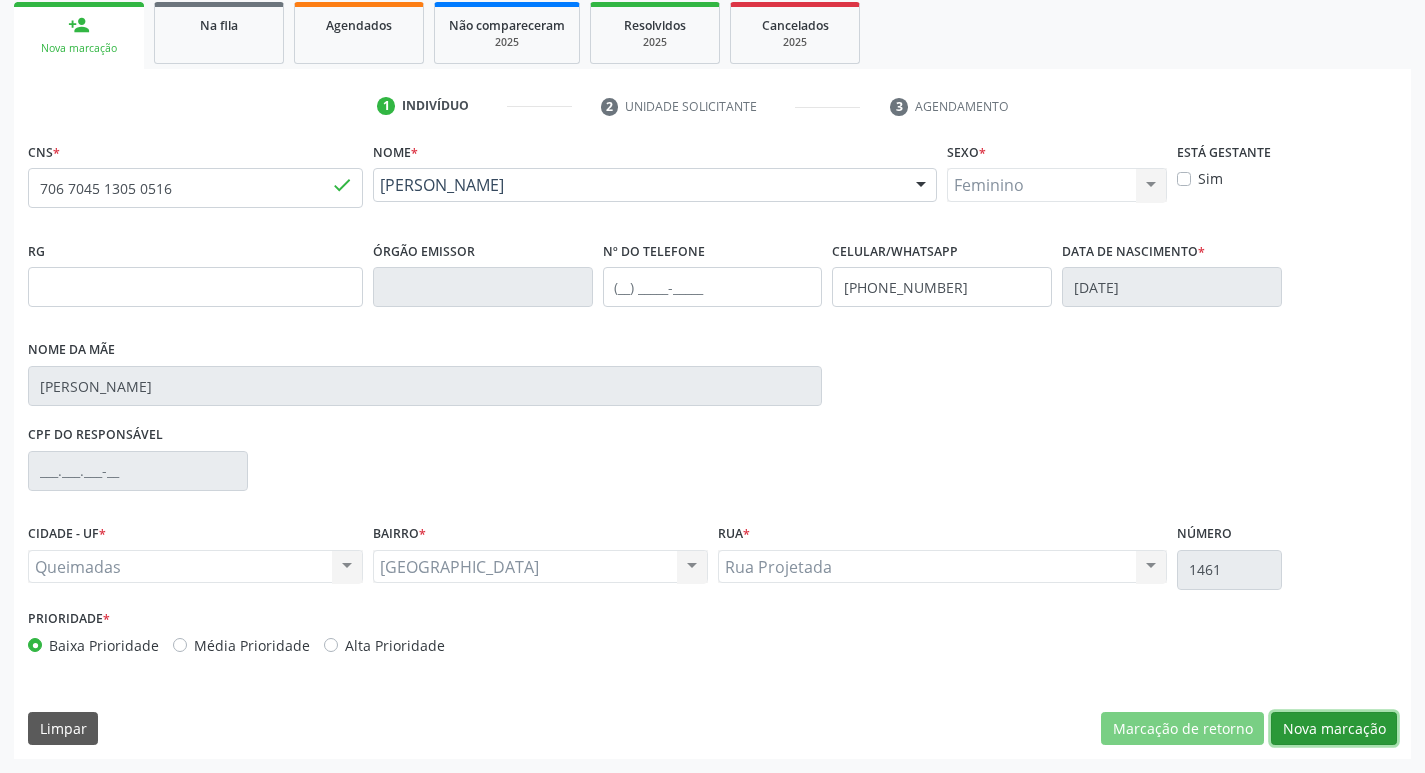 click on "Nova marcação" at bounding box center (1334, 729) 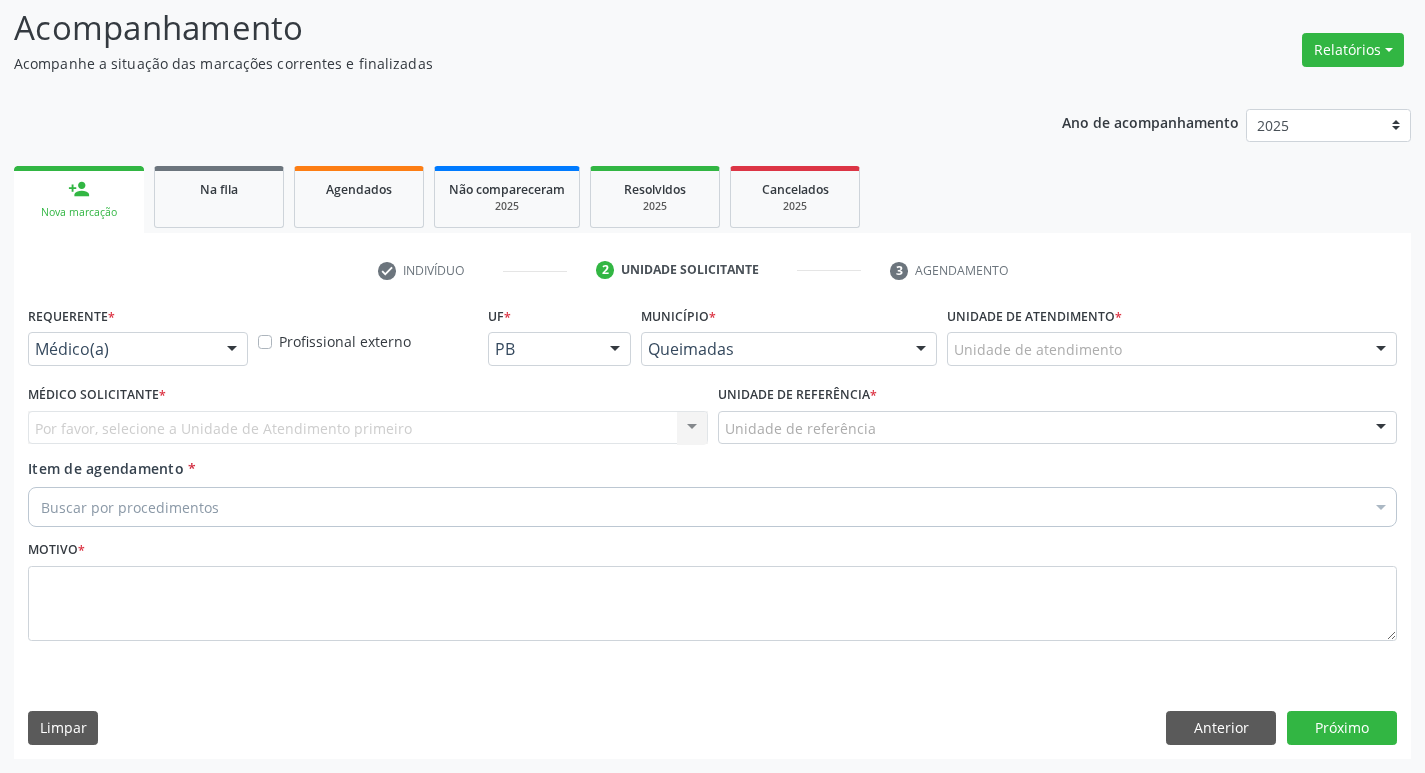 scroll, scrollTop: 133, scrollLeft: 0, axis: vertical 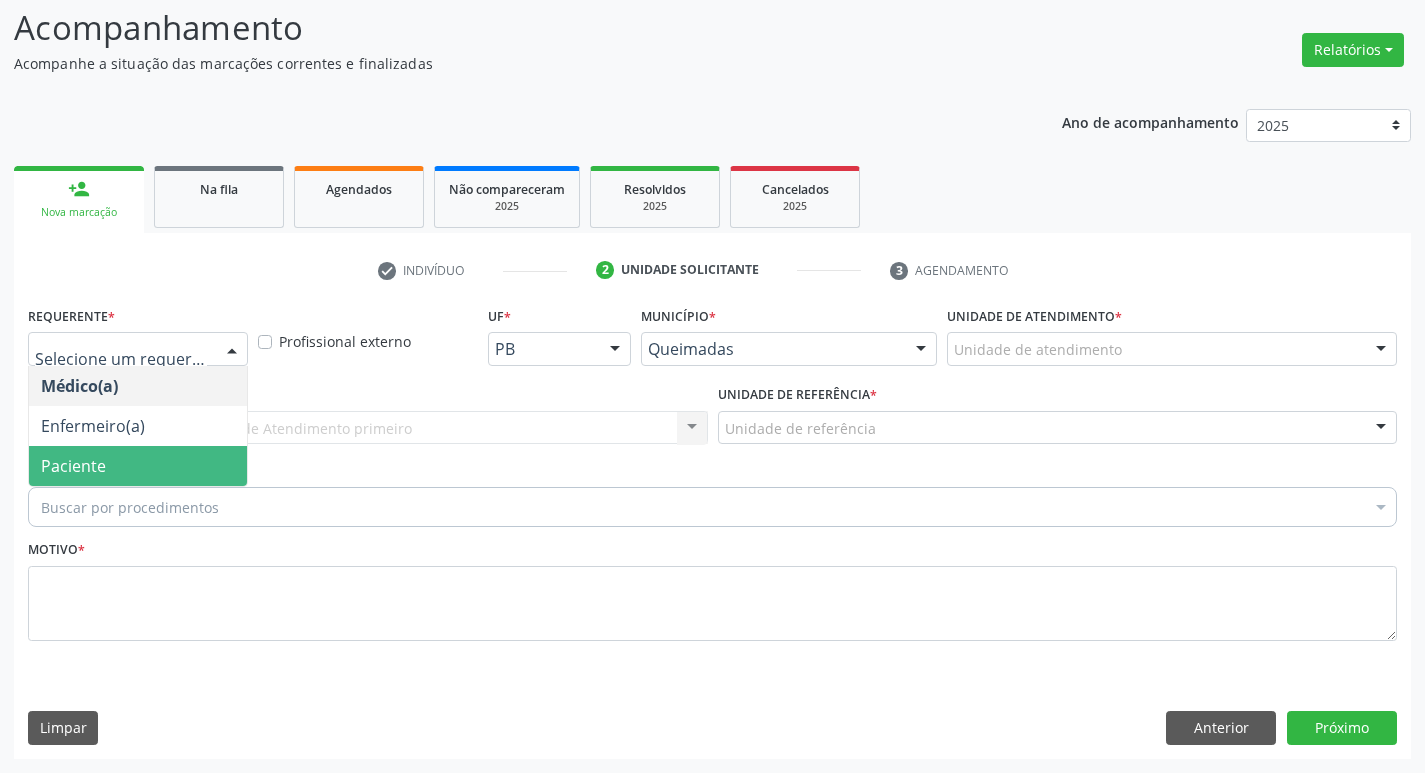 click on "Paciente" at bounding box center [138, 466] 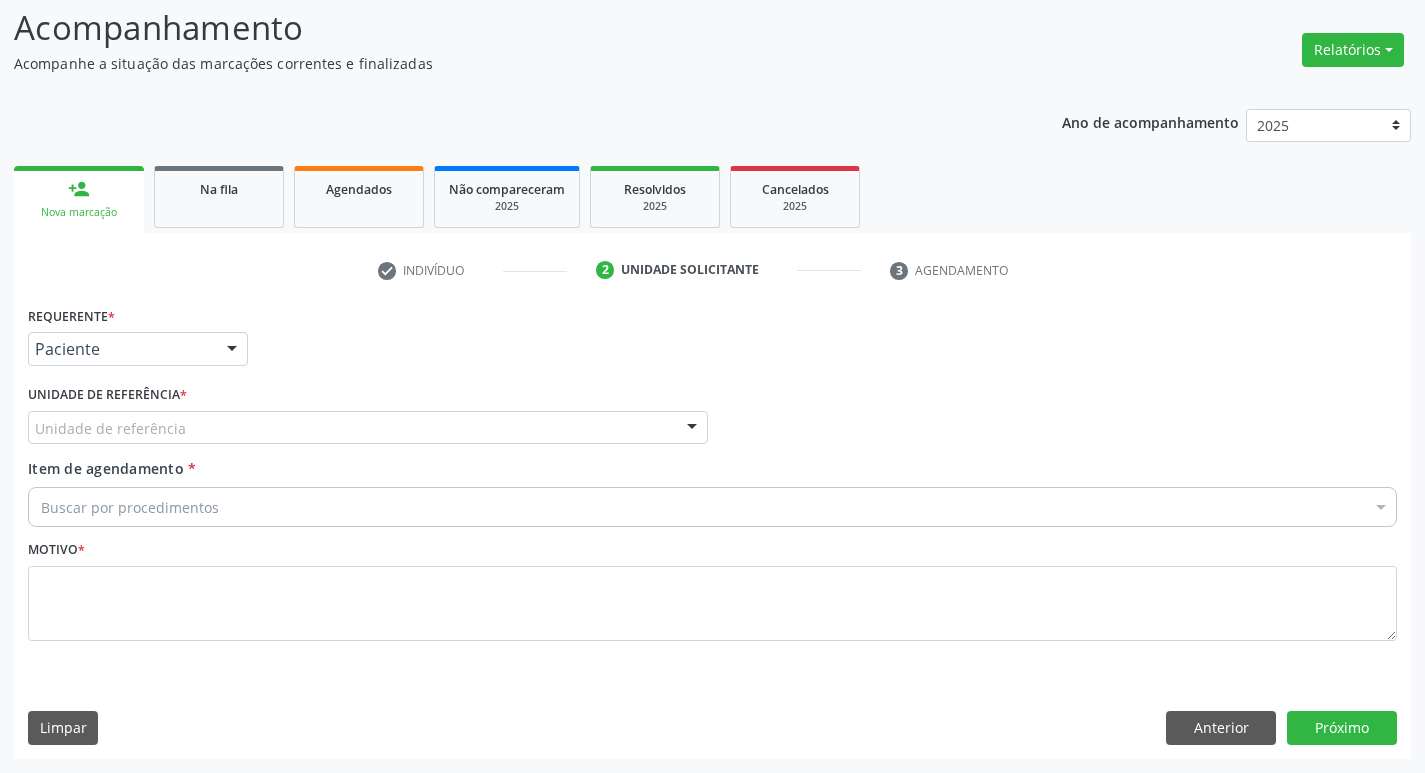click on "Unidade de referência" at bounding box center [368, 428] 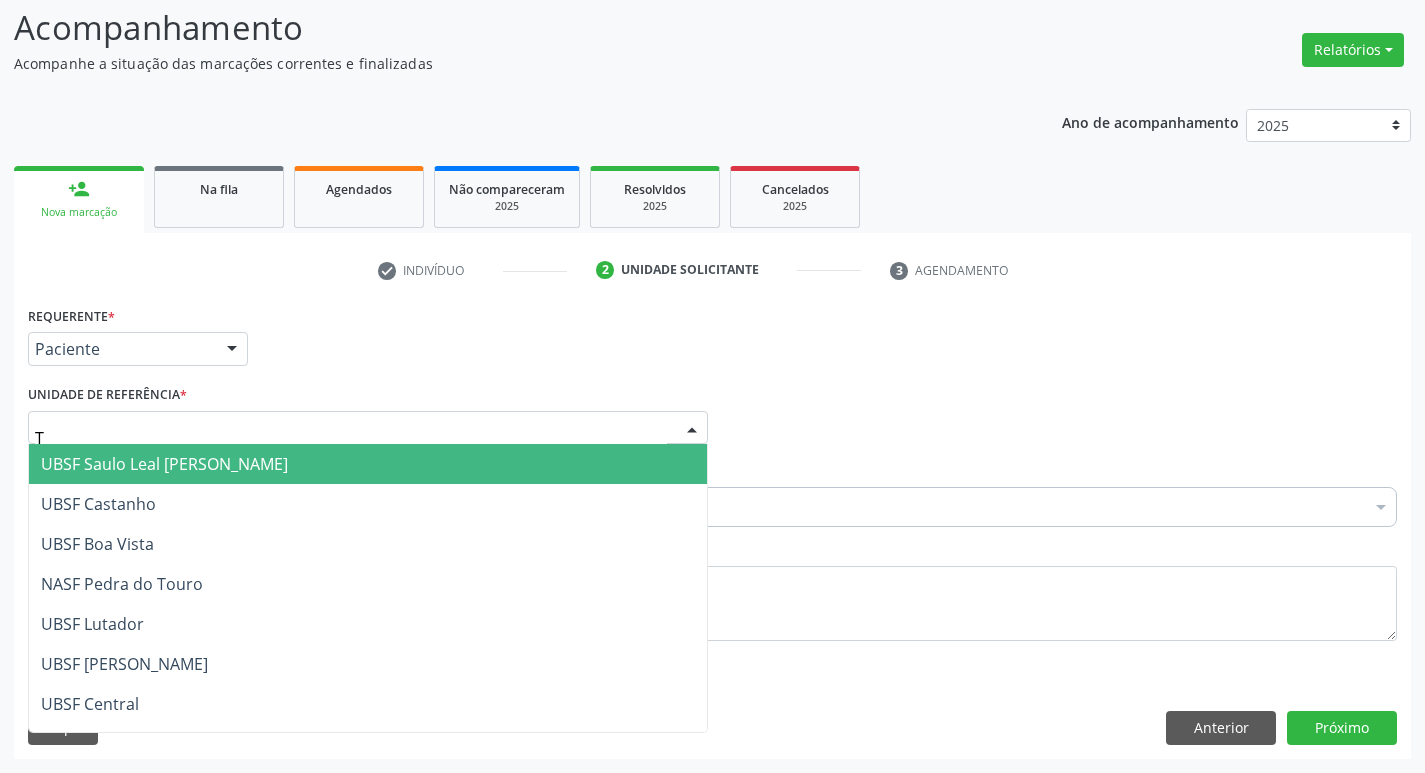type on "TI" 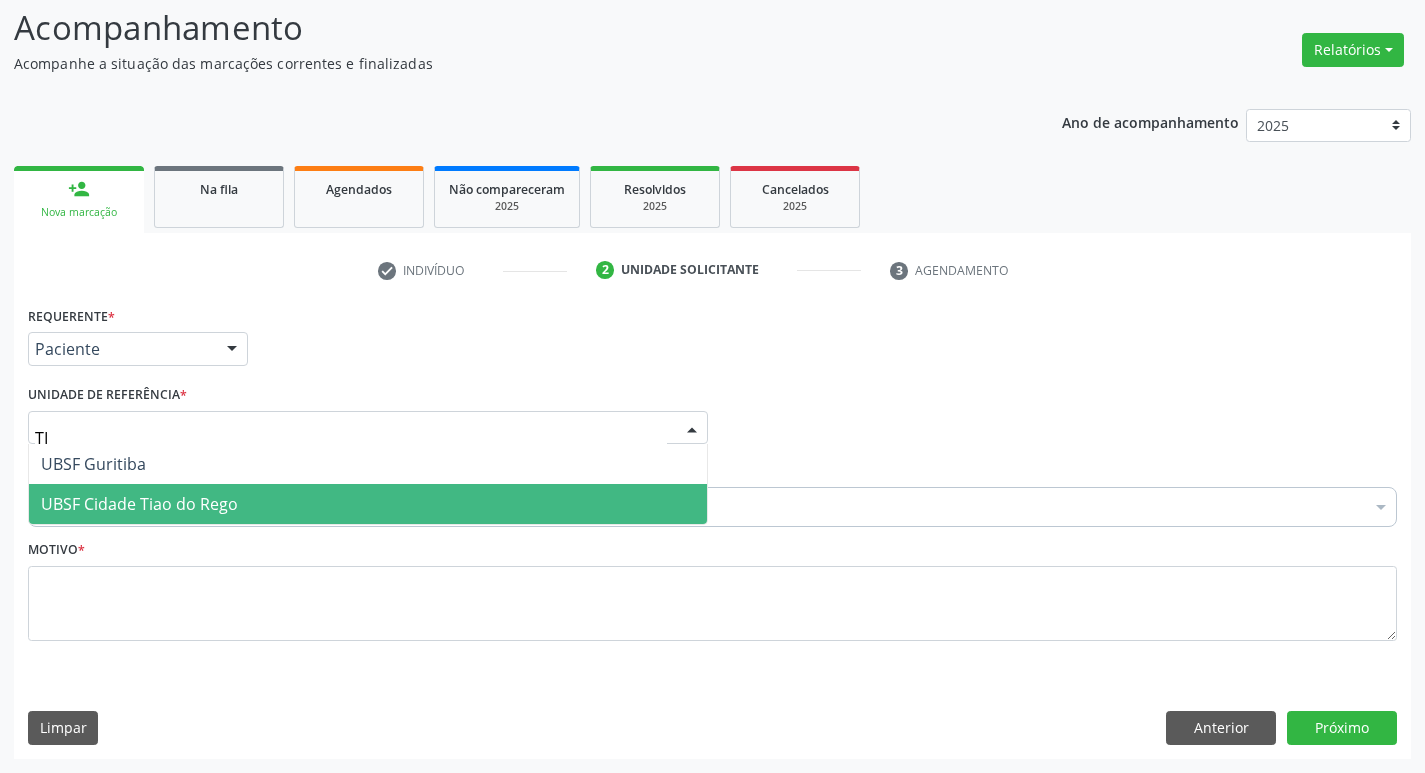 click on "UBSF Cidade Tiao do Rego" at bounding box center [139, 504] 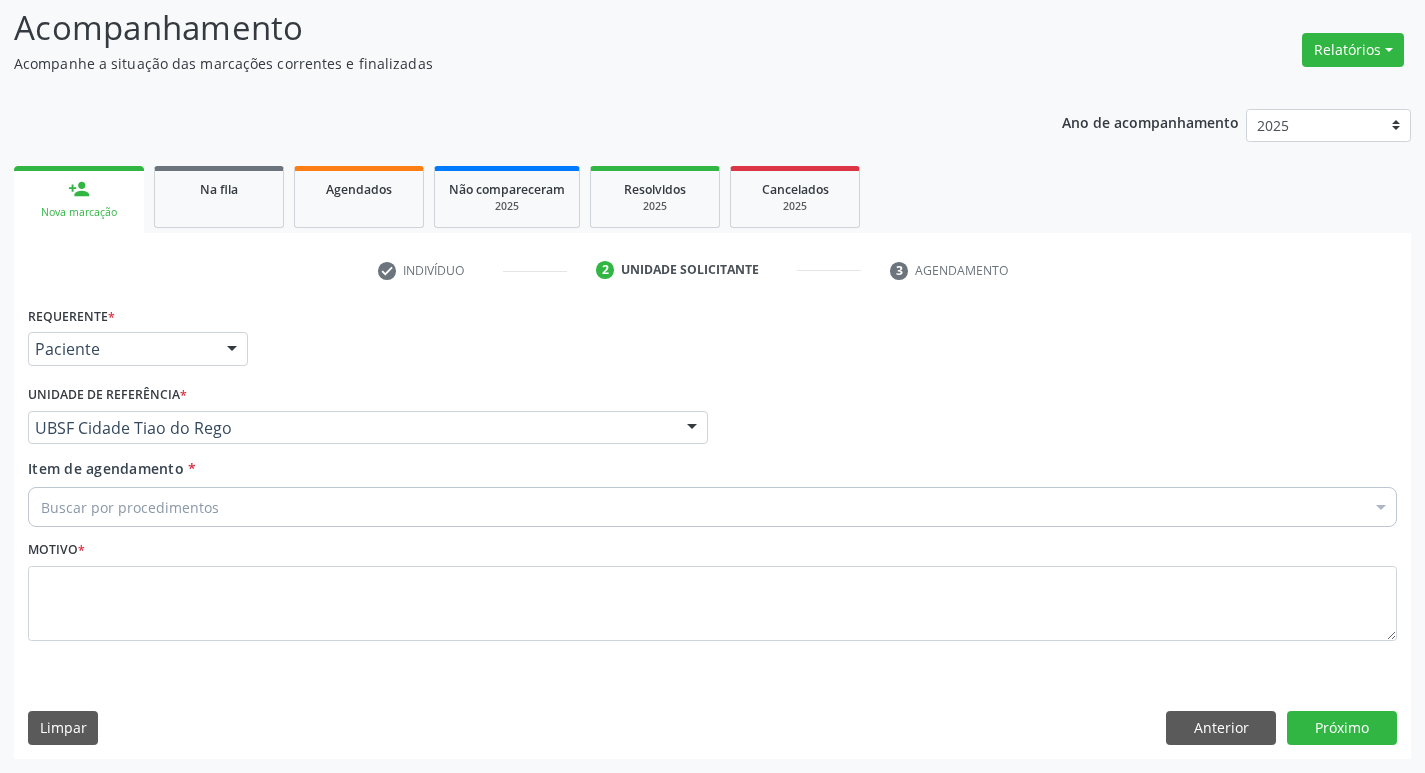click on "Buscar por procedimentos" at bounding box center [712, 507] 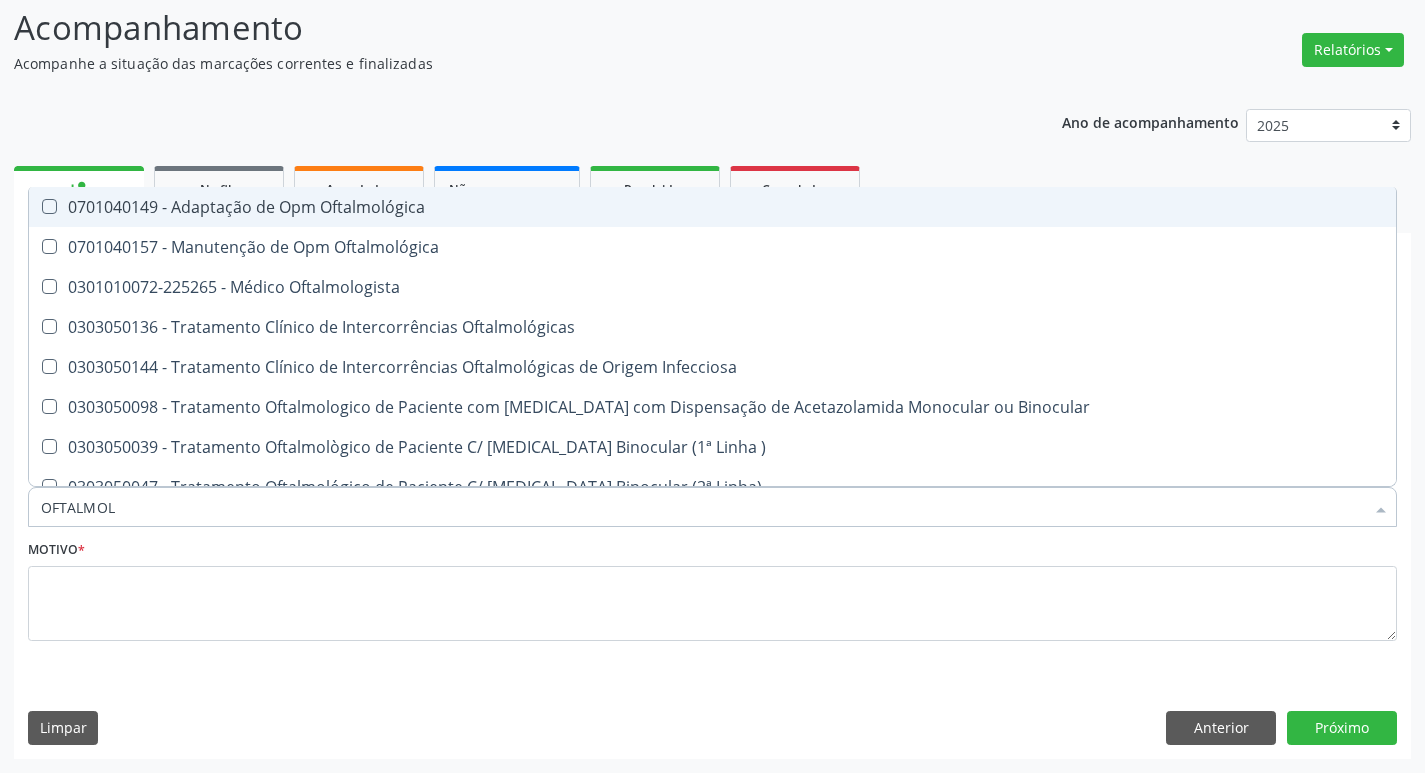 type on "OFTALMOLO" 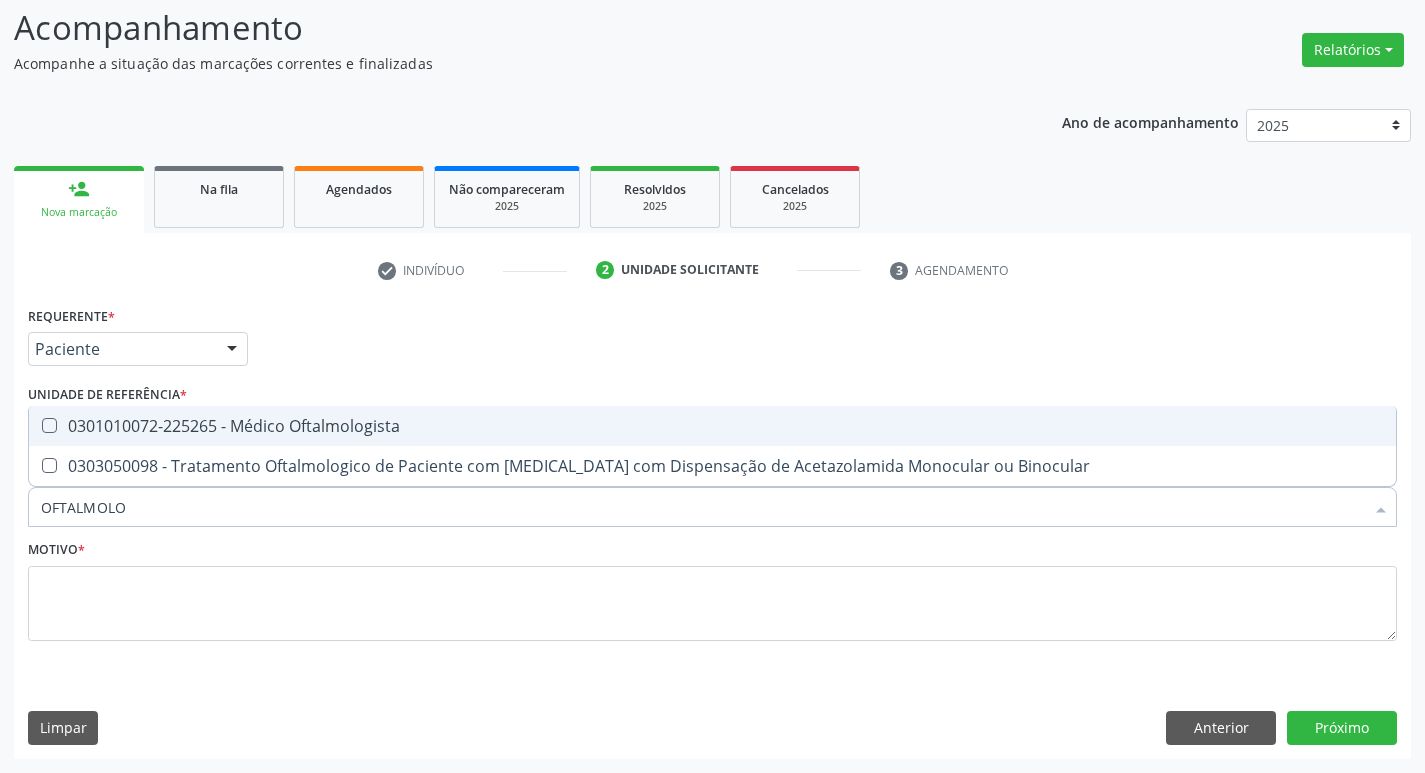 click on "0301010072-225265 - Médico Oftalmologista" at bounding box center [712, 426] 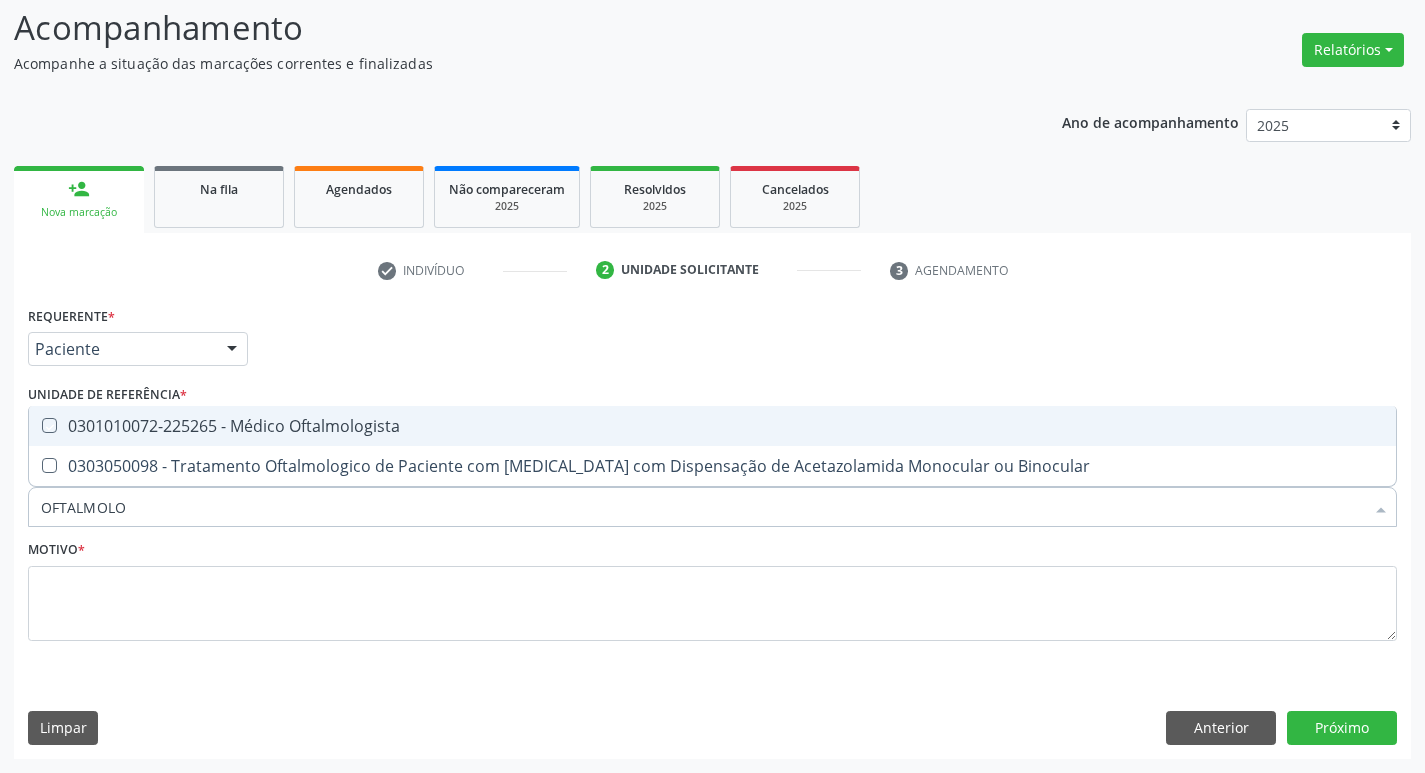 checkbox on "true" 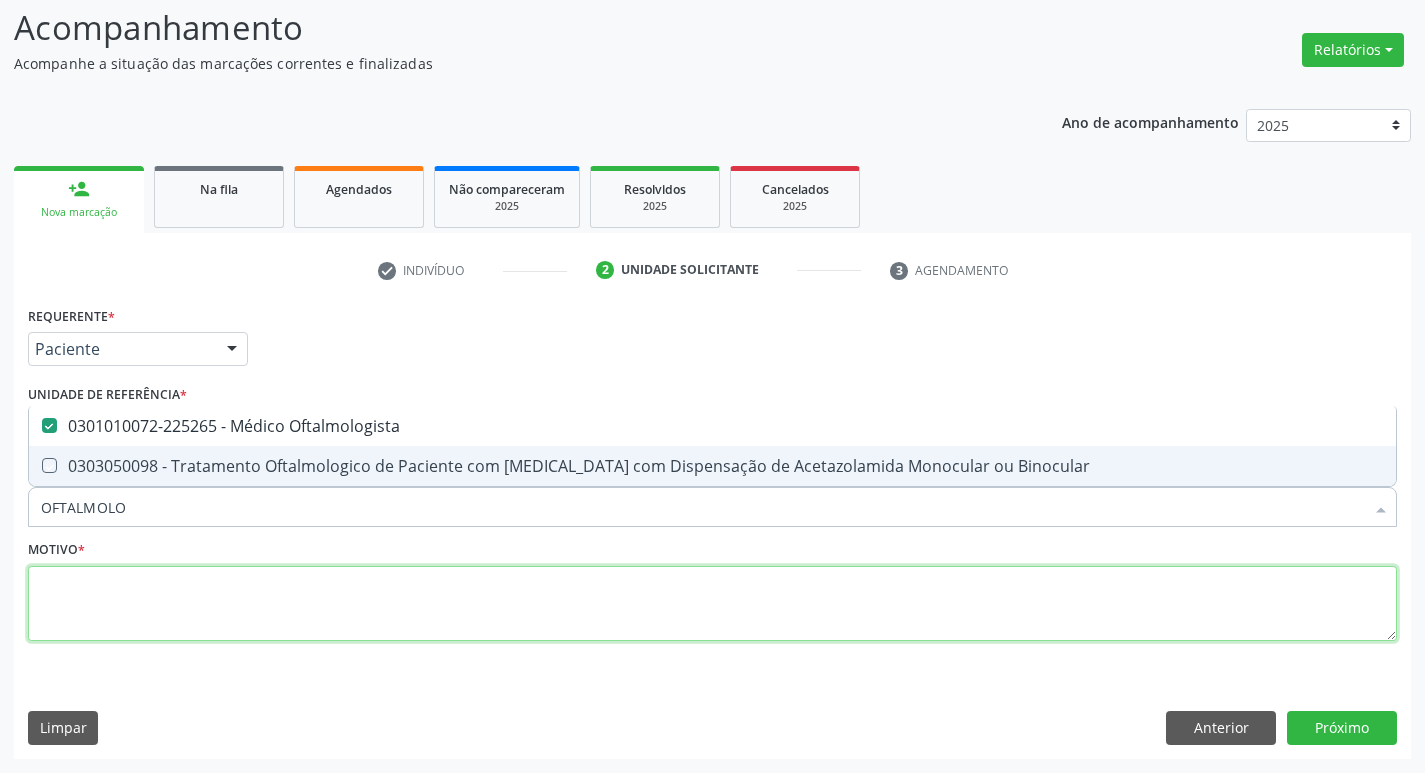 click at bounding box center (712, 604) 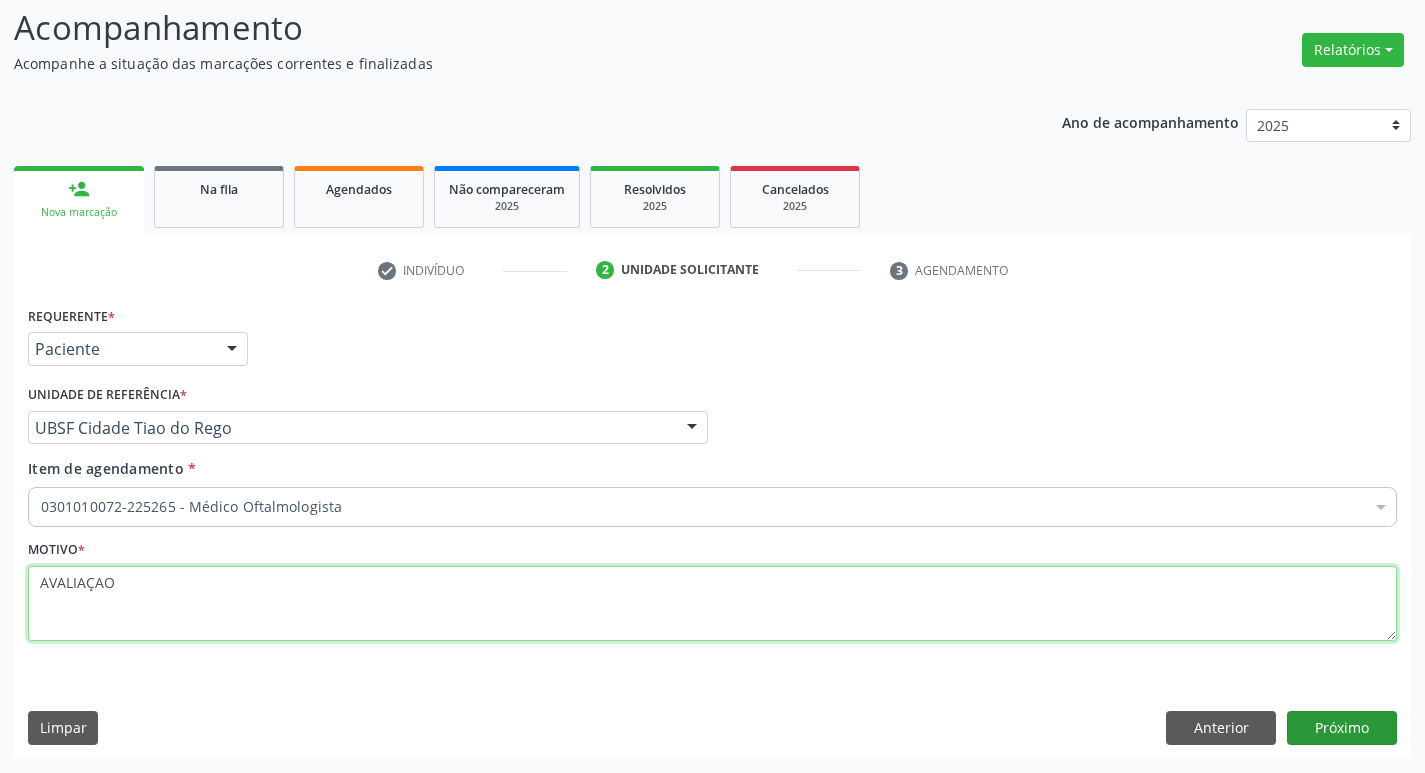 type on "AVALIAÇAO" 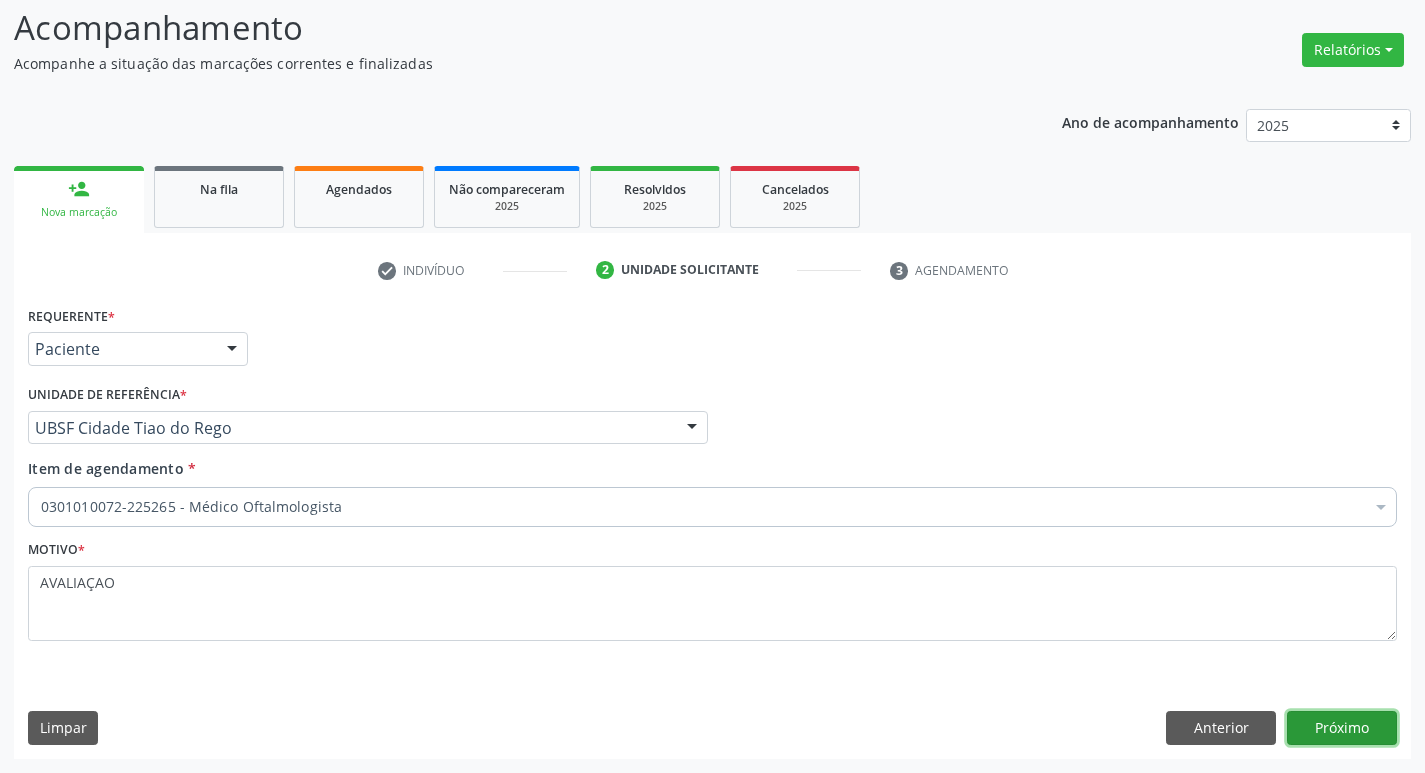 click on "Próximo" at bounding box center (1342, 728) 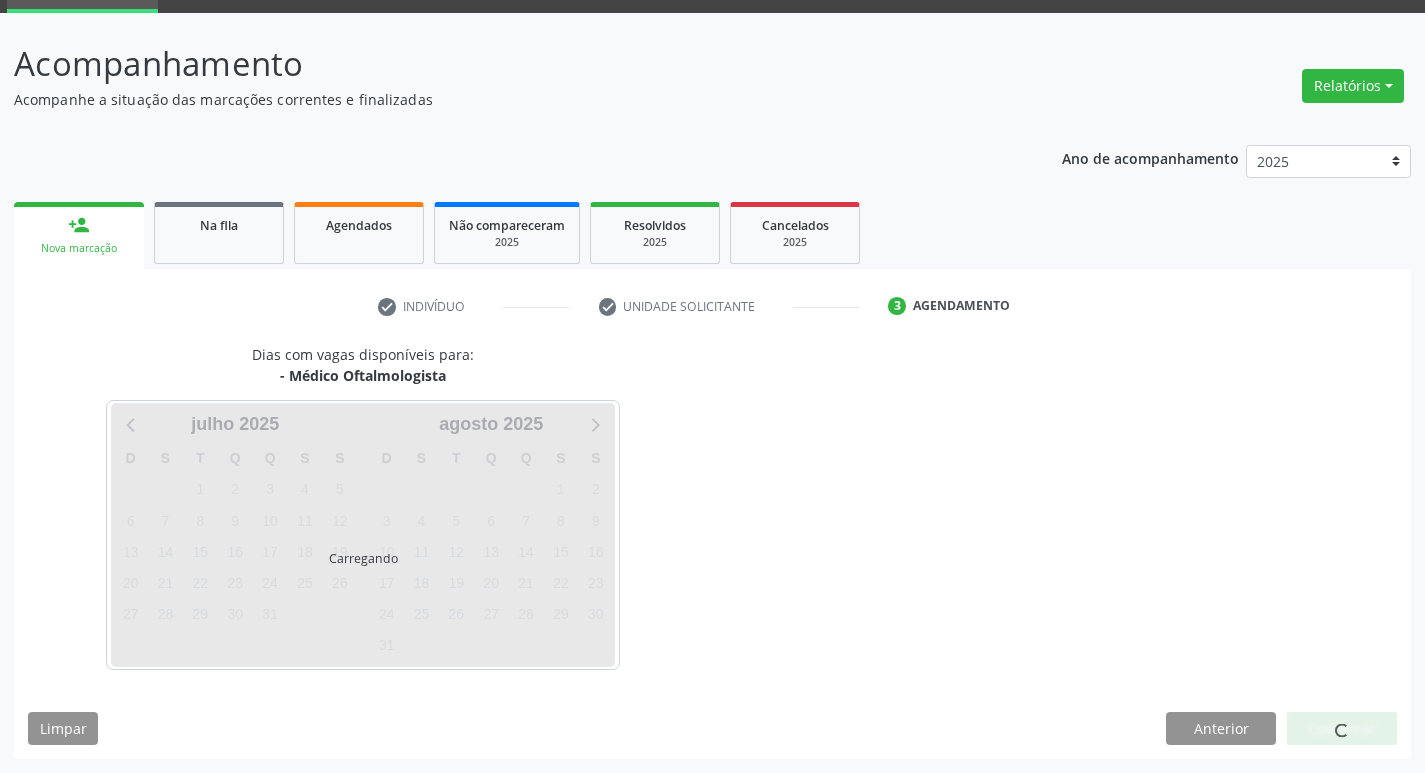 scroll, scrollTop: 97, scrollLeft: 0, axis: vertical 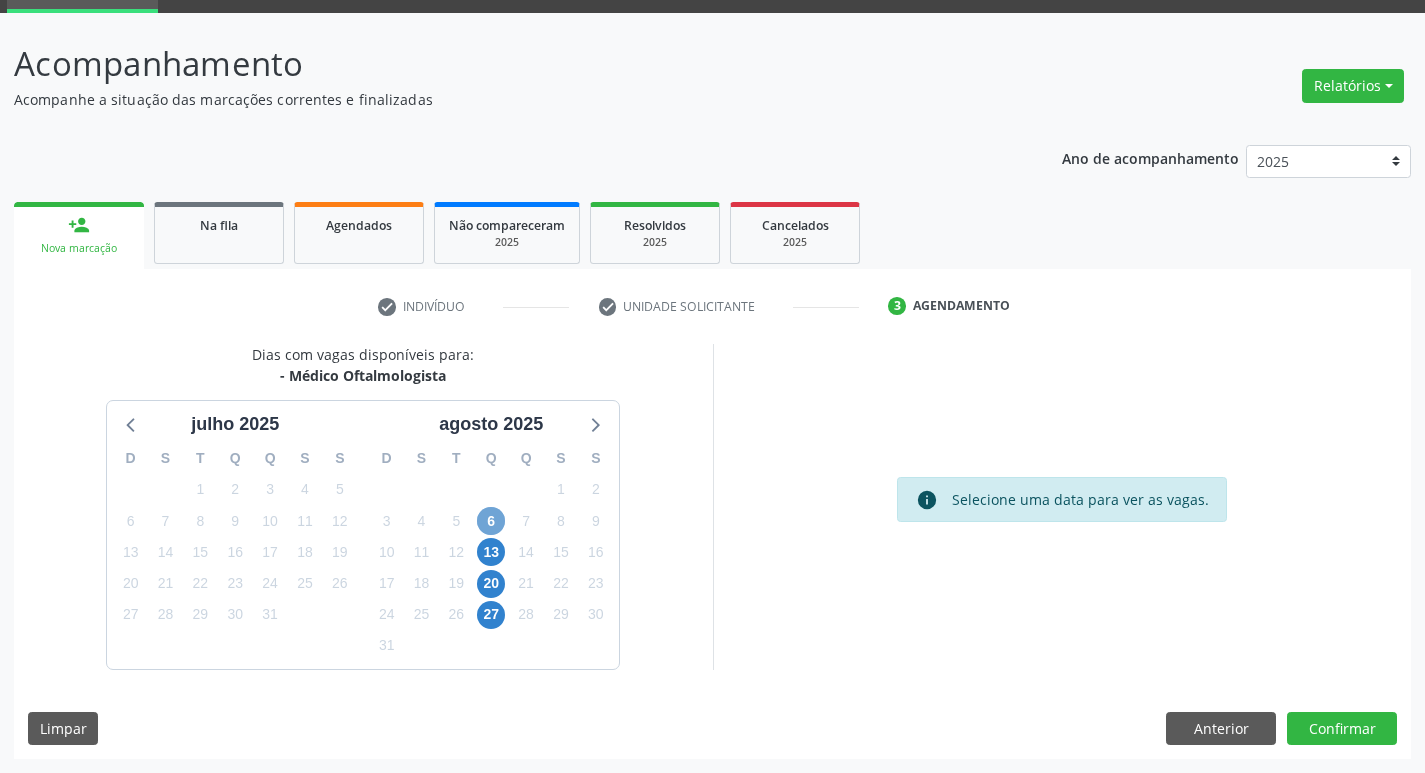 click on "6" at bounding box center [491, 521] 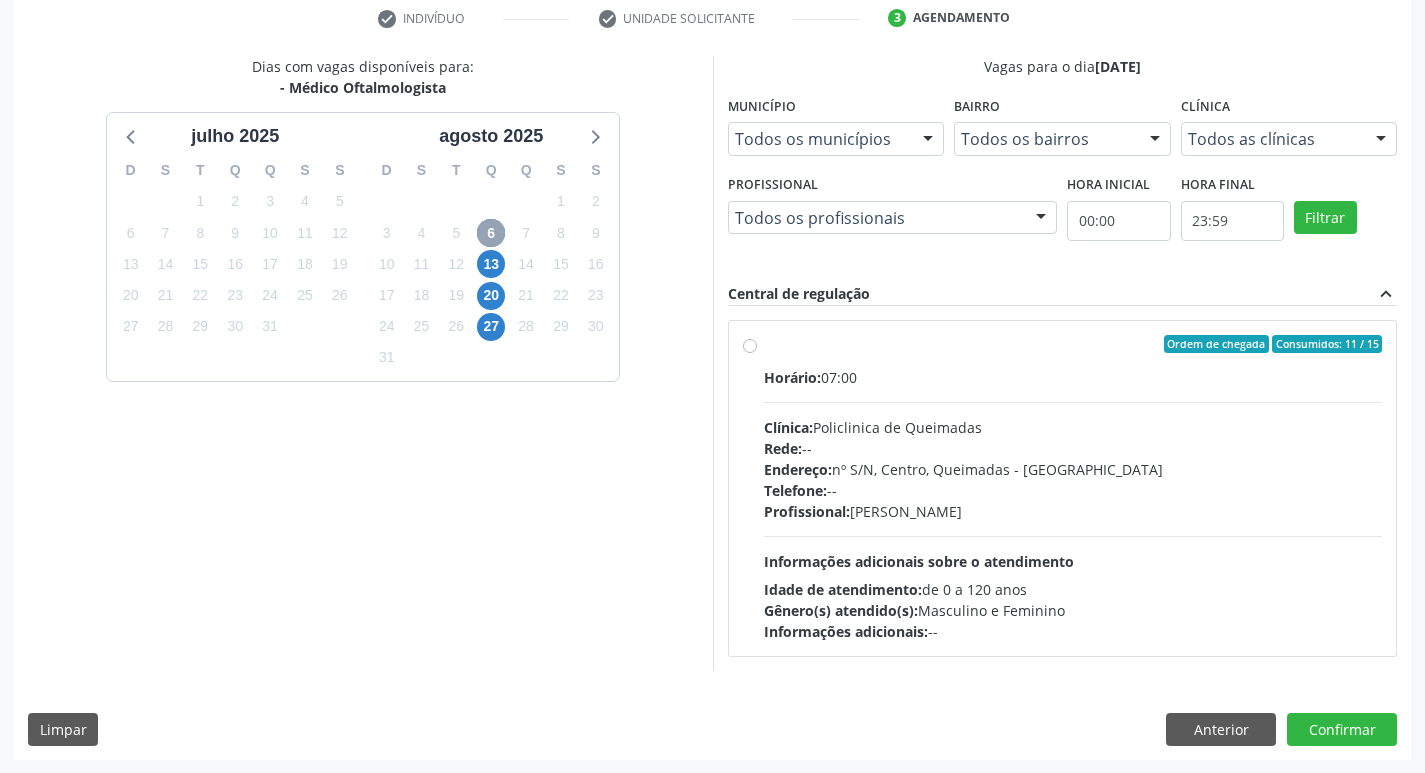 scroll, scrollTop: 386, scrollLeft: 0, axis: vertical 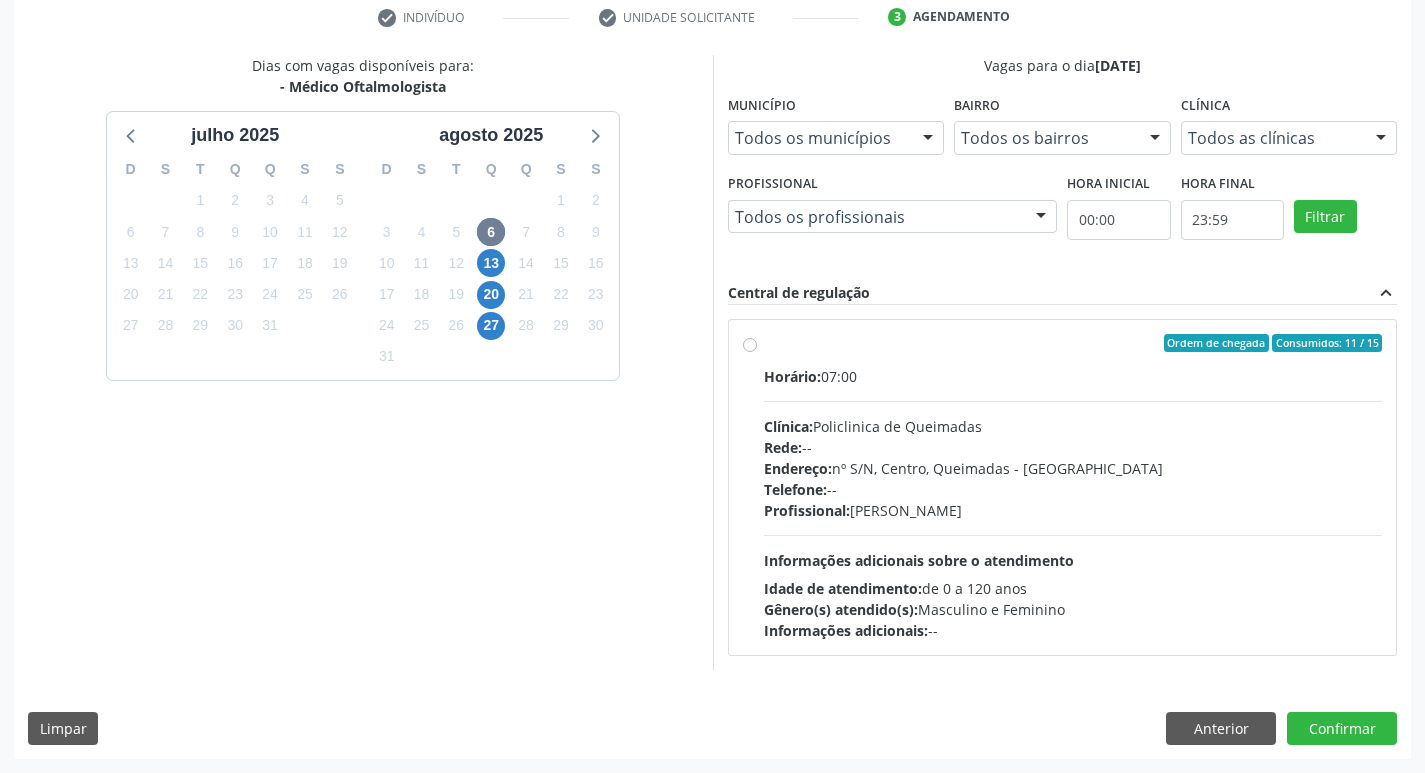 click on "Telefone:   --" at bounding box center [1073, 489] 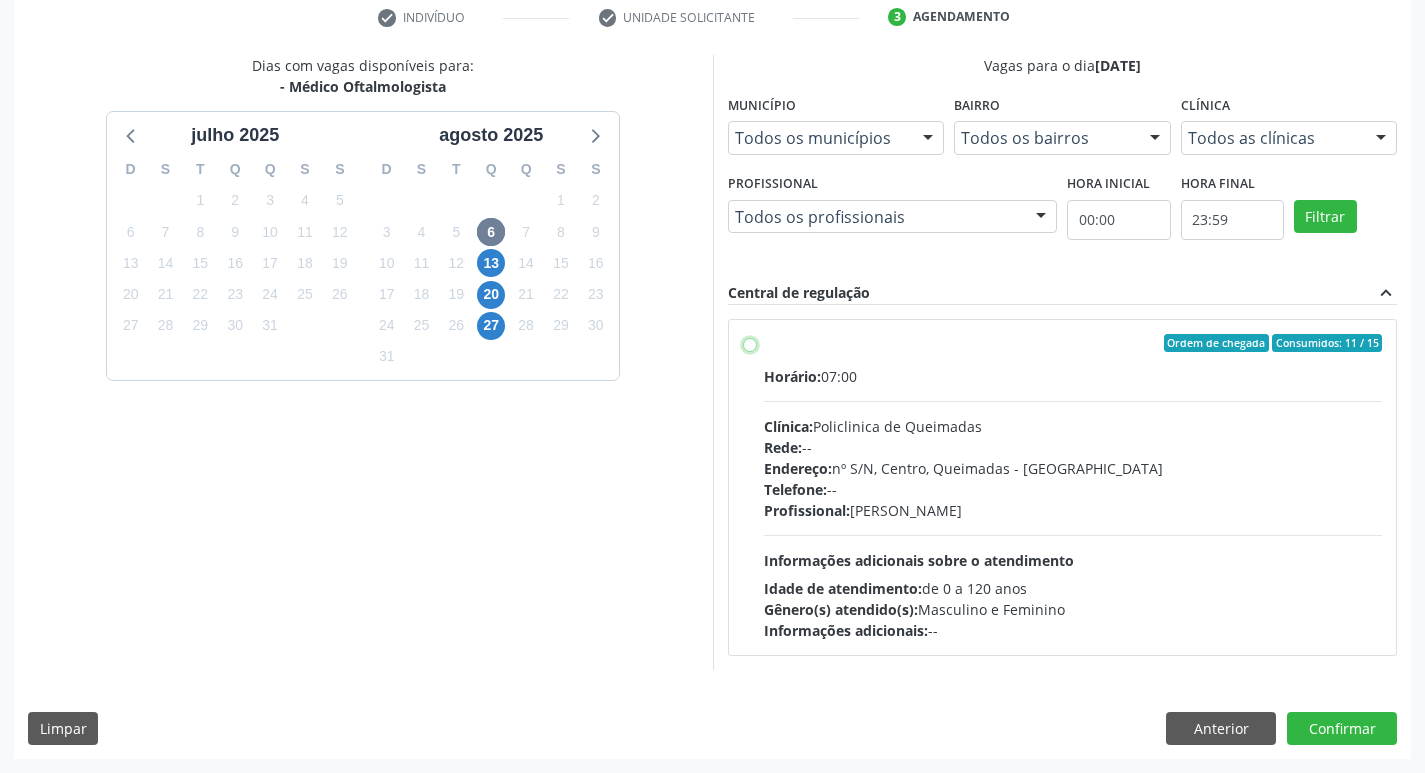 radio on "true" 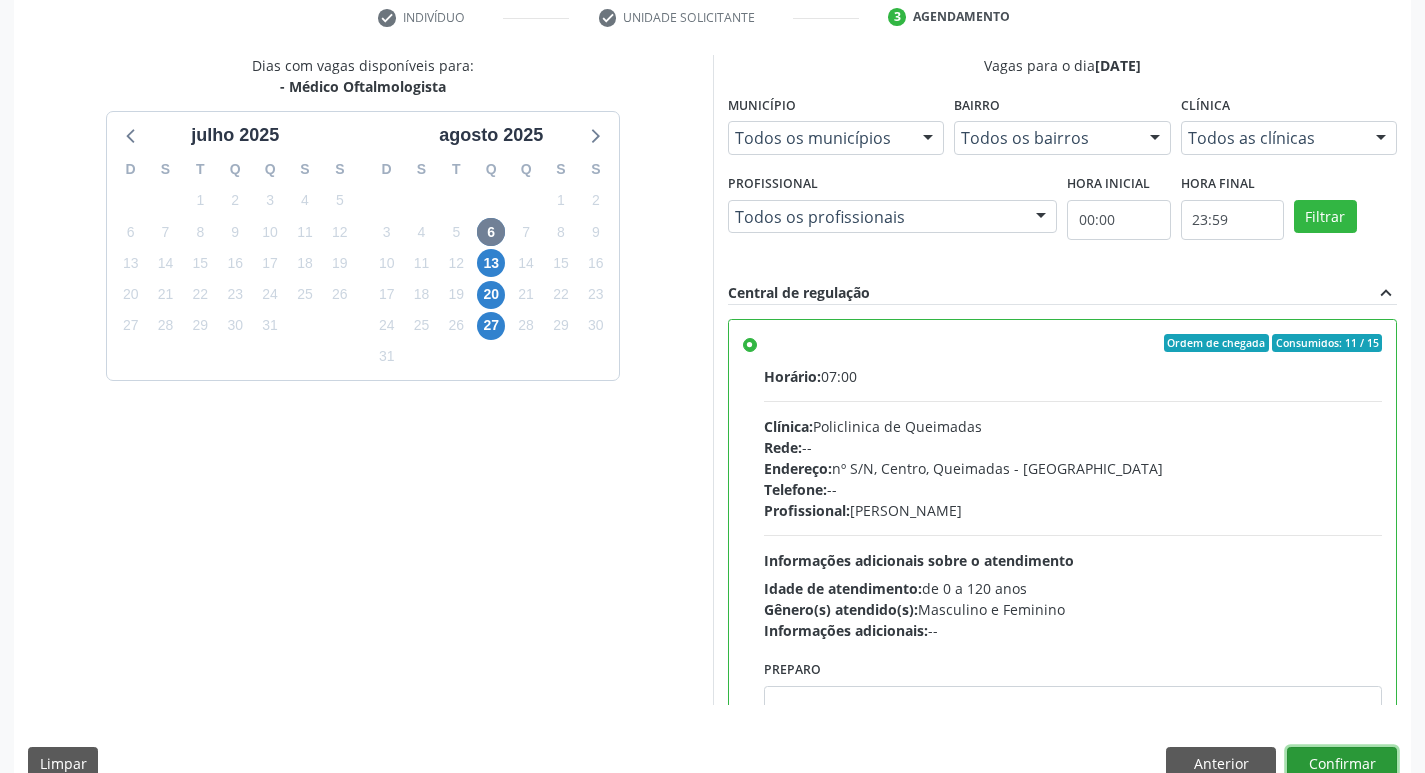 click on "Confirmar" at bounding box center [1342, 764] 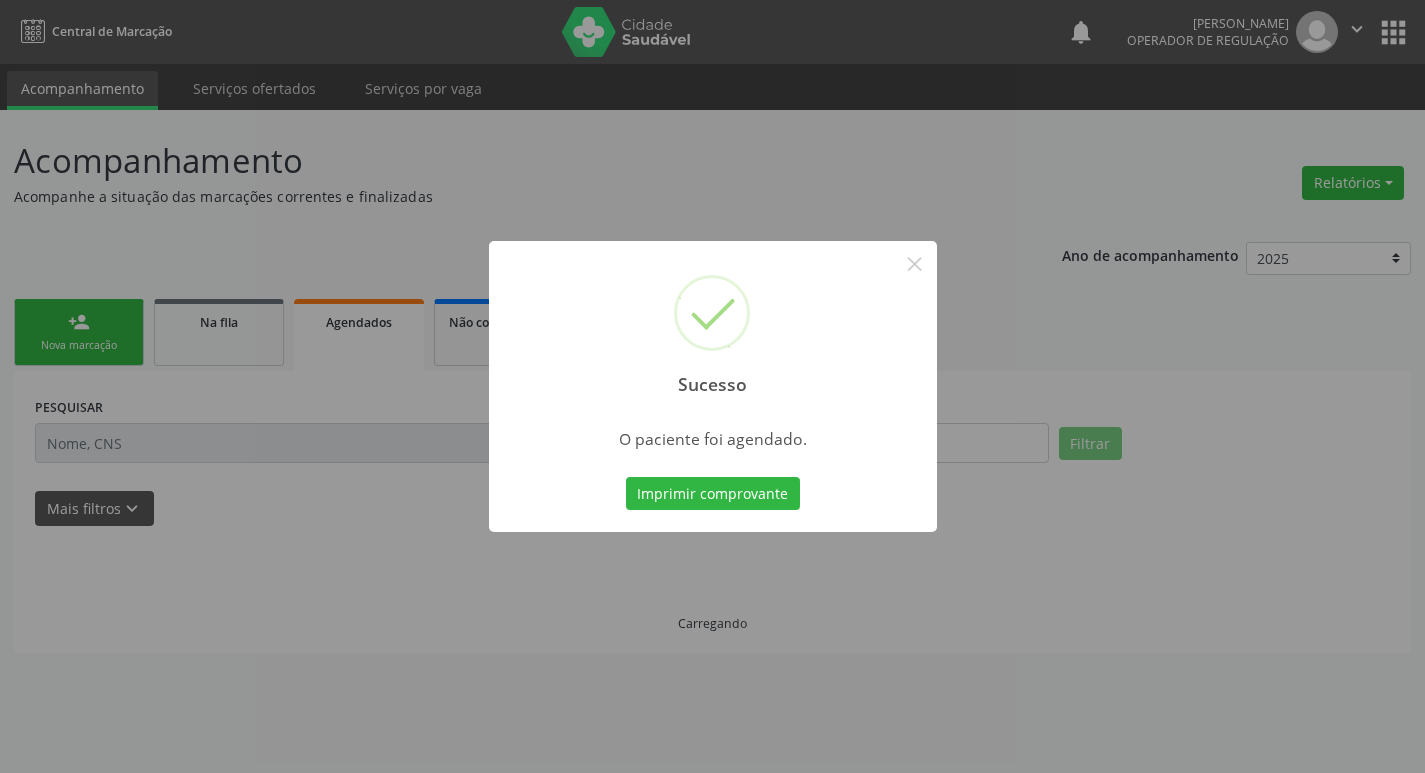 scroll, scrollTop: 0, scrollLeft: 0, axis: both 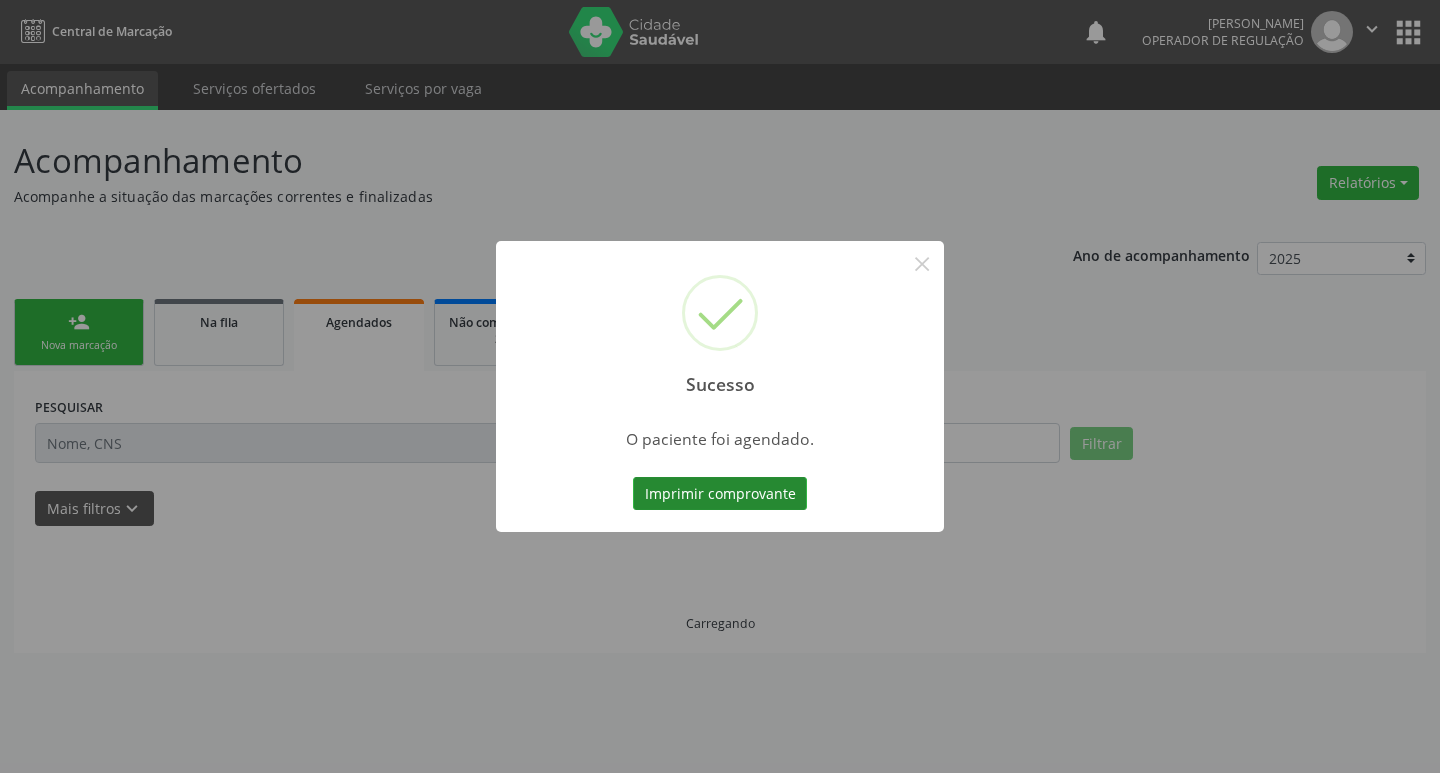 click on "Imprimir comprovante" at bounding box center (720, 494) 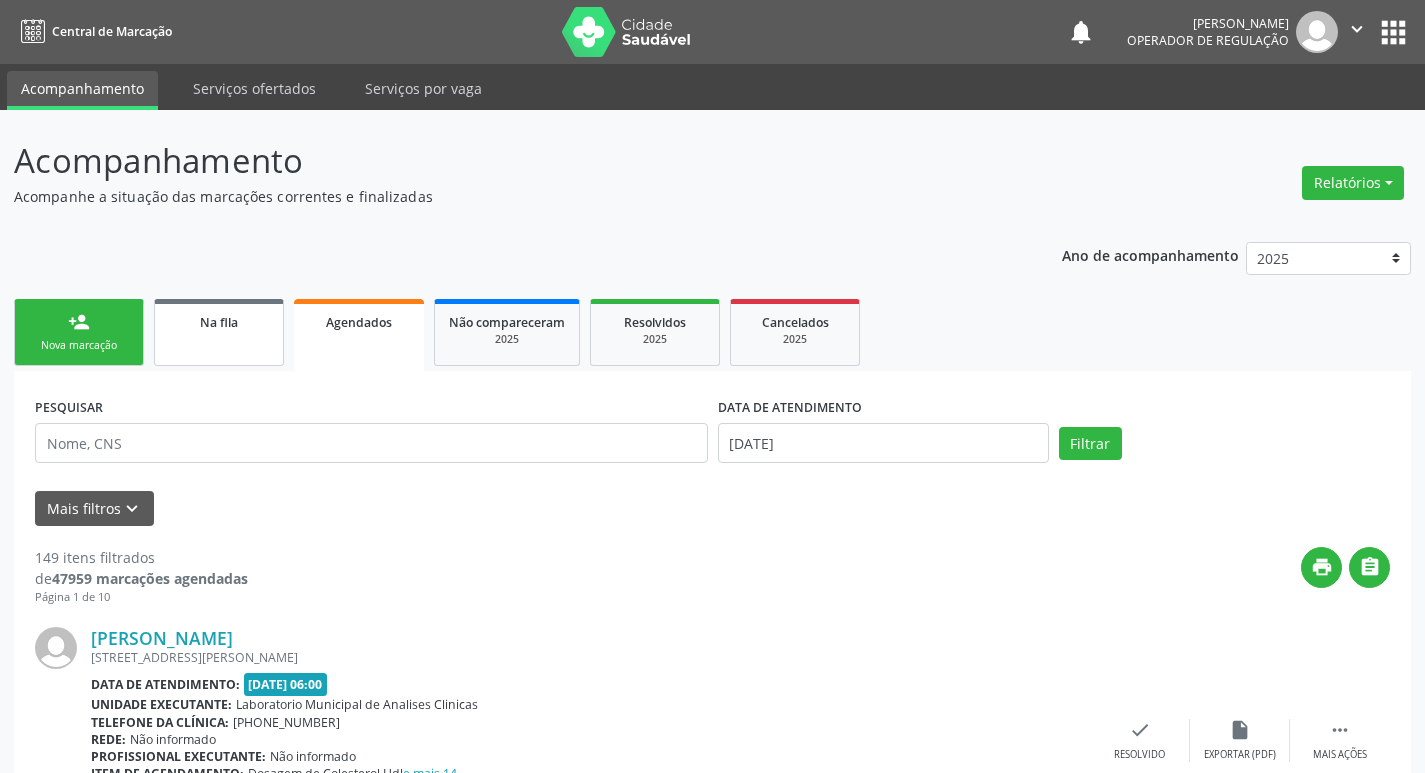 click on "Na fila" at bounding box center (219, 332) 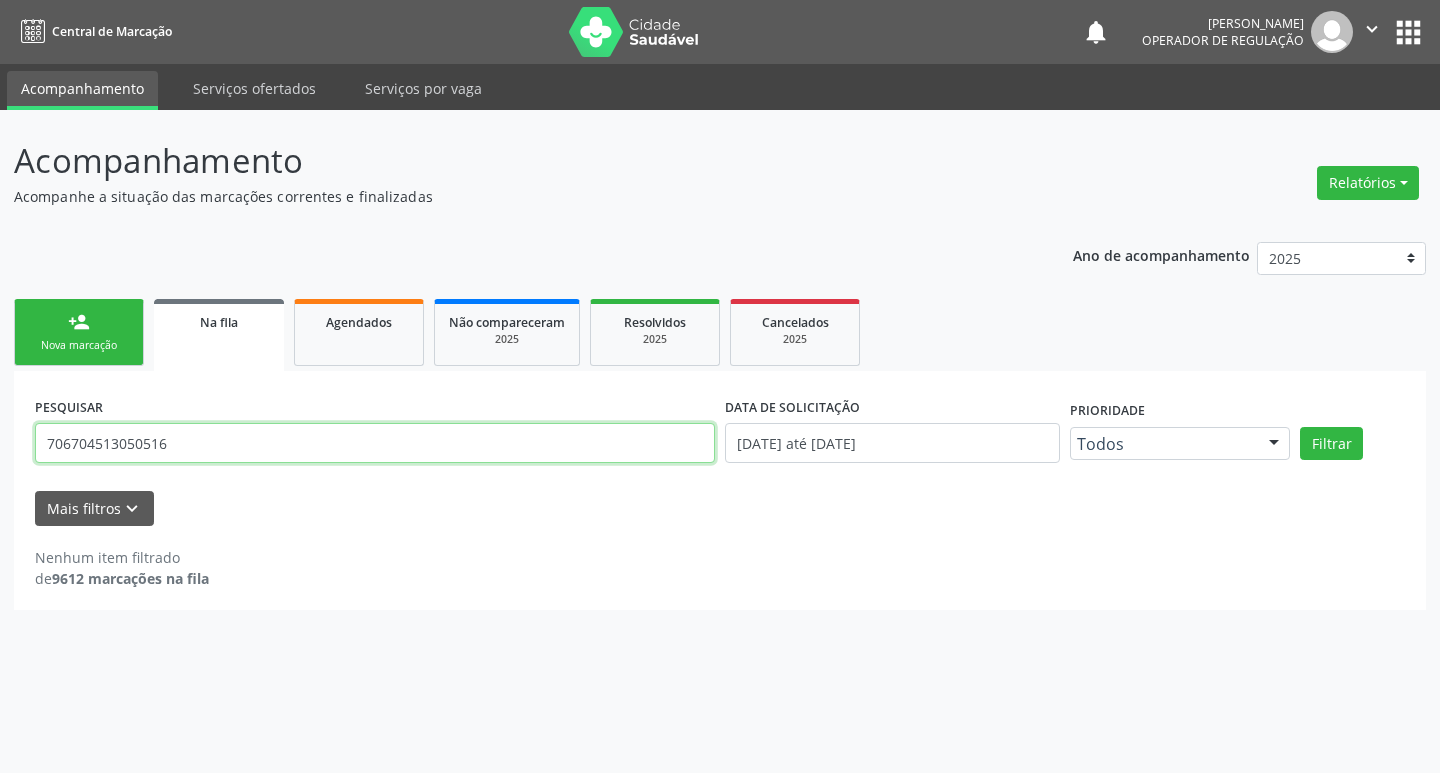 click on "706704513050516" at bounding box center [375, 443] 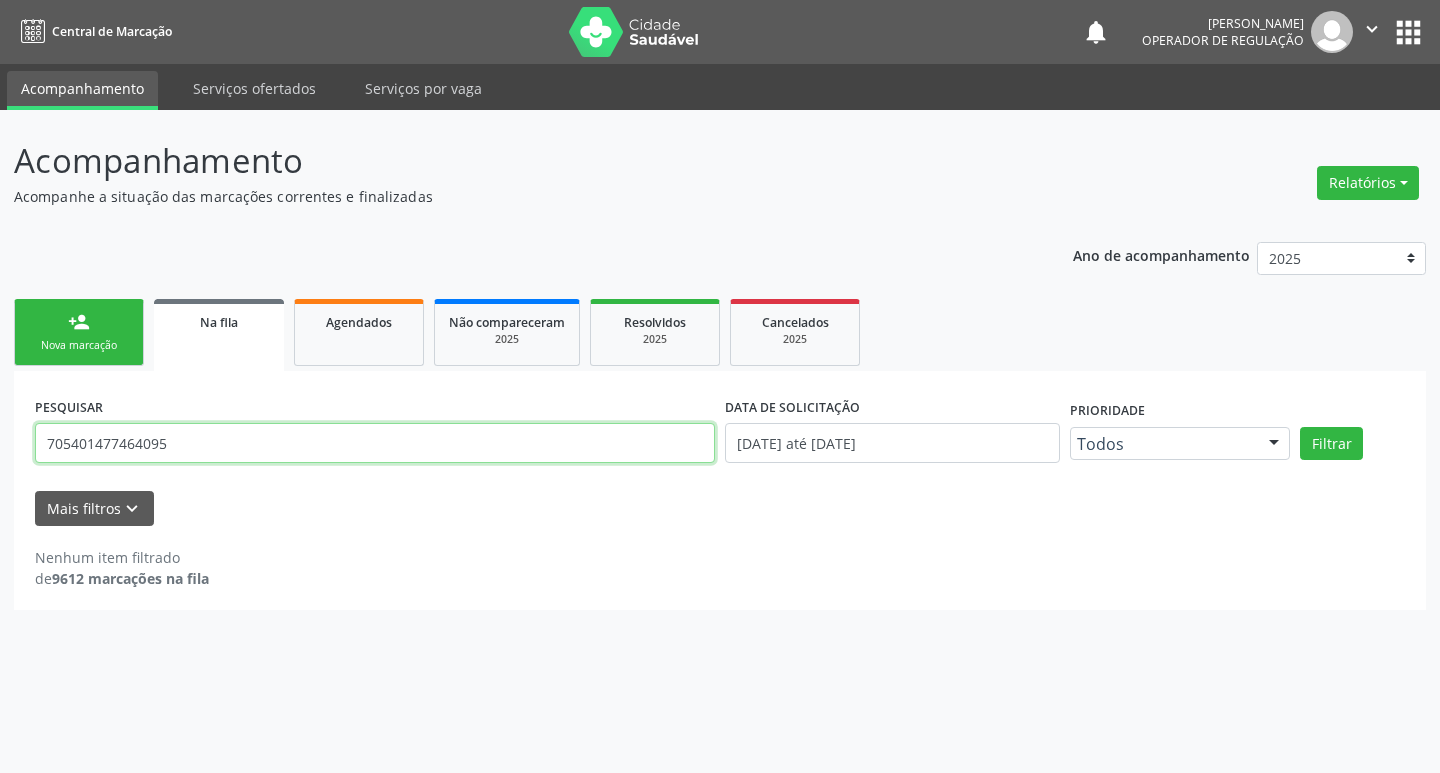 type on "705401477464095" 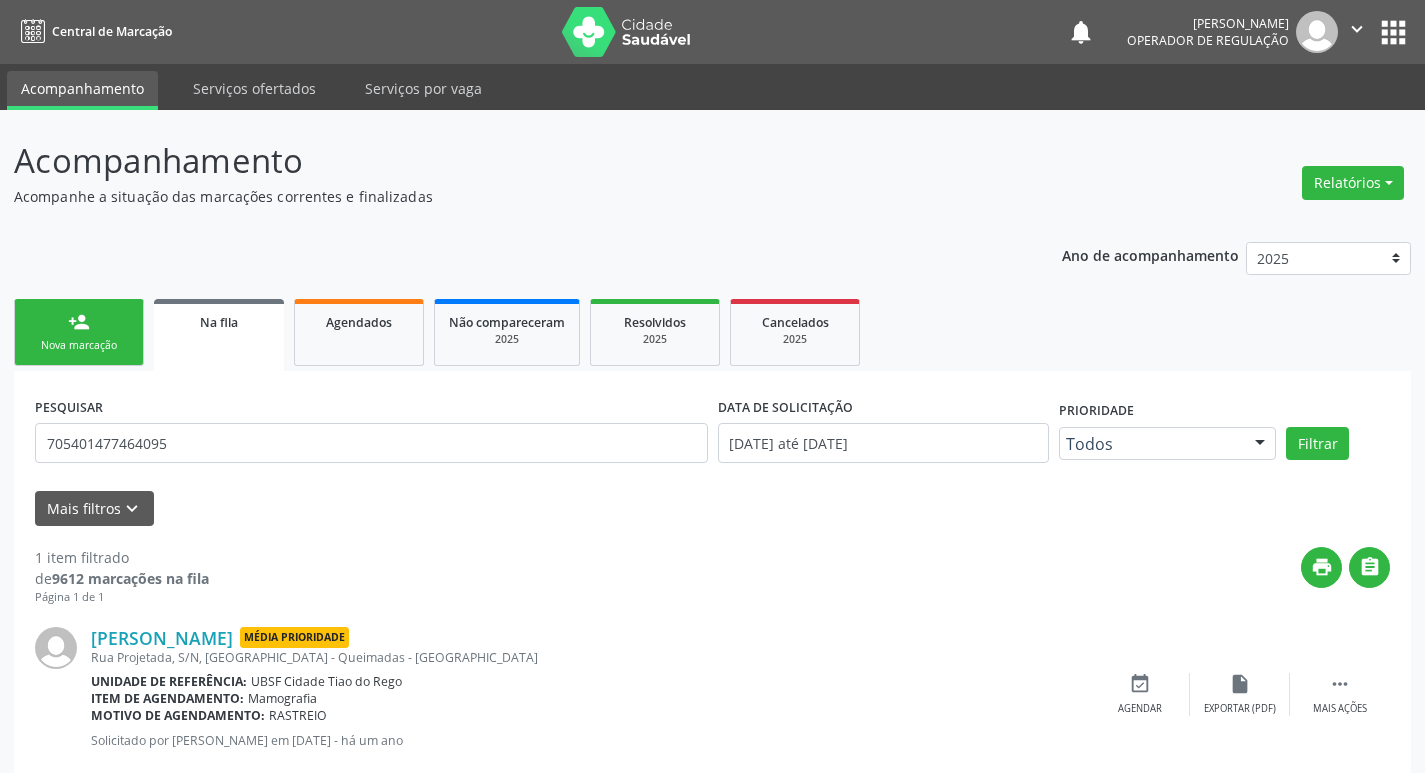 scroll, scrollTop: 46, scrollLeft: 0, axis: vertical 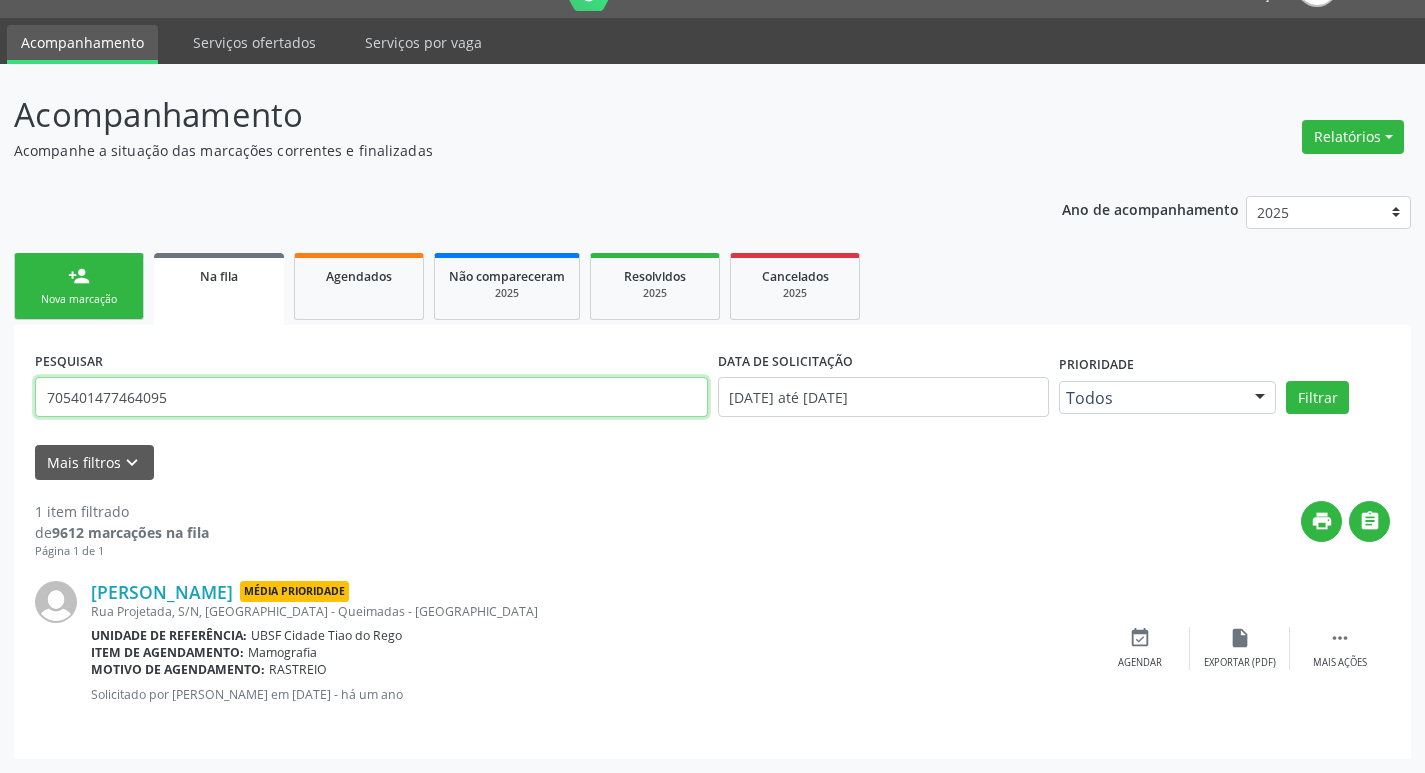 click on "705401477464095" at bounding box center [371, 397] 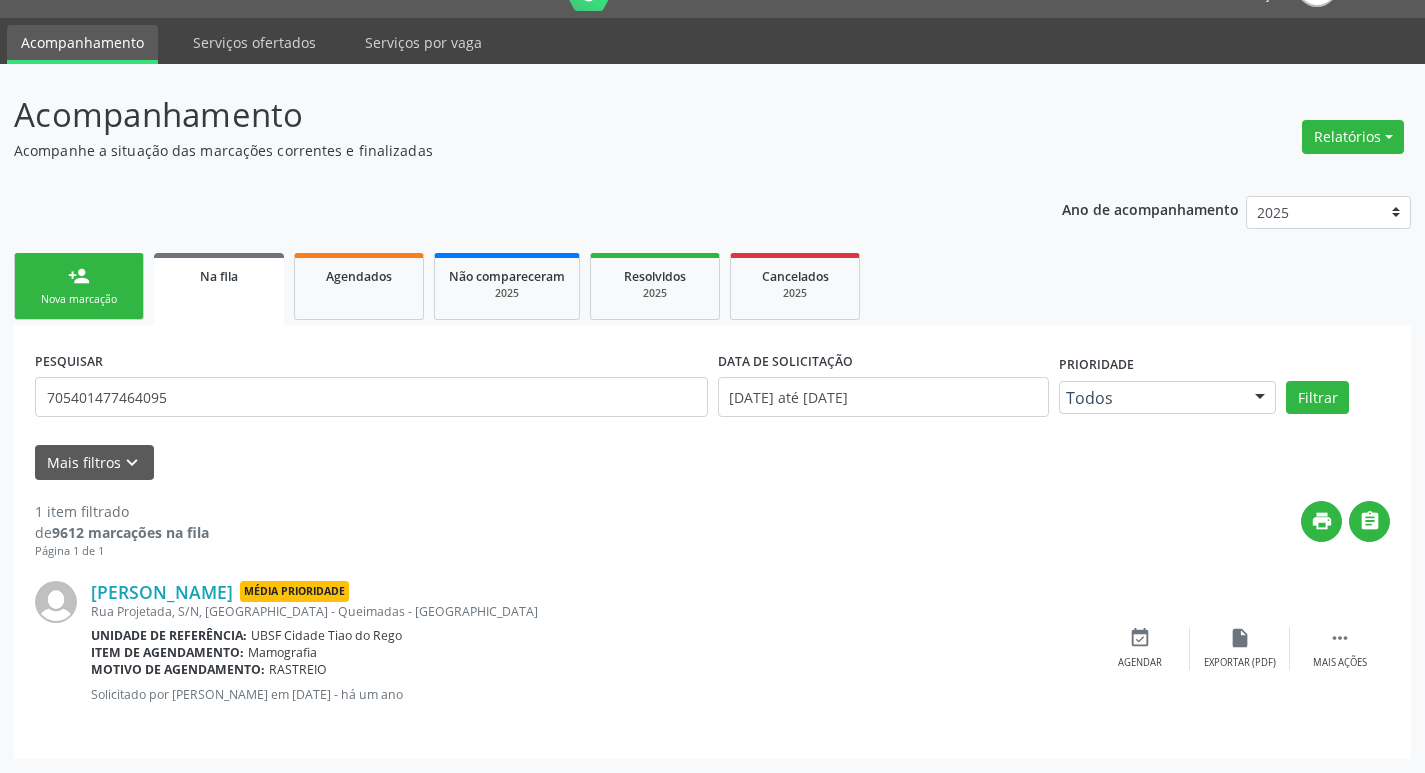click on "person_add
Nova marcação" at bounding box center [79, 286] 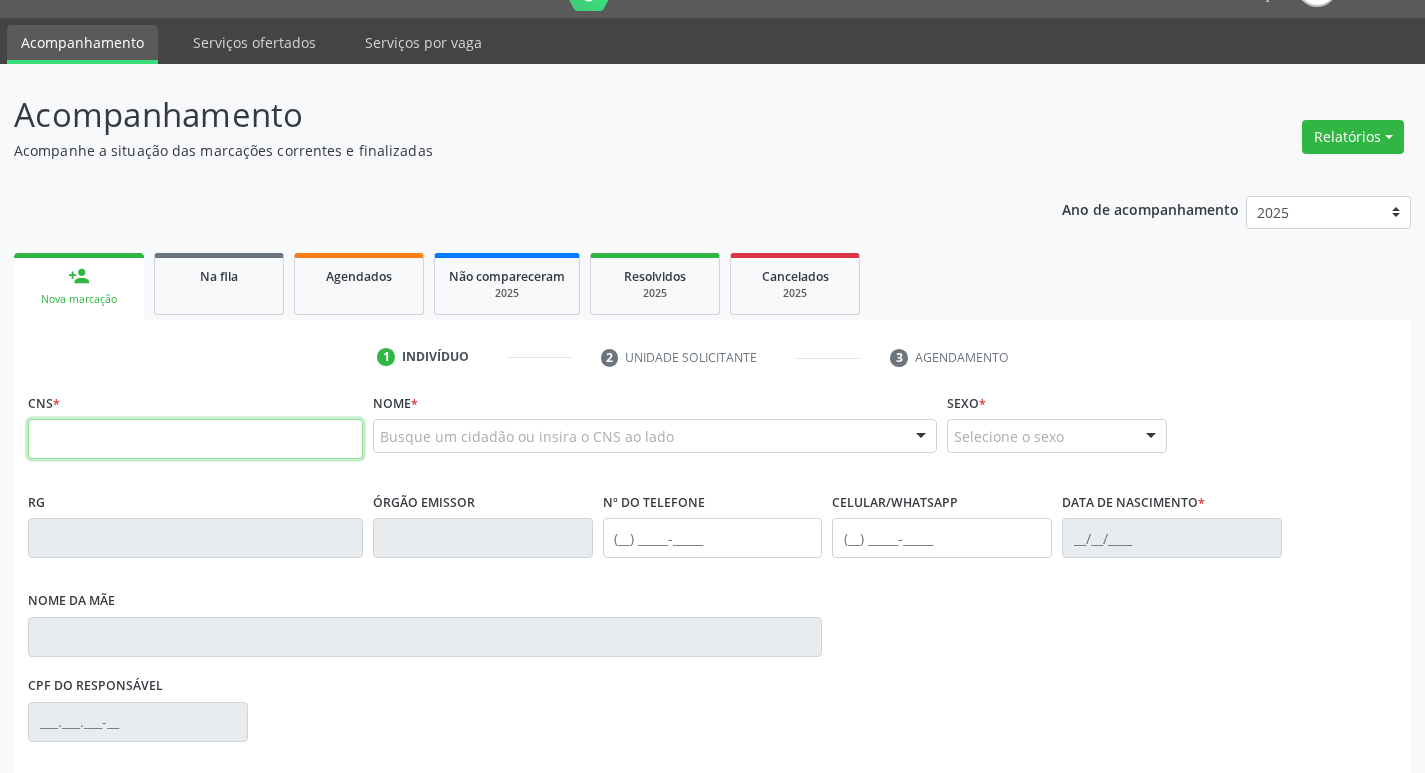 click at bounding box center [195, 439] 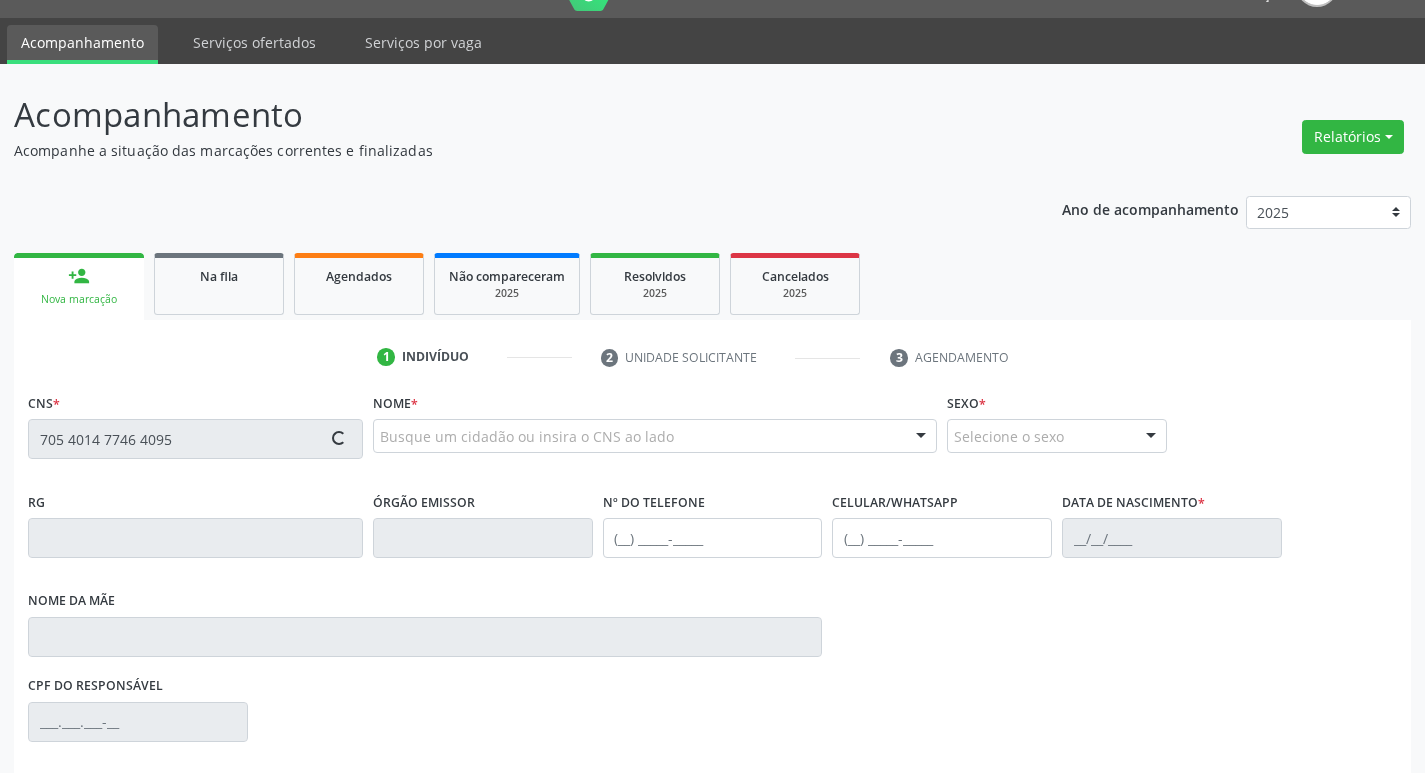 type on "705 4014 7746 4095" 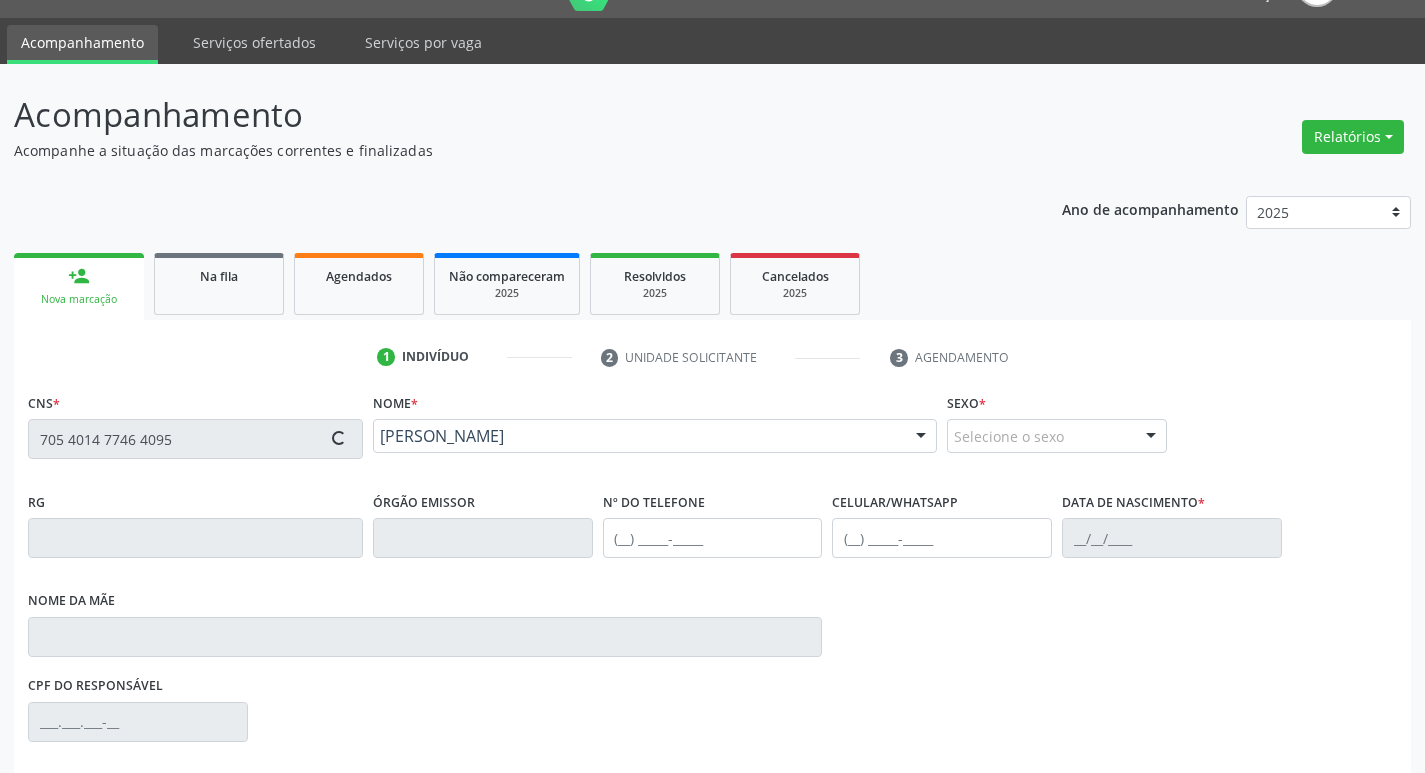 type on "[PHONE_NUMBER]" 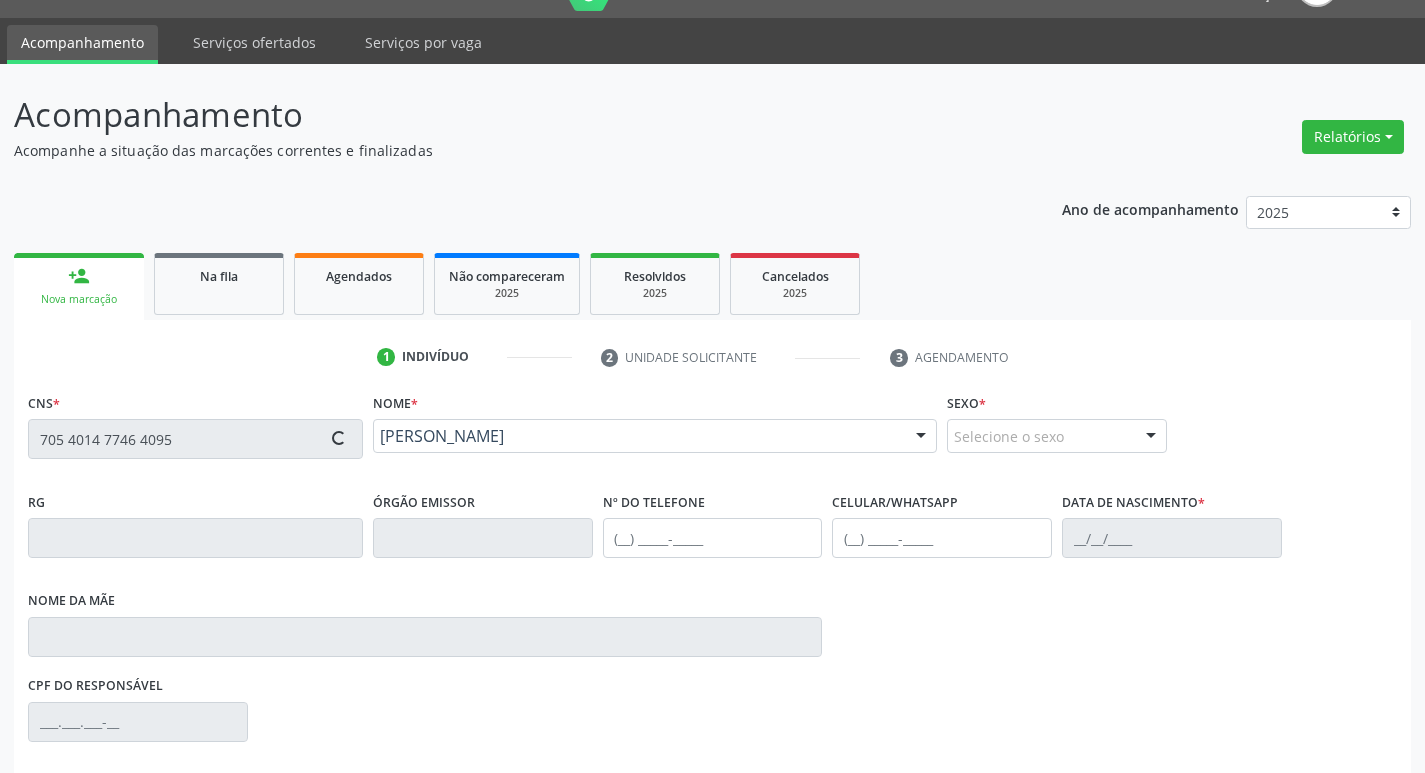 type on "[DATE]" 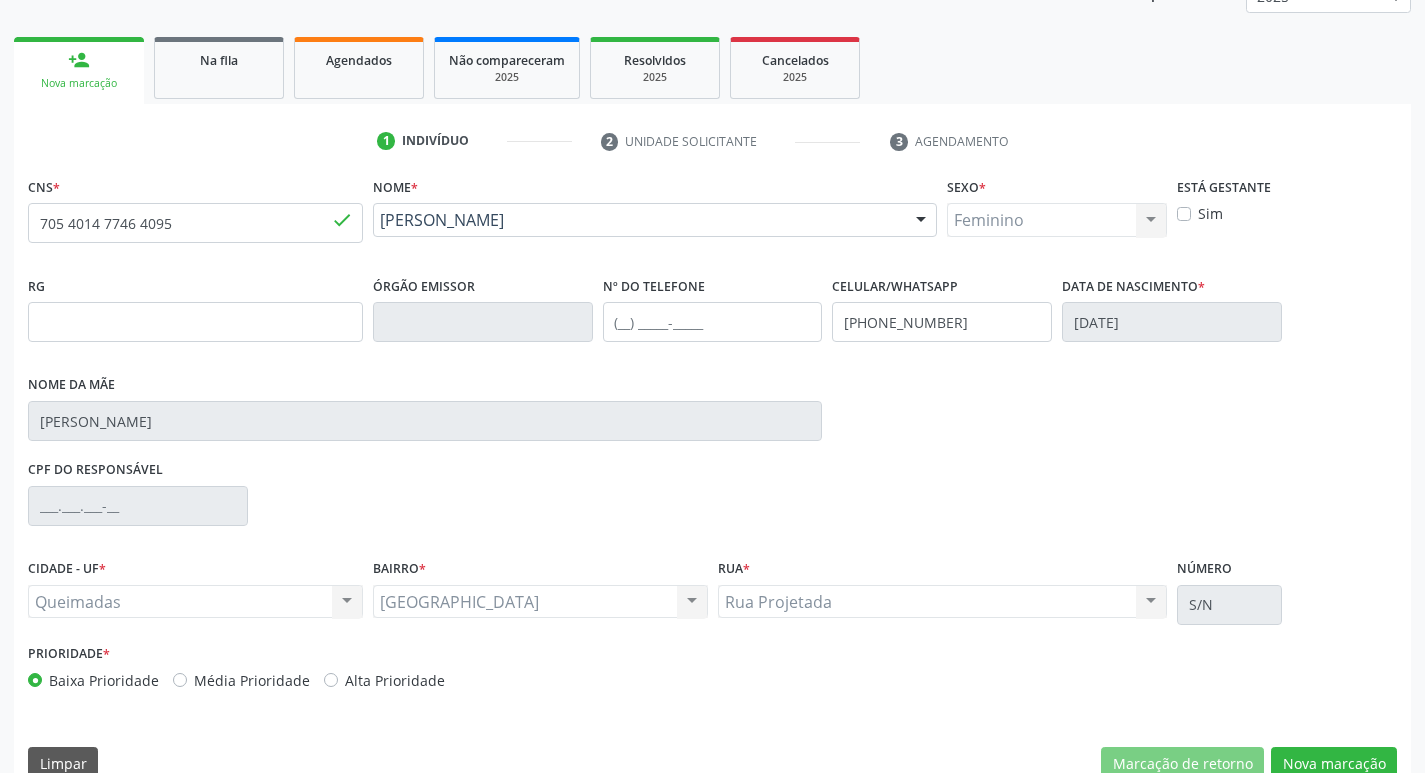 scroll, scrollTop: 297, scrollLeft: 0, axis: vertical 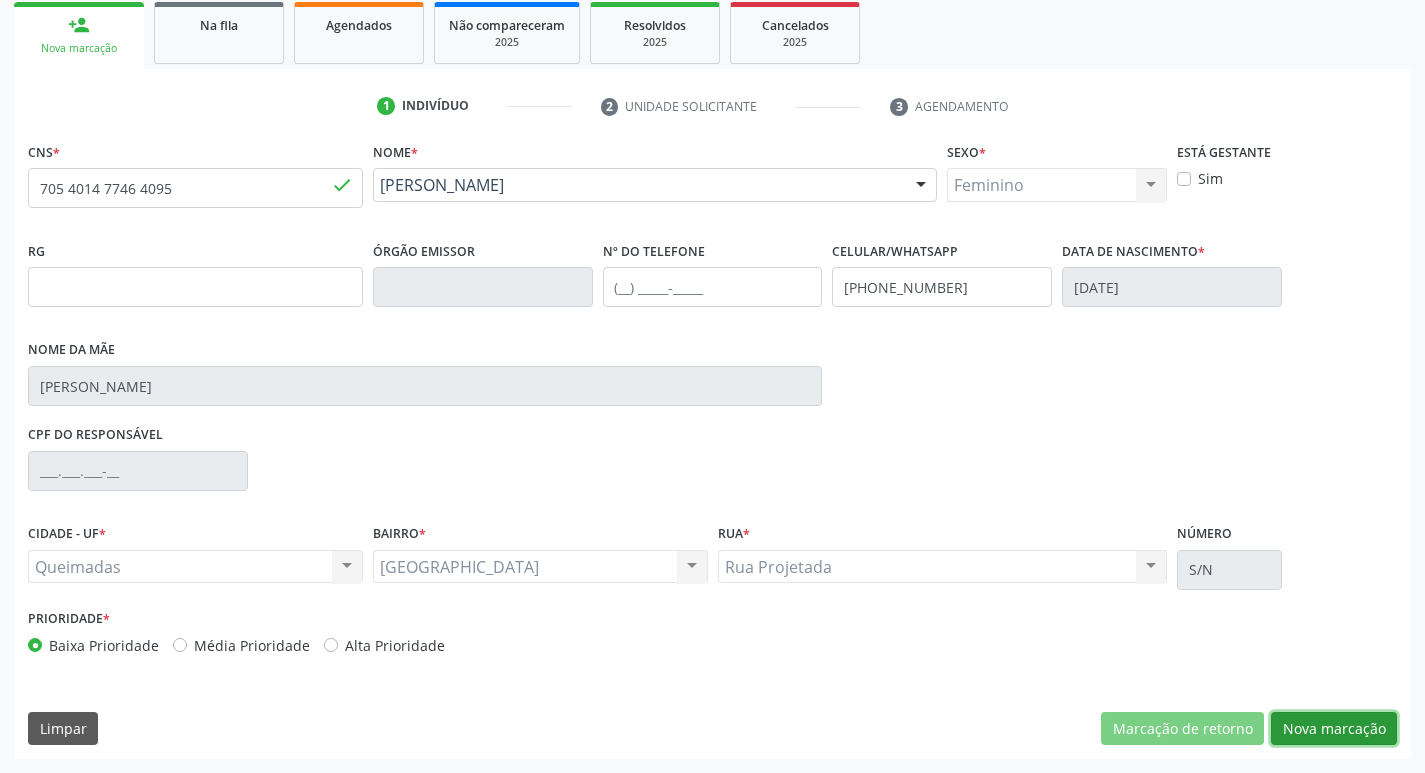 click on "Nova marcação" at bounding box center [1334, 729] 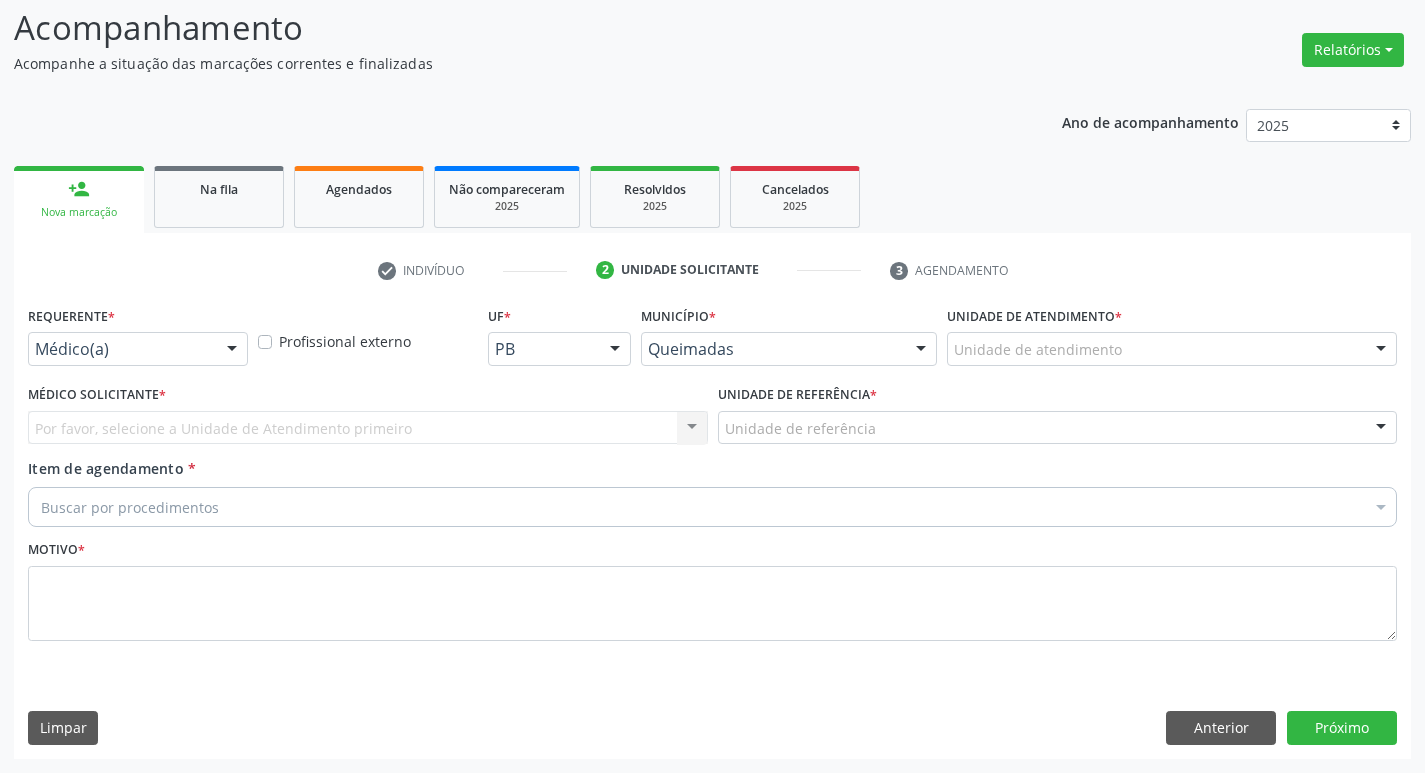 scroll, scrollTop: 133, scrollLeft: 0, axis: vertical 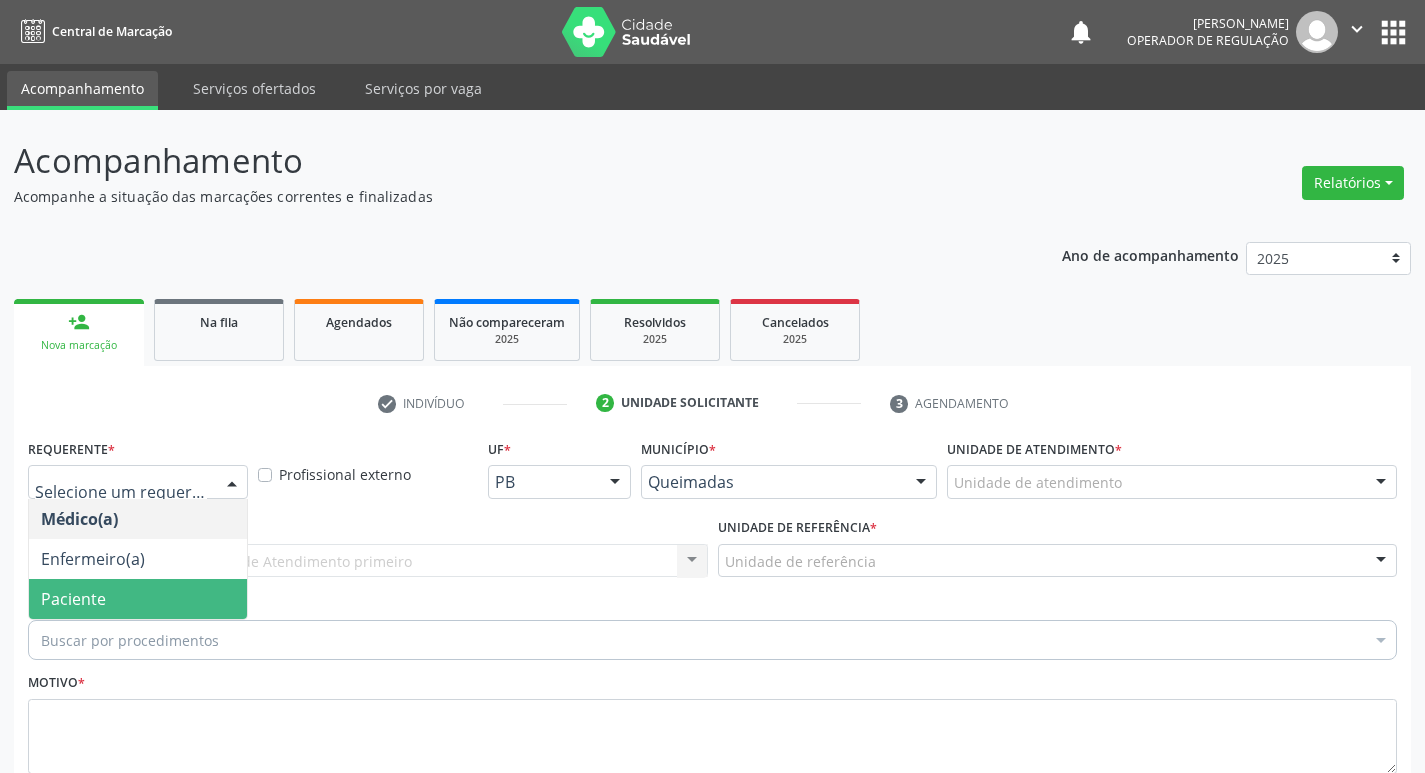 click on "Paciente" at bounding box center [138, 599] 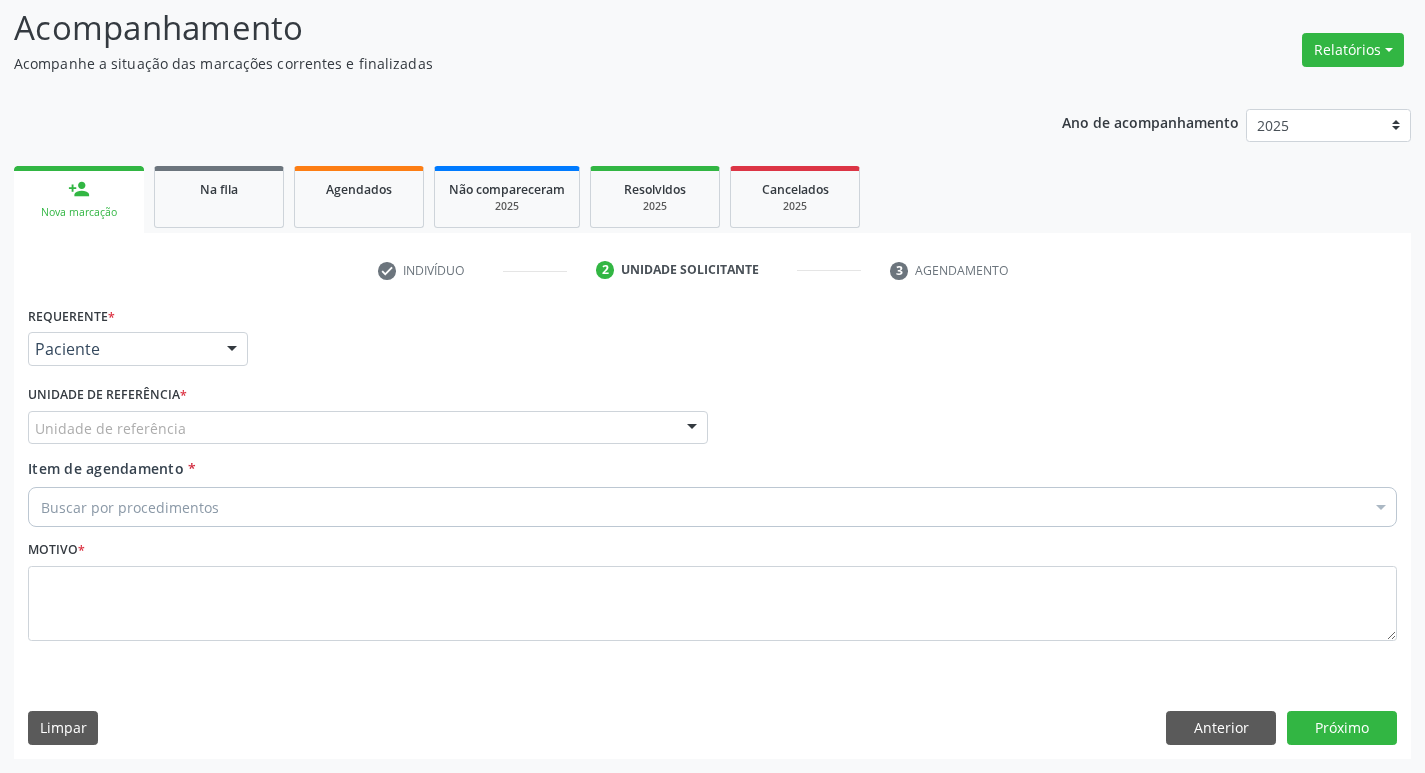 click on "Unidade de referência" at bounding box center (368, 428) 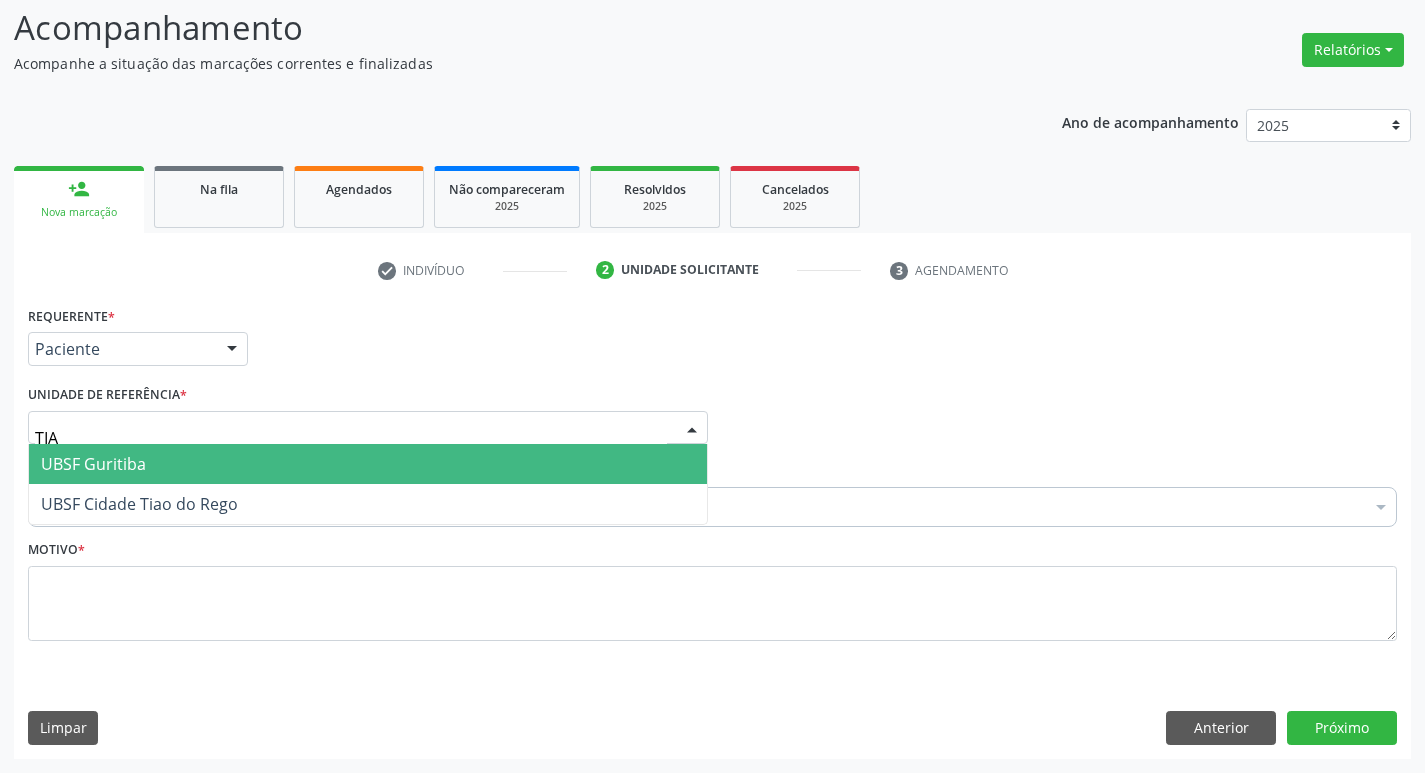 type on "TIAO" 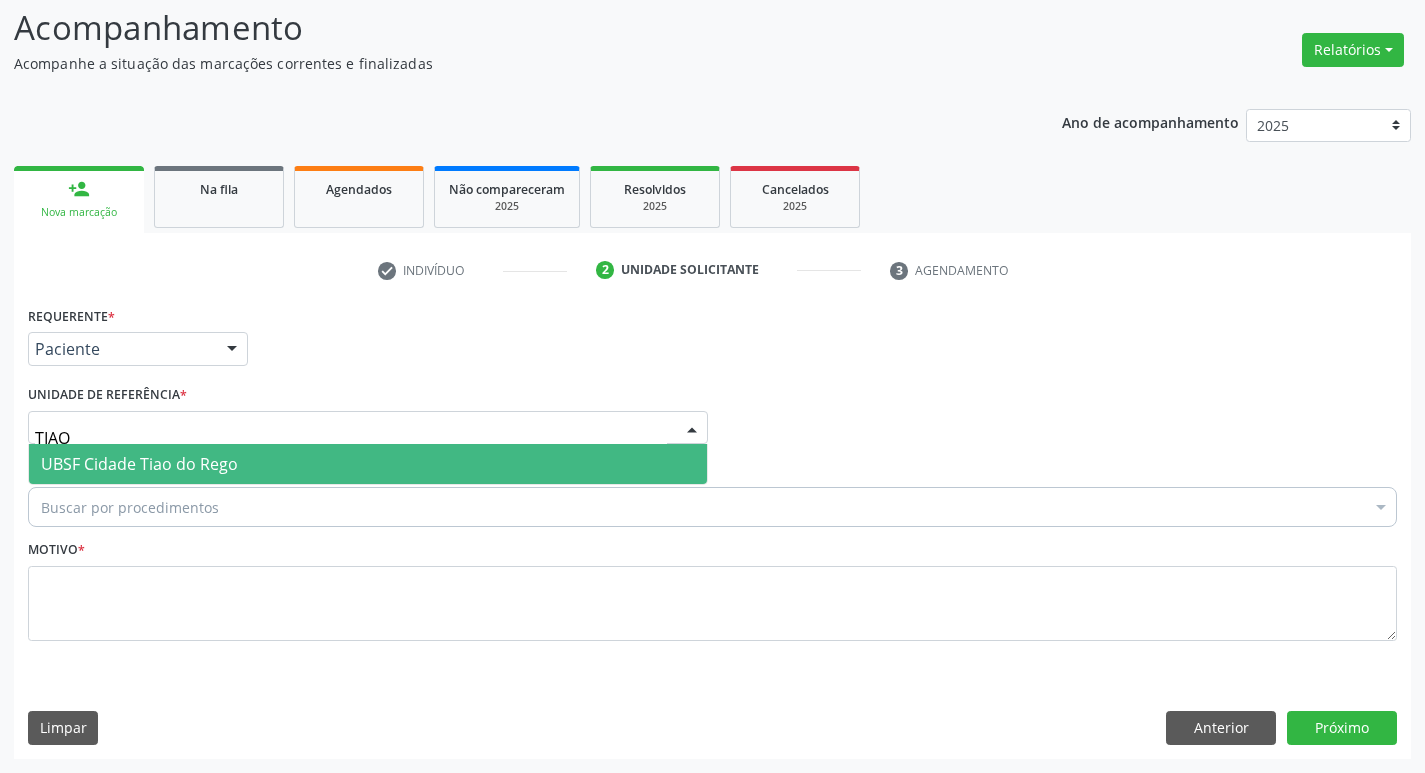 click on "UBSF Cidade Tiao do Rego" at bounding box center [368, 464] 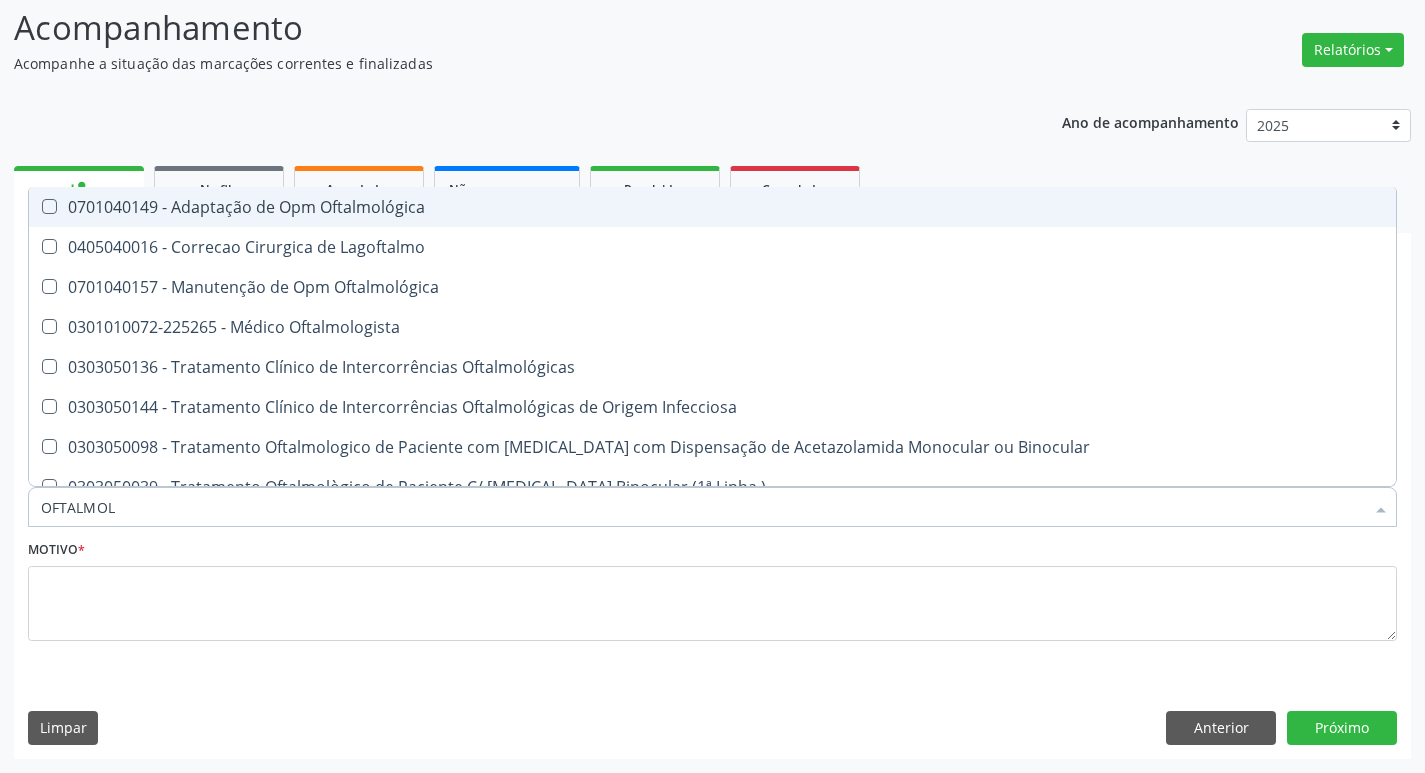 type on "OFTALMOLO" 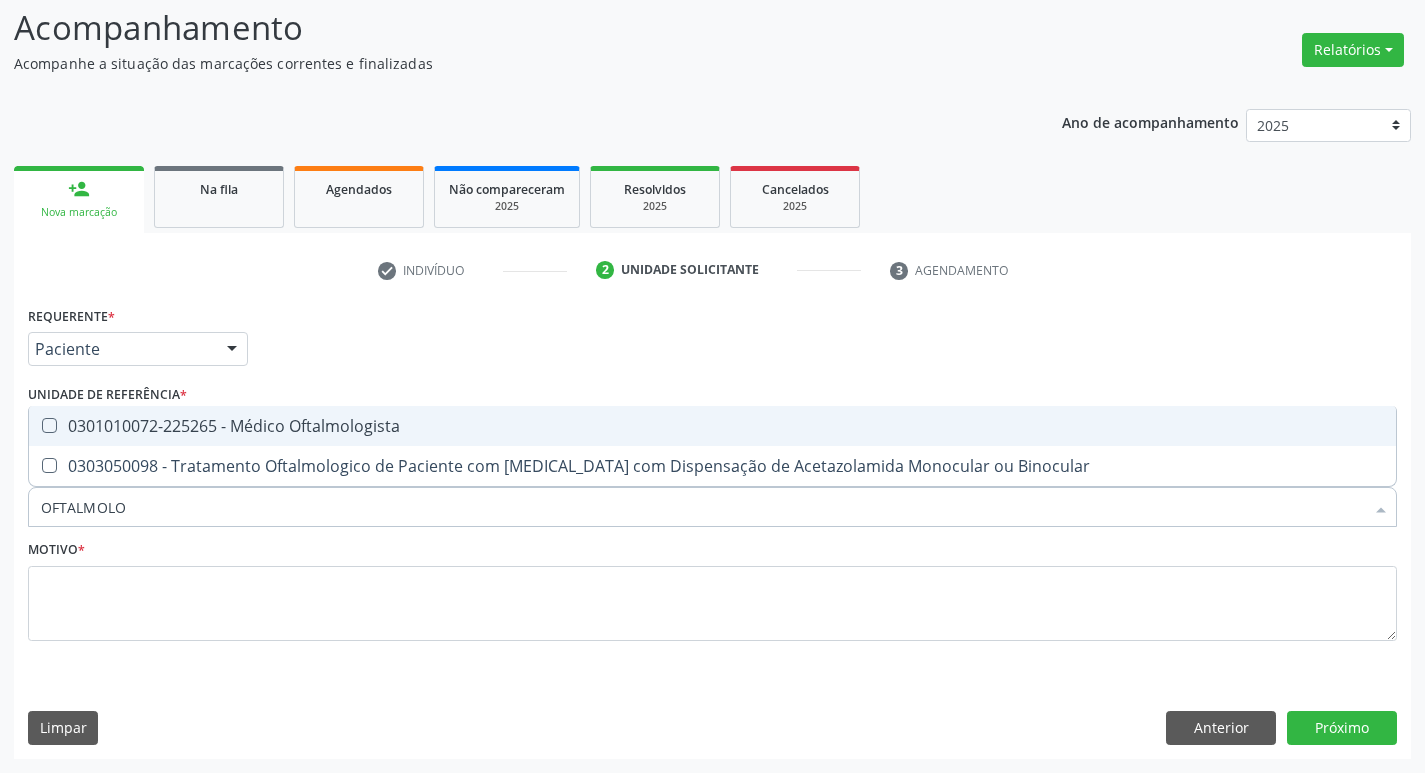 click on "0301010072-225265 - Médico Oftalmologista" at bounding box center [712, 426] 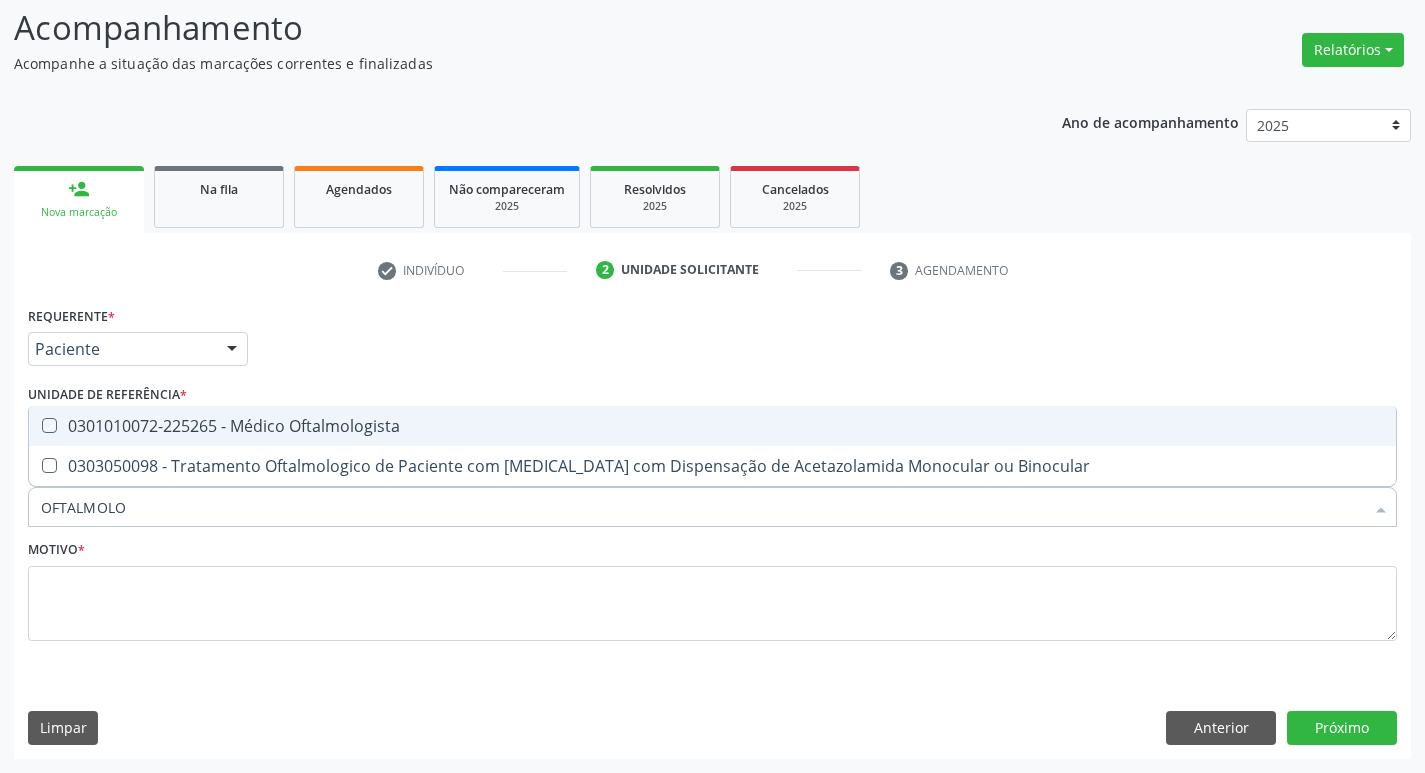 checkbox on "true" 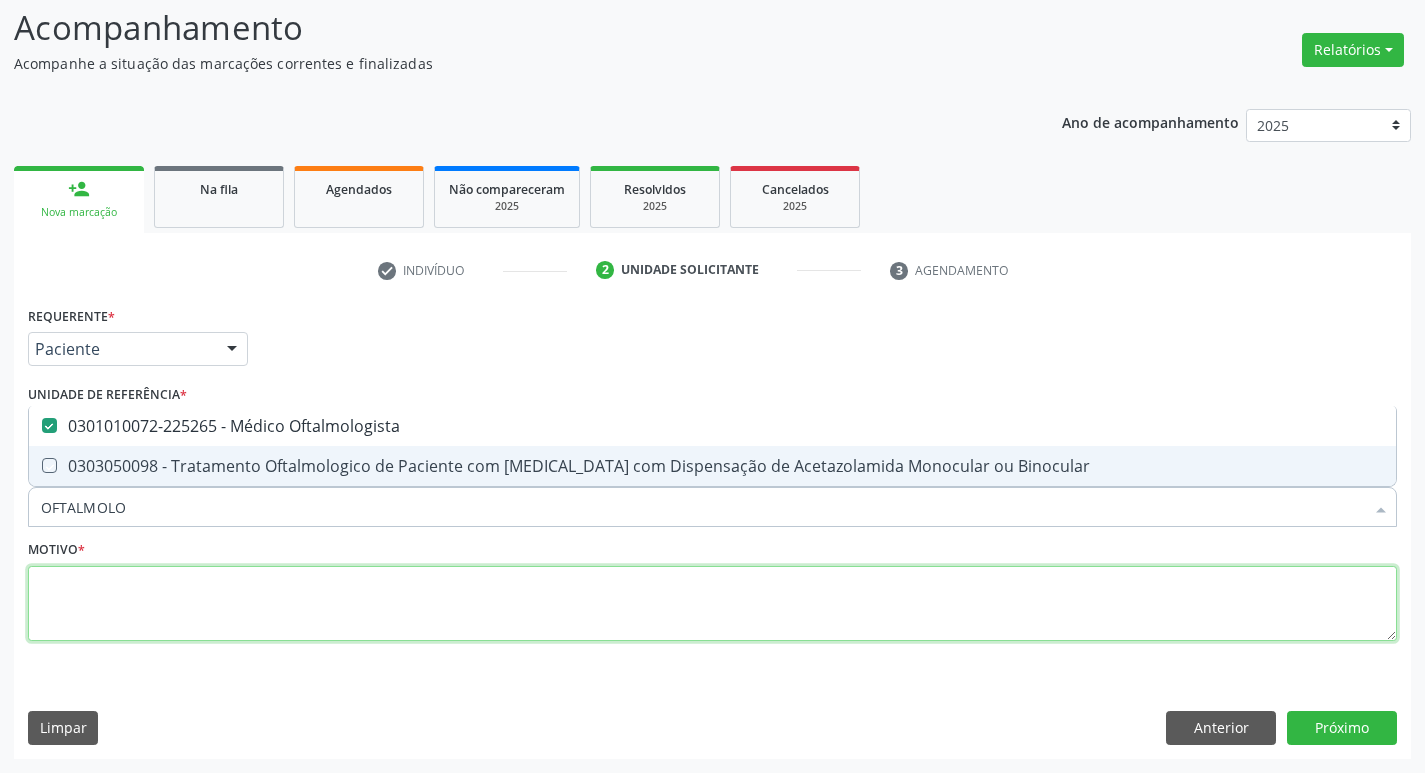 click at bounding box center (712, 604) 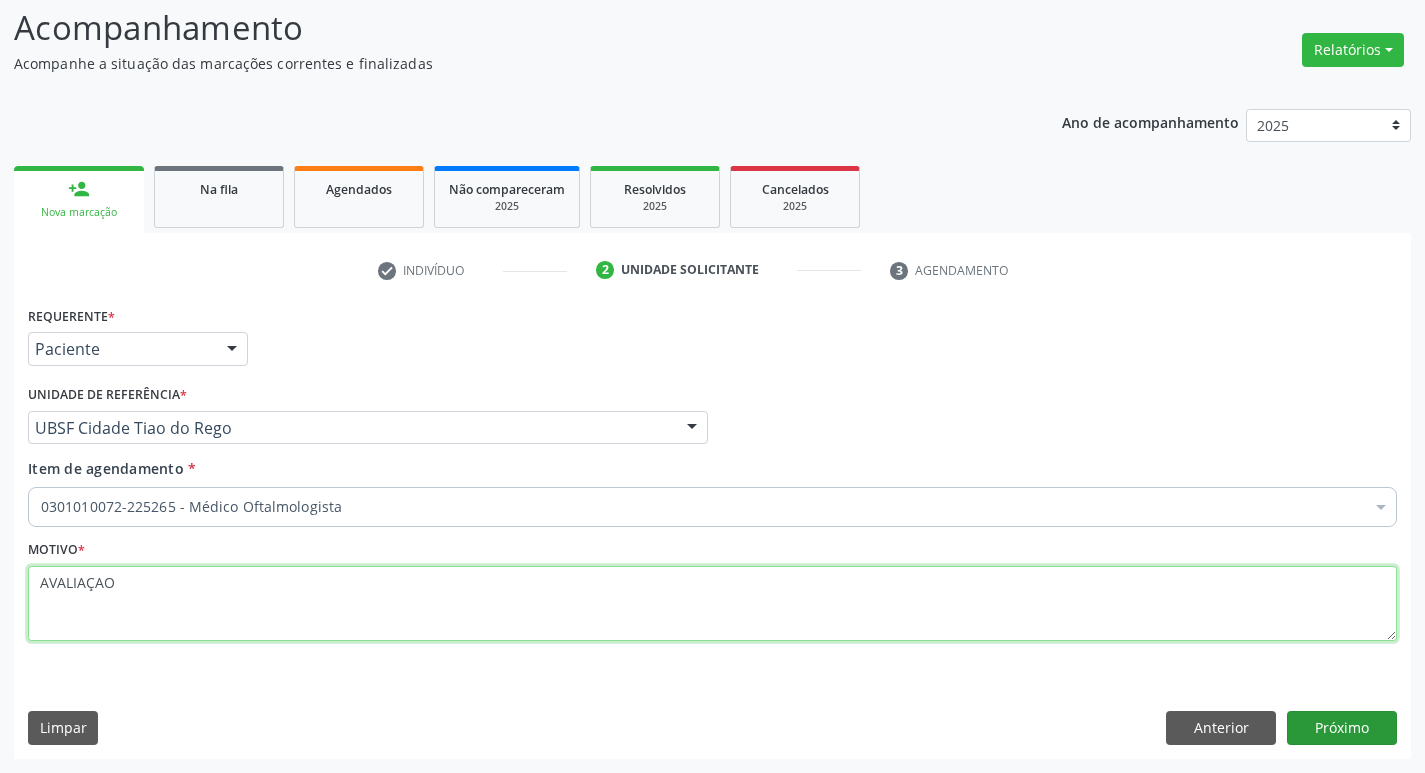 type on "AVALIAÇAO" 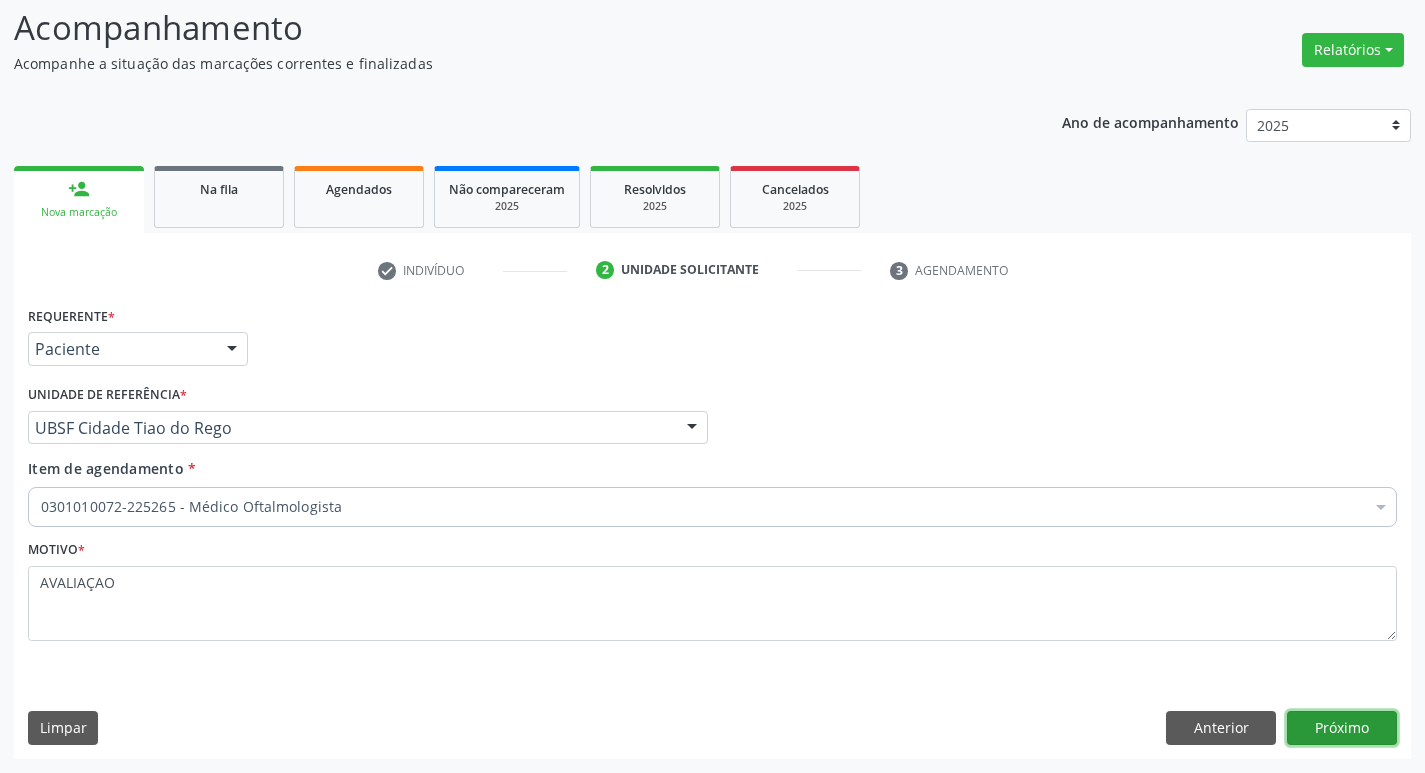 click on "Próximo" at bounding box center [1342, 728] 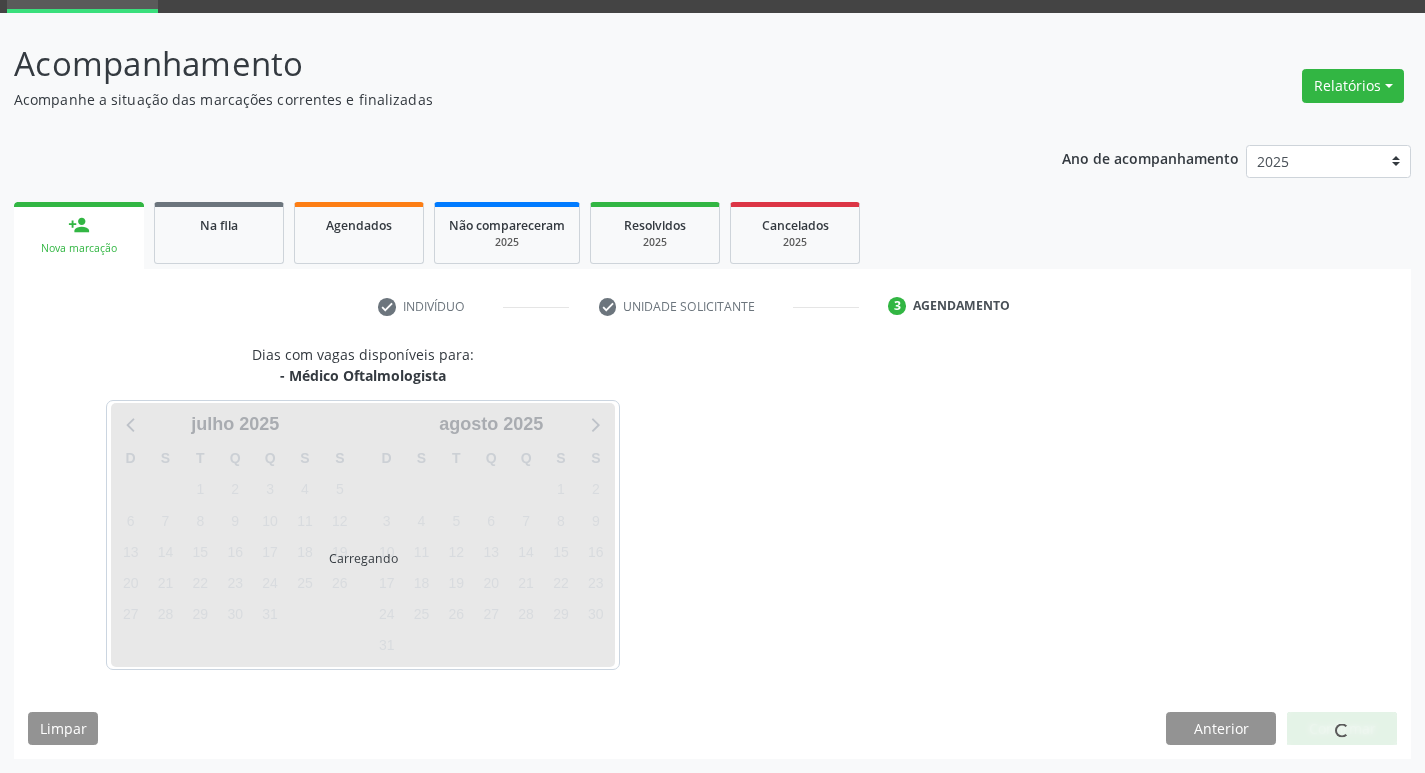 scroll, scrollTop: 97, scrollLeft: 0, axis: vertical 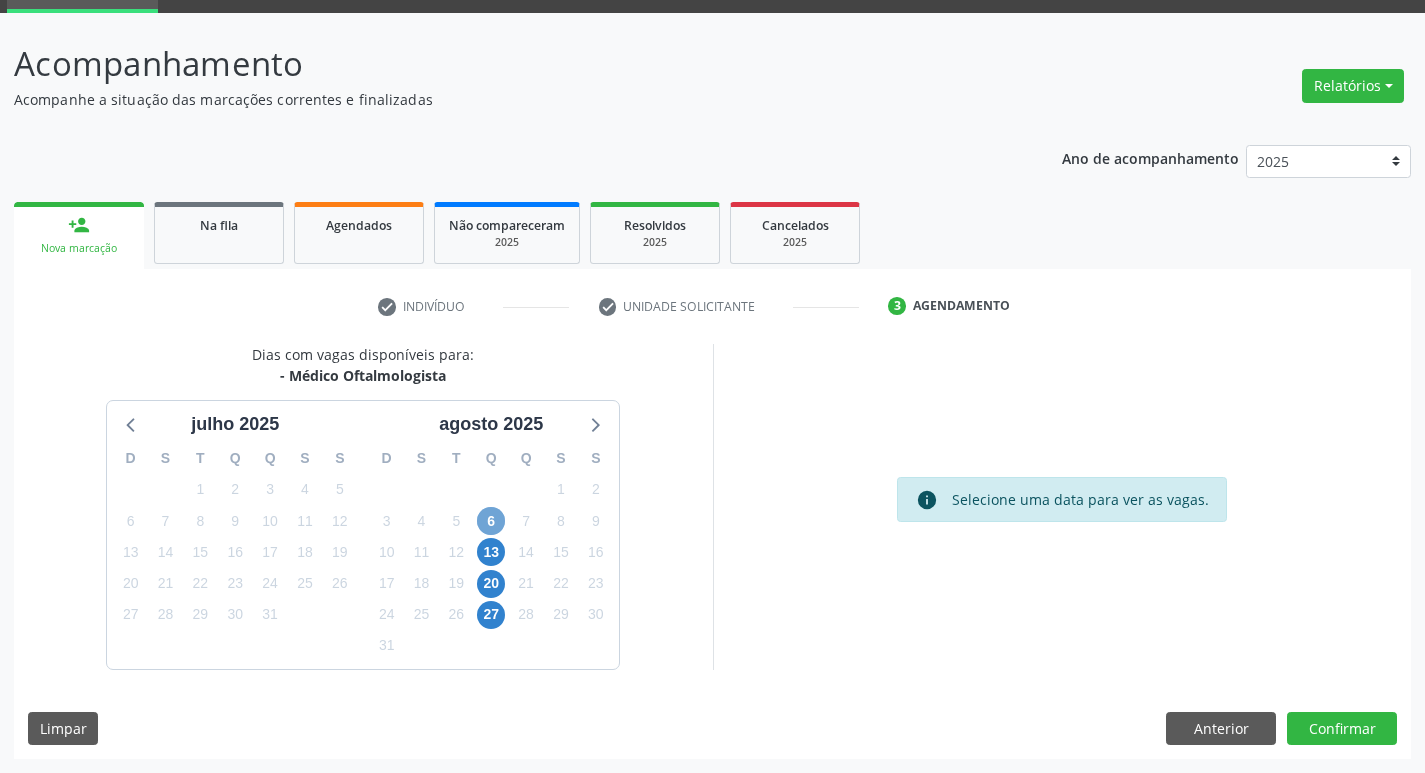 click on "6" at bounding box center (491, 521) 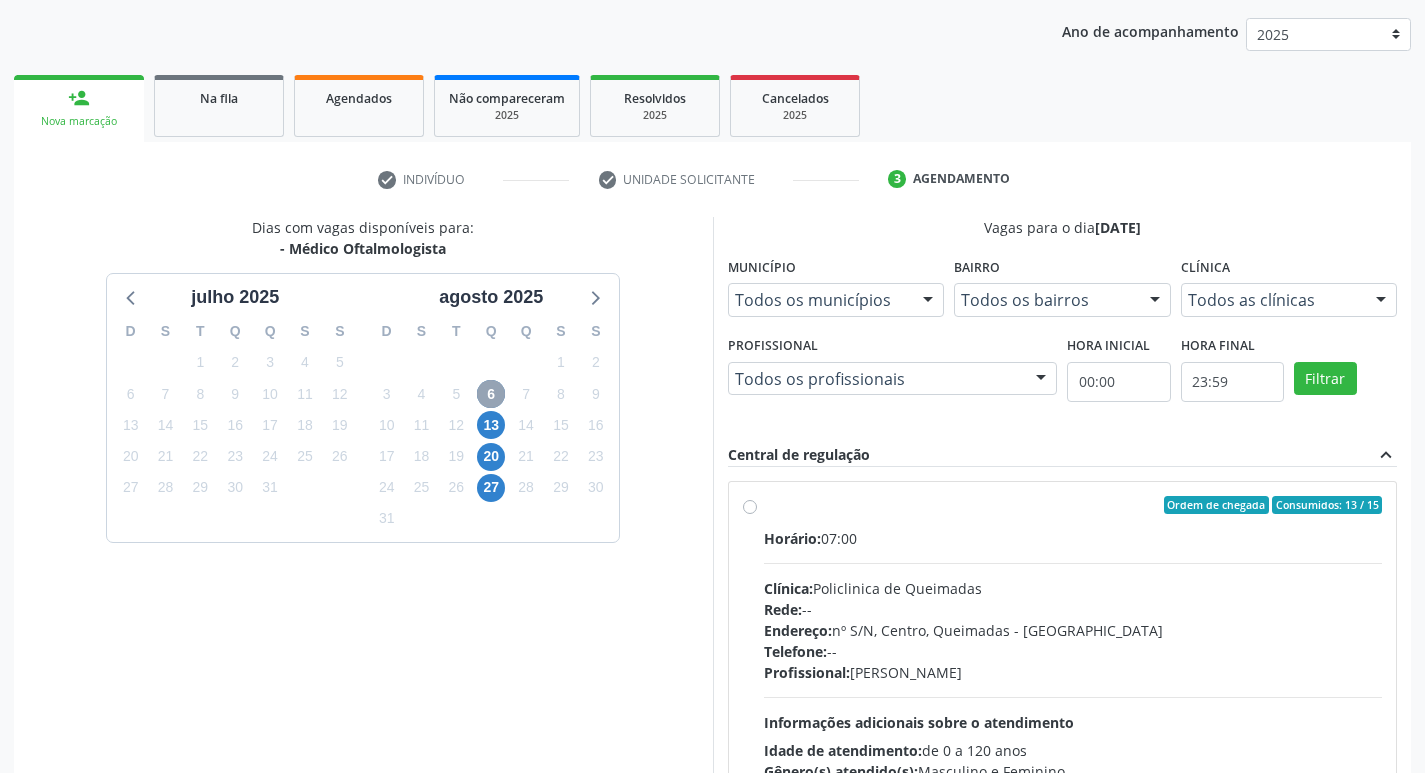 scroll, scrollTop: 386, scrollLeft: 0, axis: vertical 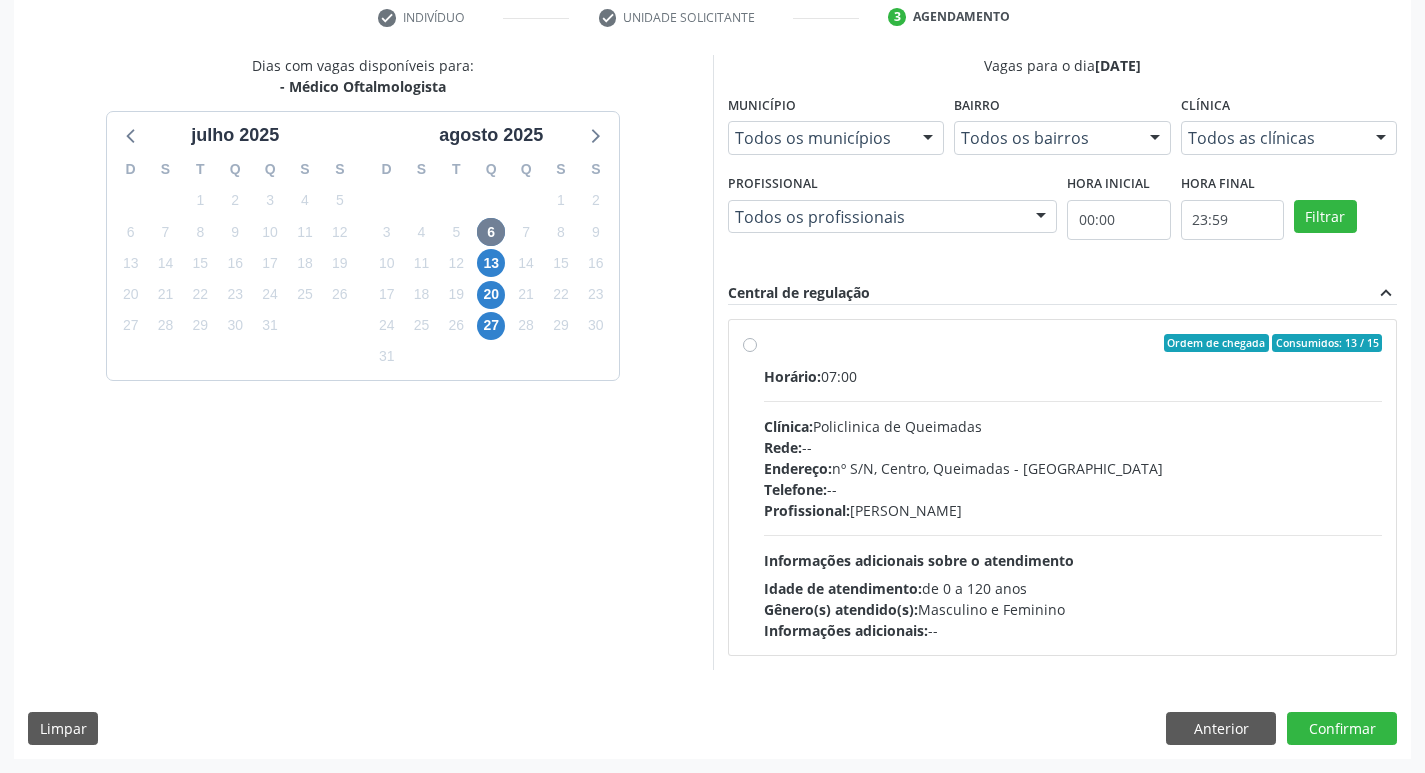 drag, startPoint x: 1276, startPoint y: 553, endPoint x: 1292, endPoint y: 576, distance: 28.01785 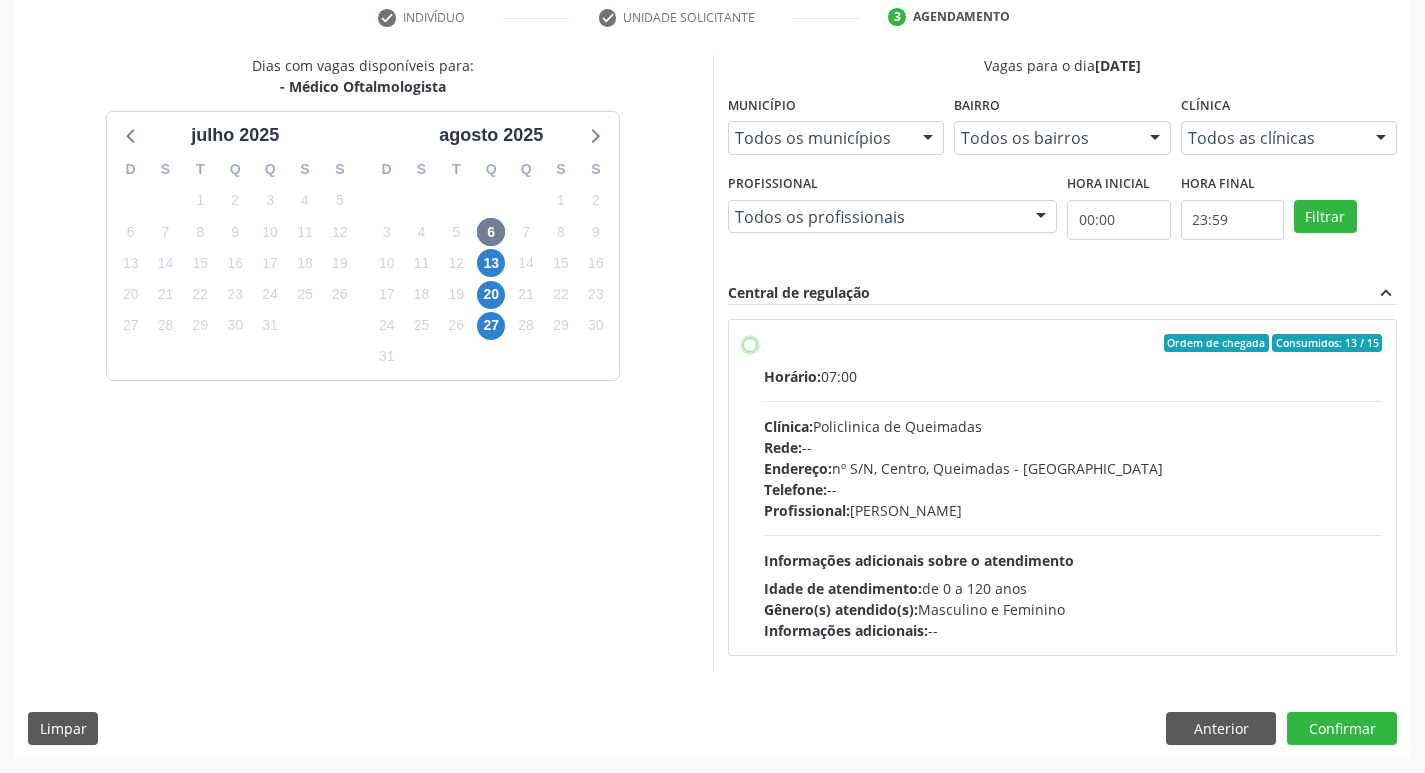radio on "true" 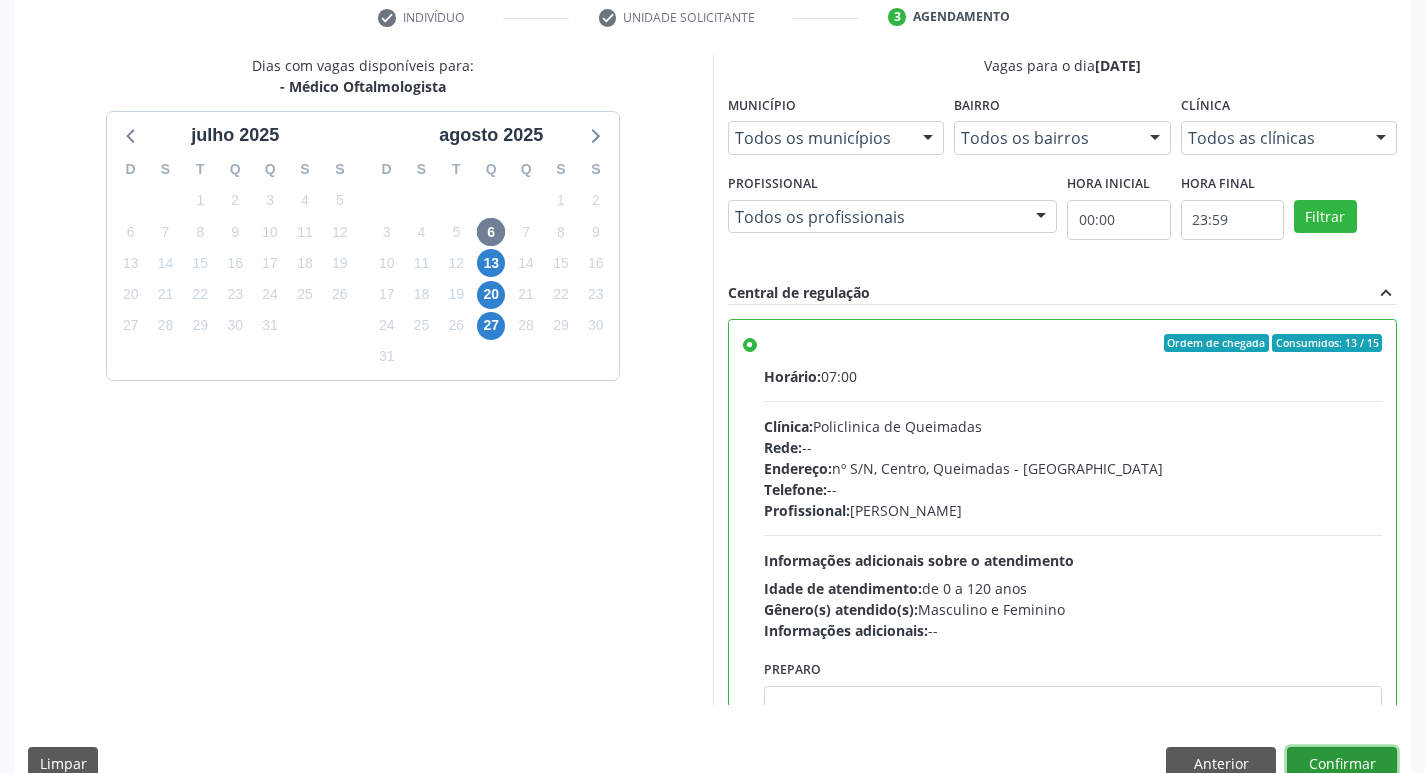 click on "Confirmar" at bounding box center (1342, 764) 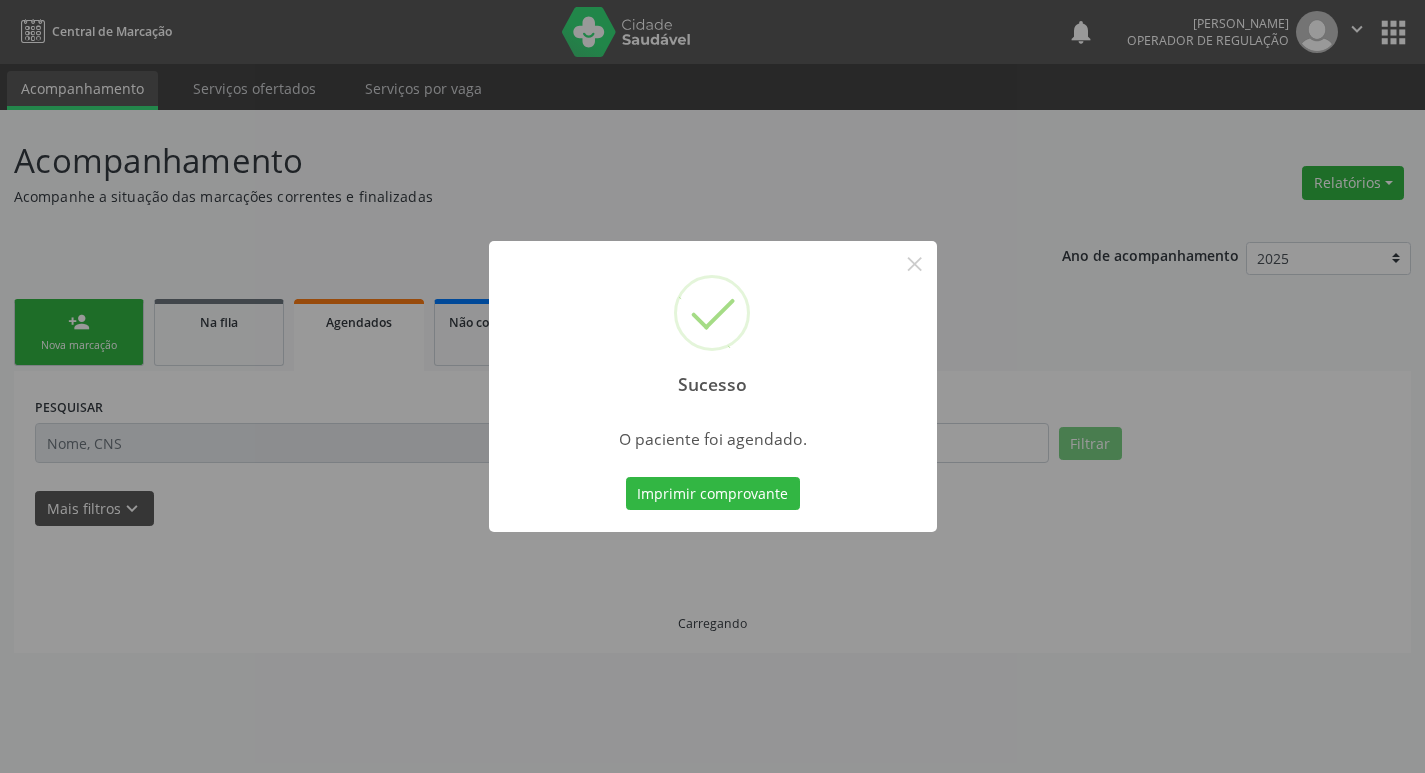 scroll, scrollTop: 0, scrollLeft: 0, axis: both 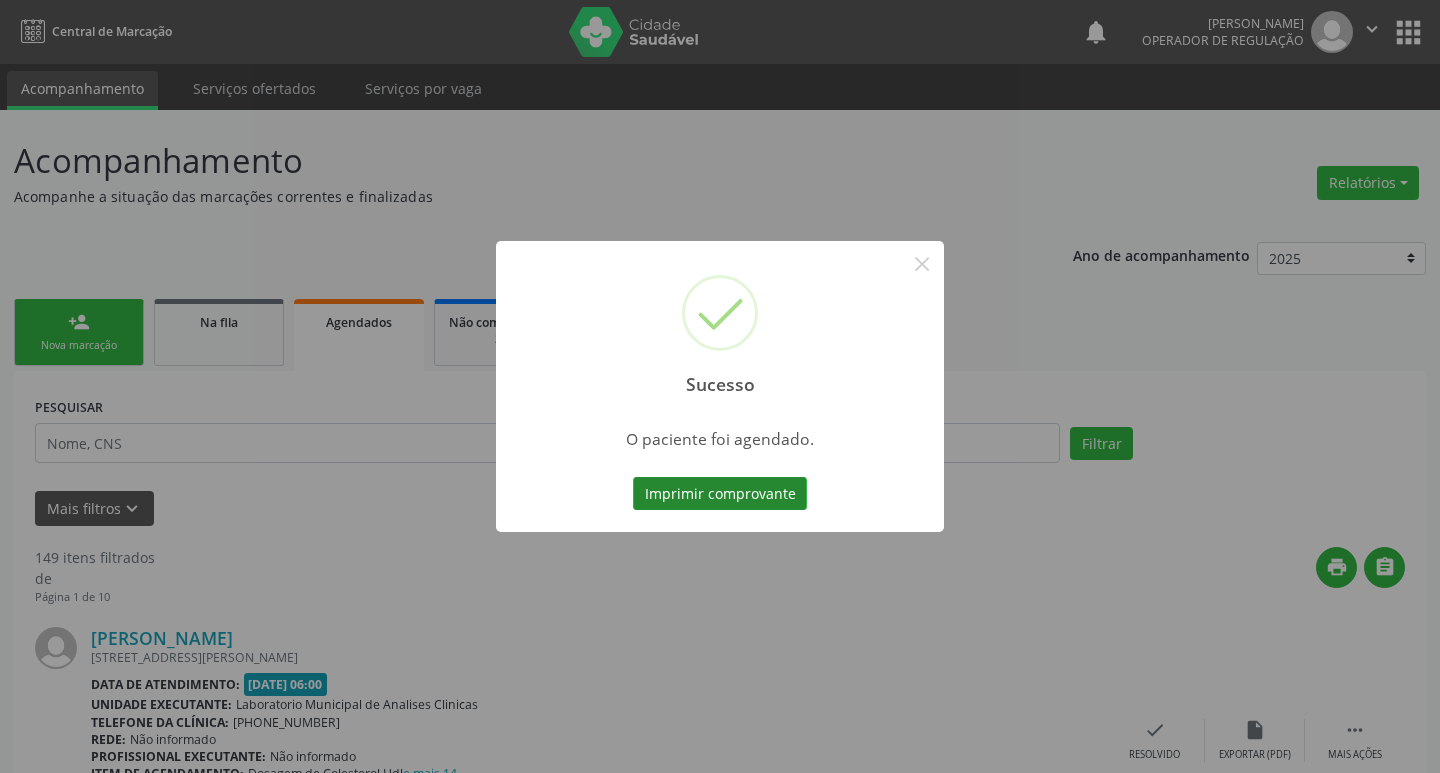 click on "Imprimir comprovante" at bounding box center (720, 494) 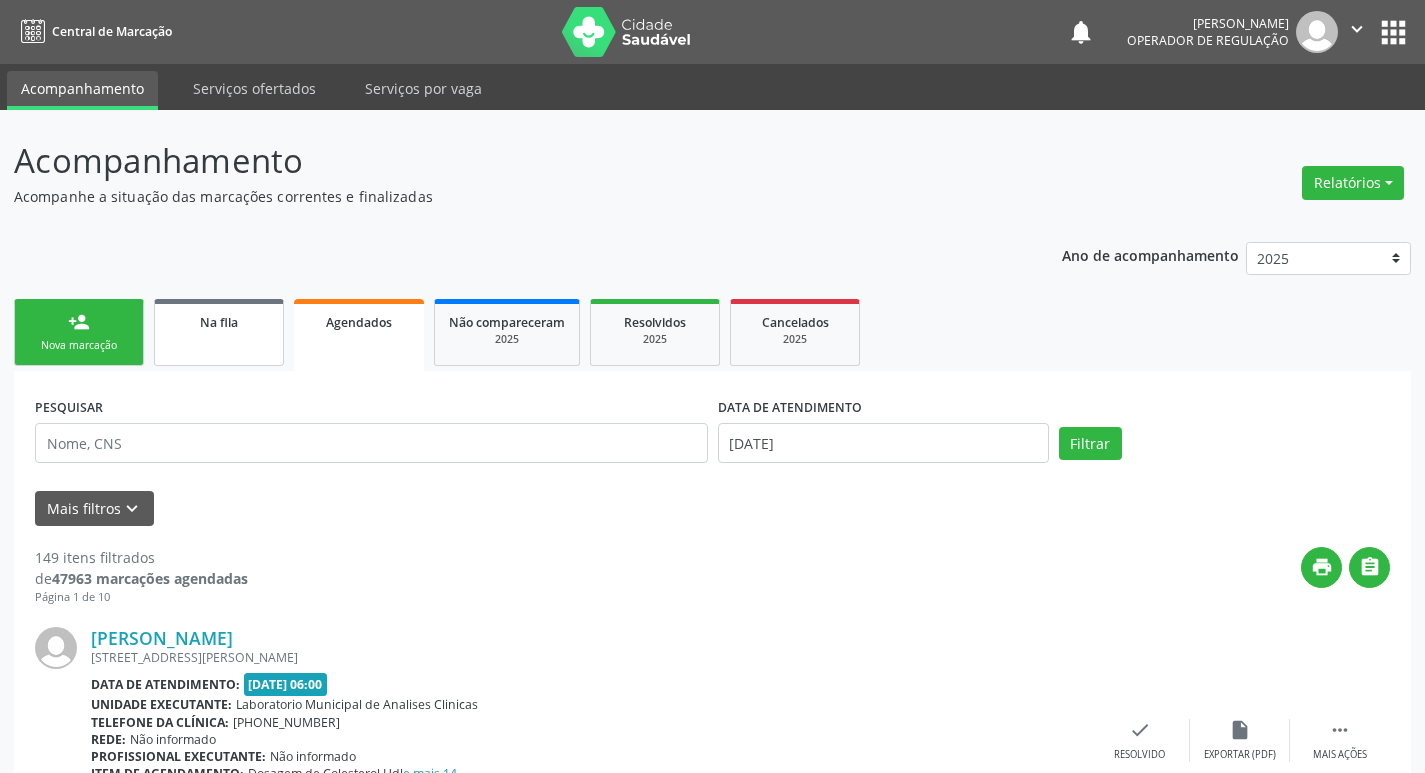 click on "Na fila" at bounding box center [219, 321] 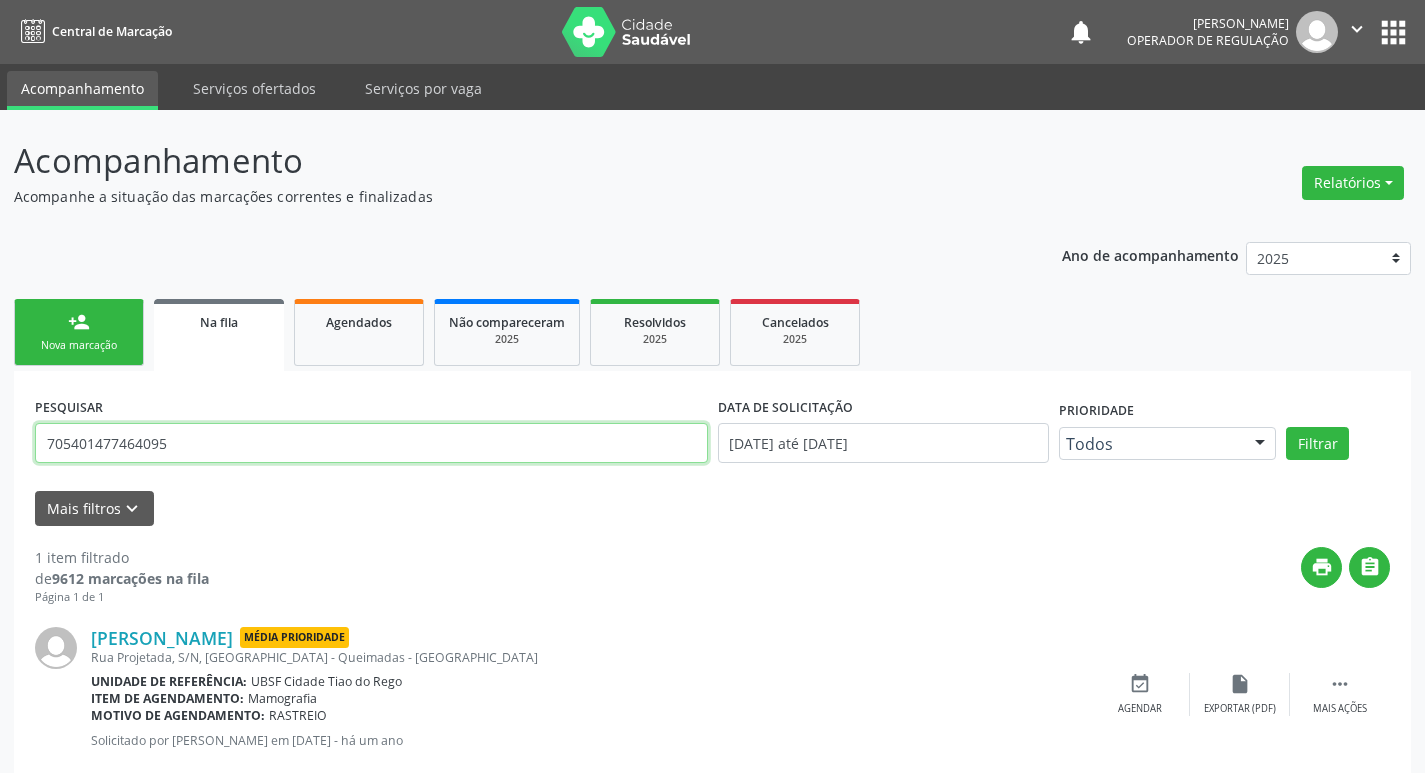 click on "705401477464095" at bounding box center (371, 443) 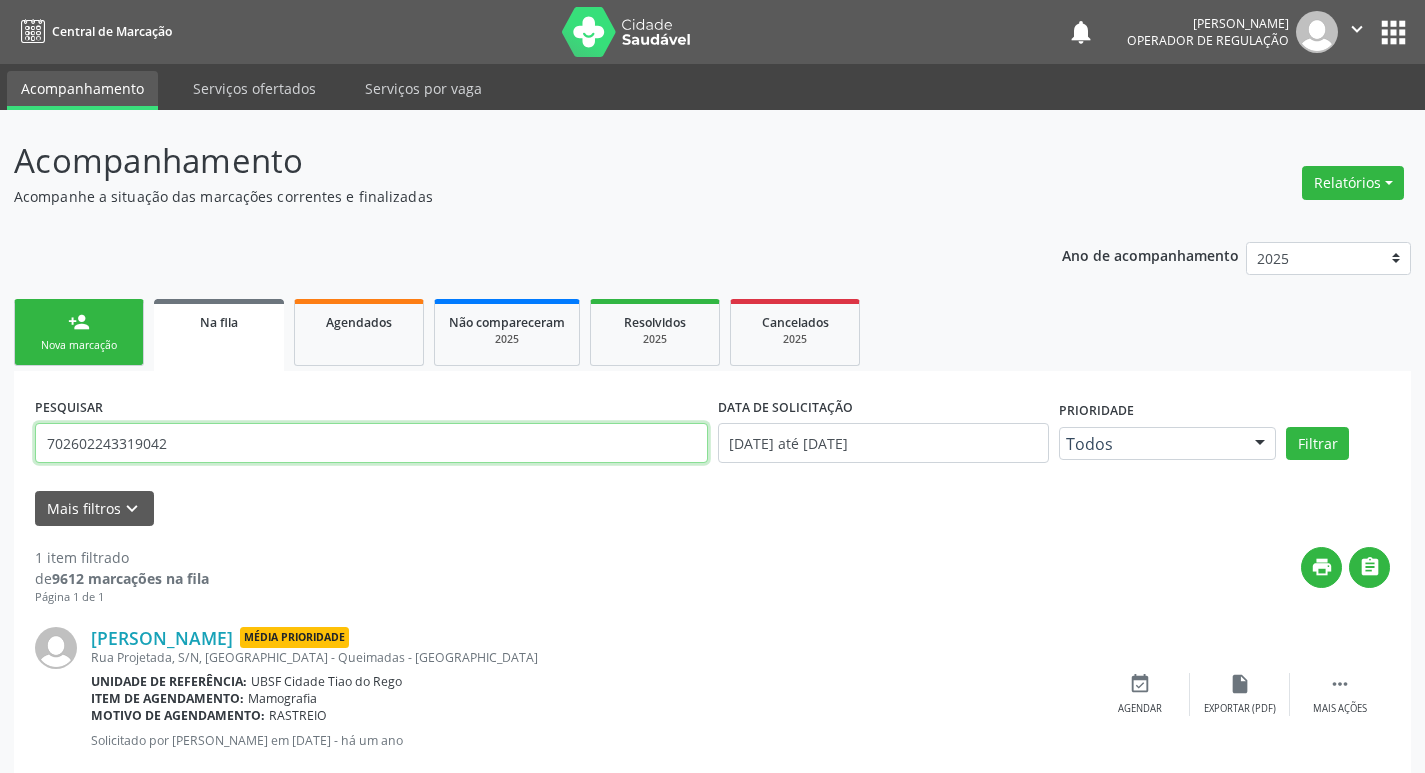 type on "702602243319042" 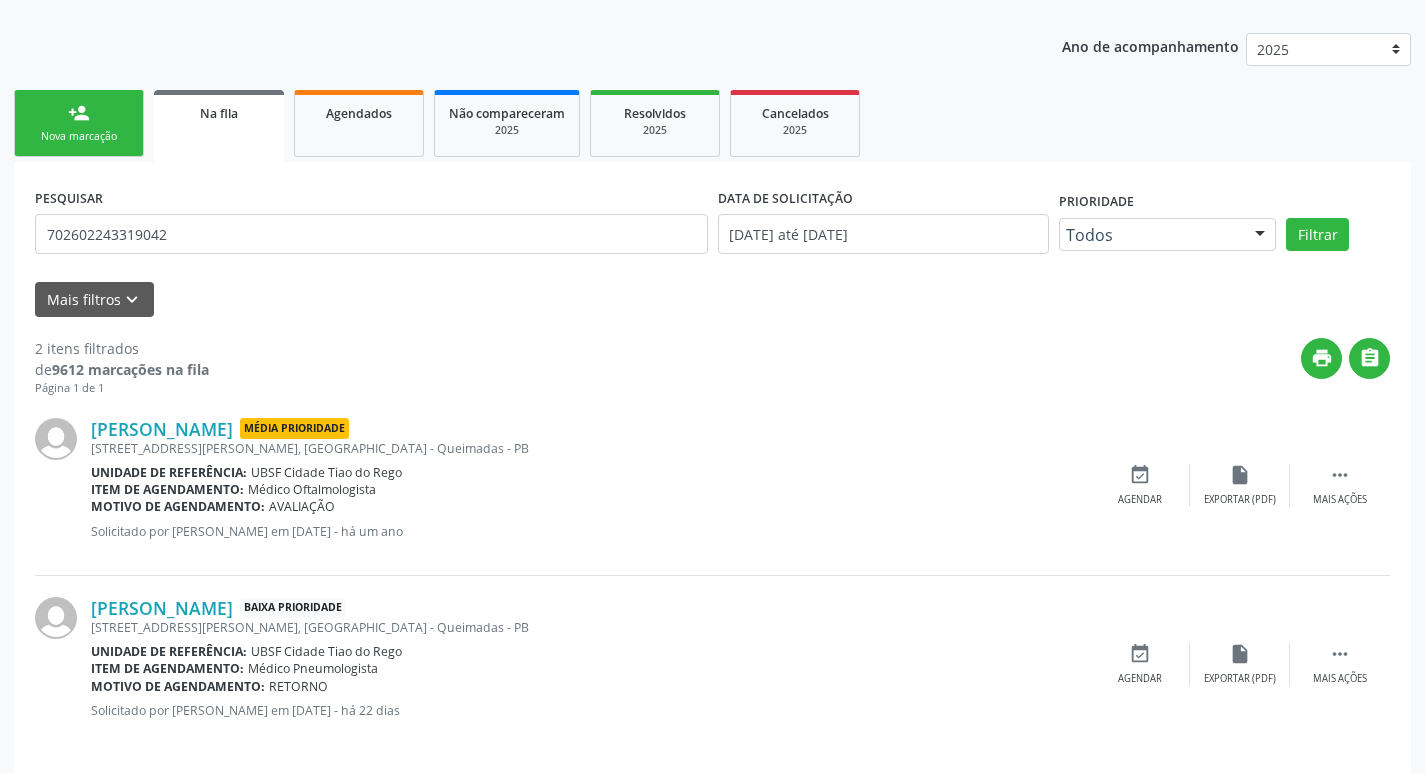 scroll, scrollTop: 225, scrollLeft: 0, axis: vertical 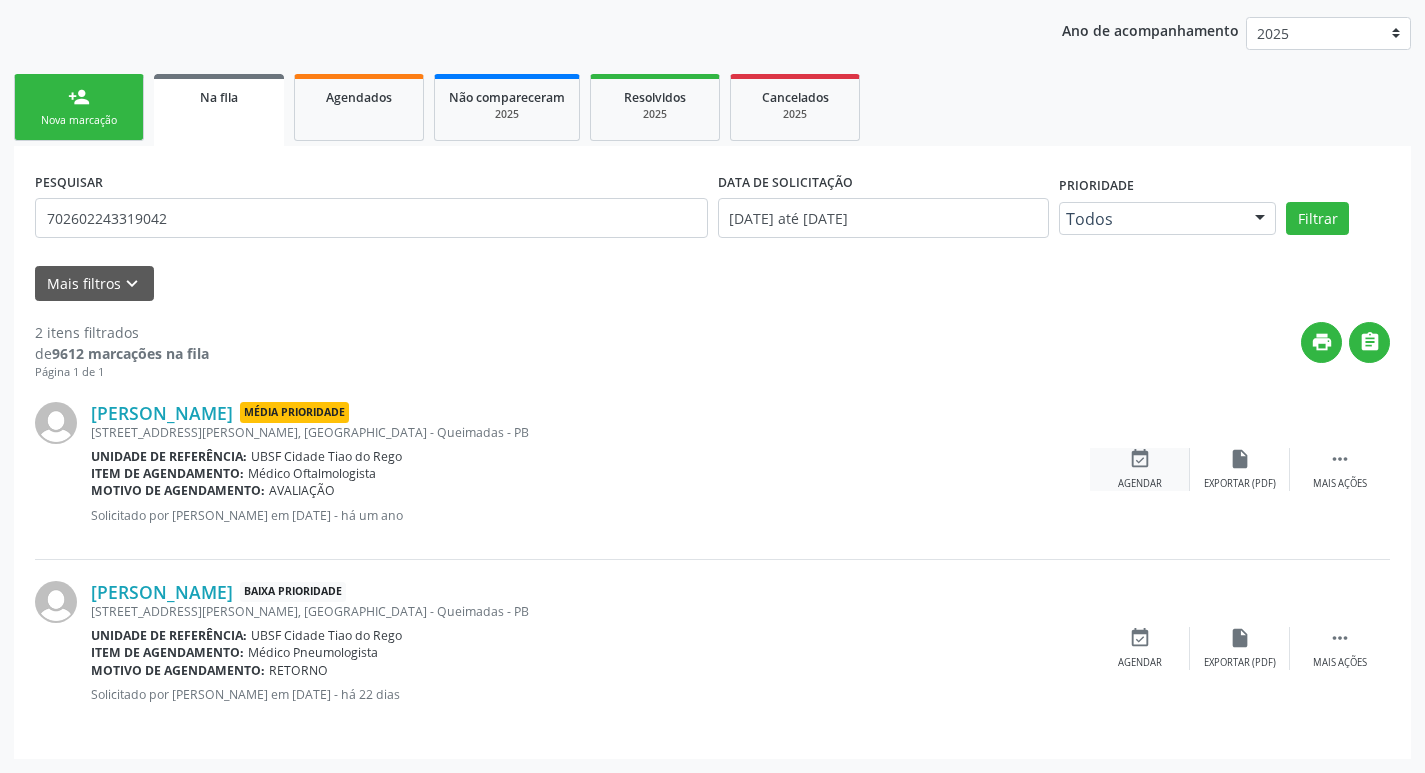click on "event_available
Agendar" at bounding box center (1140, 469) 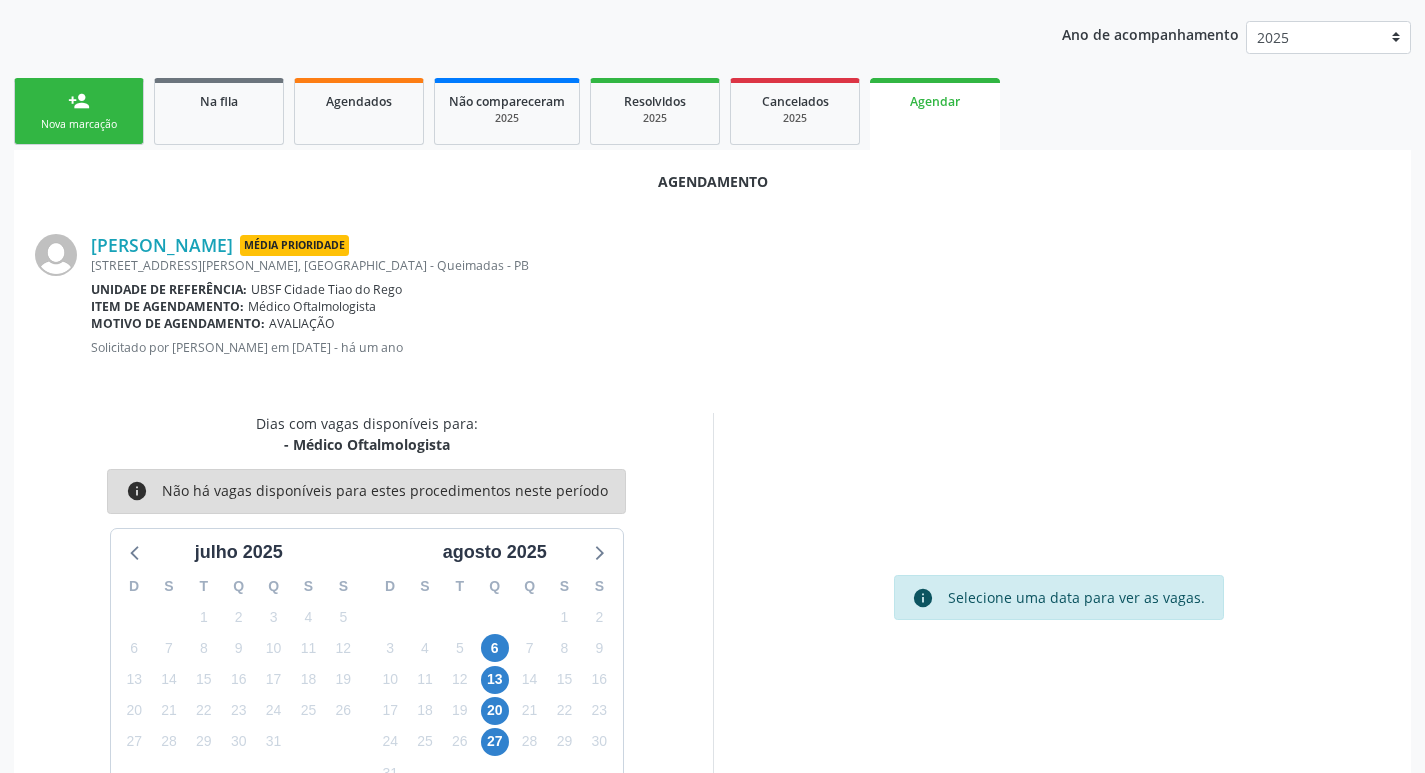 scroll, scrollTop: 225, scrollLeft: 0, axis: vertical 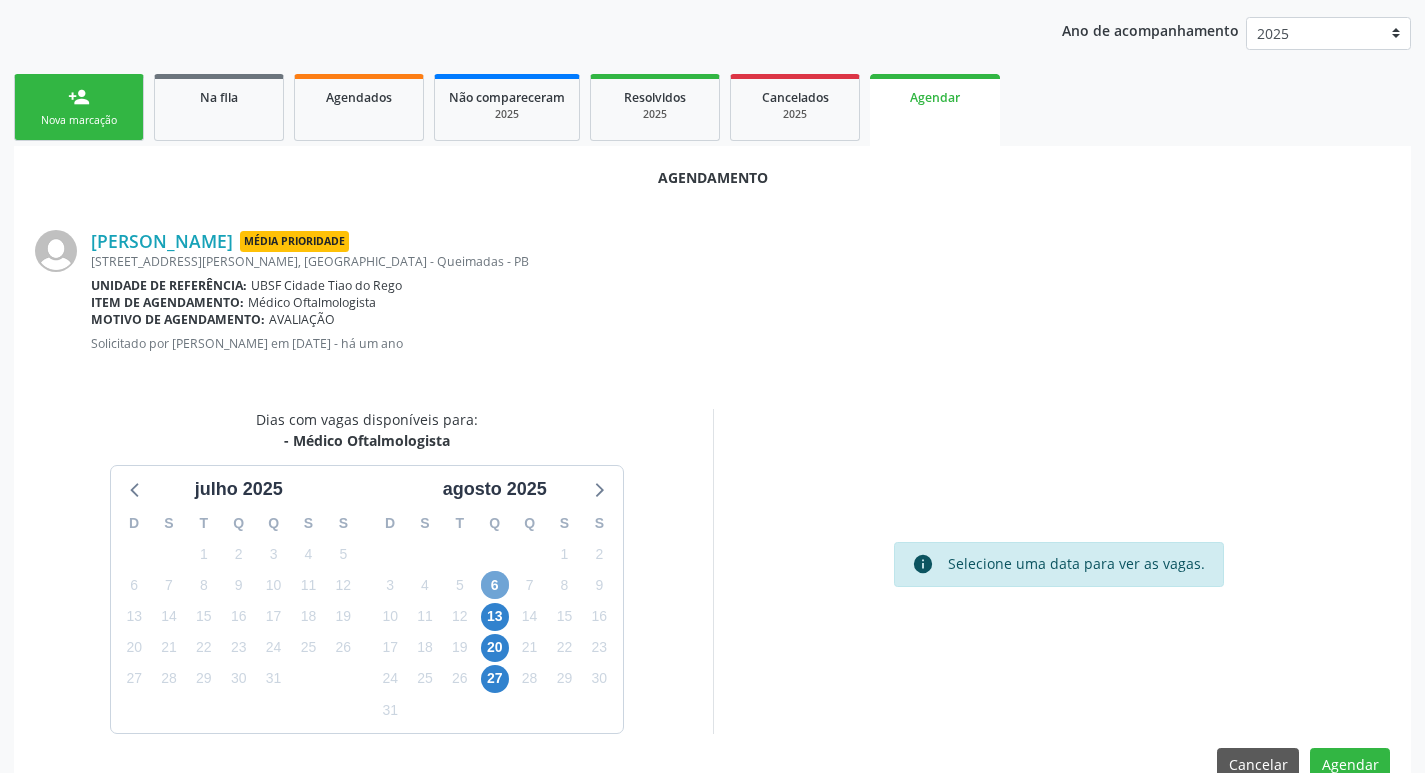click on "6" at bounding box center (495, 585) 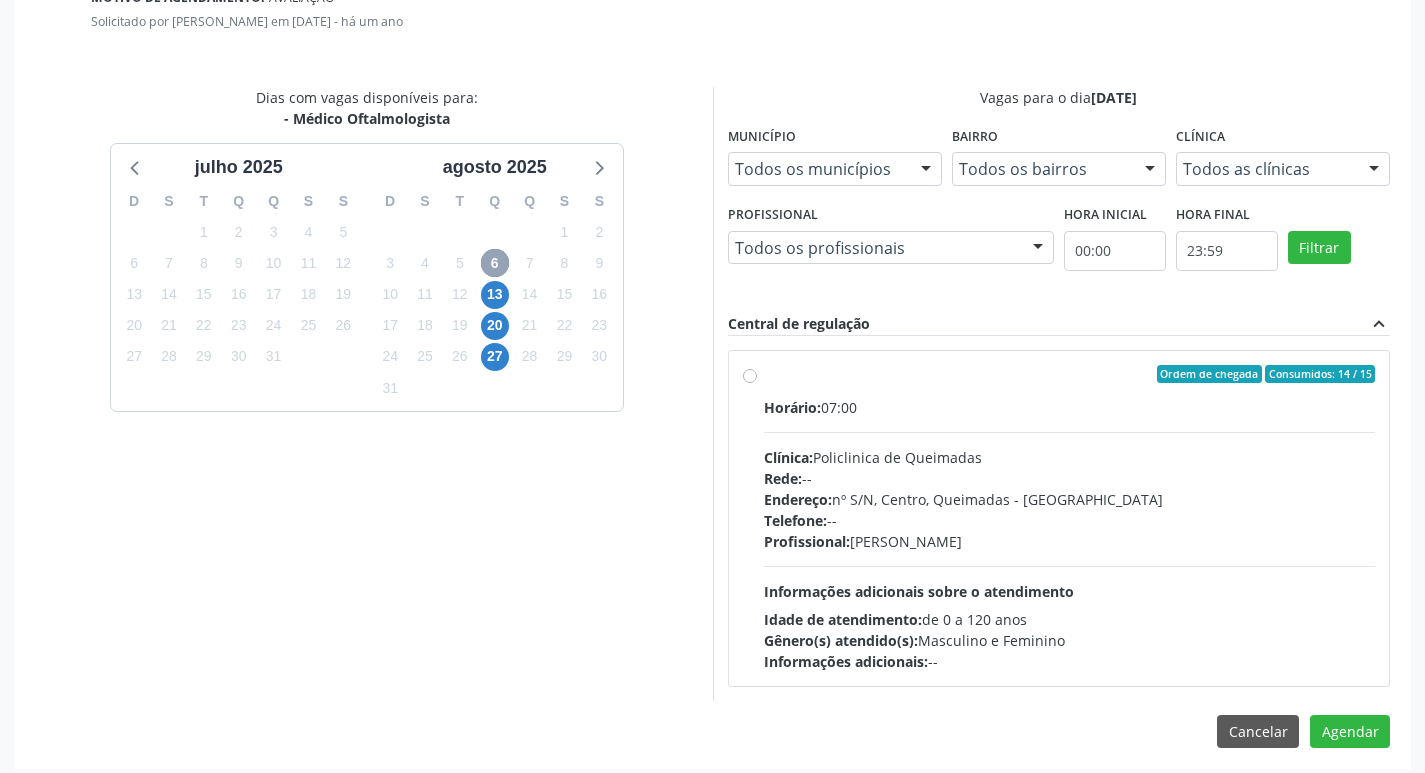 scroll, scrollTop: 557, scrollLeft: 0, axis: vertical 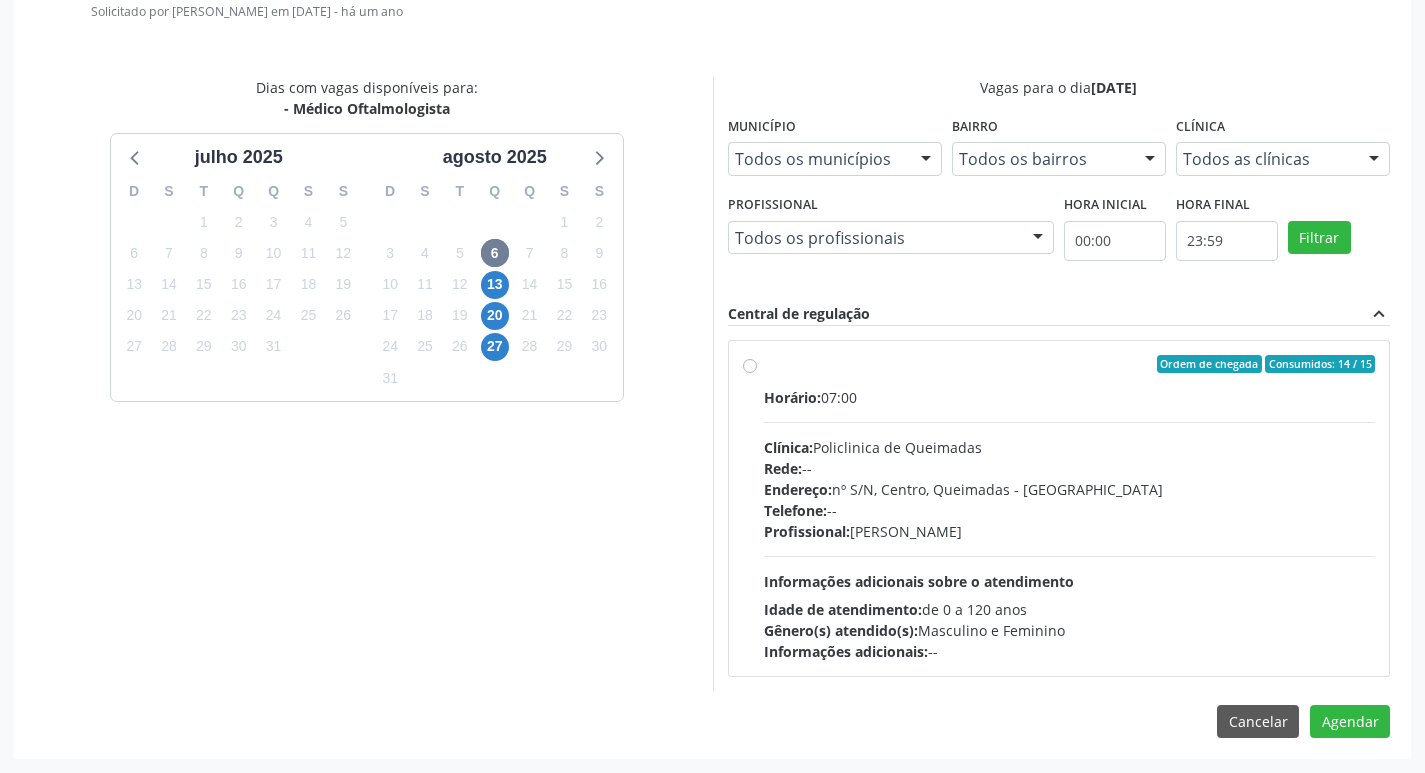 click on "Horário:   07:00
Clínica:  Policlinica de Queimadas
Rede:
--
Endereço:   nº S/N, Centro, Queimadas - PB
Telefone:   --
Profissional:
[PERSON_NAME]
Informações adicionais sobre o atendimento
Idade de atendimento:
de 0 a 120 anos
Gênero(s) atendido(s):
Masculino e Feminino
Informações adicionais:
--" at bounding box center [1070, 524] 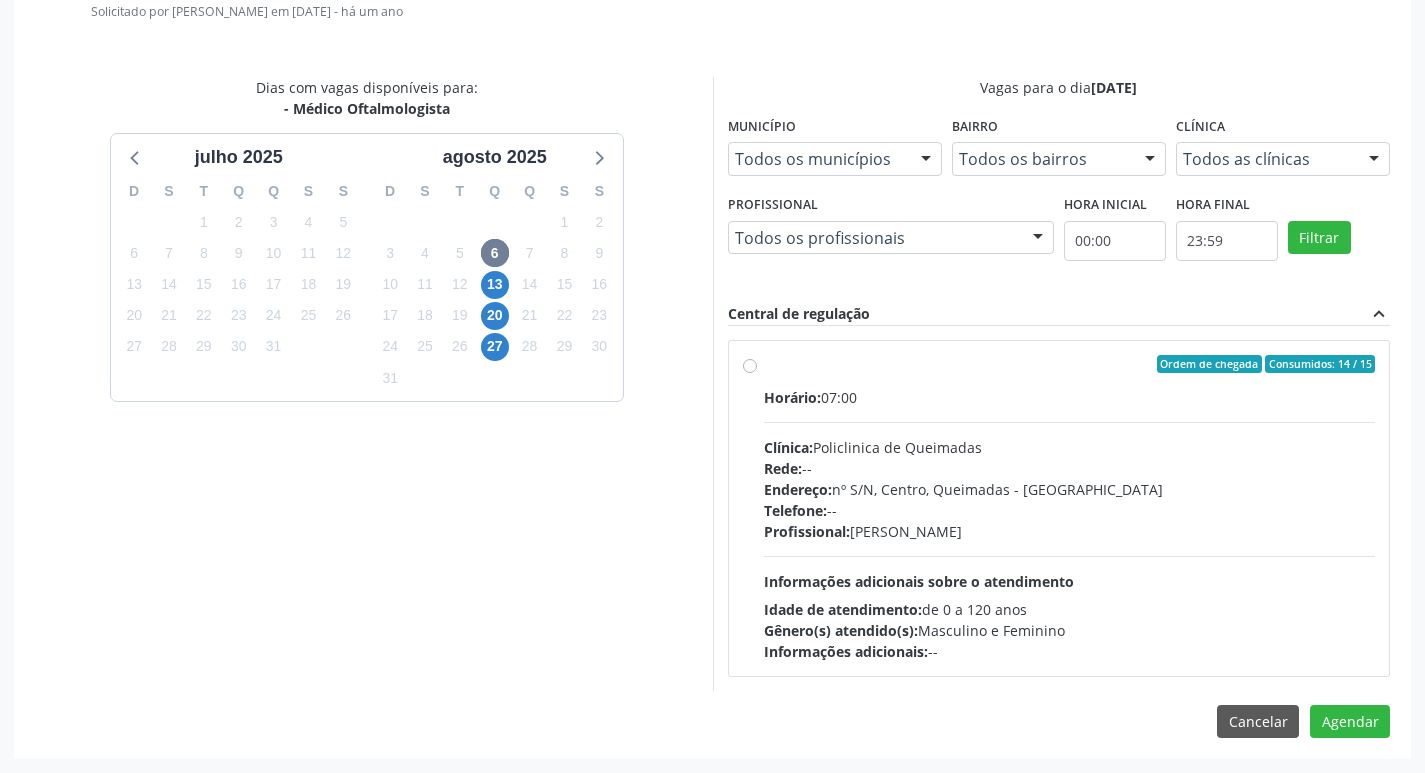 click on "Ordem de chegada
Consumidos: 14 / 15
Horário:   07:00
Clínica:  Policlinica de Queimadas
Rede:
--
Endereço:   nº S/N, Centro, Queimadas - PB
Telefone:   --
Profissional:
Dominique Silveira Calou Pachu
Informações adicionais sobre o atendimento
Idade de atendimento:
de 0 a 120 anos
Gênero(s) atendido(s):
Masculino e Feminino
Informações adicionais:
--" at bounding box center [750, 364] 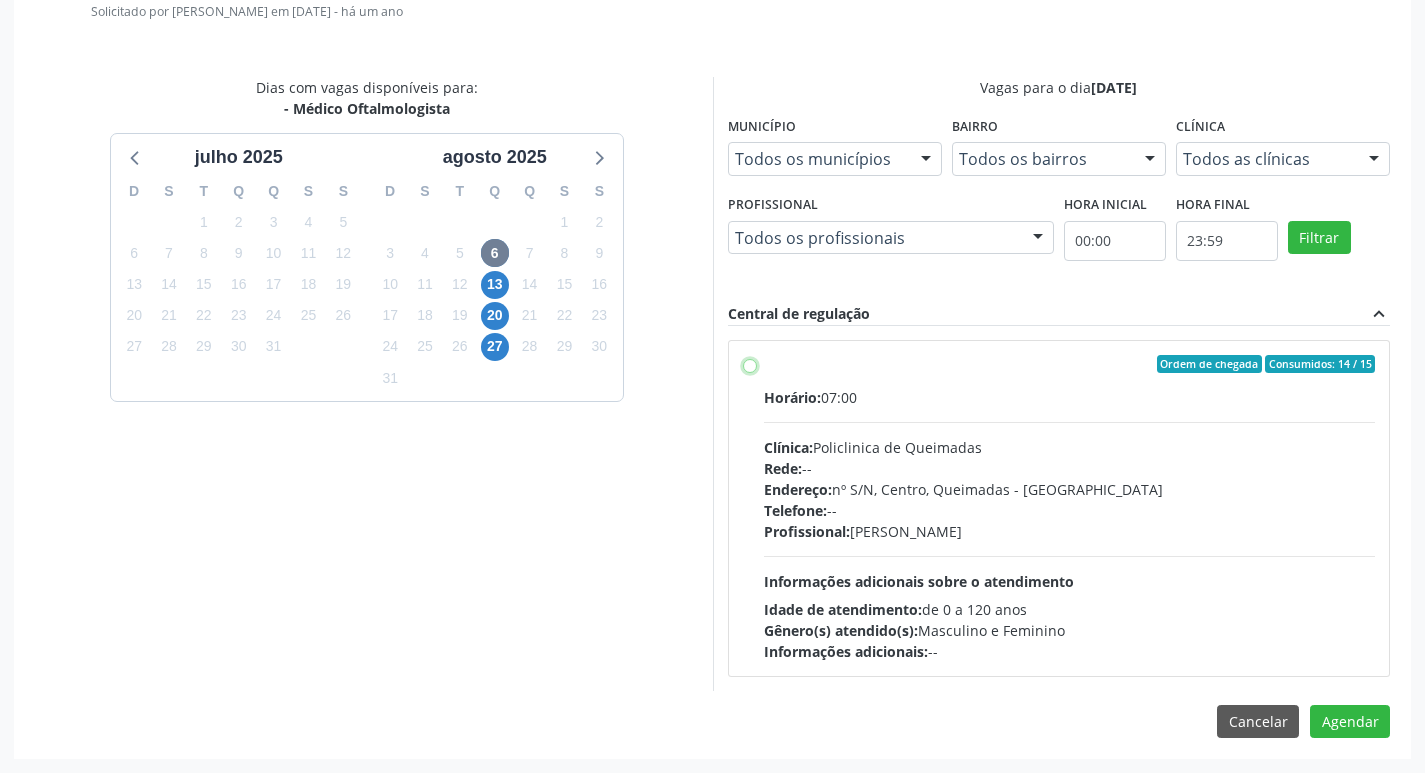 radio on "true" 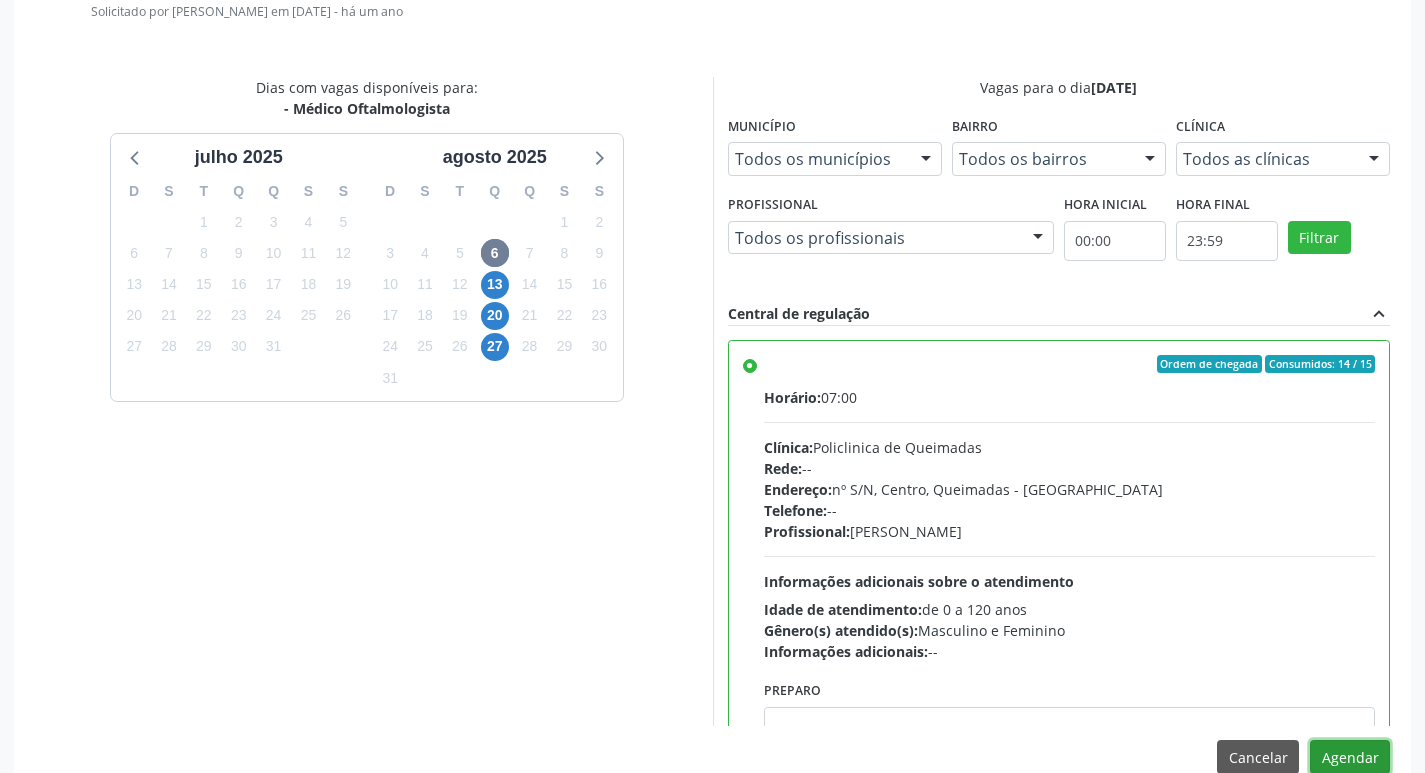 click on "Agendar" at bounding box center (1350, 757) 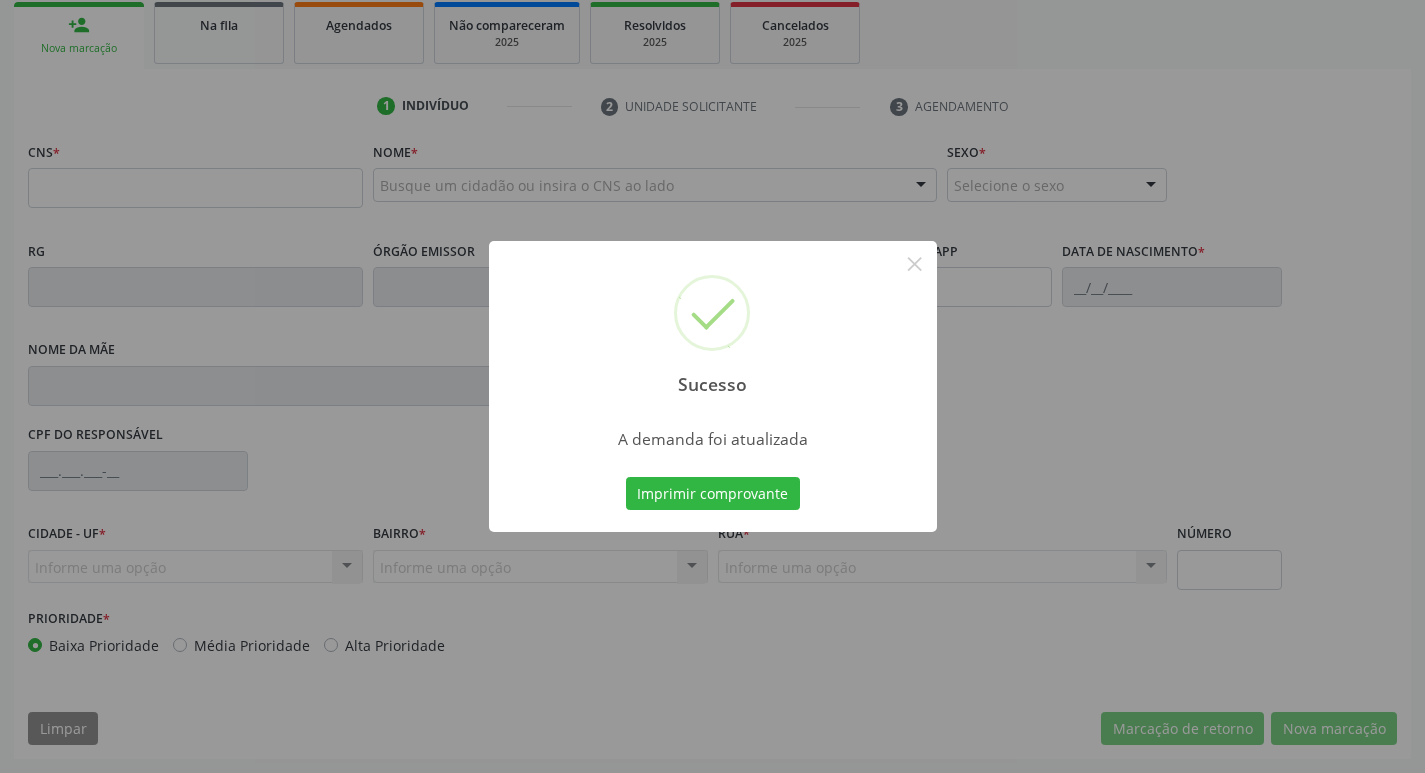 scroll, scrollTop: 297, scrollLeft: 0, axis: vertical 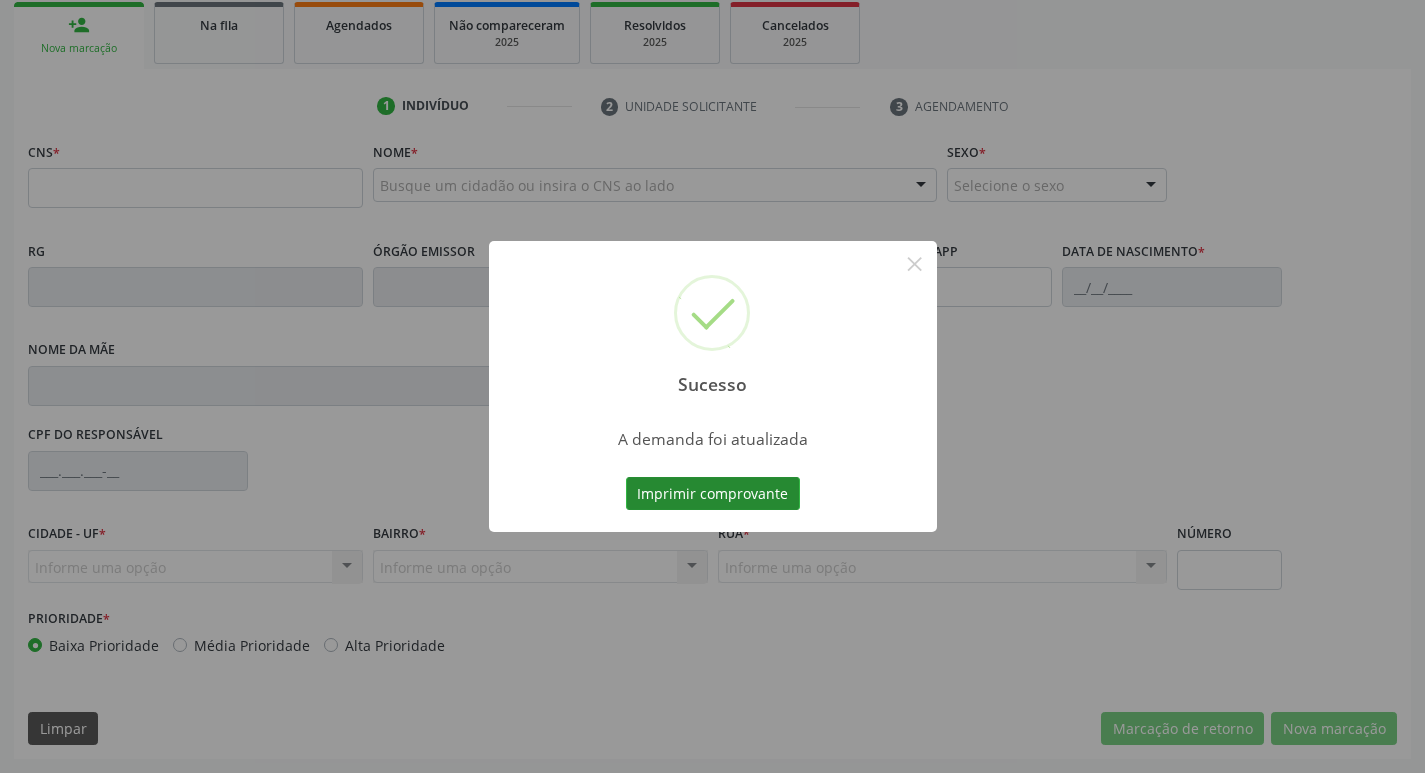 click on "Imprimir comprovante" at bounding box center (713, 494) 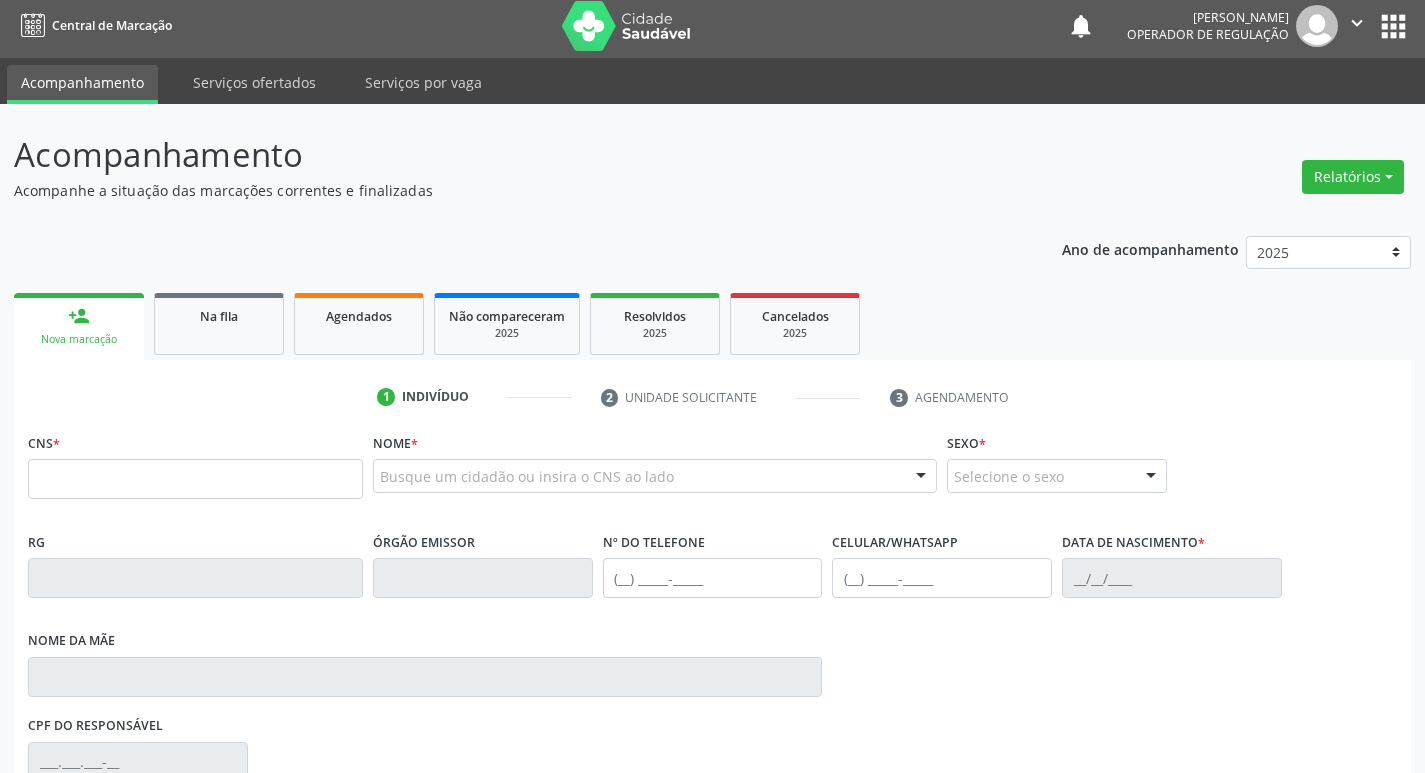 scroll, scrollTop: 0, scrollLeft: 0, axis: both 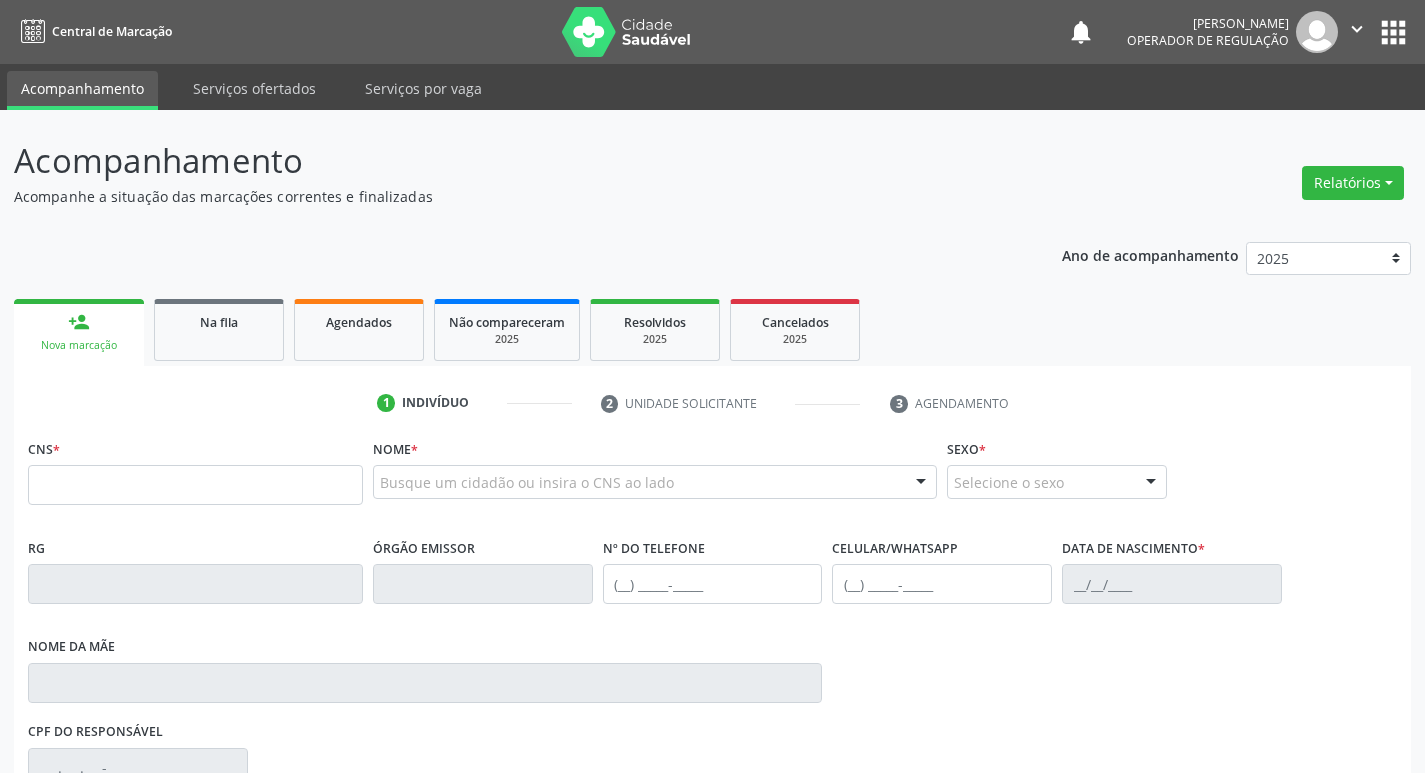 click on "apps" at bounding box center [1393, 32] 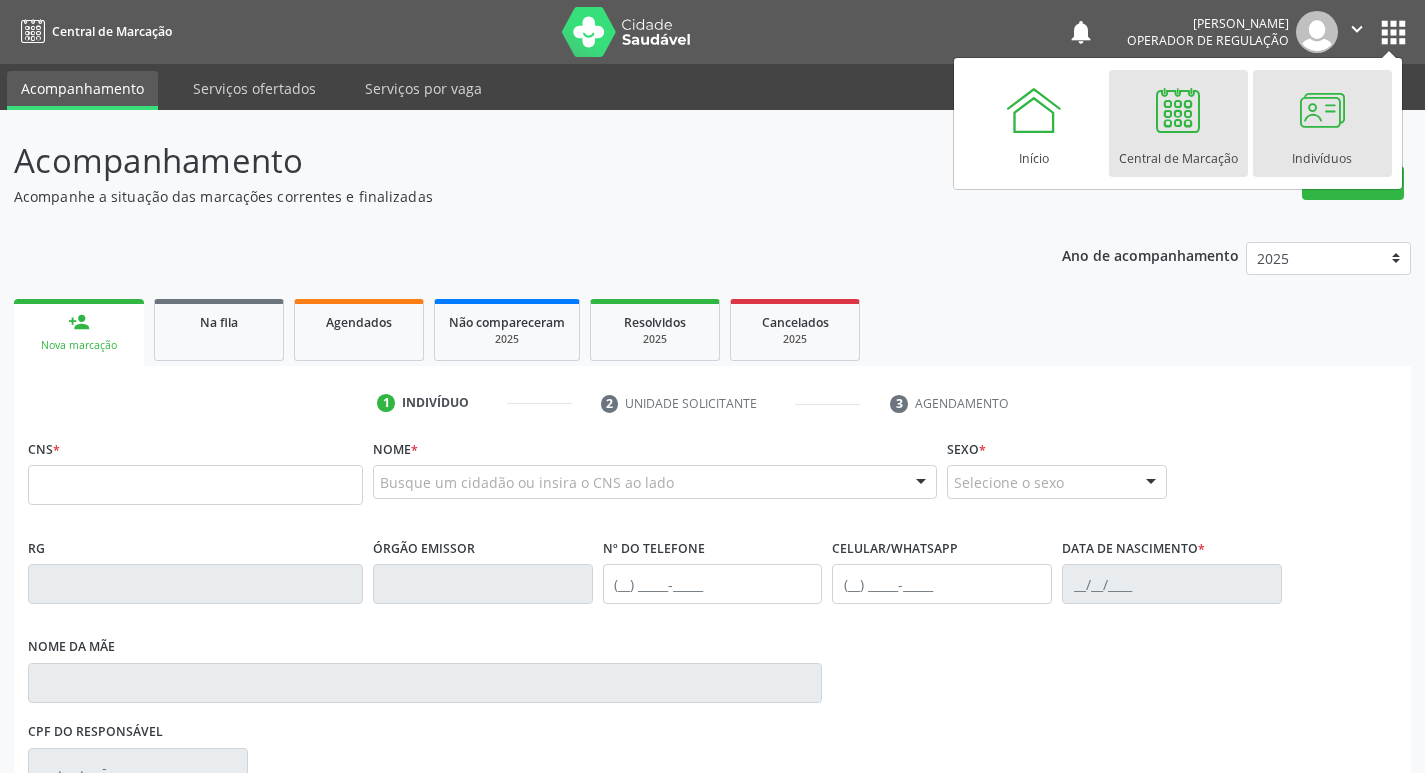 click at bounding box center (1322, 110) 